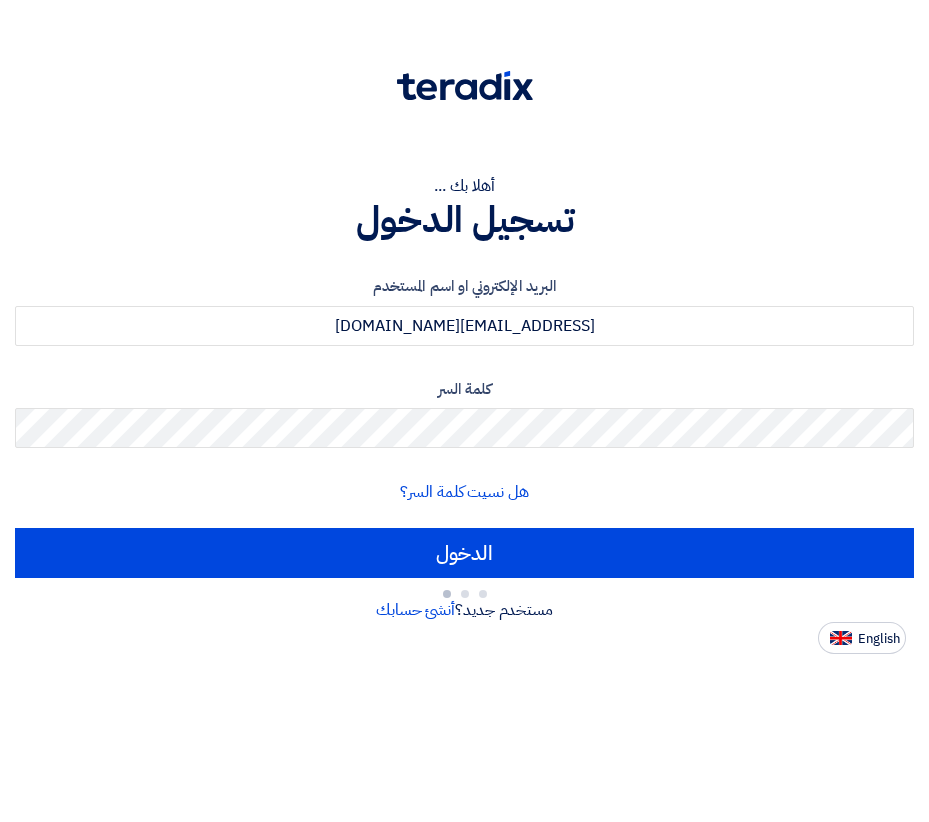 scroll, scrollTop: 0, scrollLeft: 0, axis: both 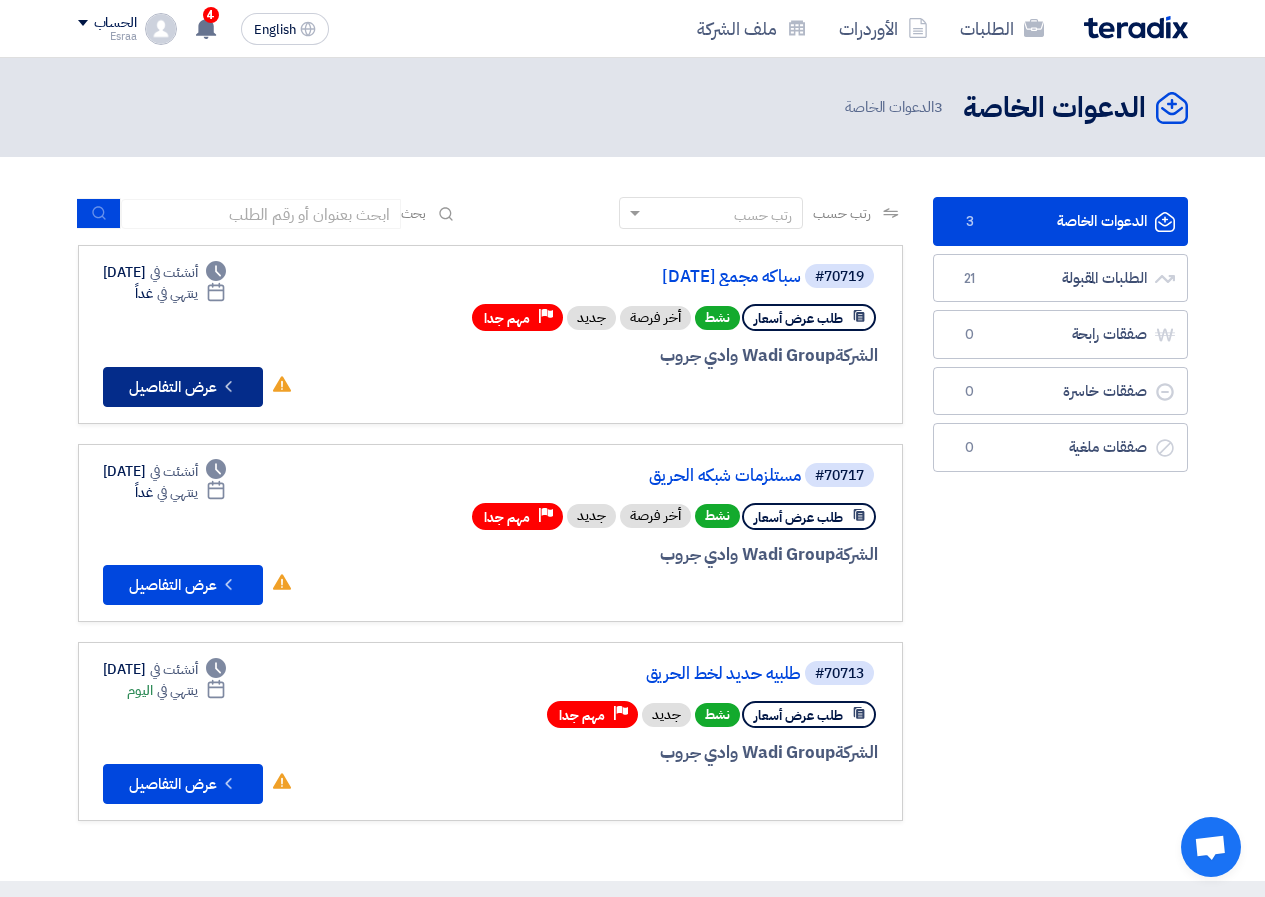 click on "Check details
عرض التفاصيل" 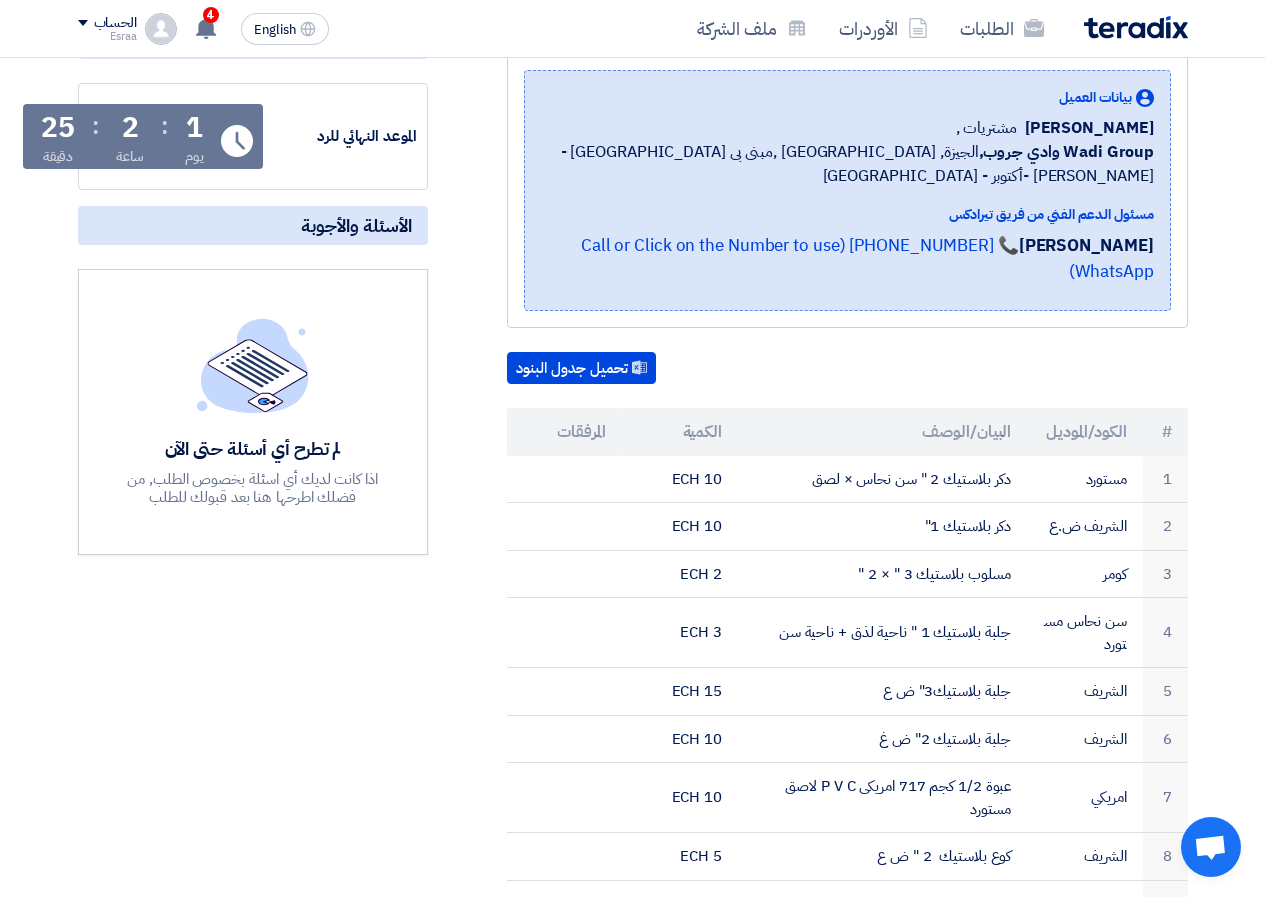 scroll, scrollTop: 300, scrollLeft: 0, axis: vertical 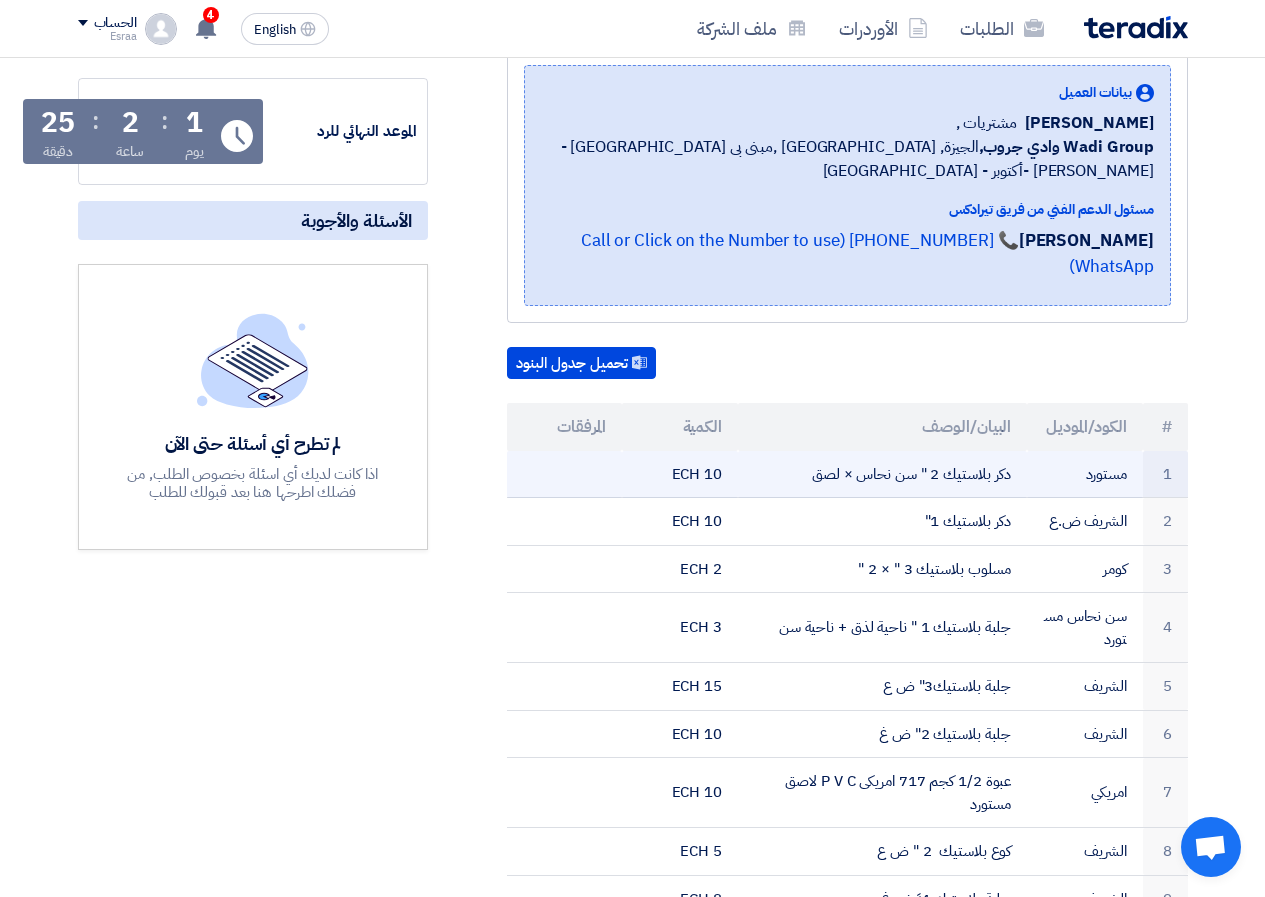 click 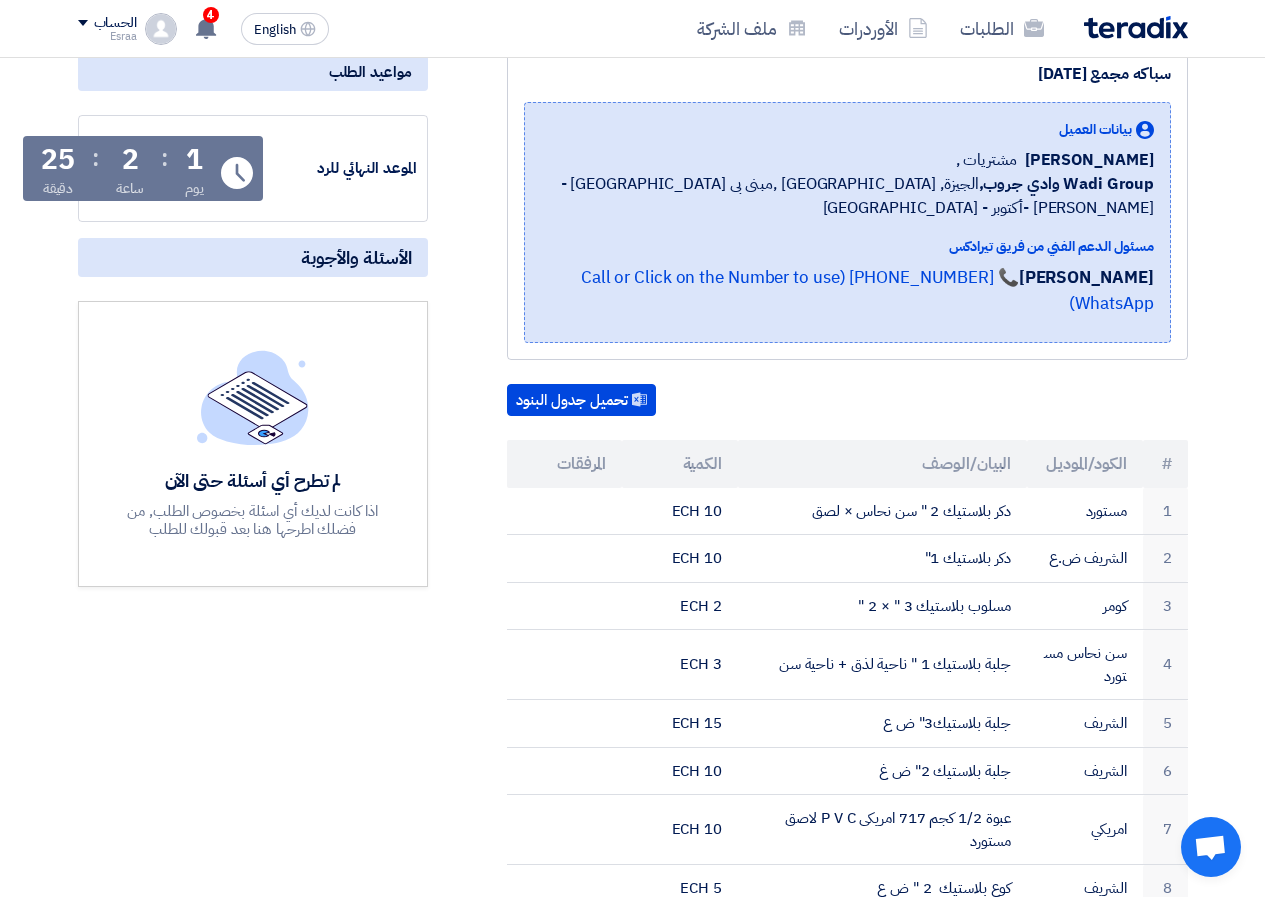 scroll, scrollTop: 0, scrollLeft: 0, axis: both 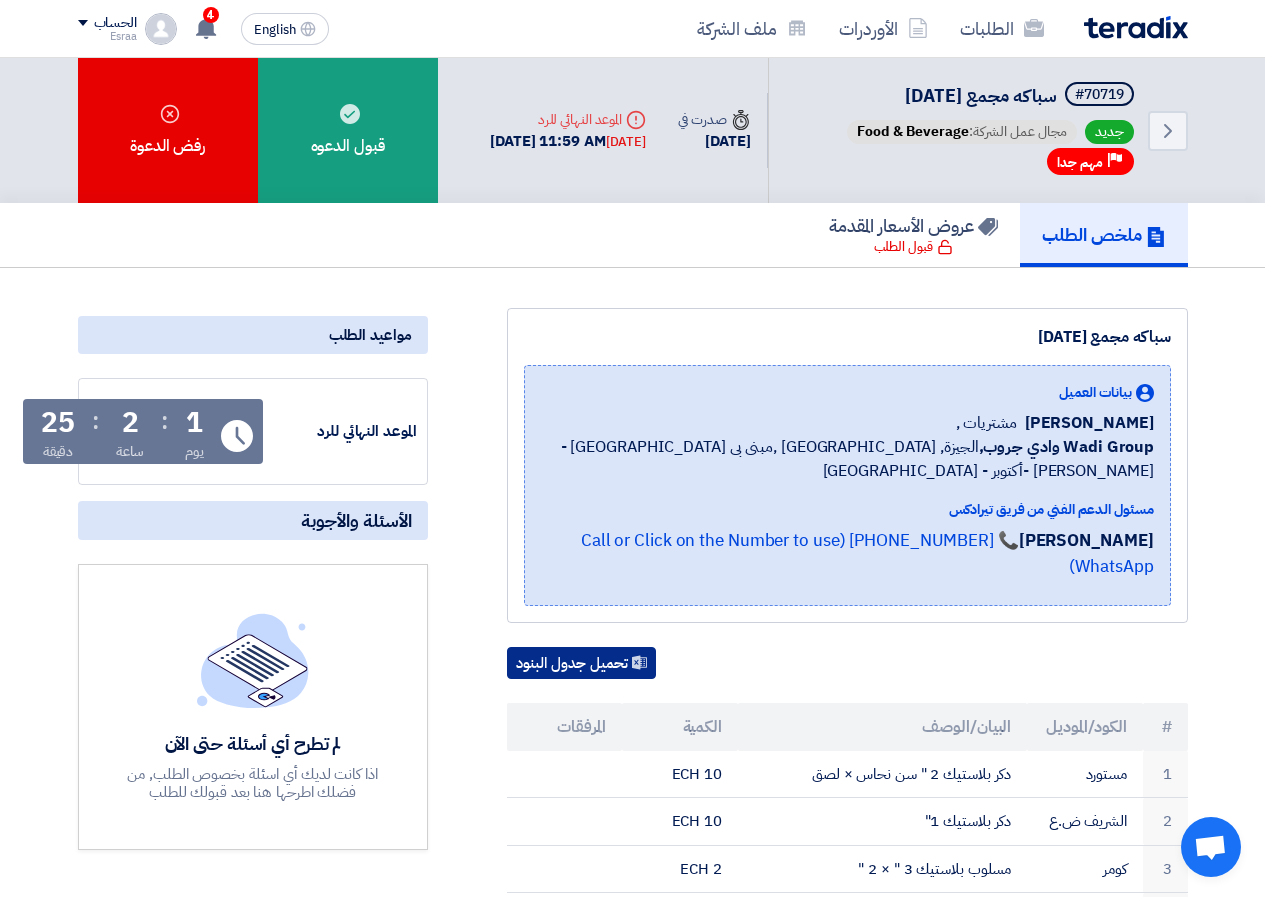click on "تحميل جدول البنود" 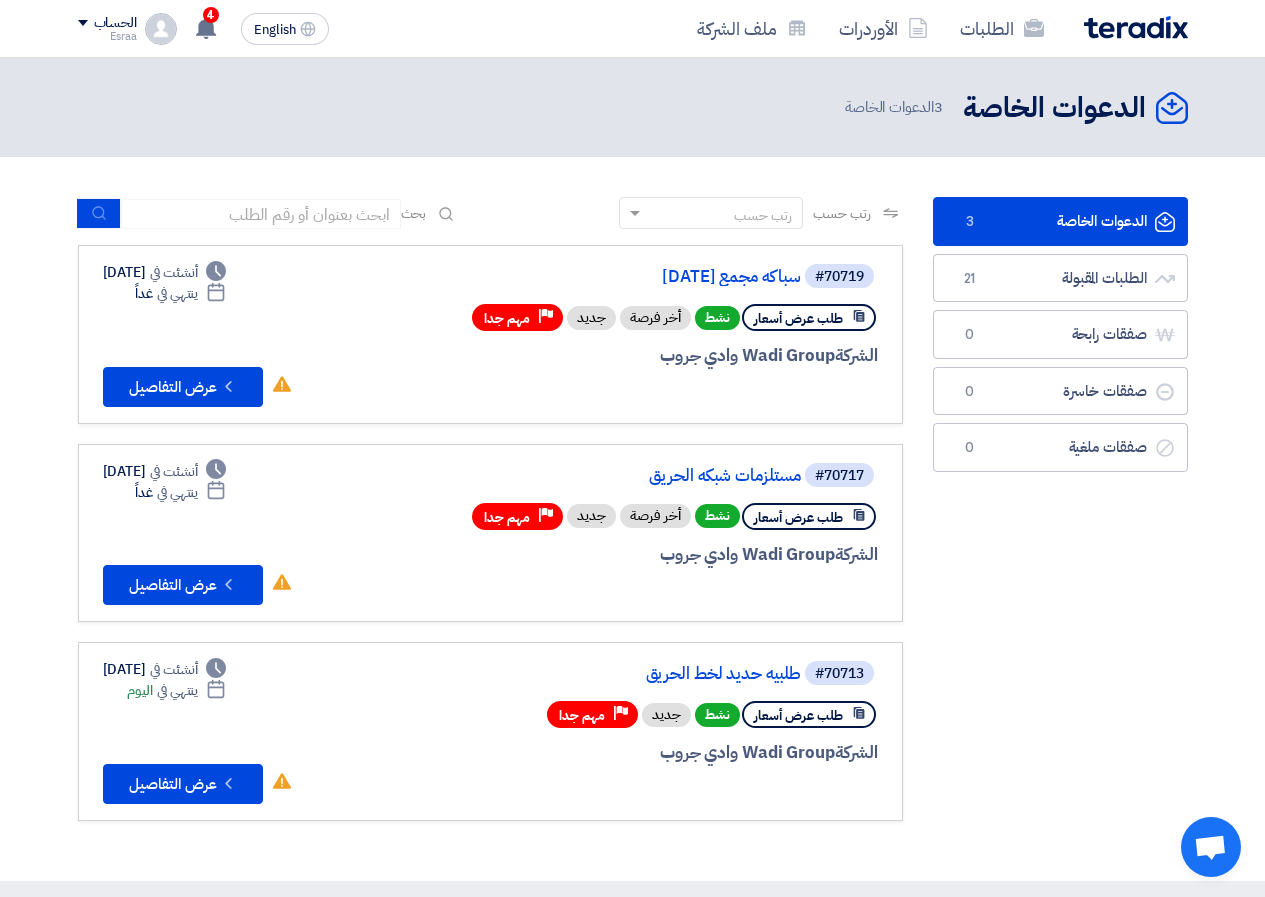 click on "Esraa" 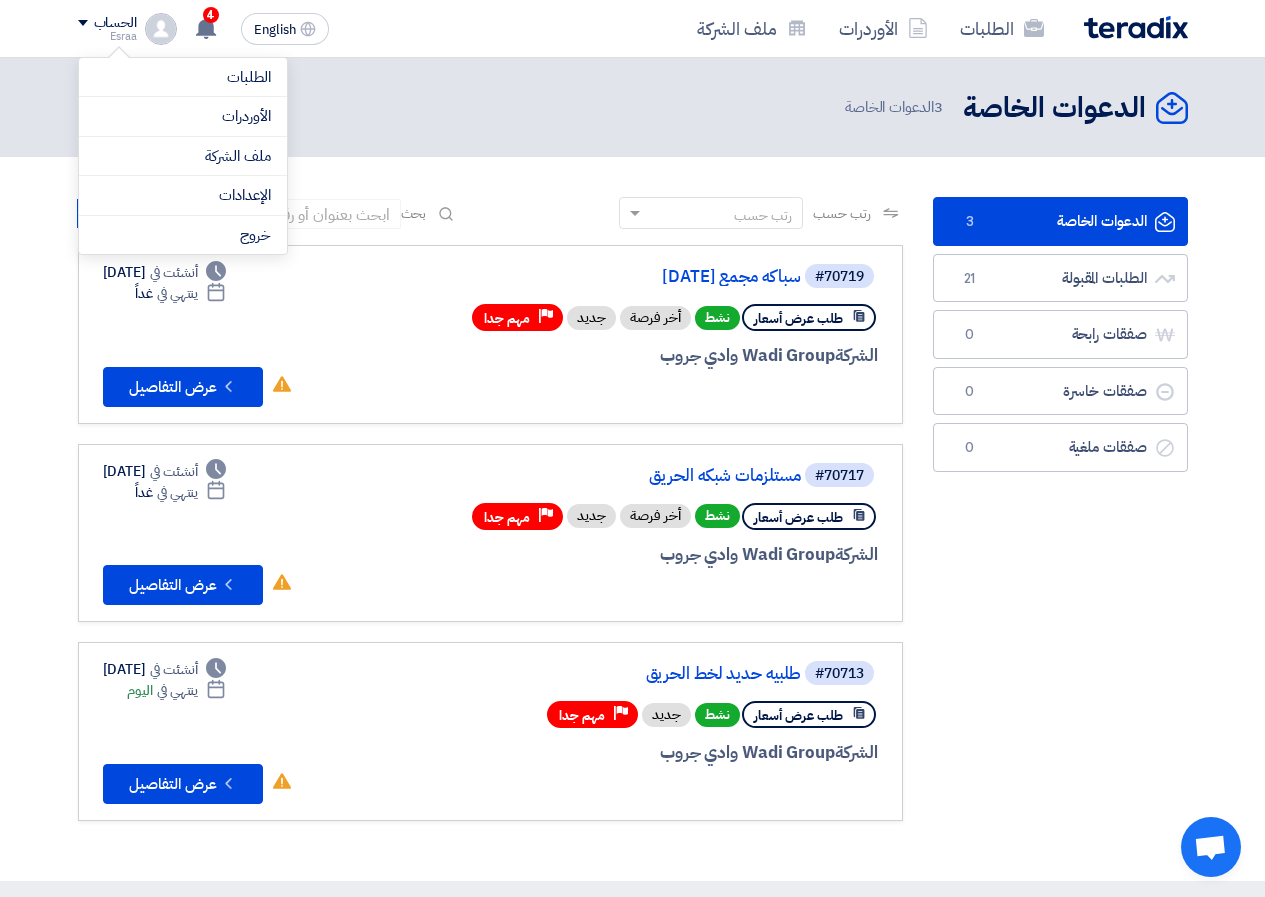 click on "الحساب" 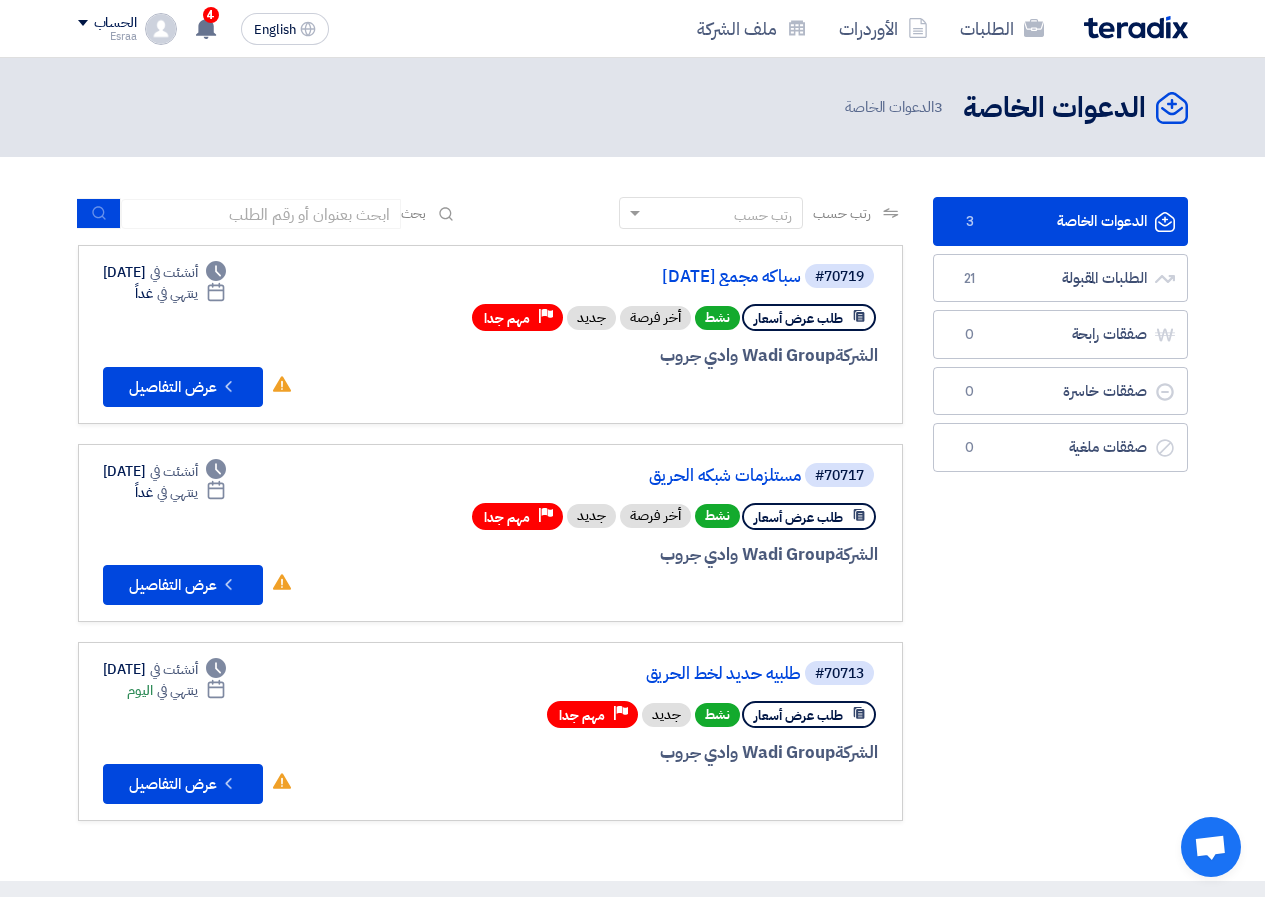 click on "الحساب" 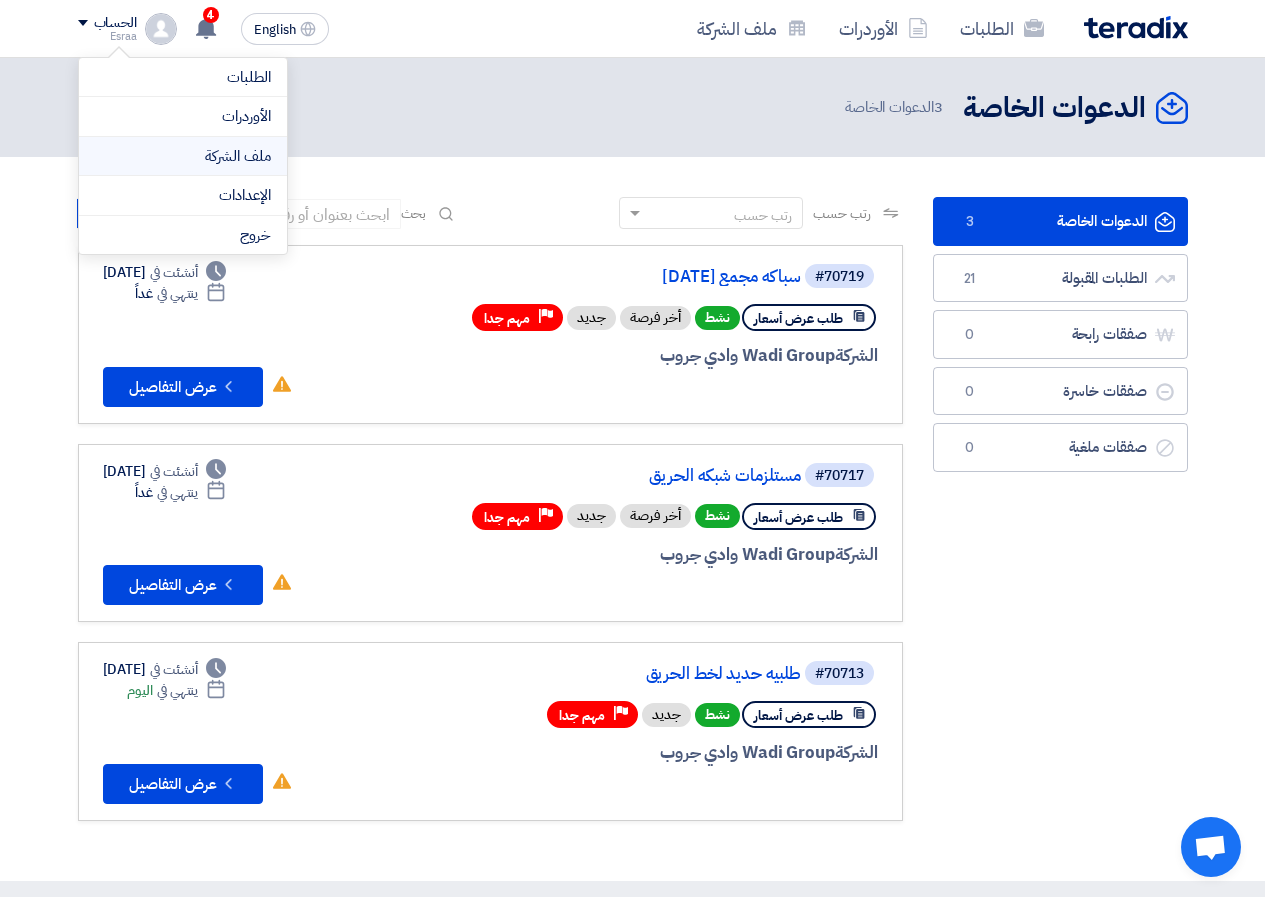 click on "ملف الشركة" 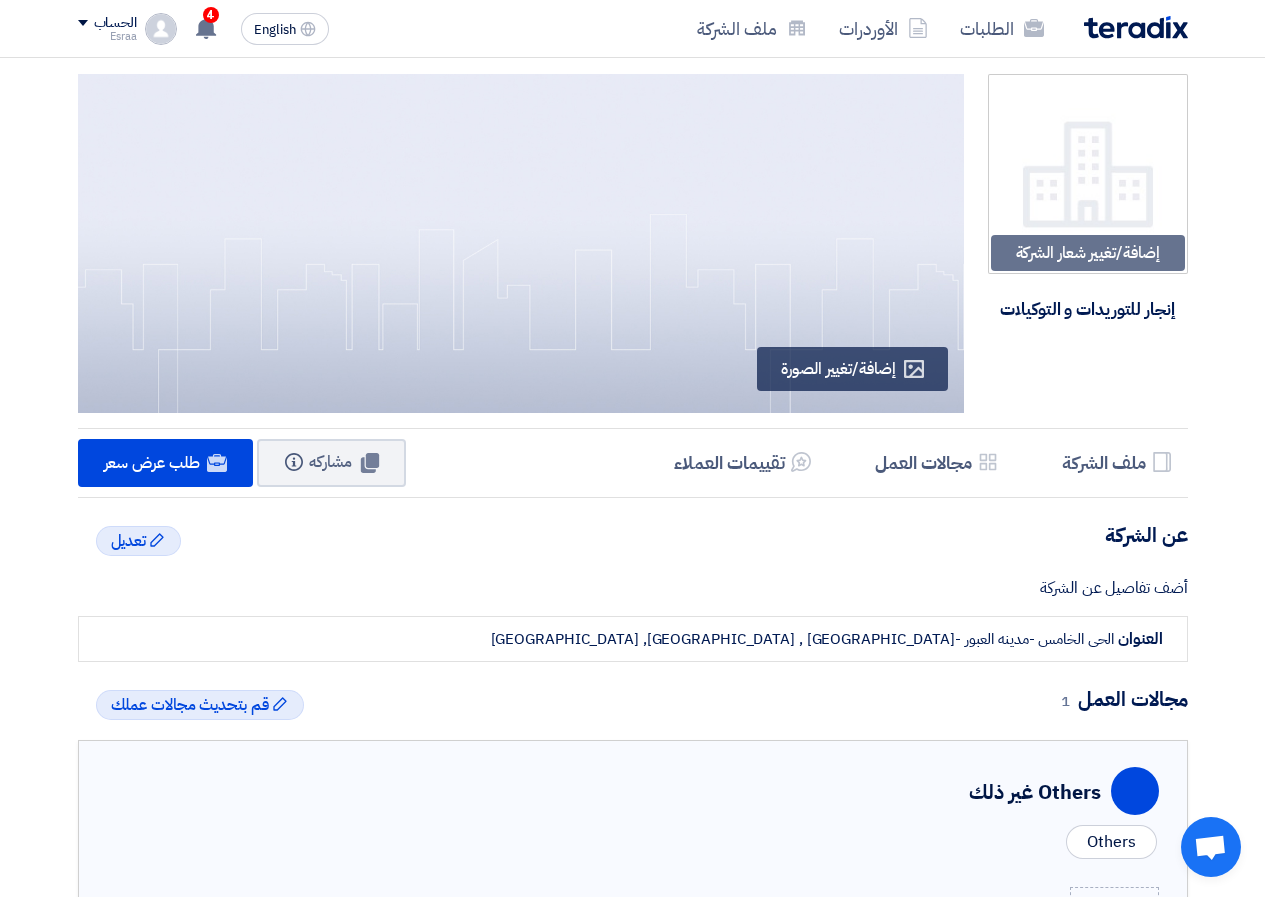 click on "الحساب" 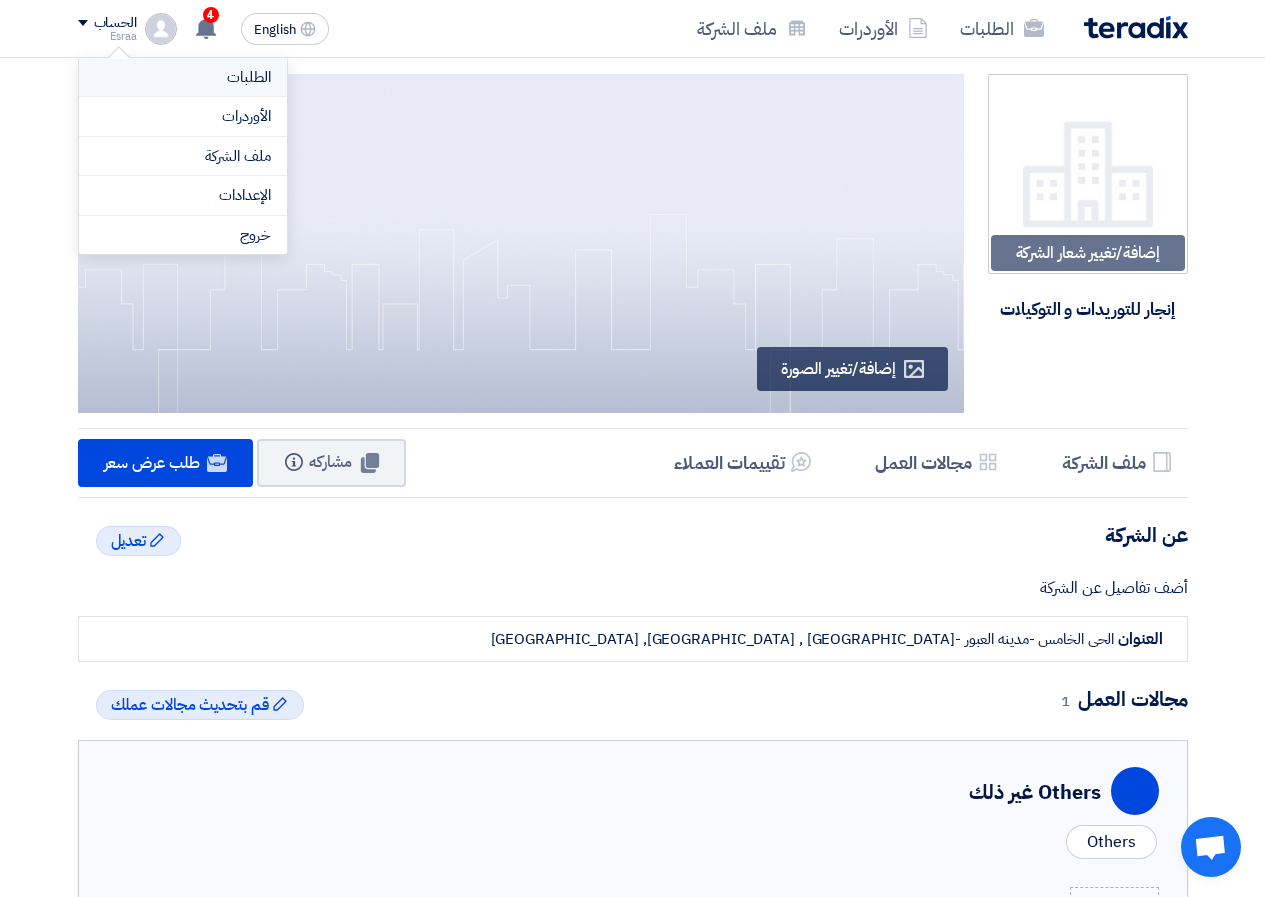 click on "الطلبات" 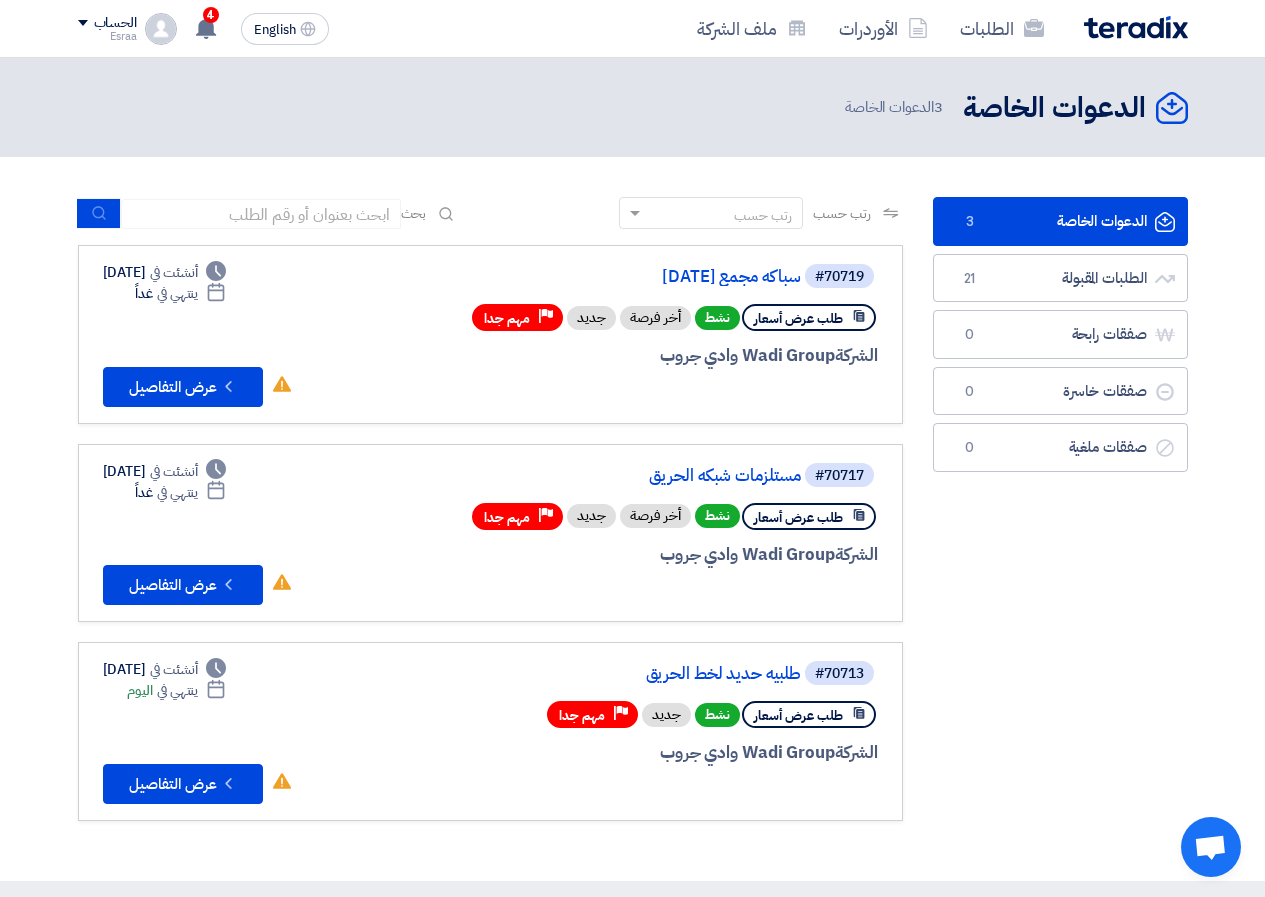 click at bounding box center (1210, 849) 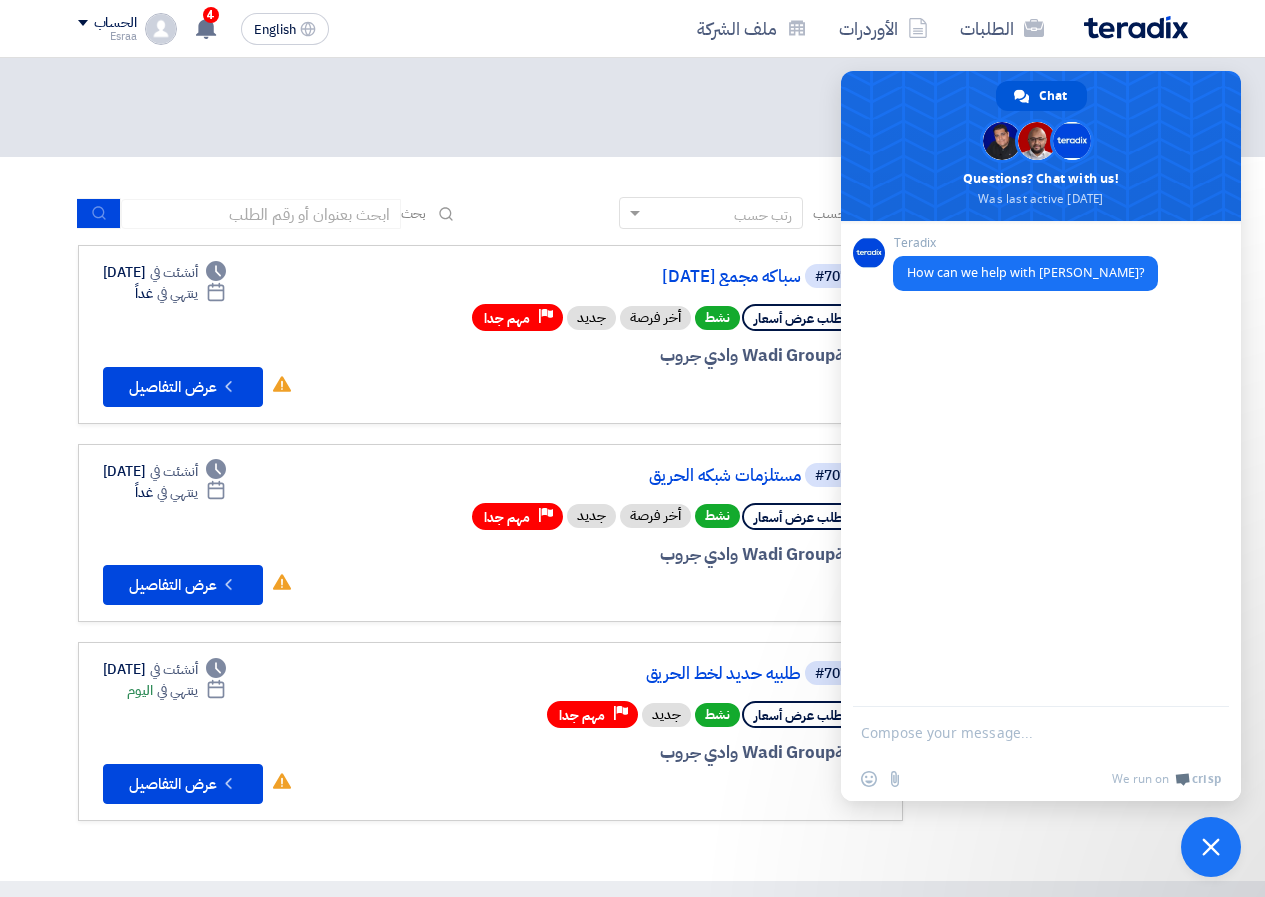 click on "رتب حسب
رتب حسب
بحث
مجال الطلب
مسؤول المشتريات
نوع الطلب" 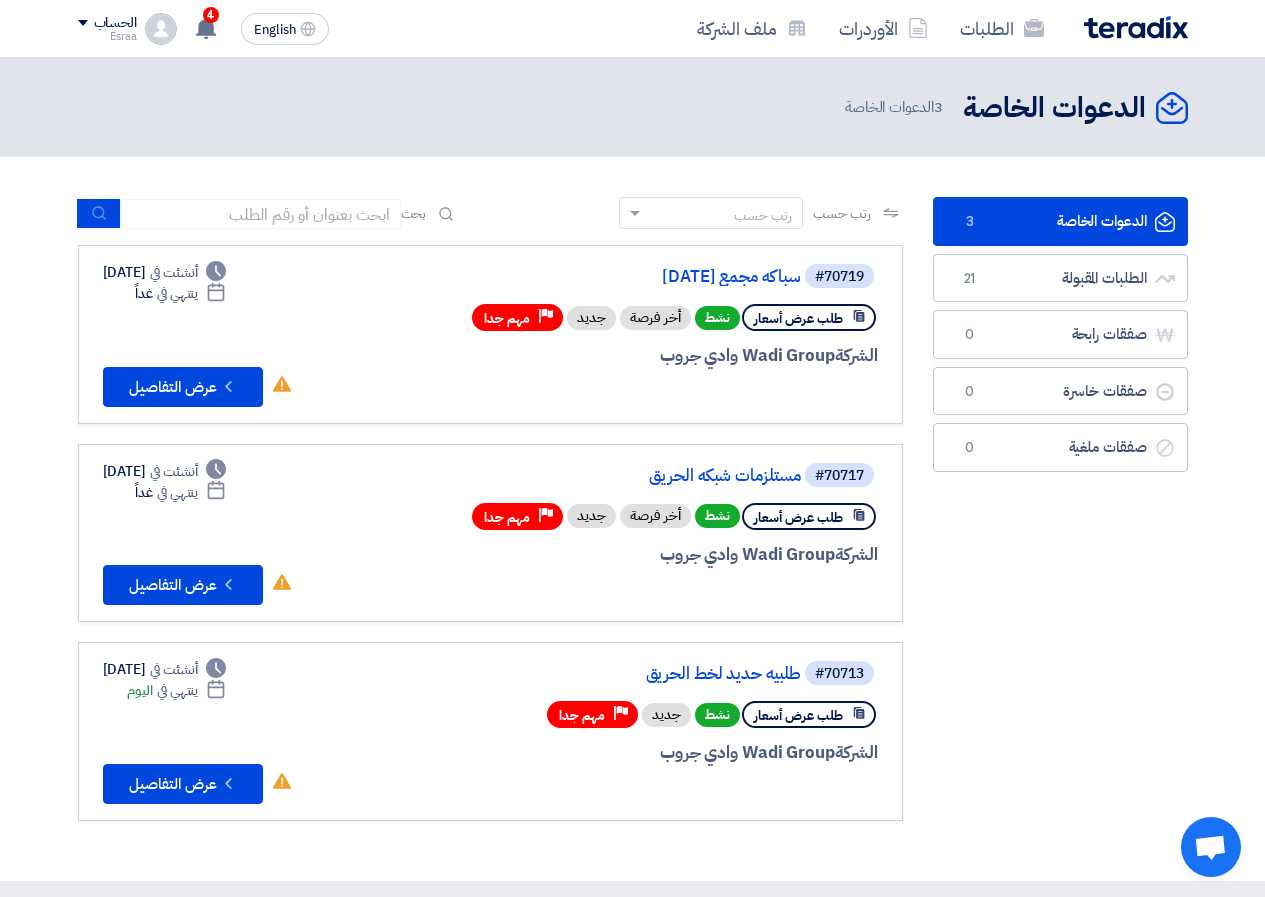 click on "#70719
سباكه مجمع [DATE]
طلب عرض أسعار
نشط
أخر فرصة
جديد
Priority
مهم جدا
الشركة  Wadi Group وادي جروب" 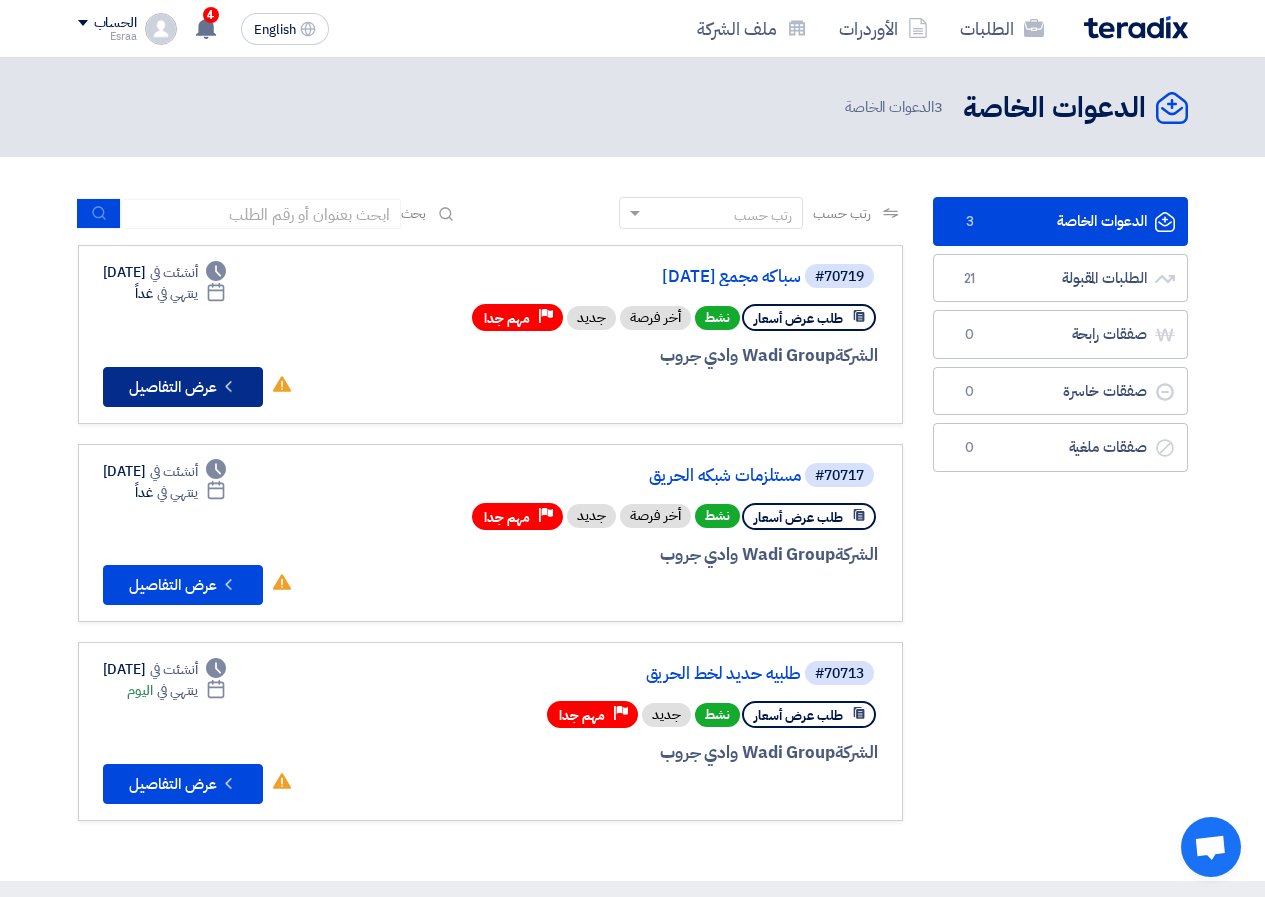 click on "Check details
عرض التفاصيل" 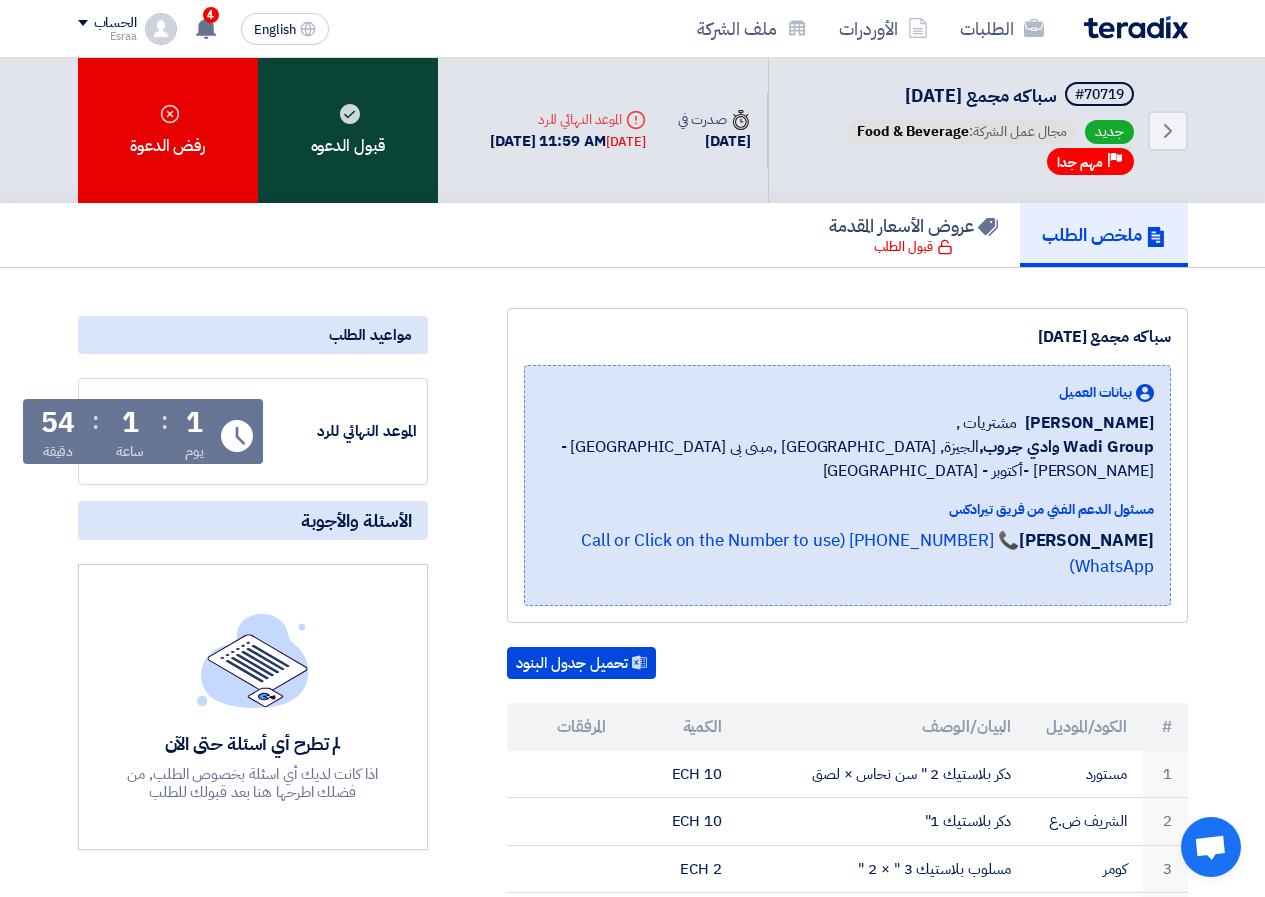 click on "قبول الدعوه" 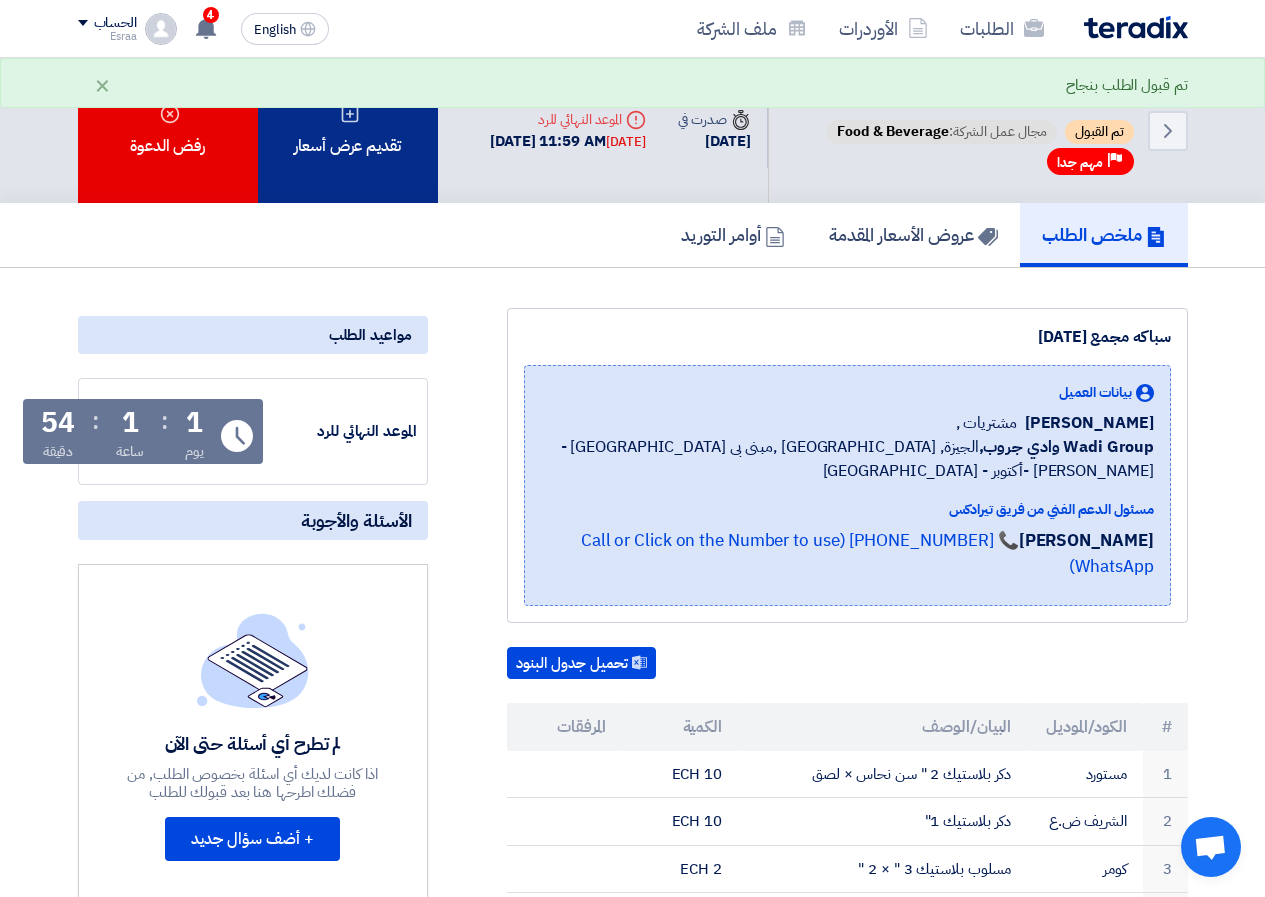 click on "تقديم عرض أسعار" 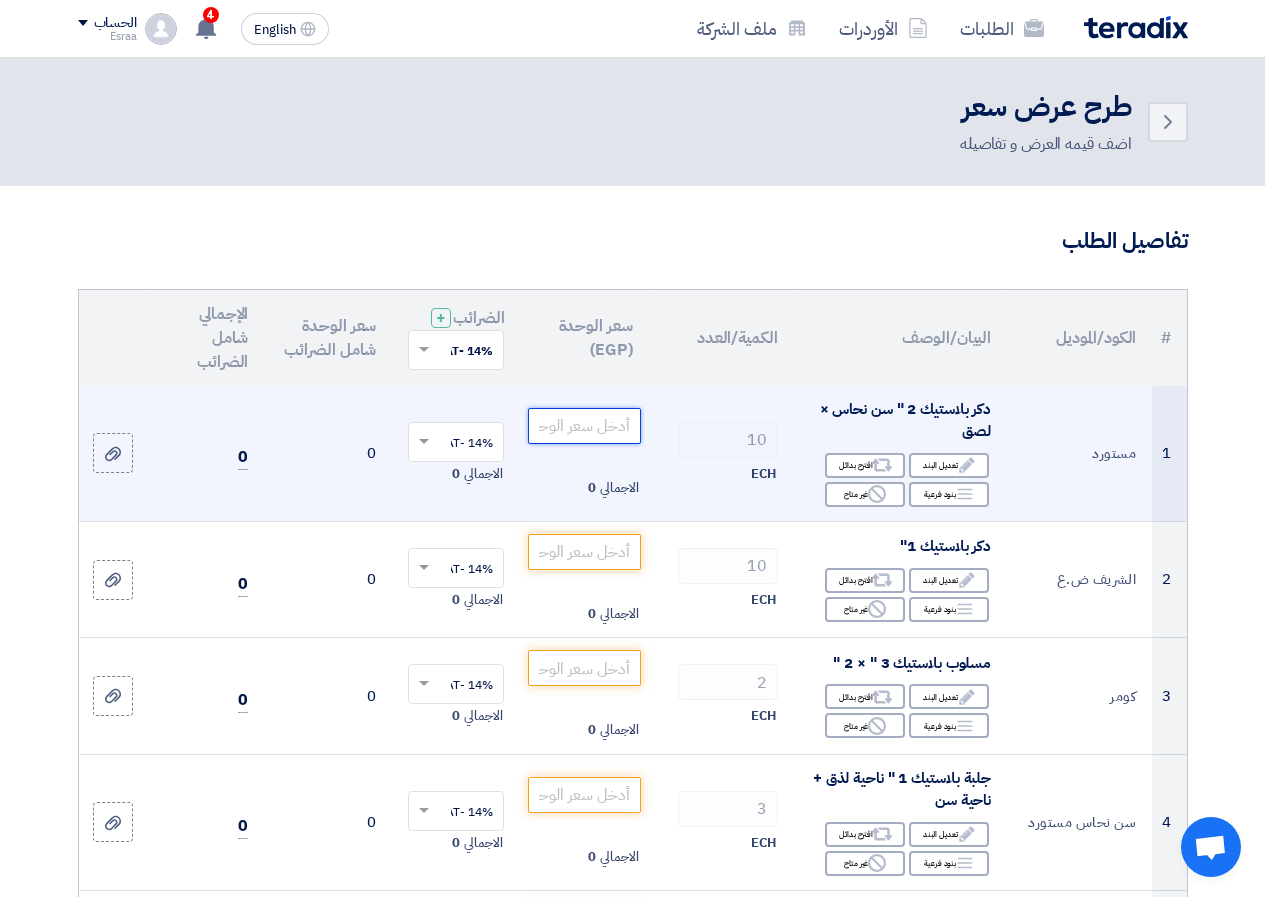 click 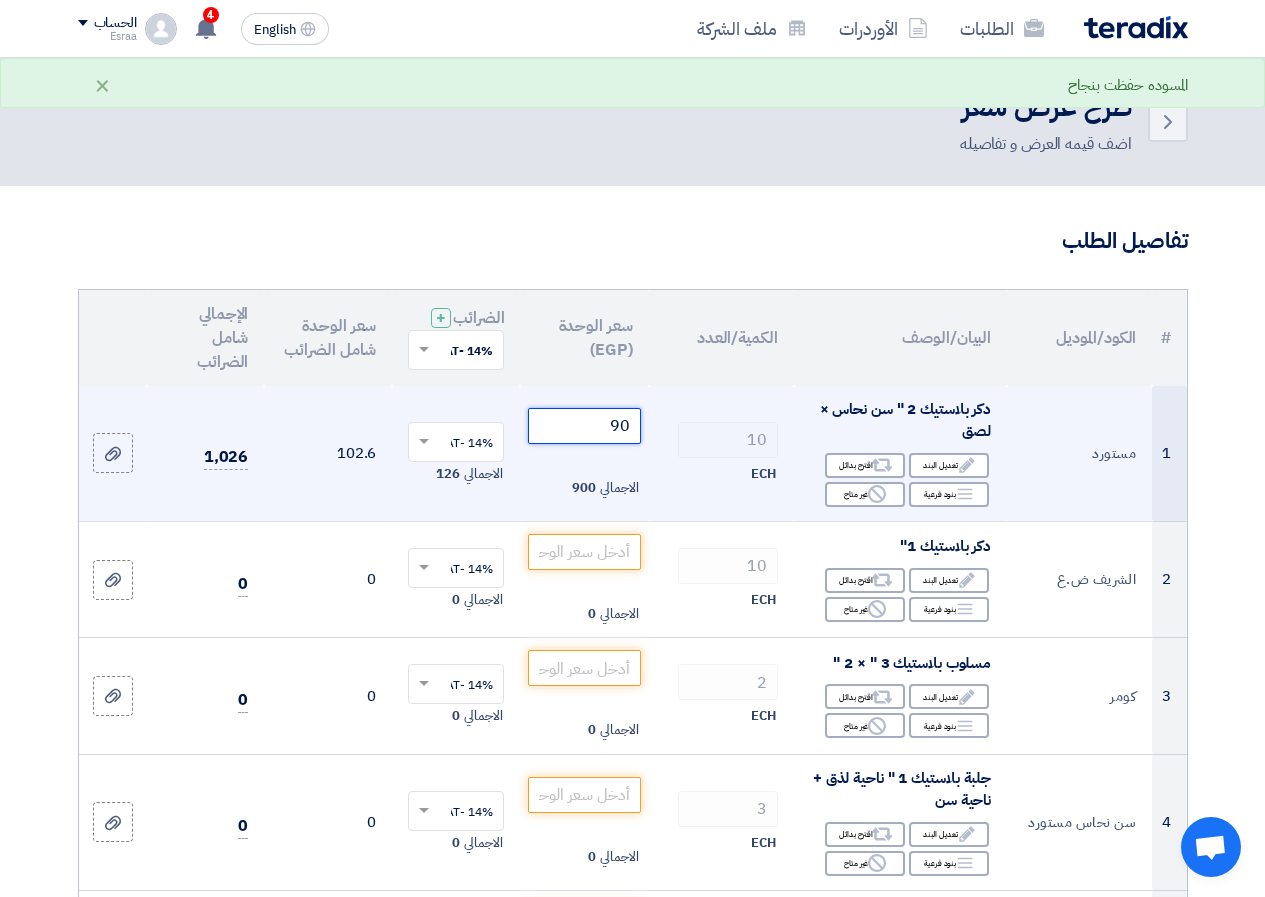 type on "91" 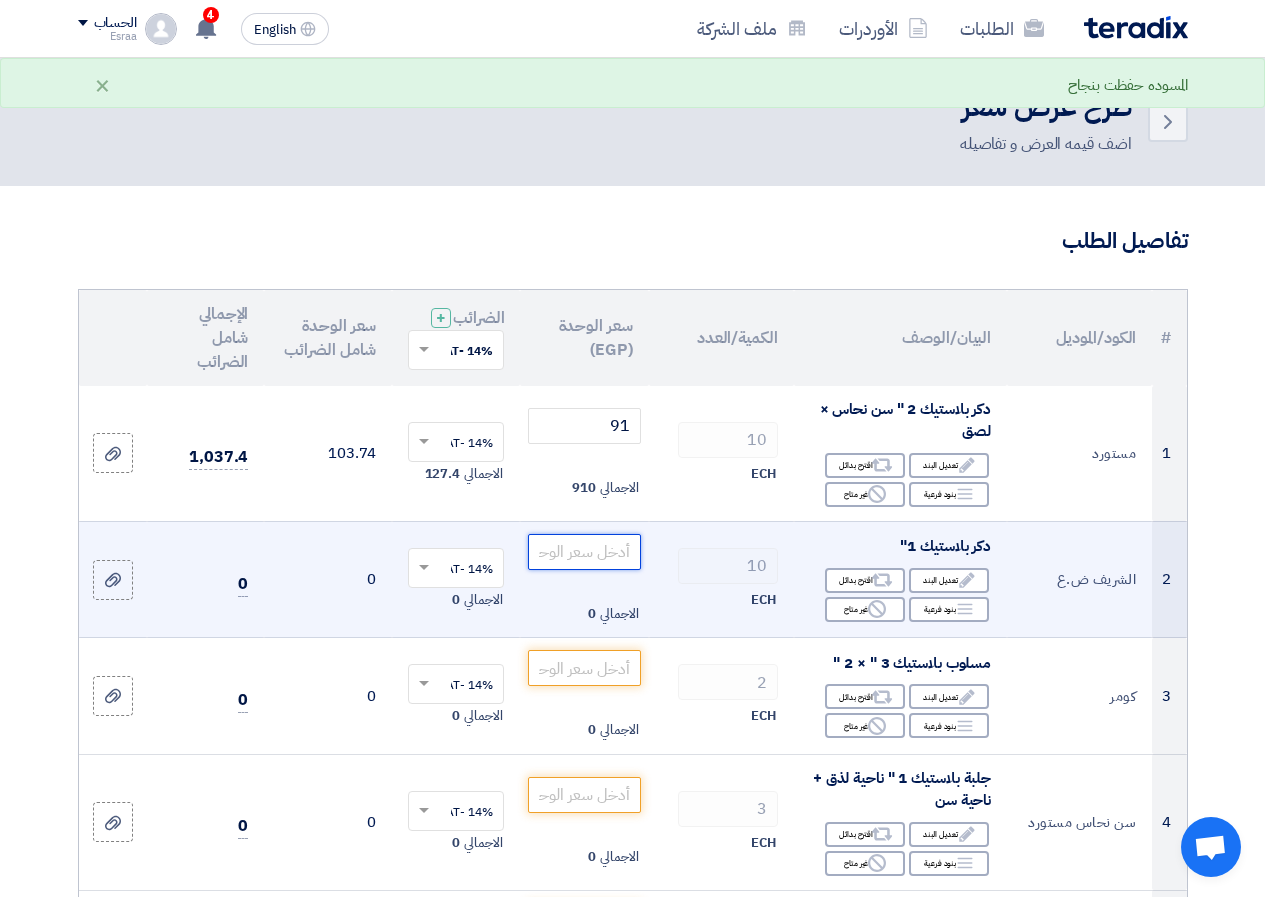 click 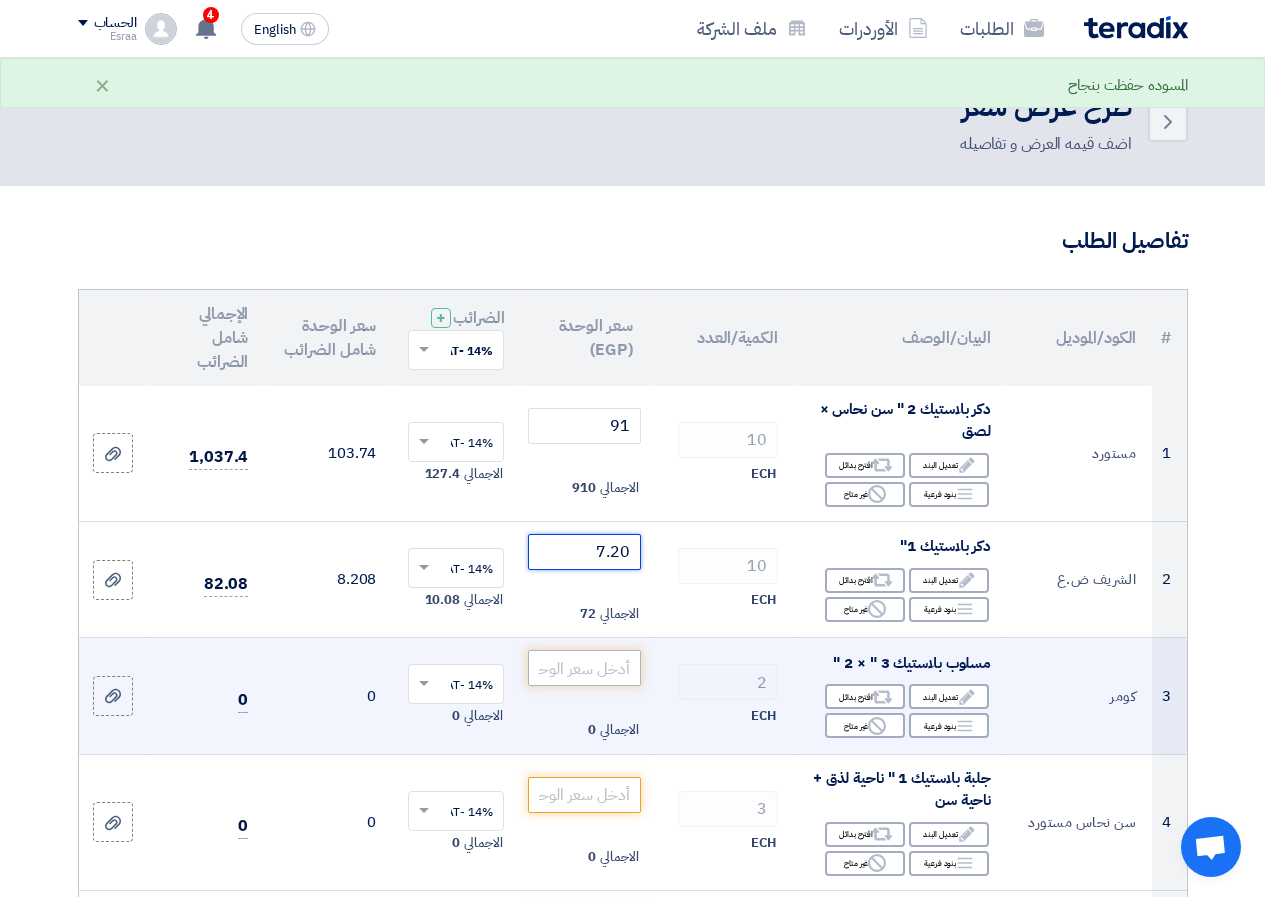 type on "7.20" 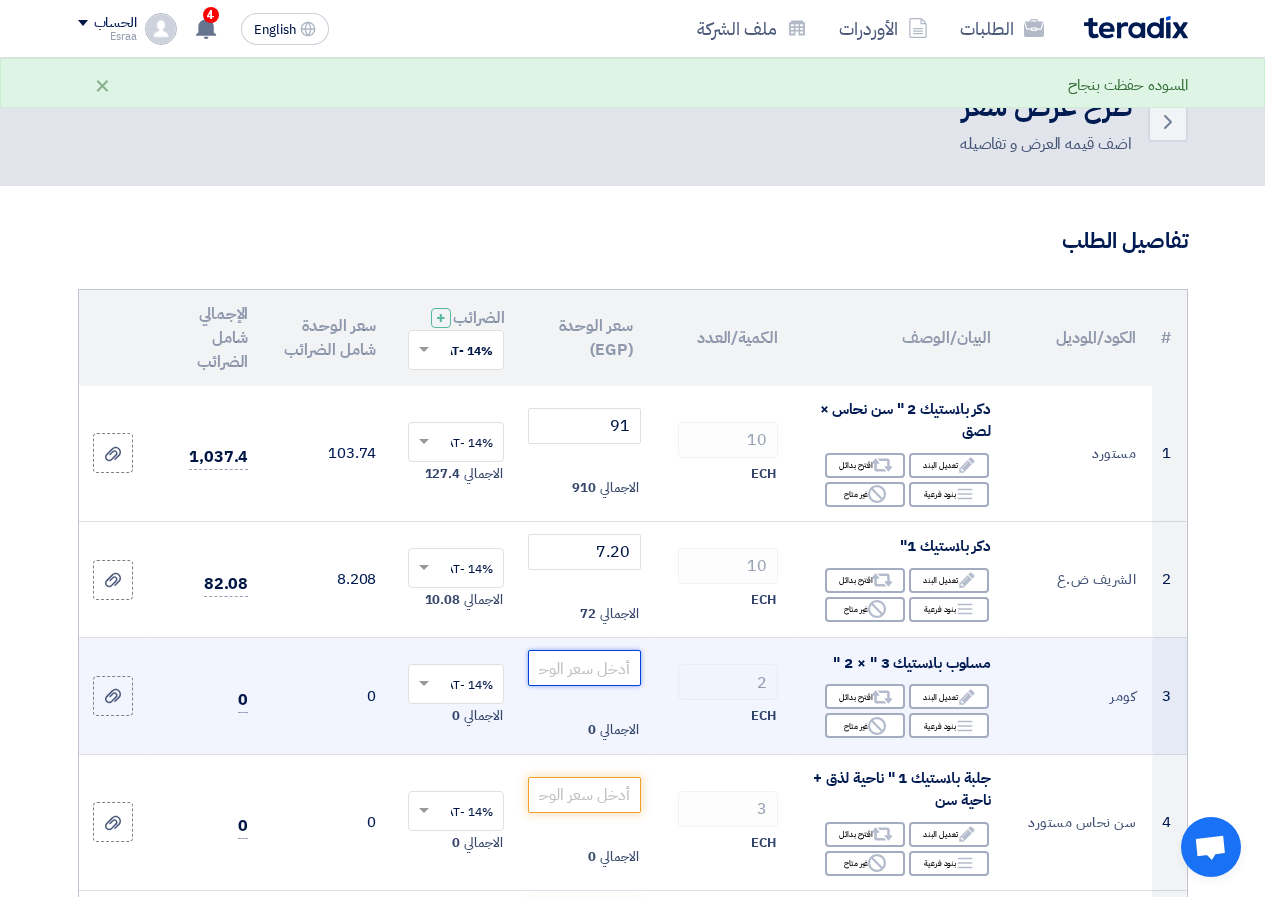 click 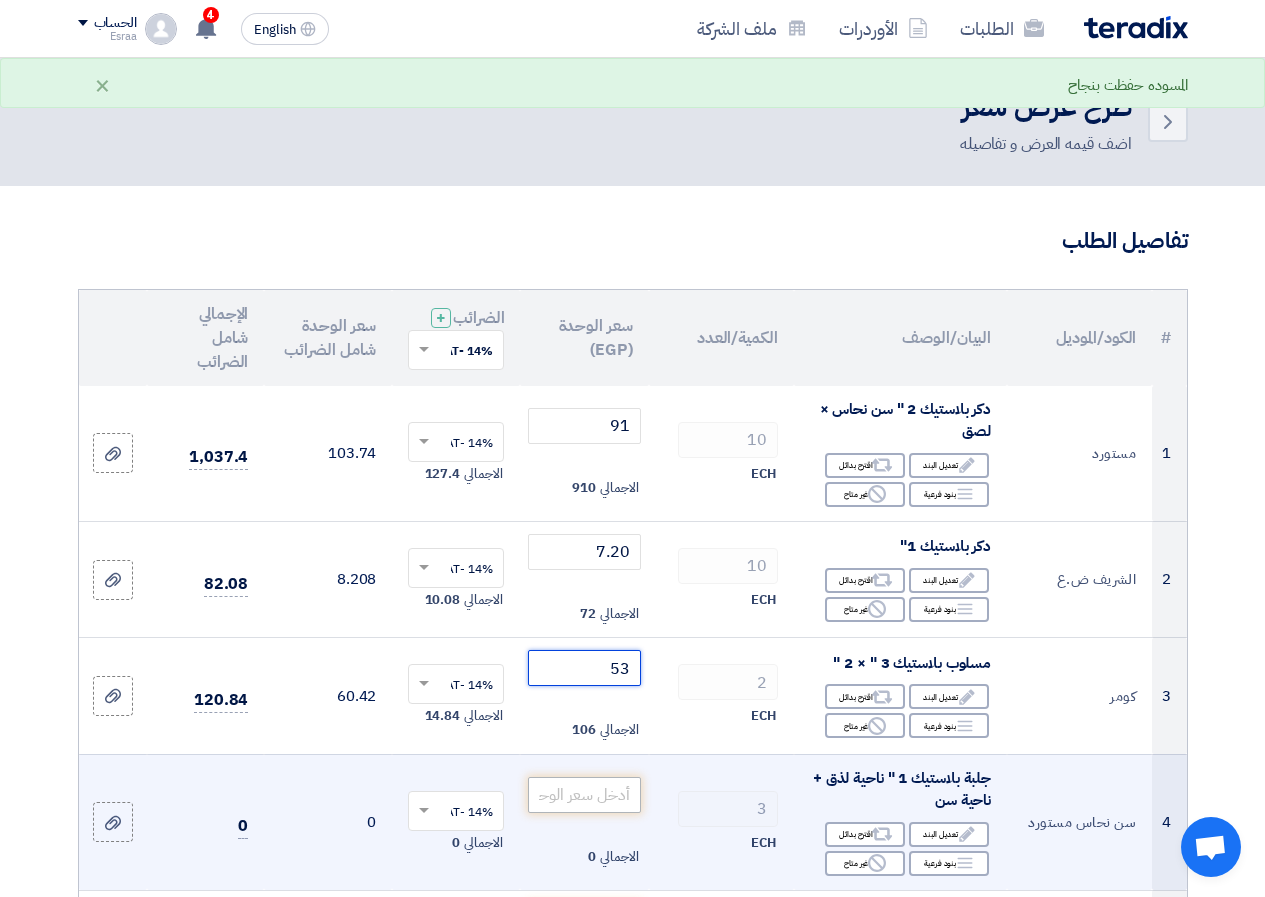 type on "53" 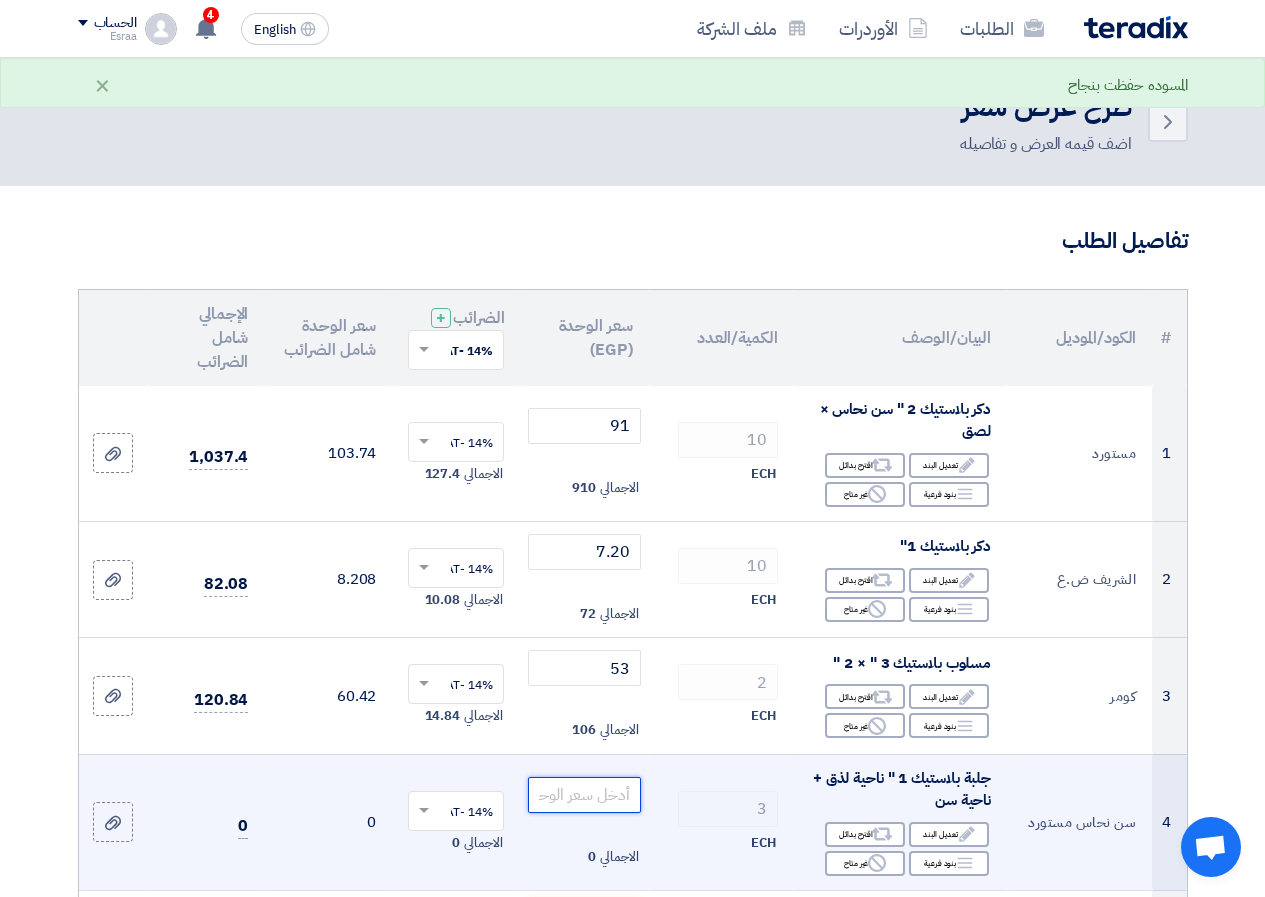 click 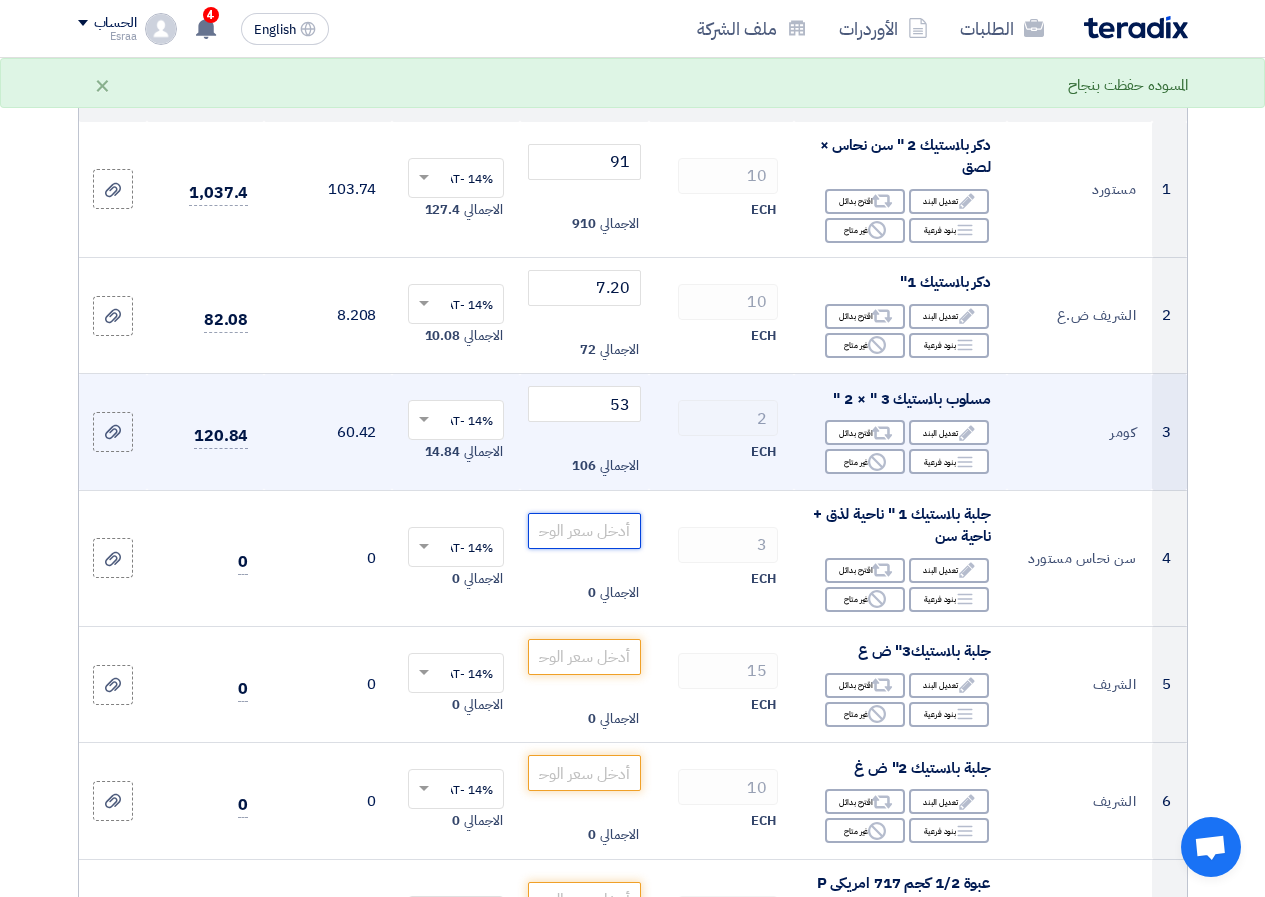 scroll, scrollTop: 300, scrollLeft: 0, axis: vertical 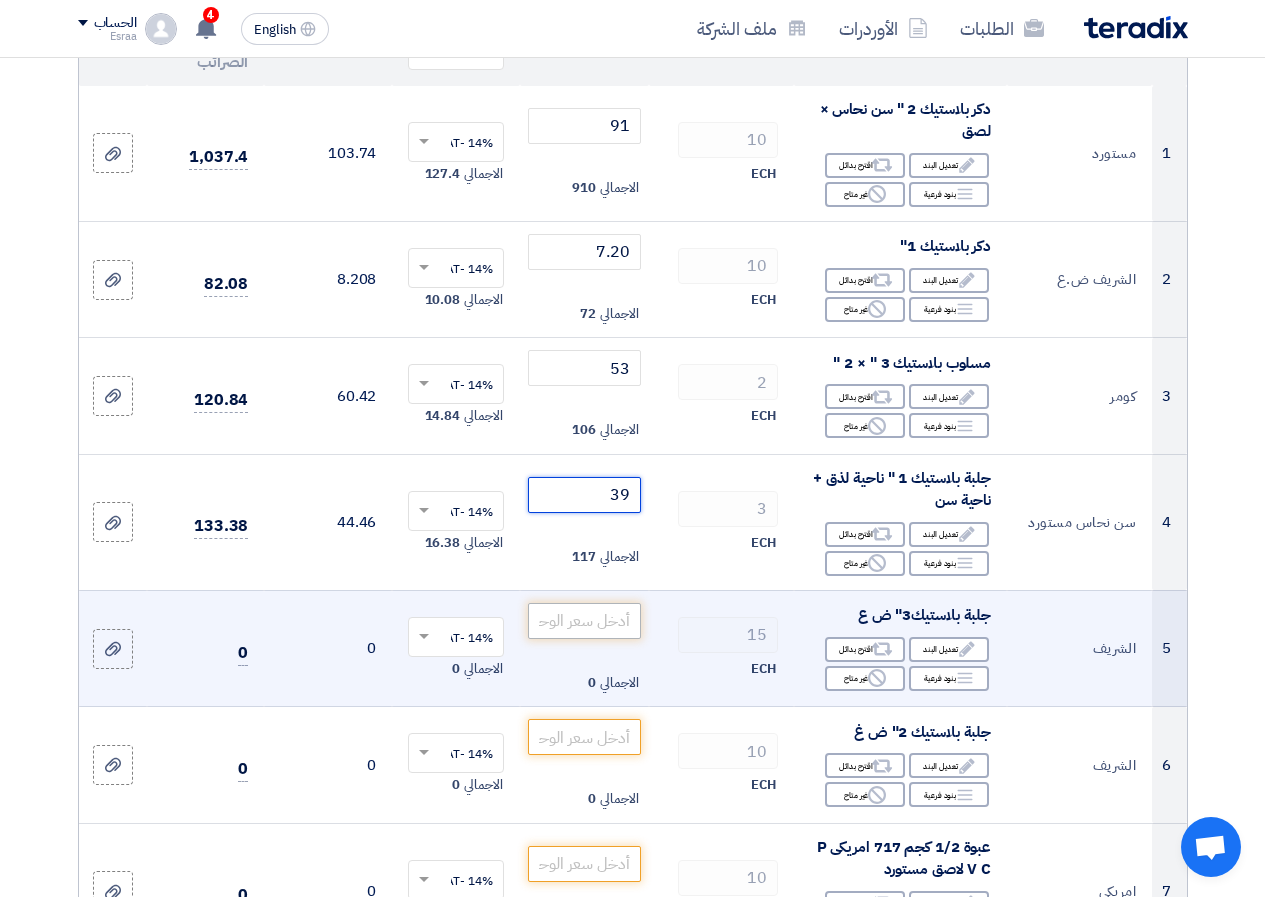 type on "39" 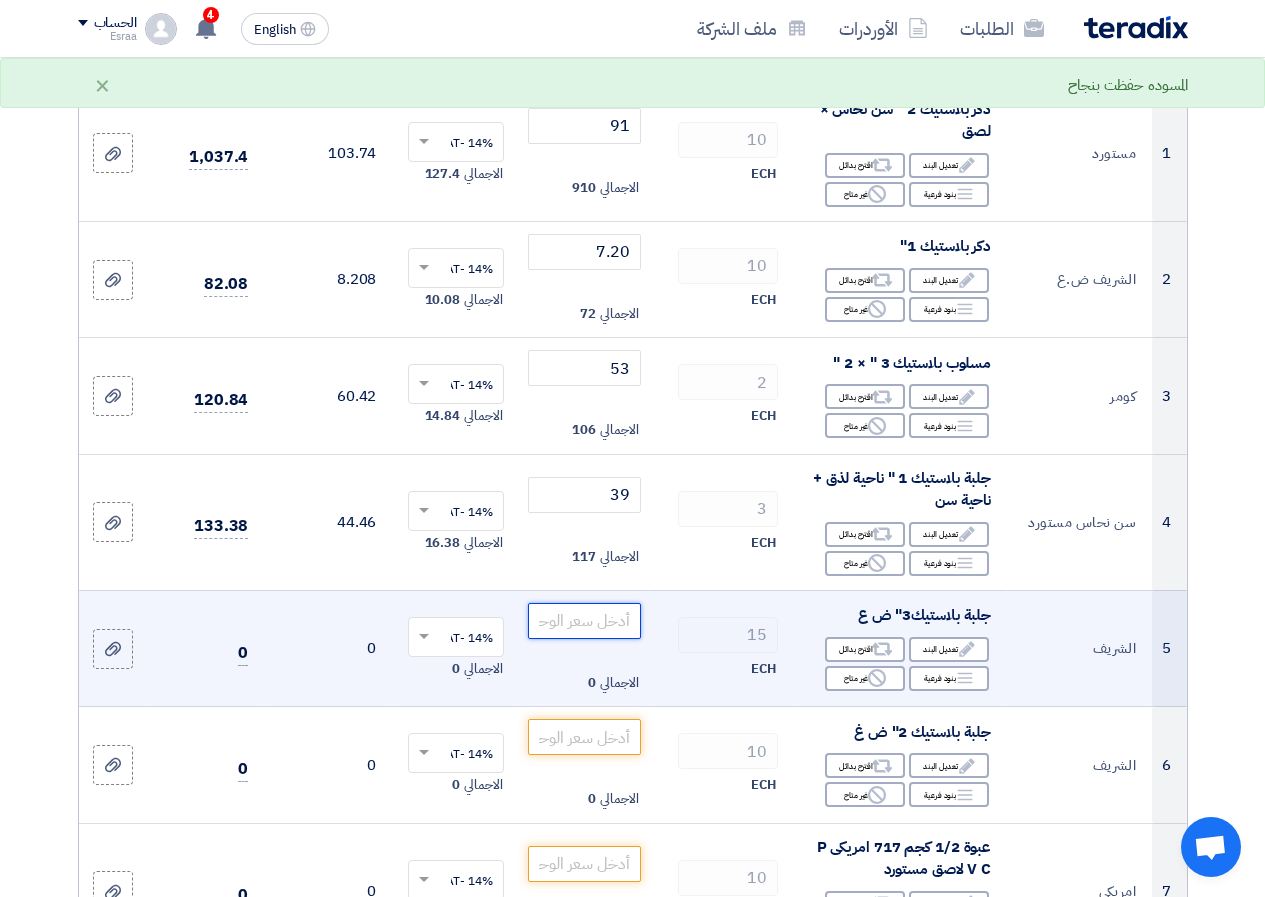 click 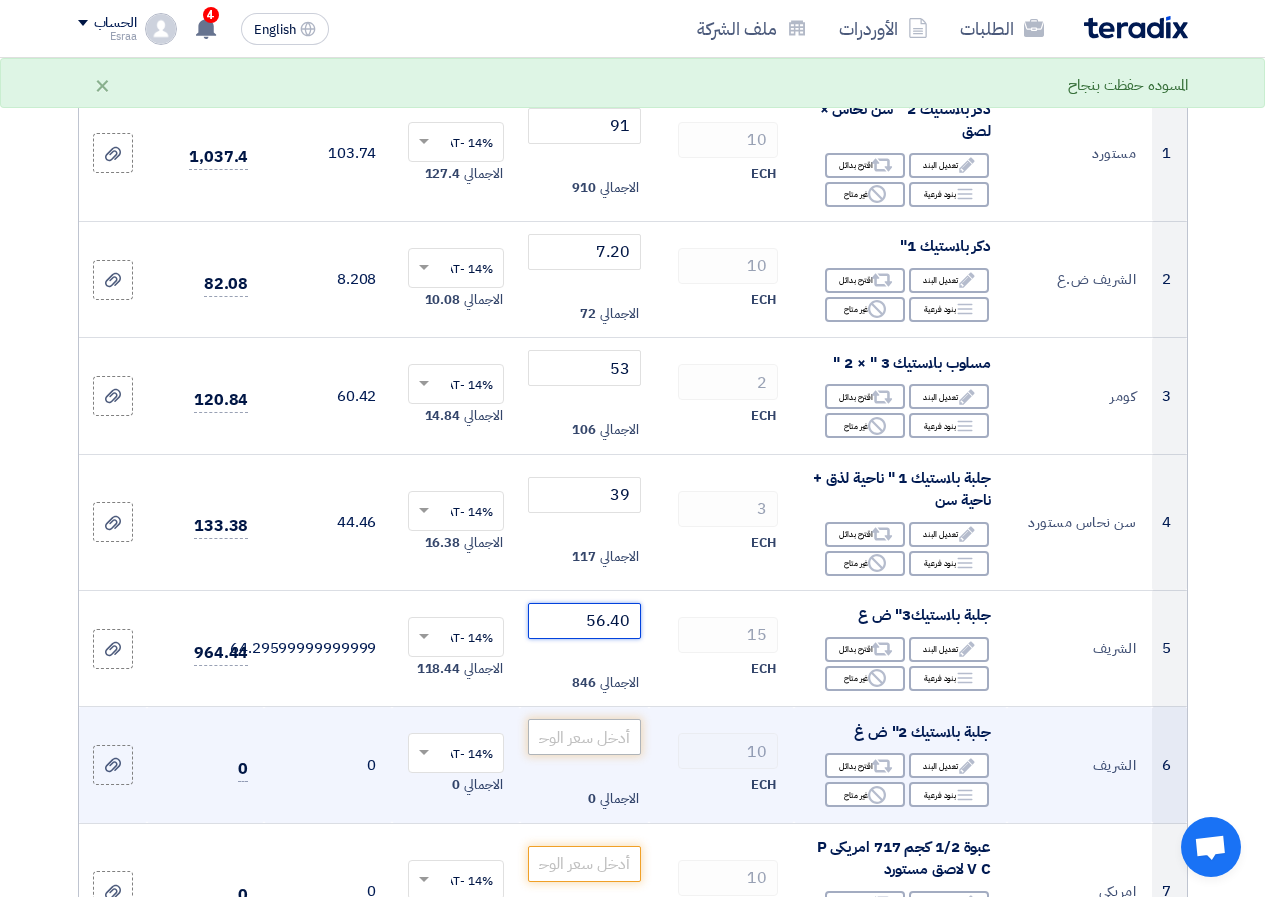 type on "56.40" 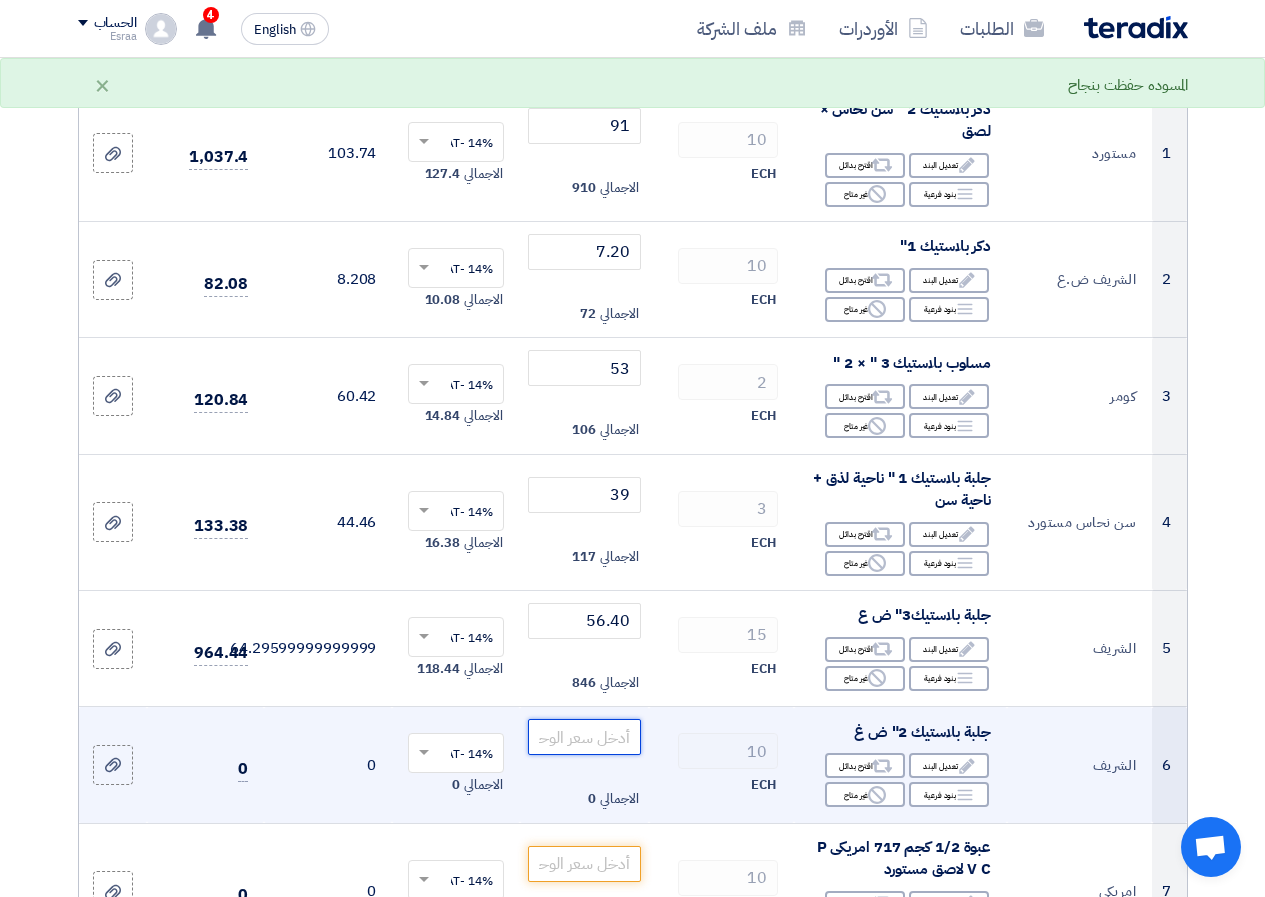 click 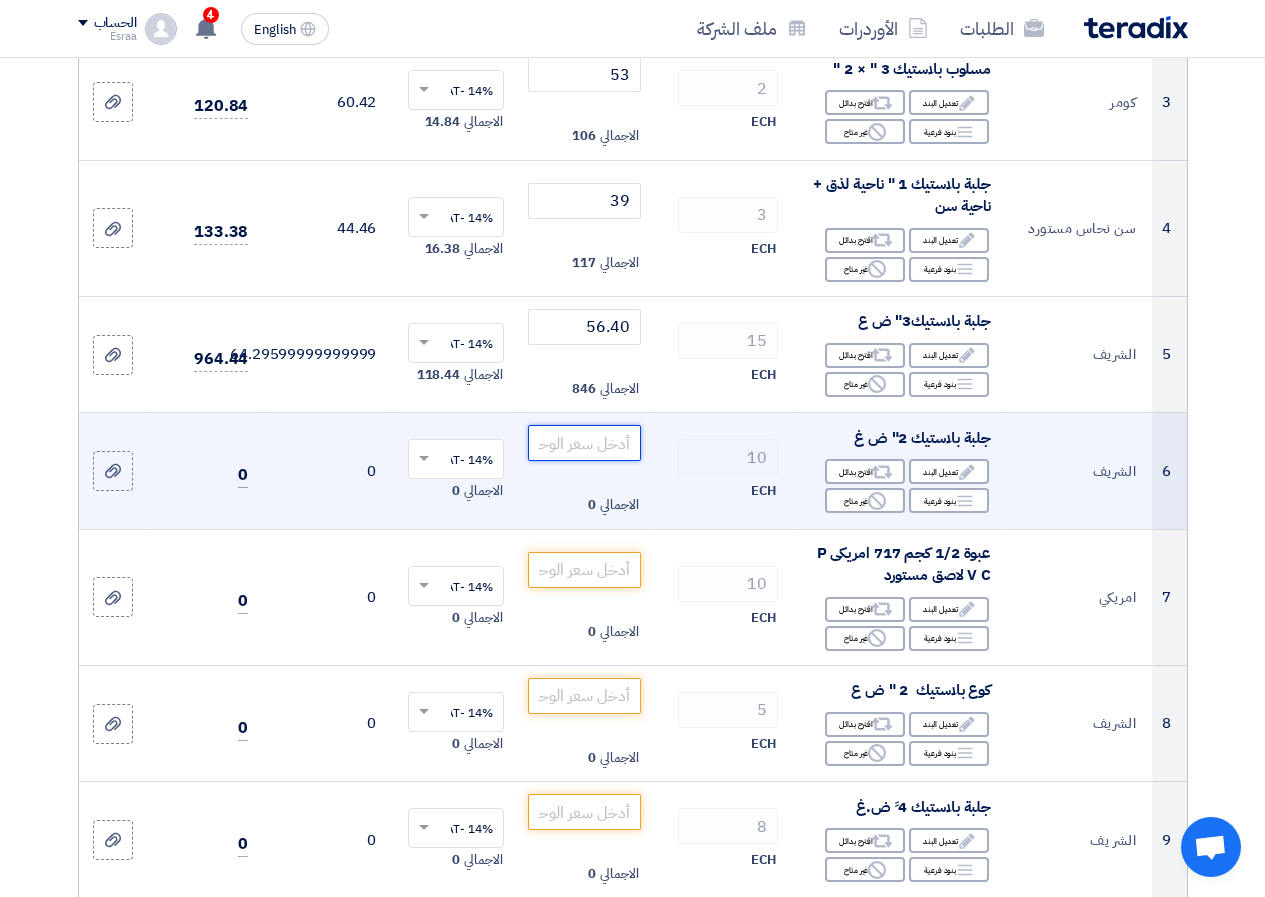 scroll, scrollTop: 600, scrollLeft: 0, axis: vertical 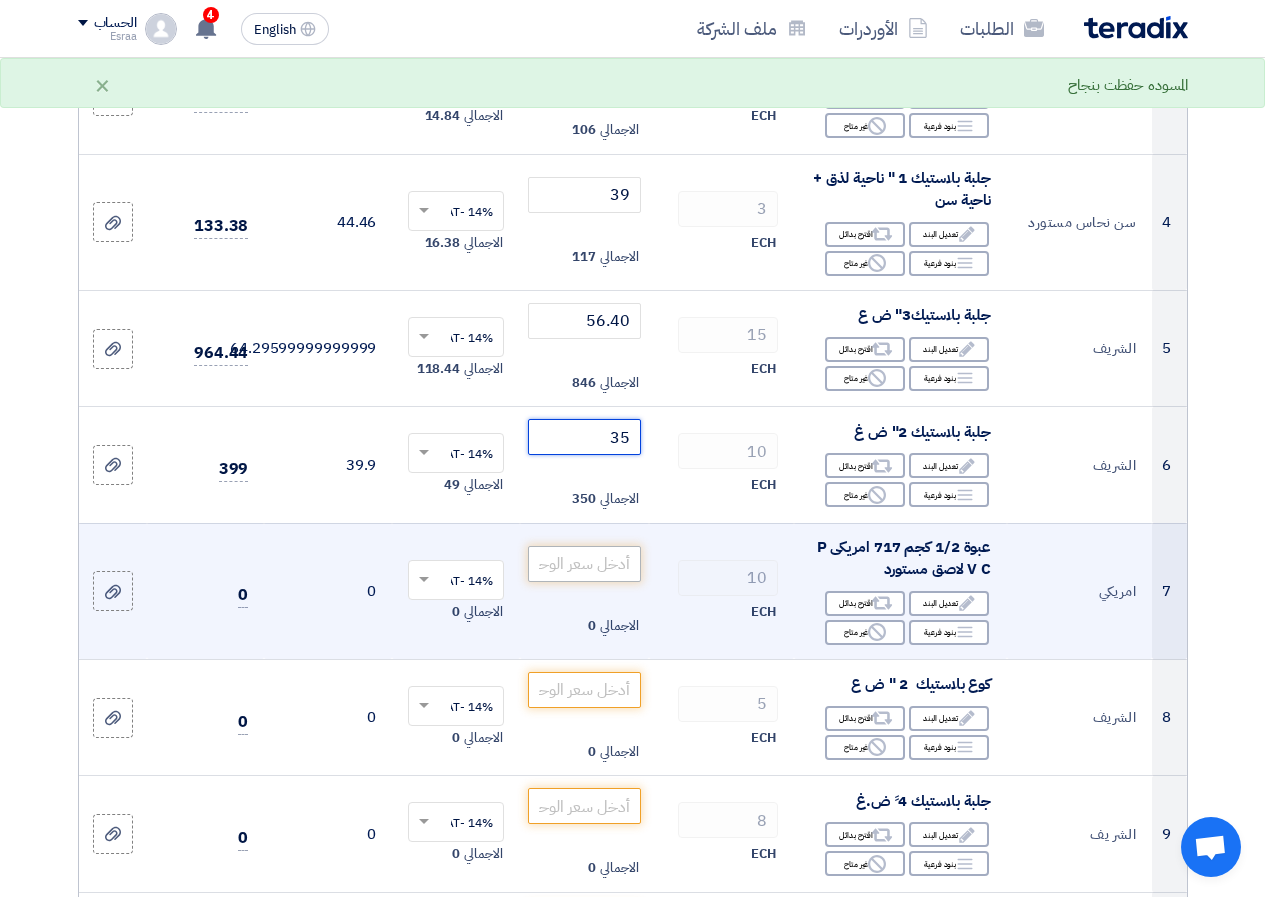 type on "35" 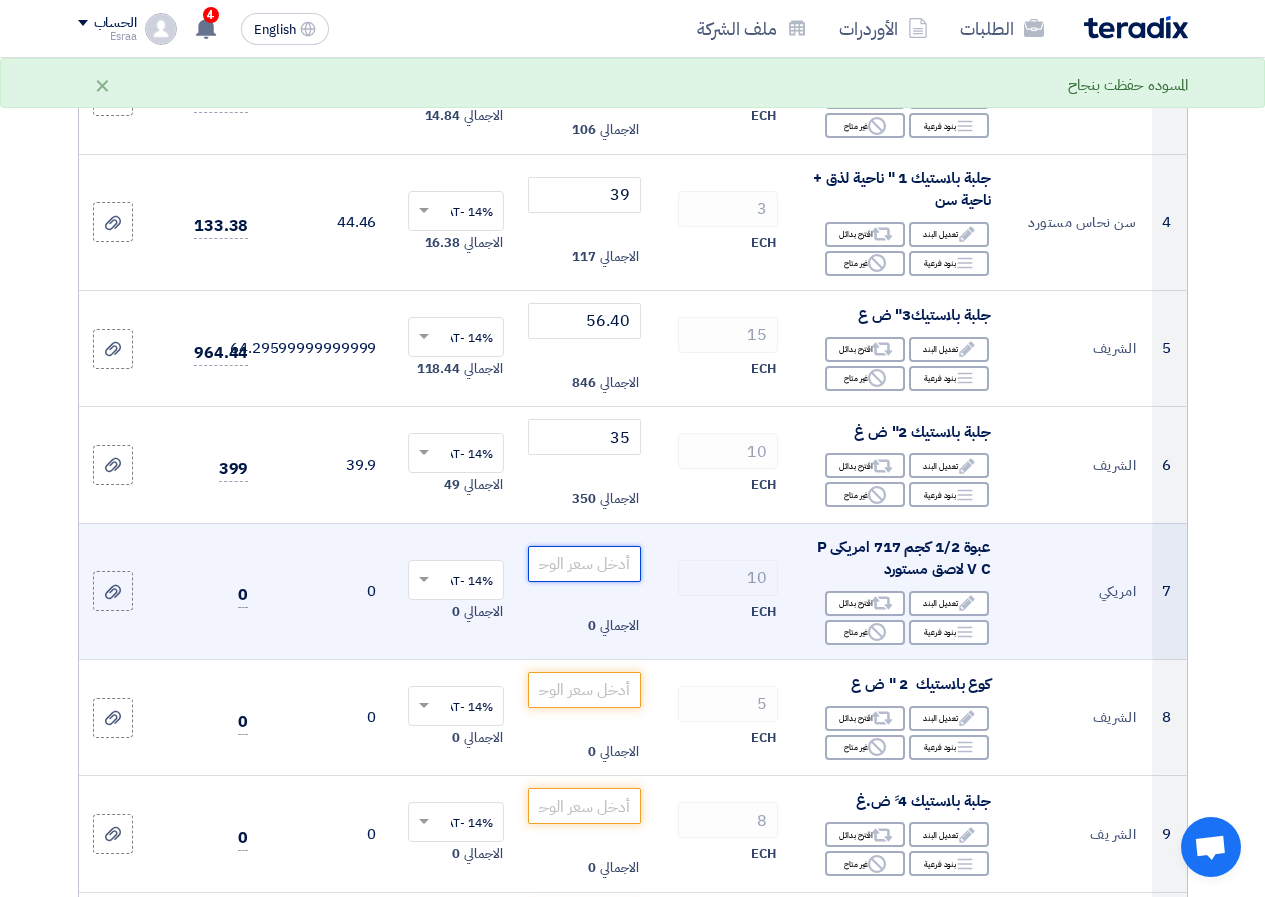 click 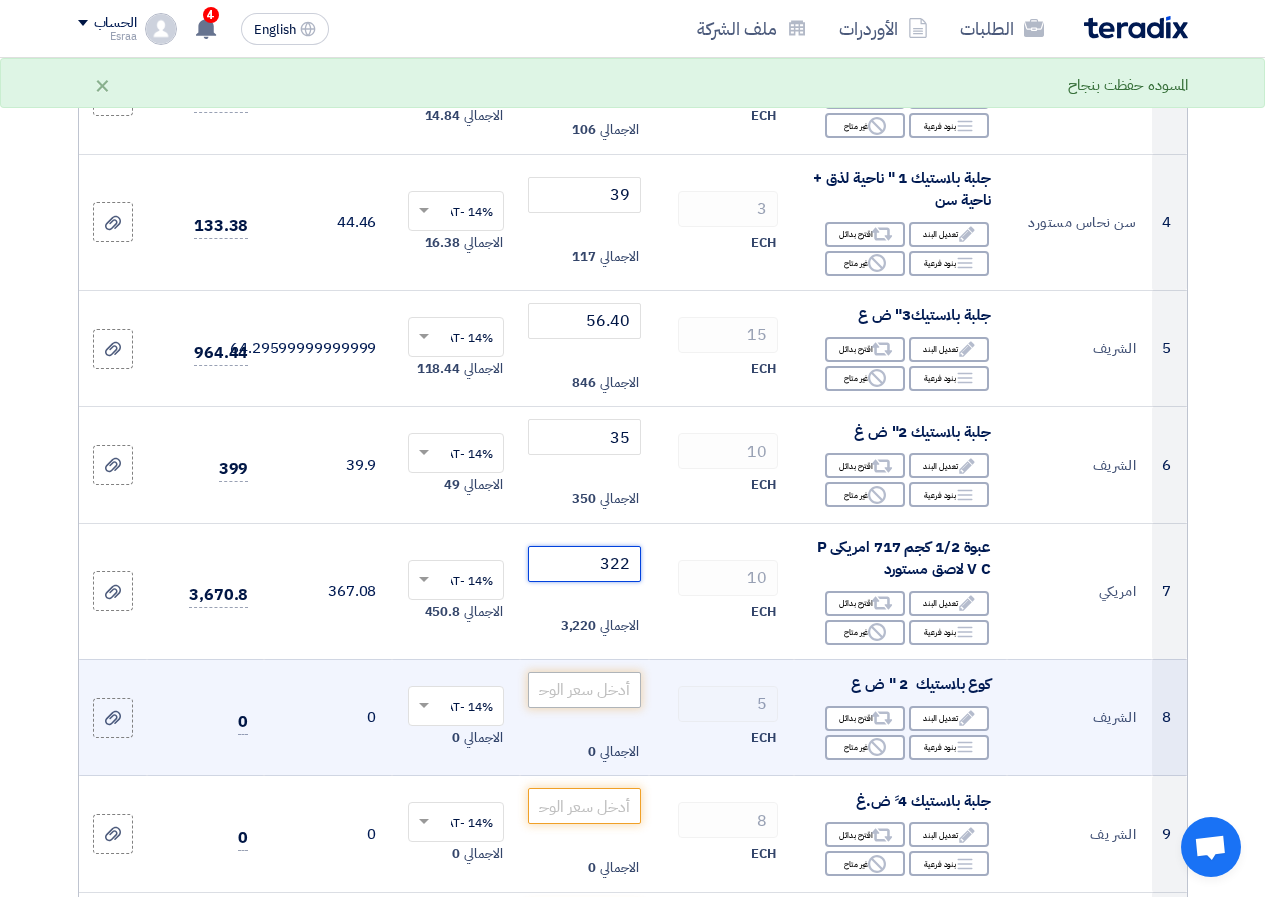type on "322" 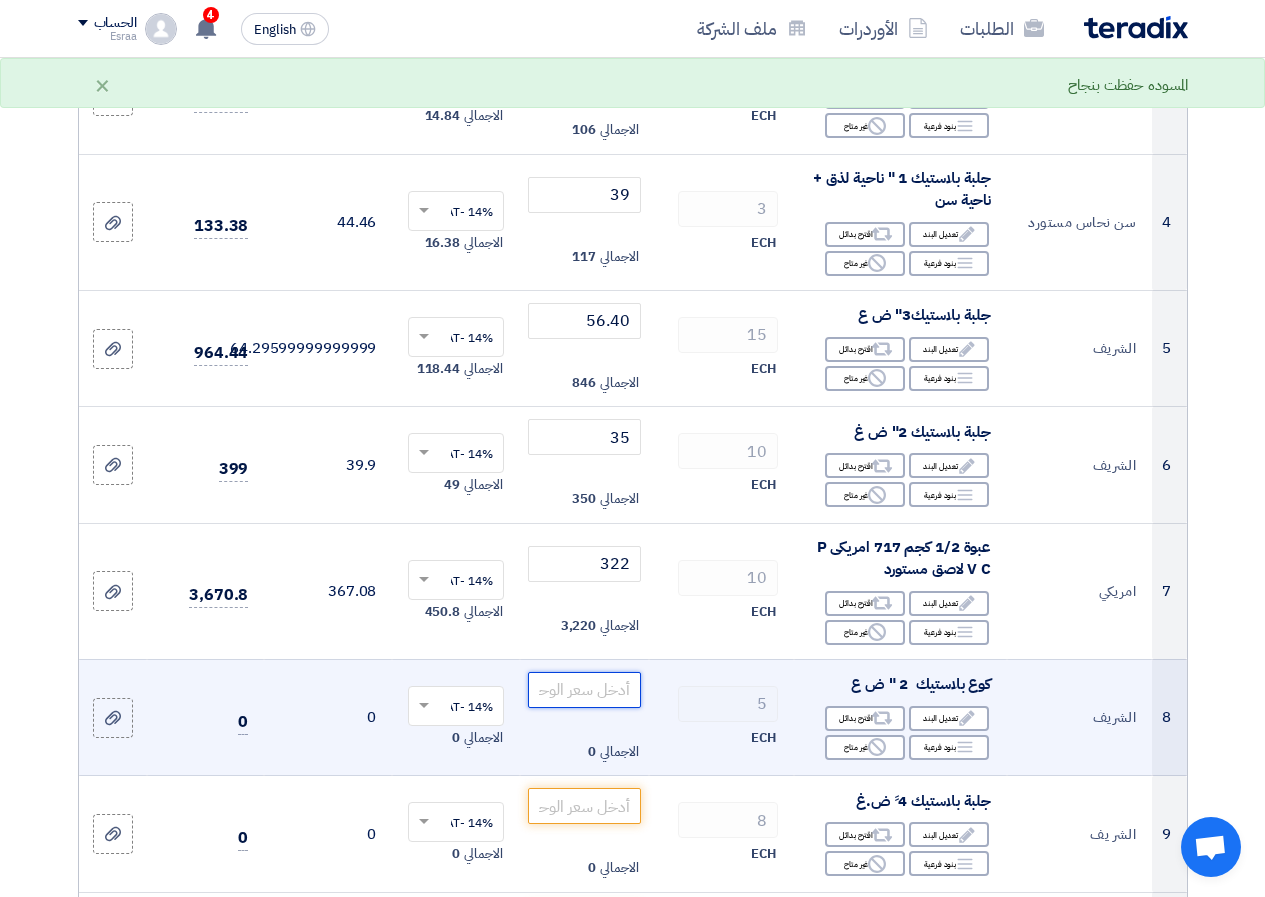 click 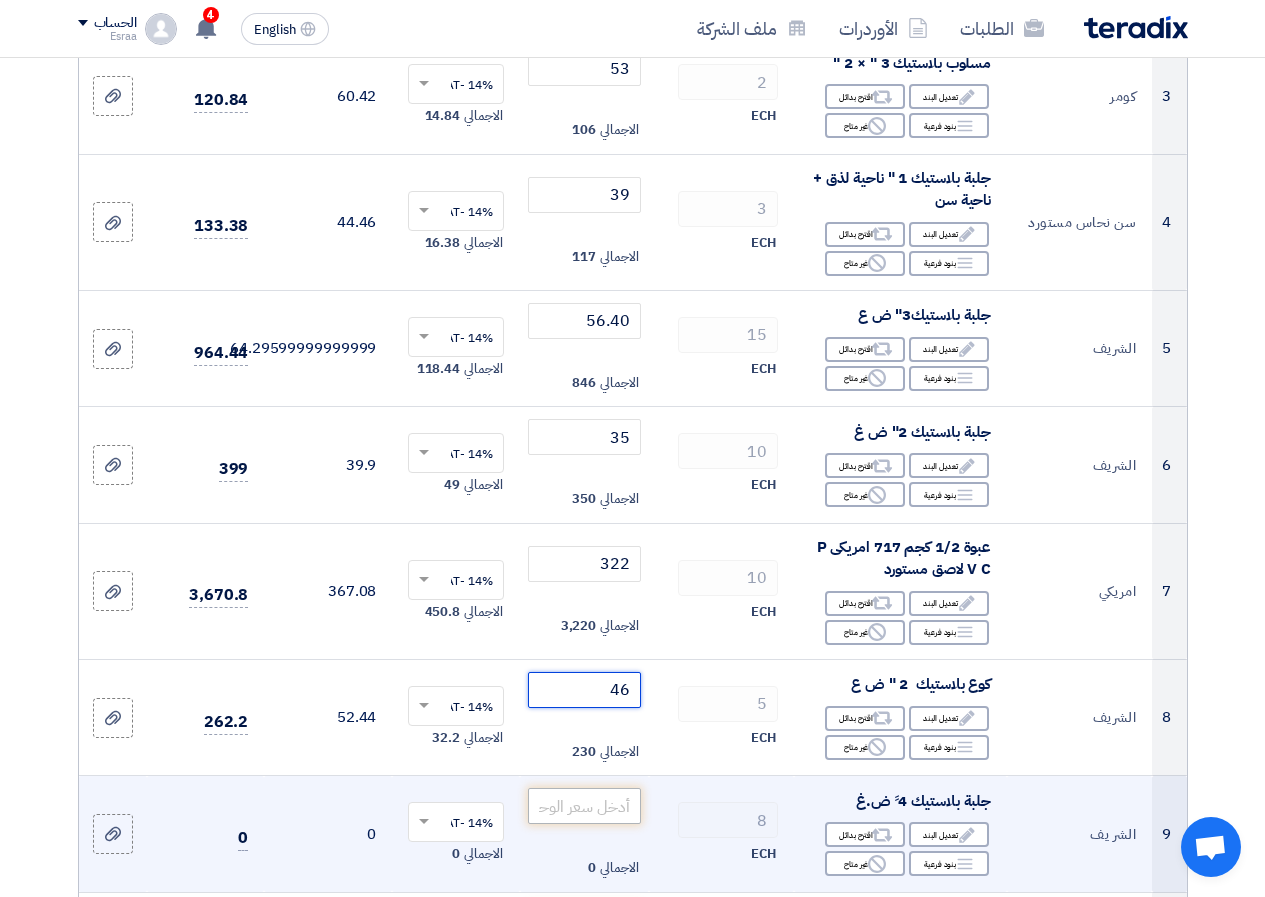 type on "46" 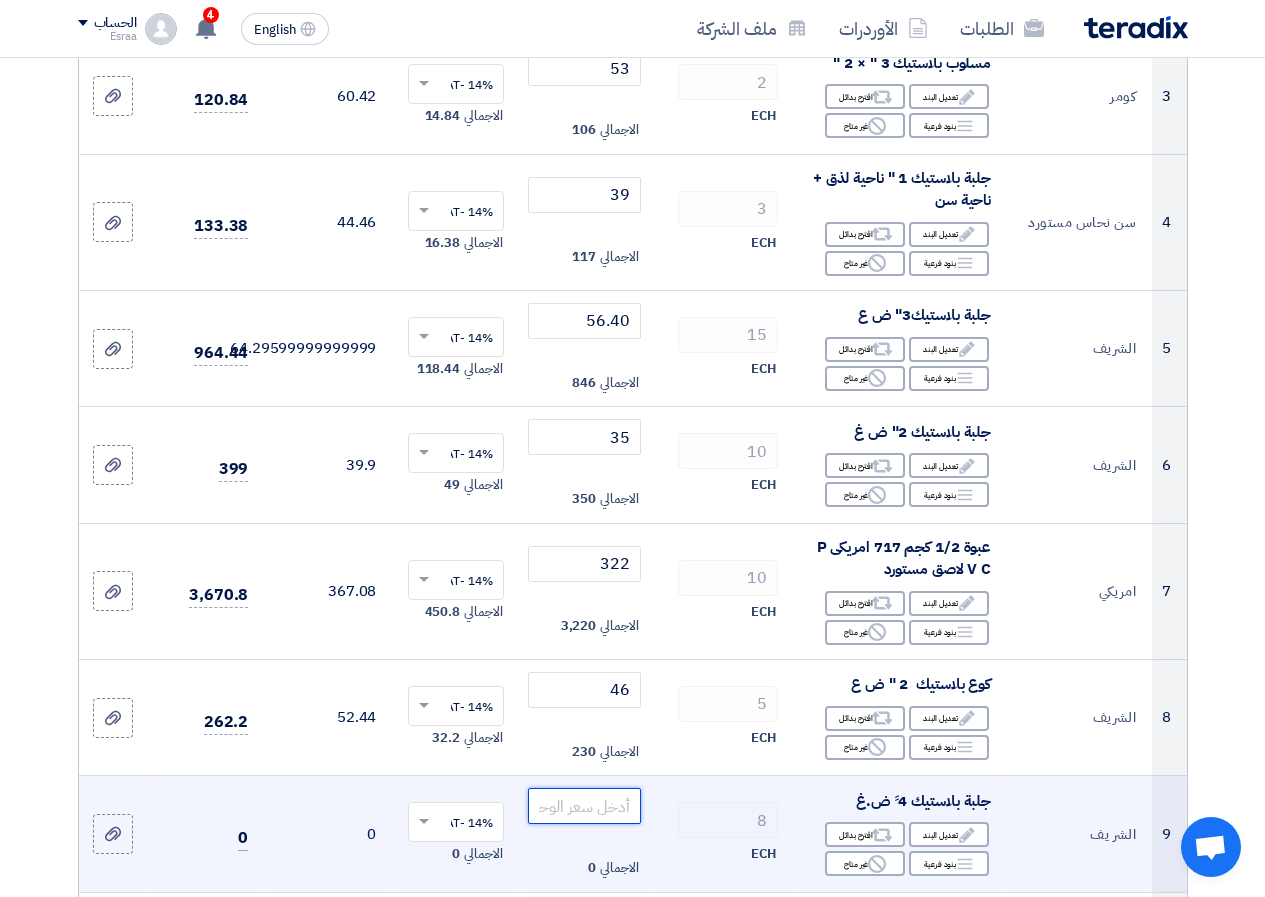 click 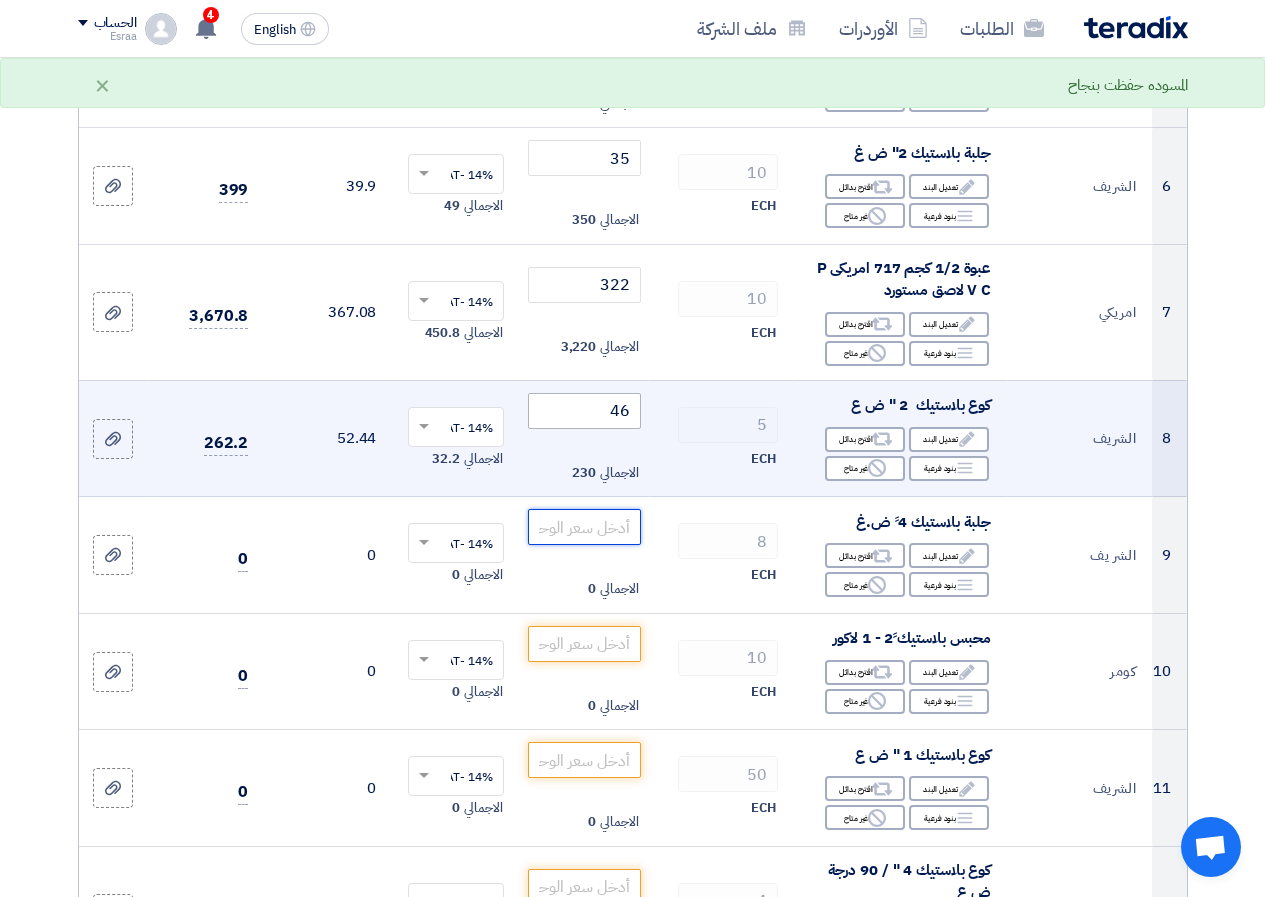 scroll, scrollTop: 900, scrollLeft: 0, axis: vertical 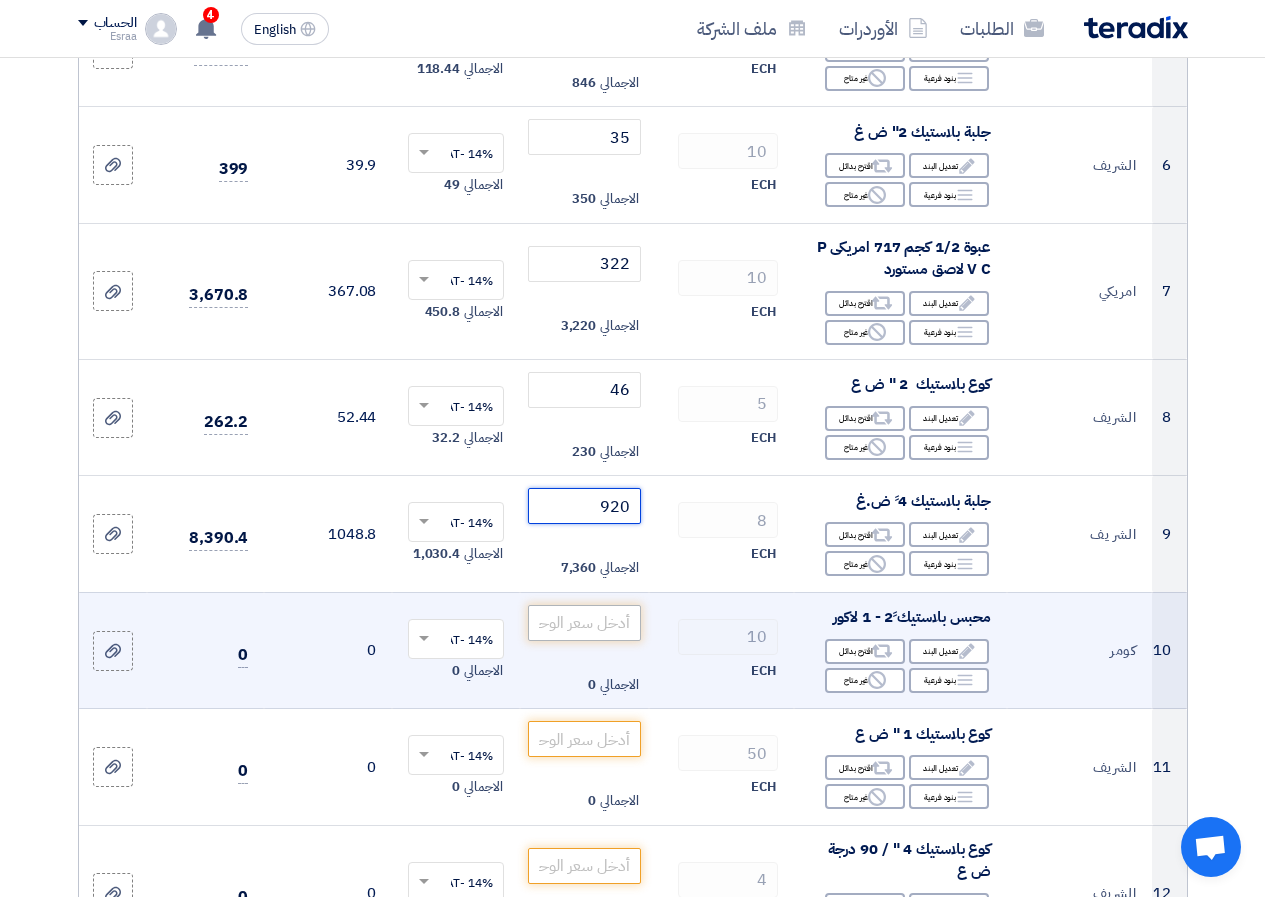 type on "920" 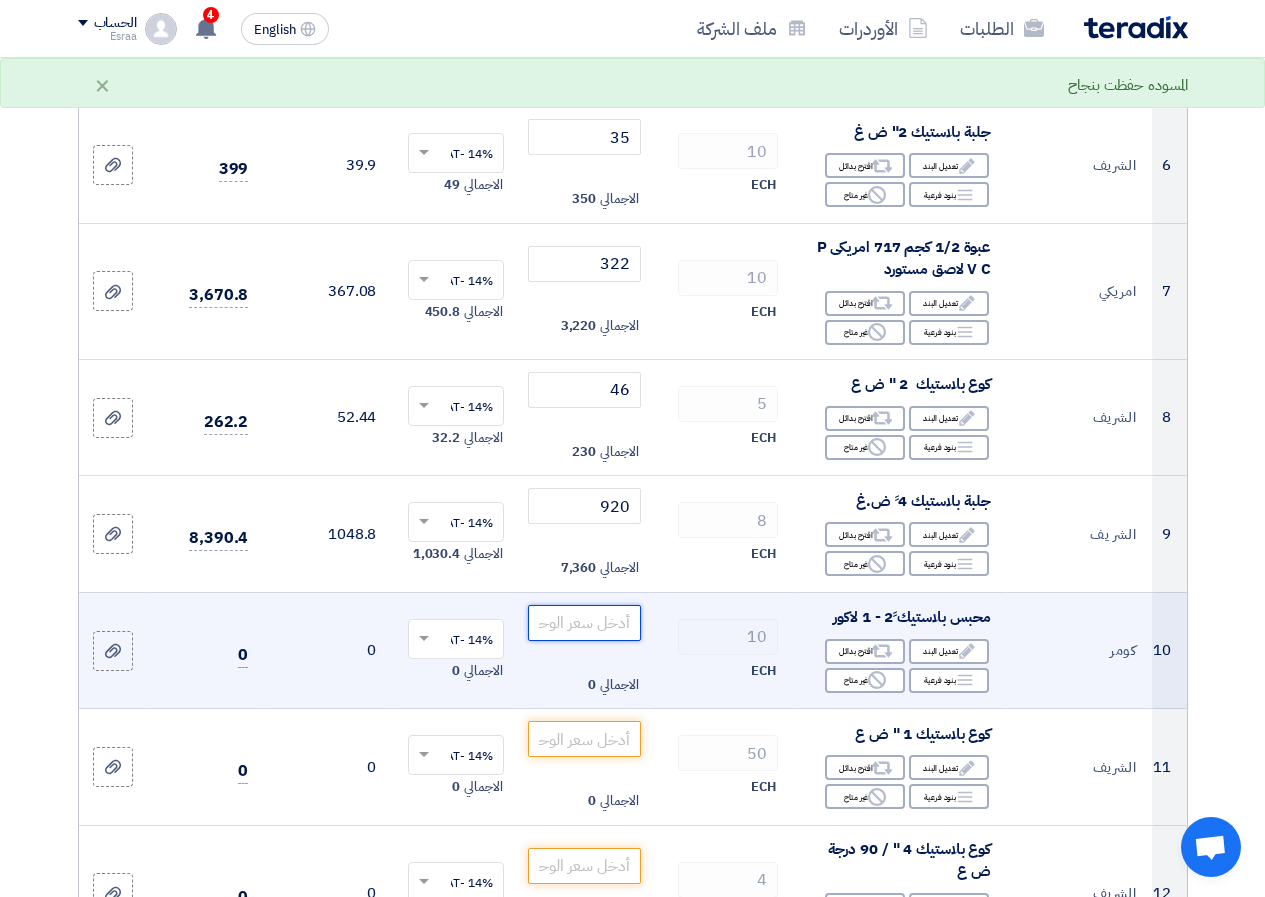 click 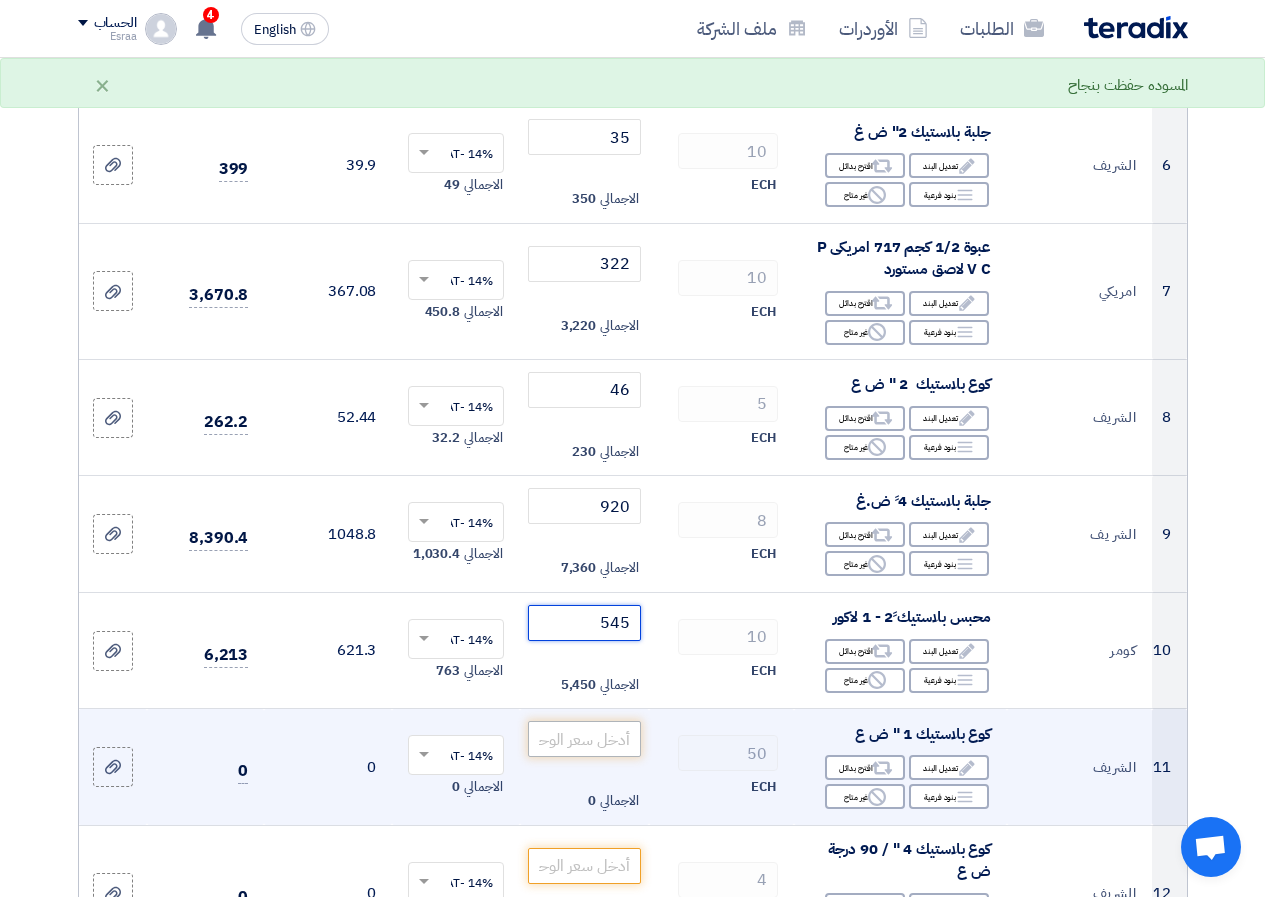 type on "545" 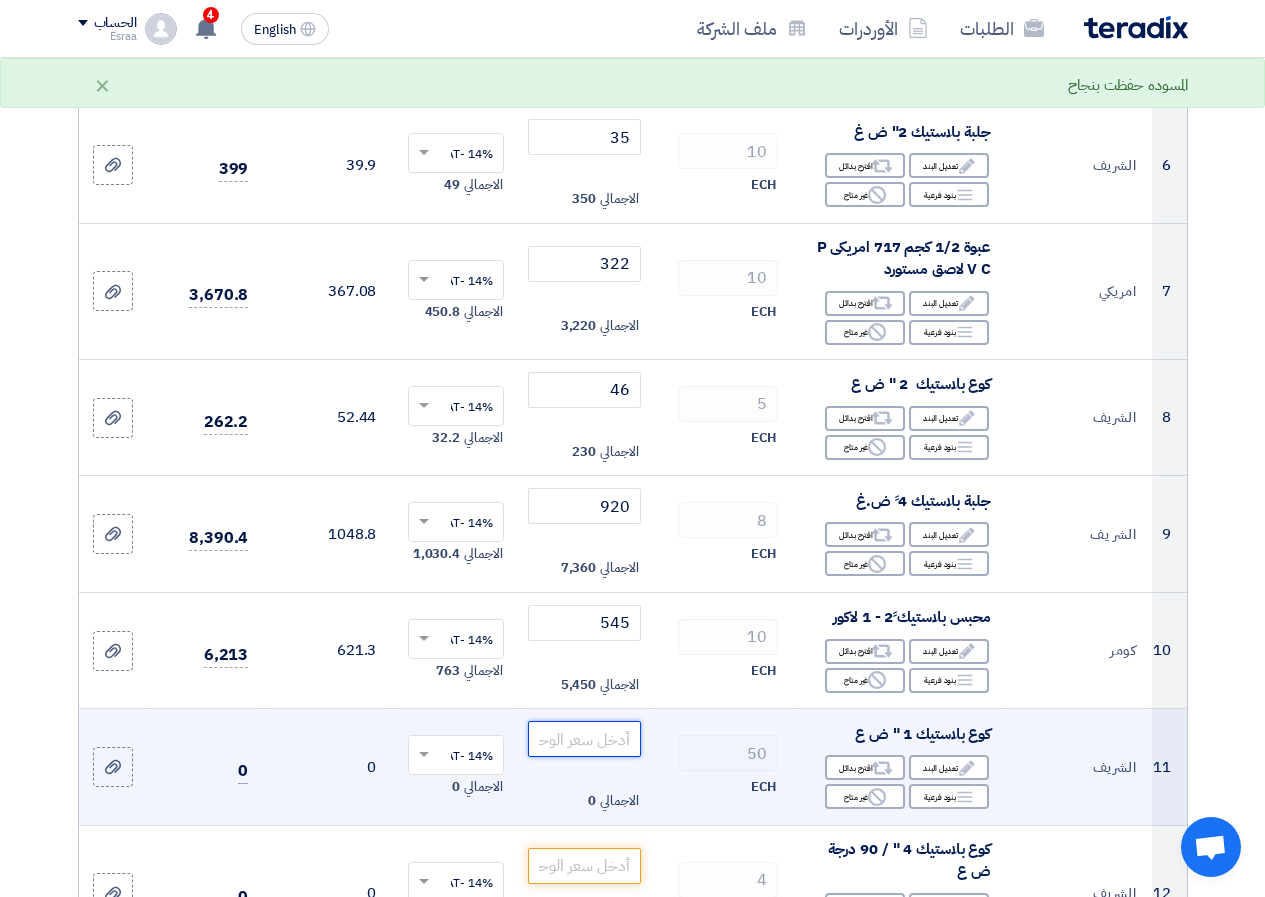click 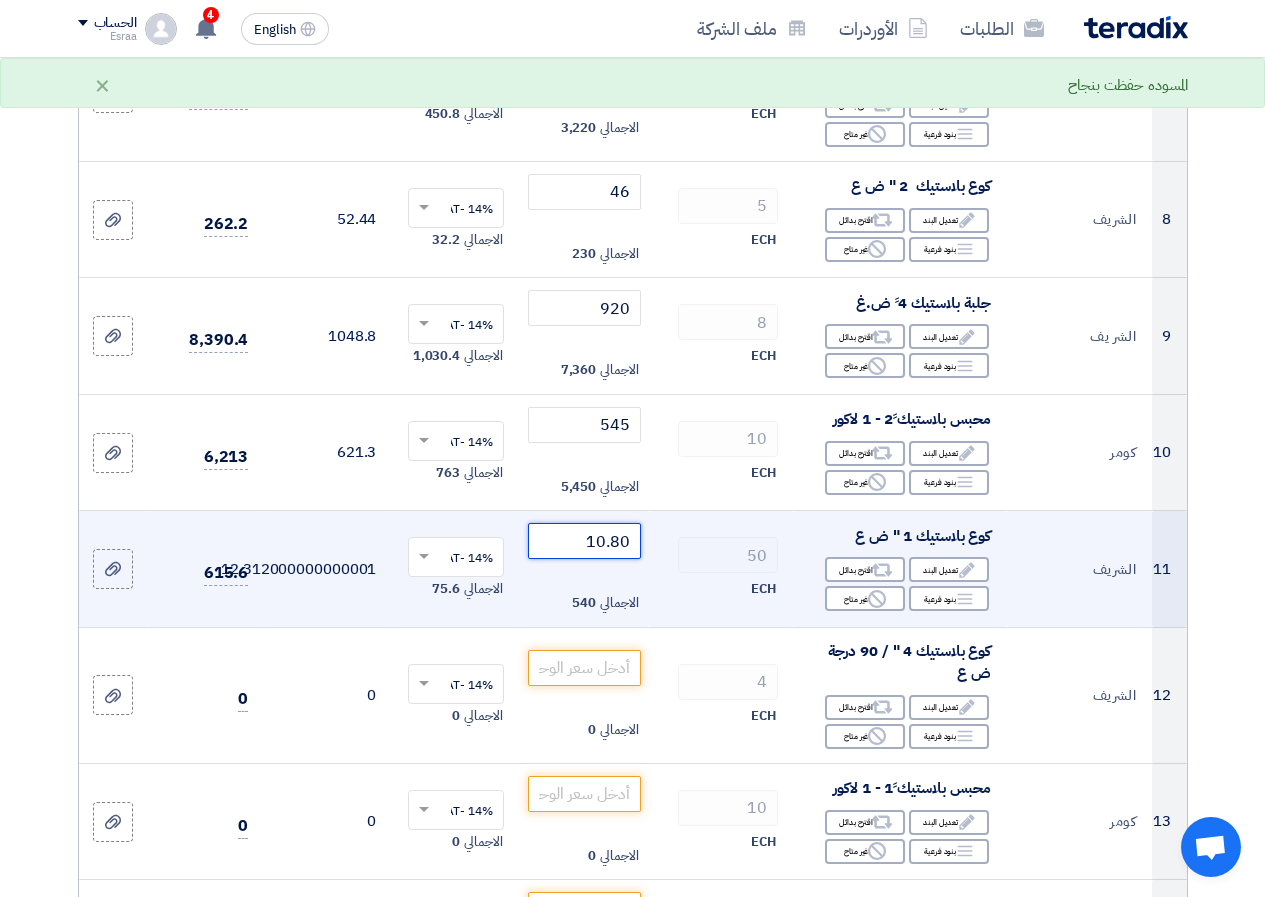 scroll, scrollTop: 1100, scrollLeft: 0, axis: vertical 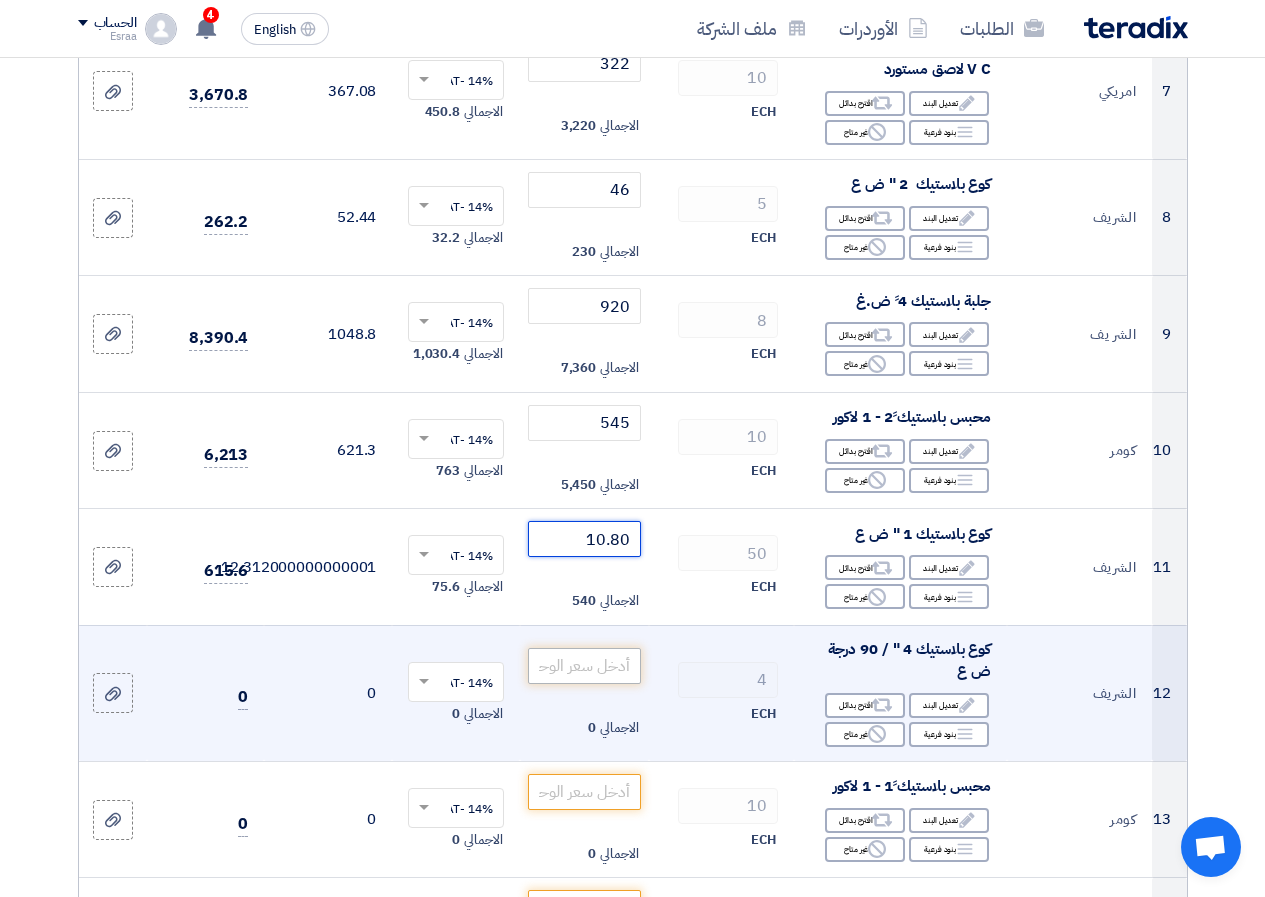 type on "10.80" 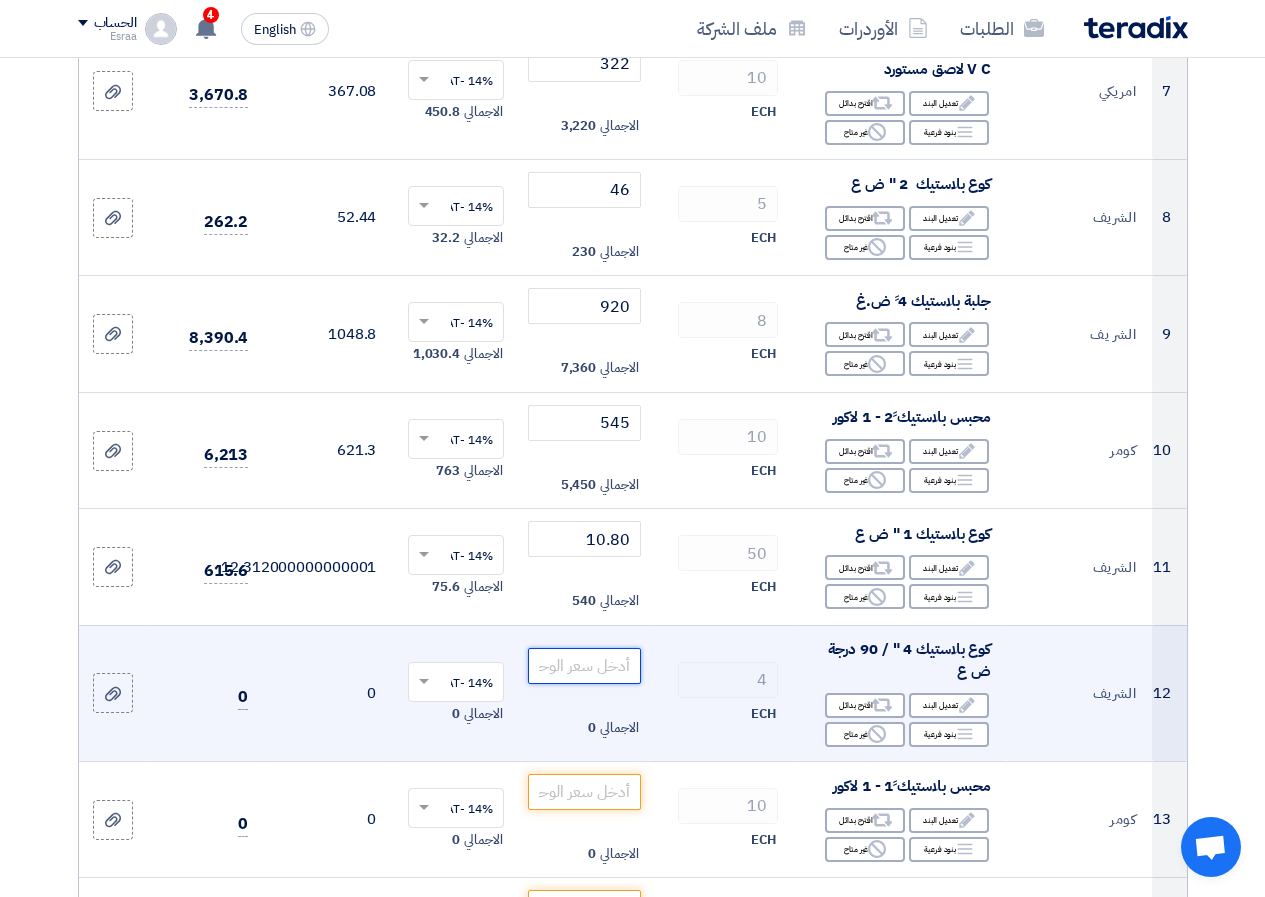click 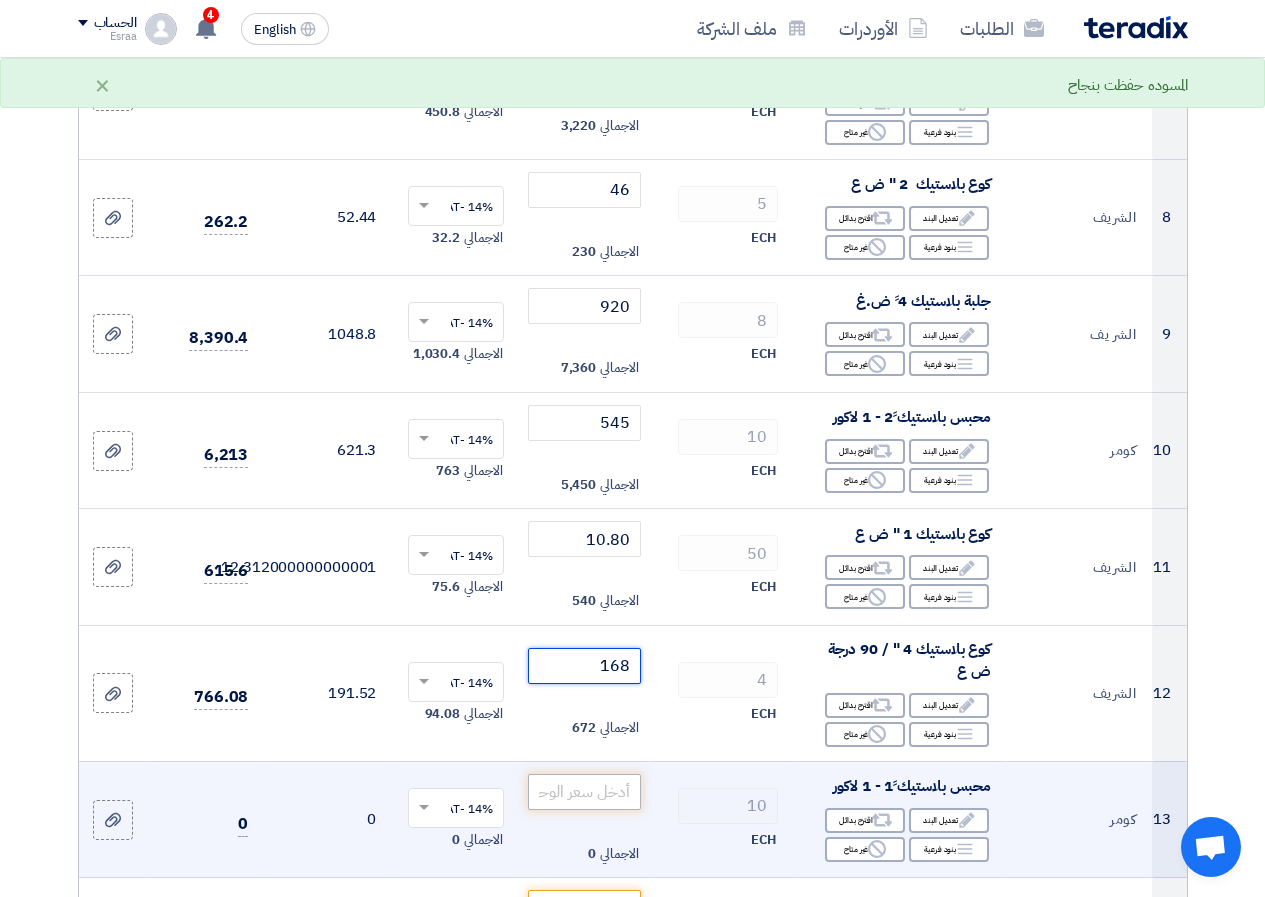 type on "168" 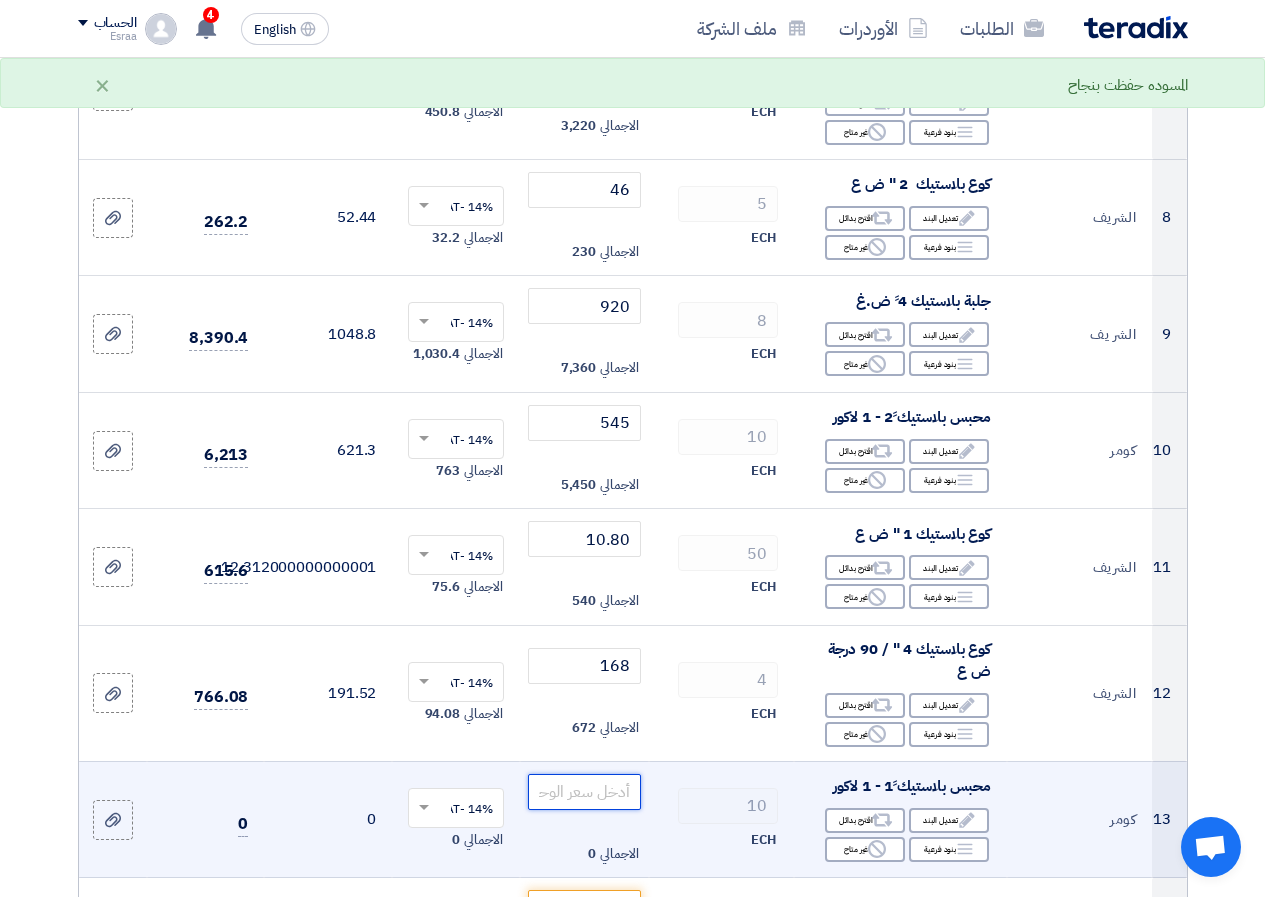 click 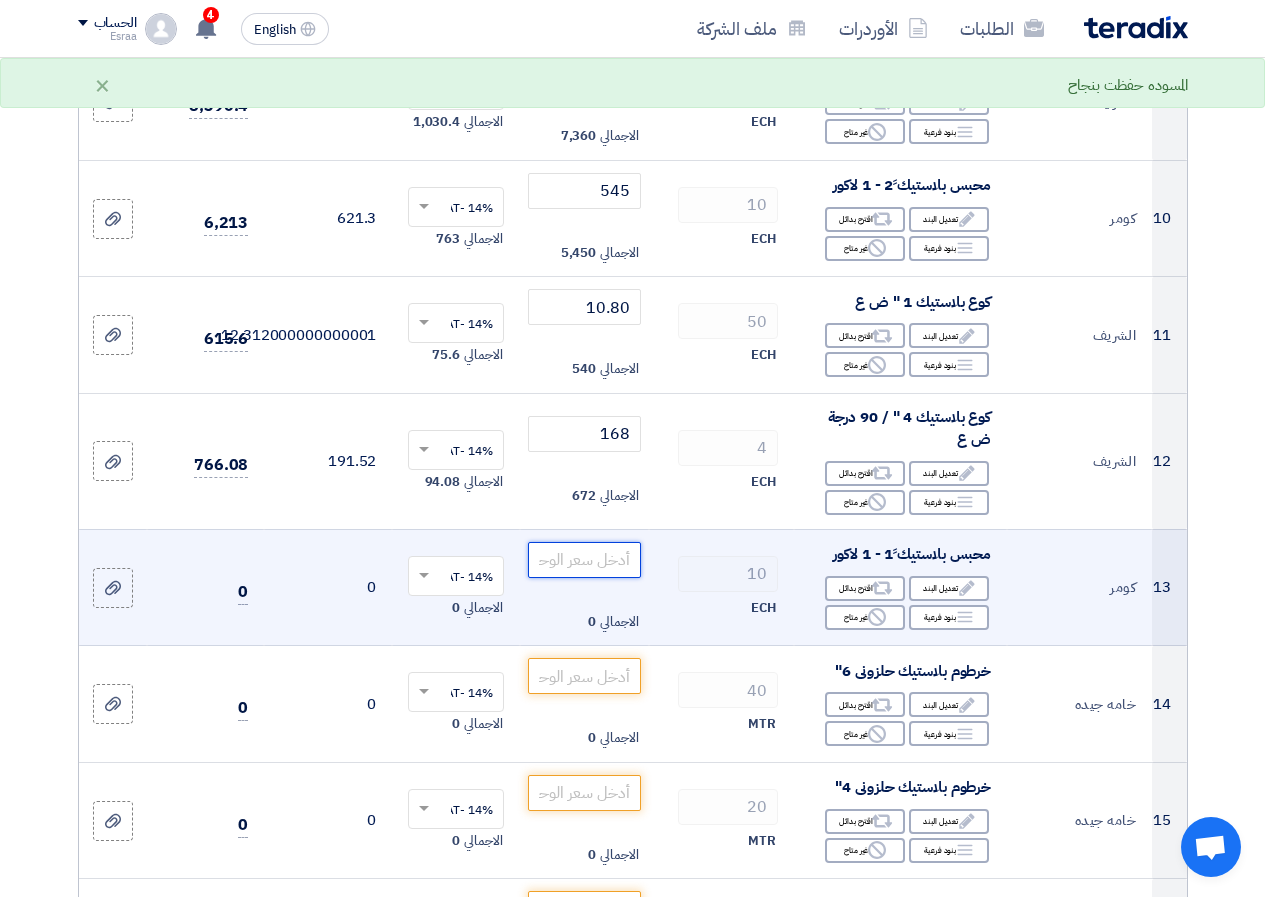 scroll, scrollTop: 1400, scrollLeft: 0, axis: vertical 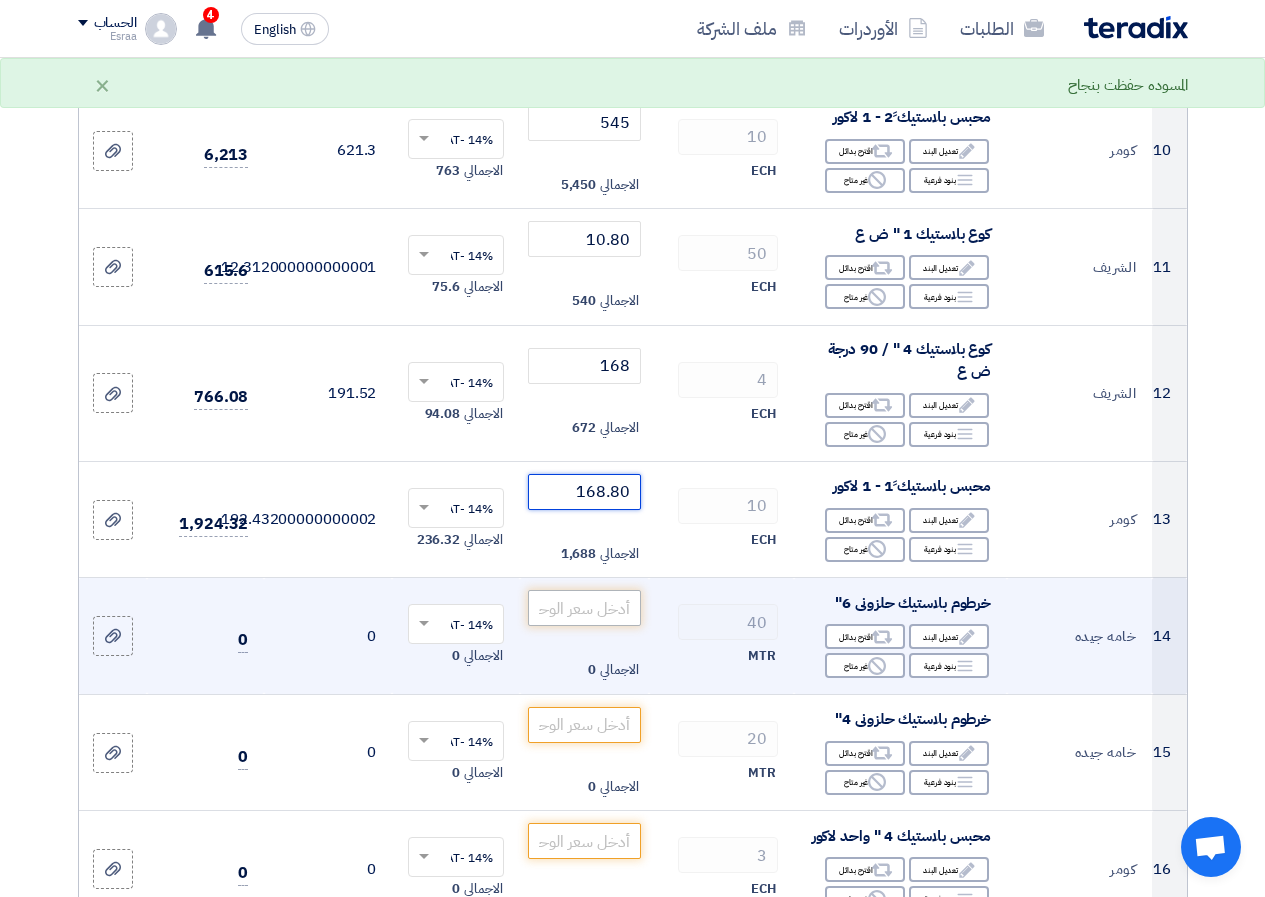type on "168.80" 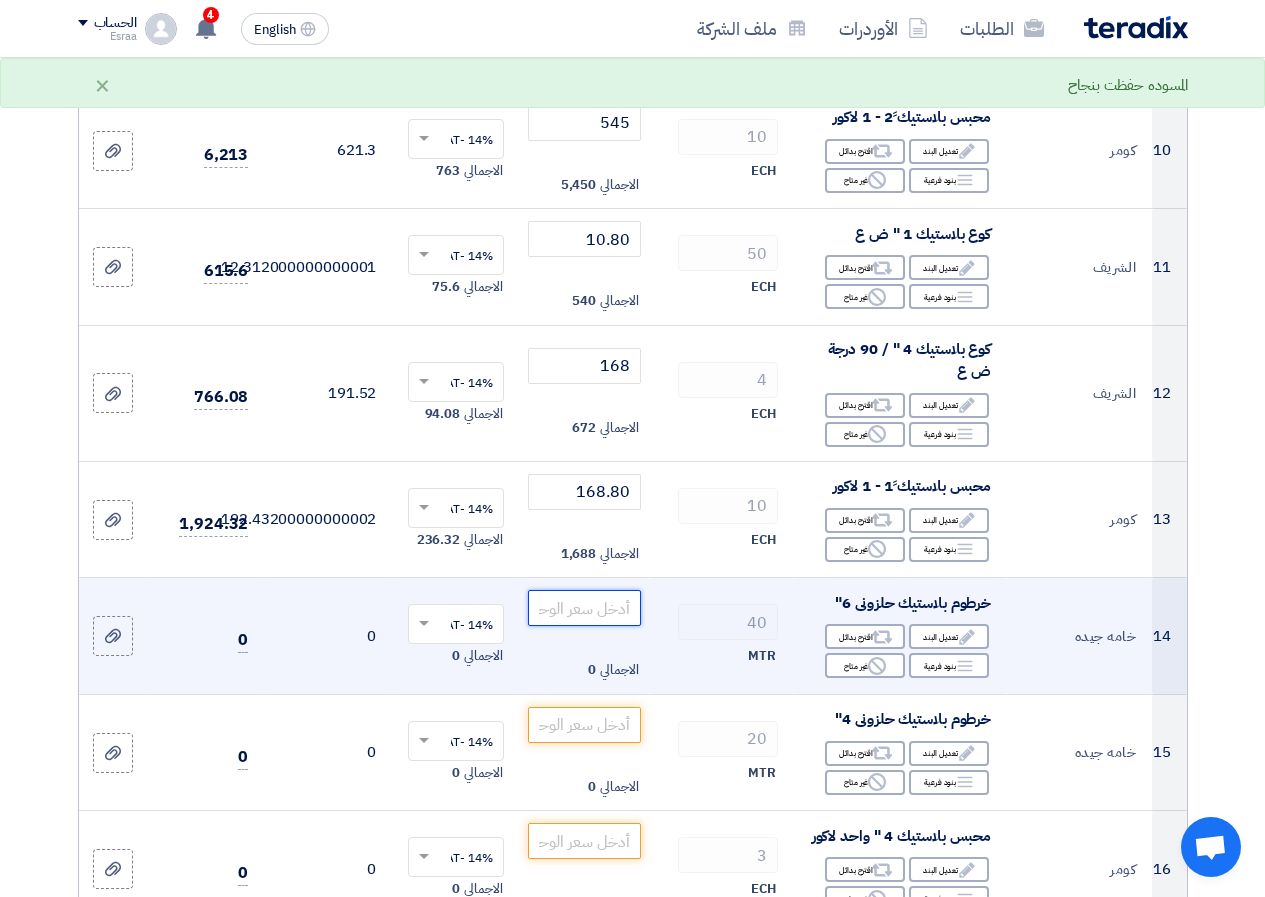 click 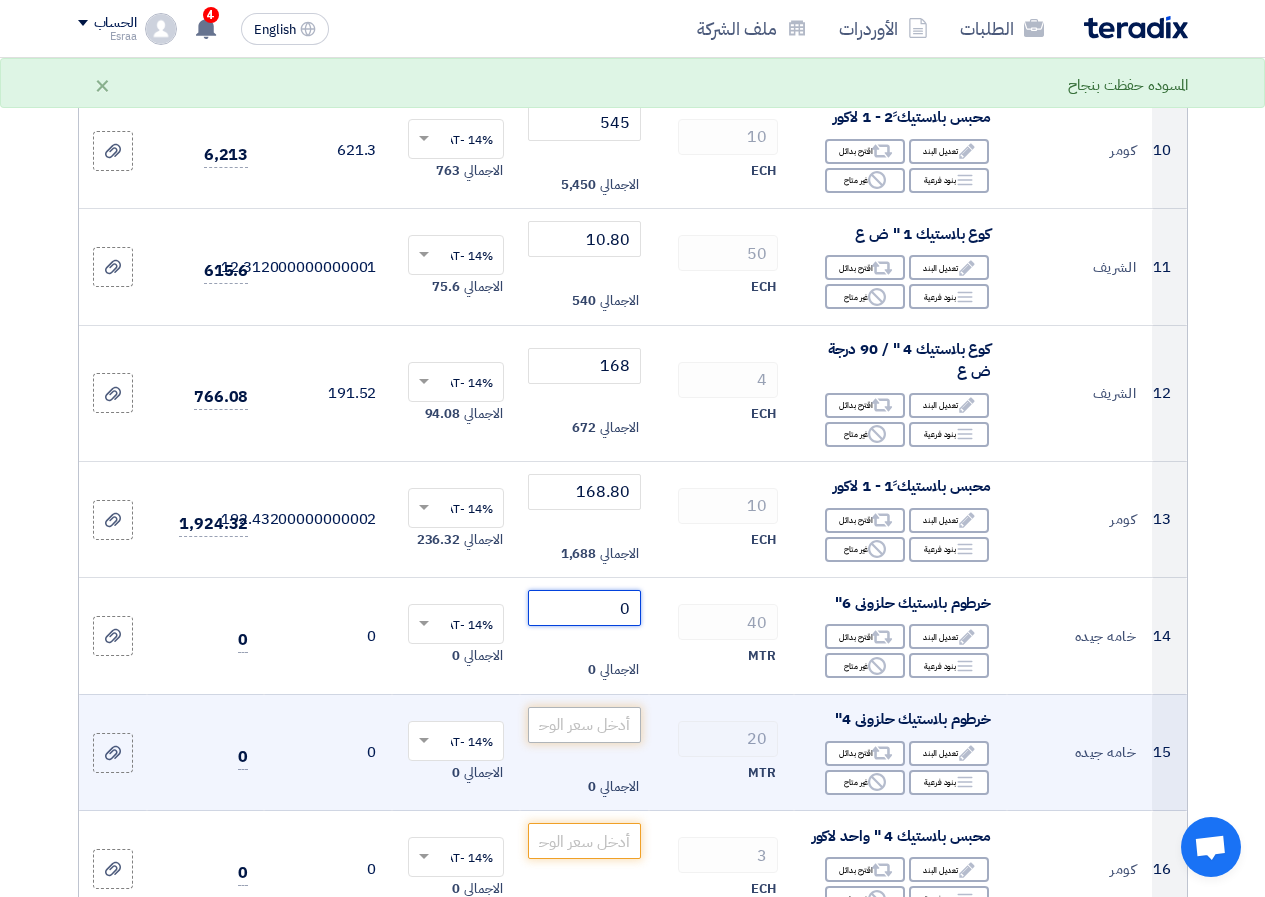 type on "0" 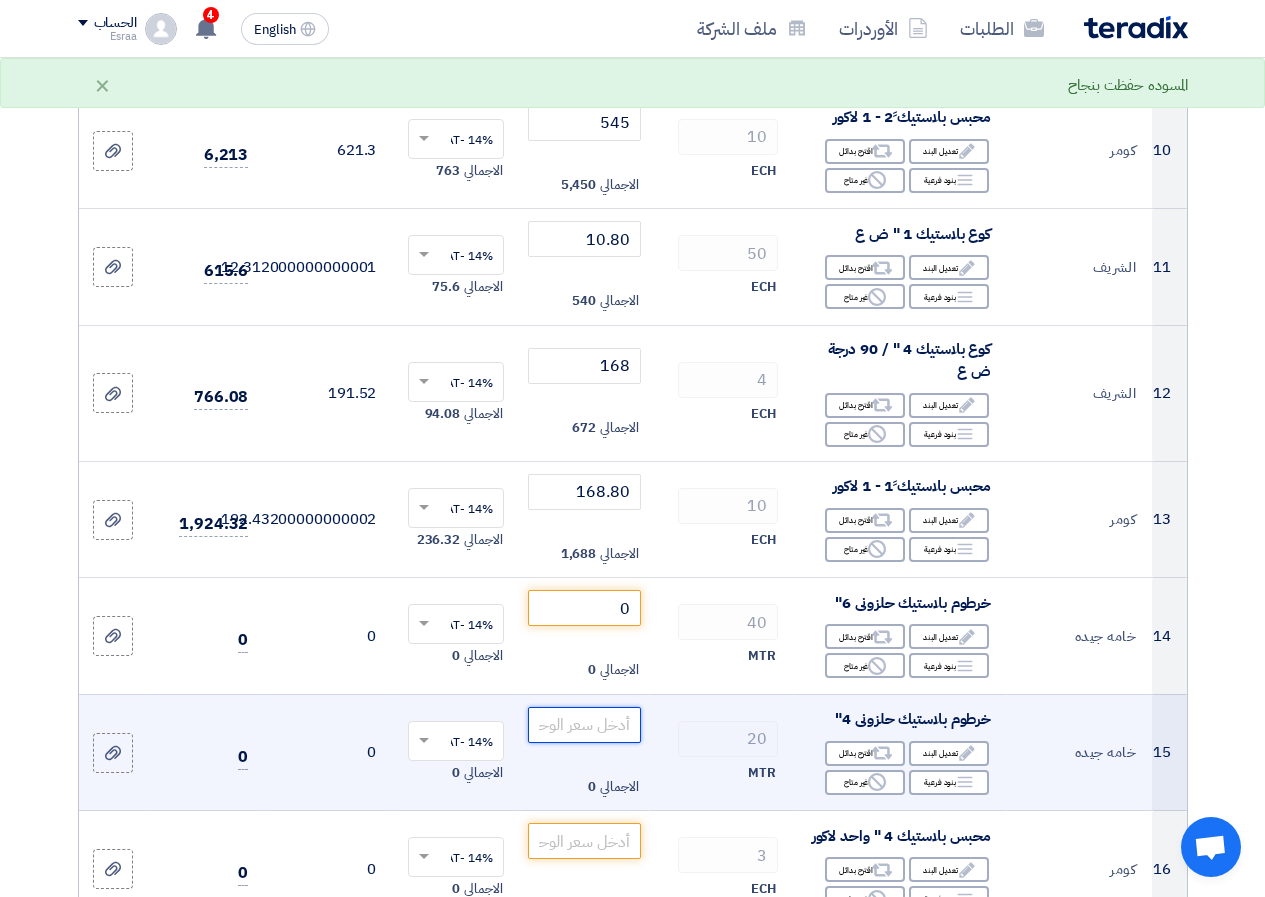 click 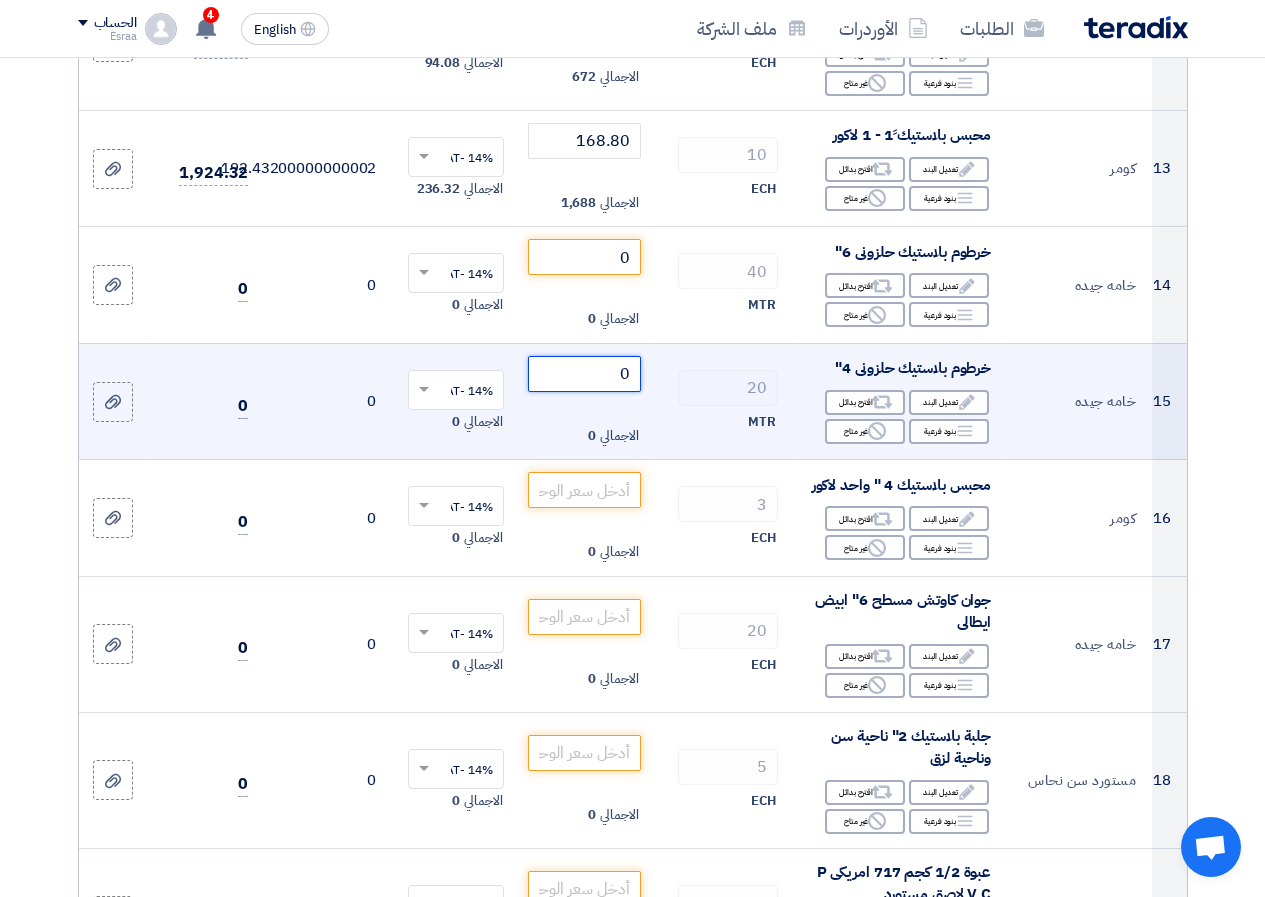 scroll, scrollTop: 1800, scrollLeft: 0, axis: vertical 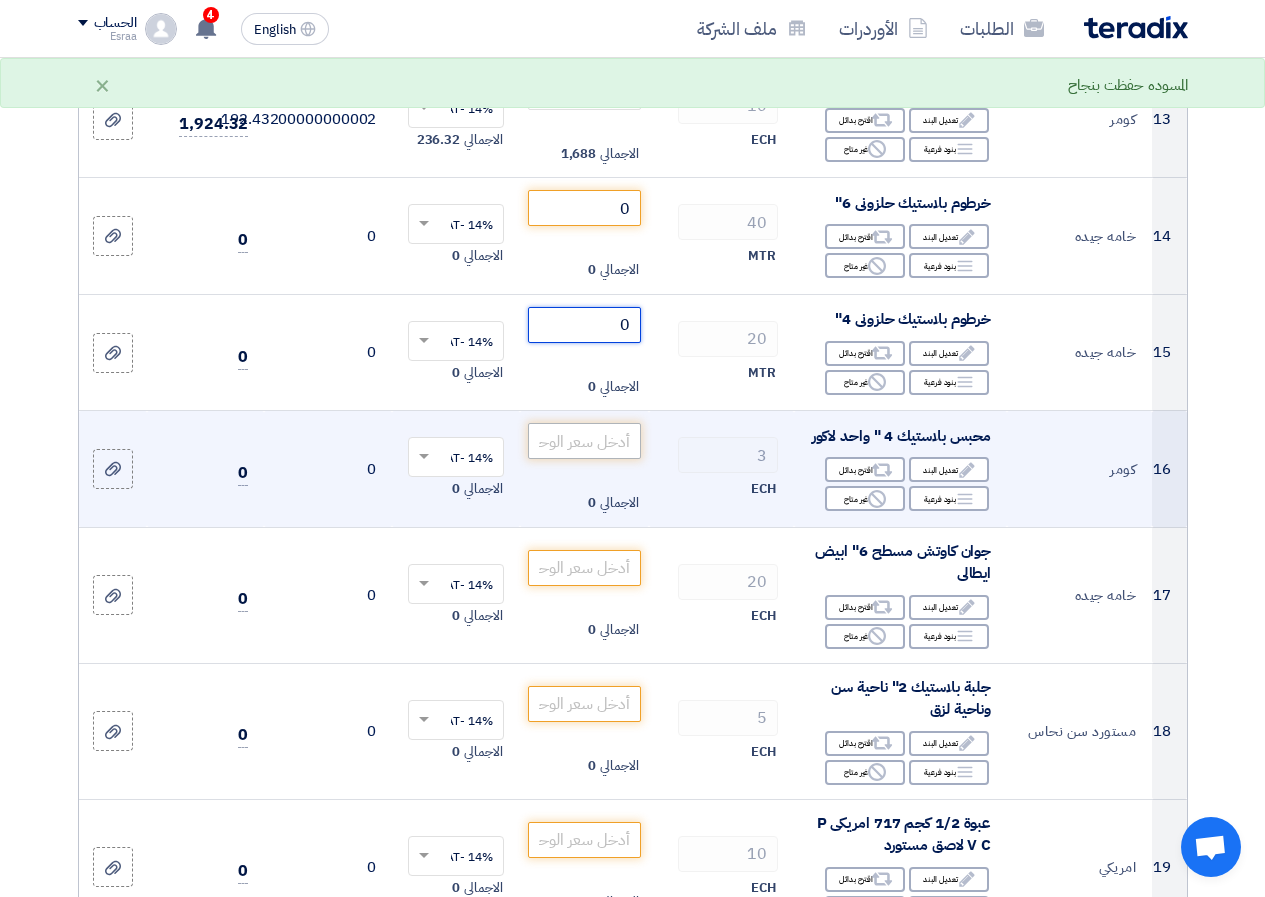 type on "0" 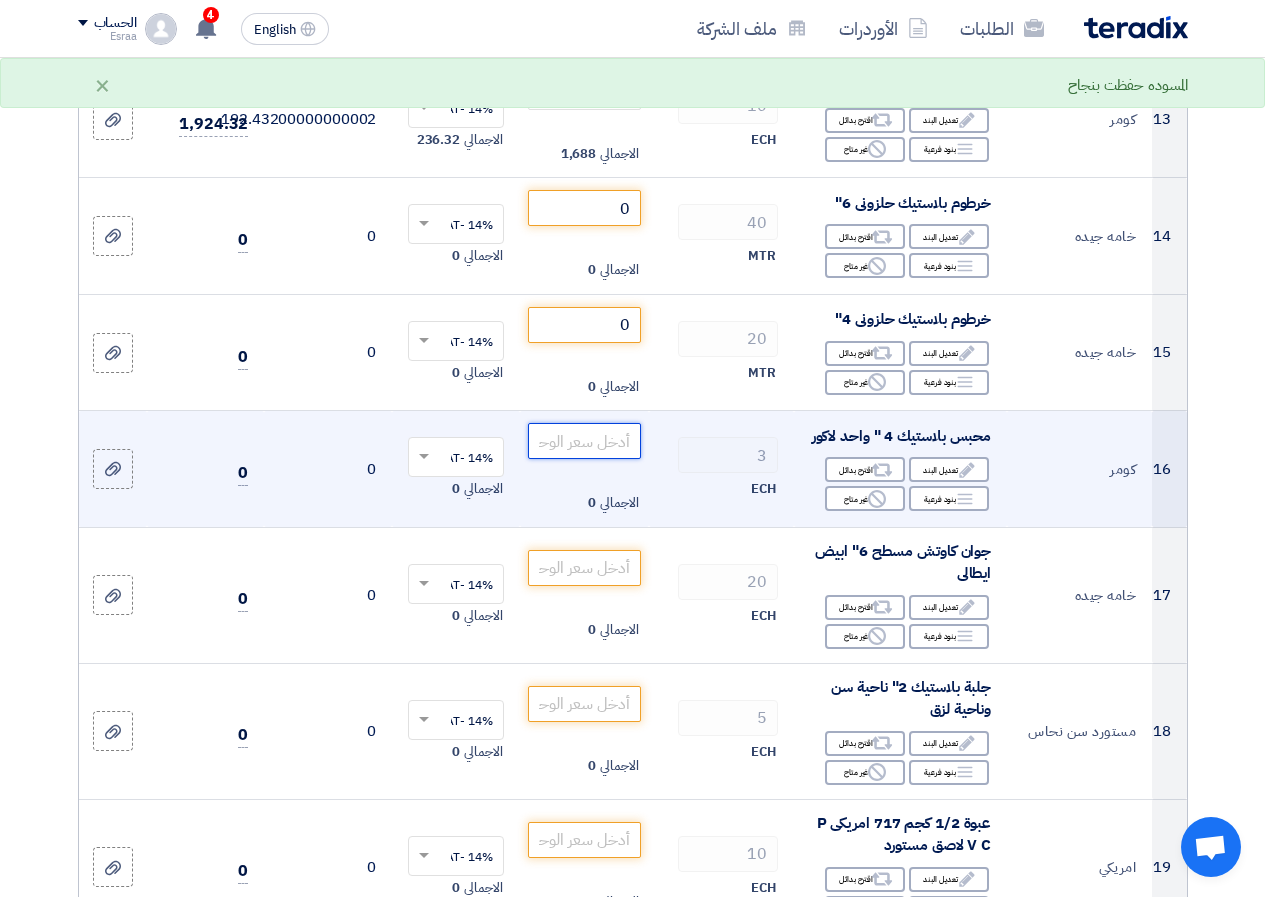 click 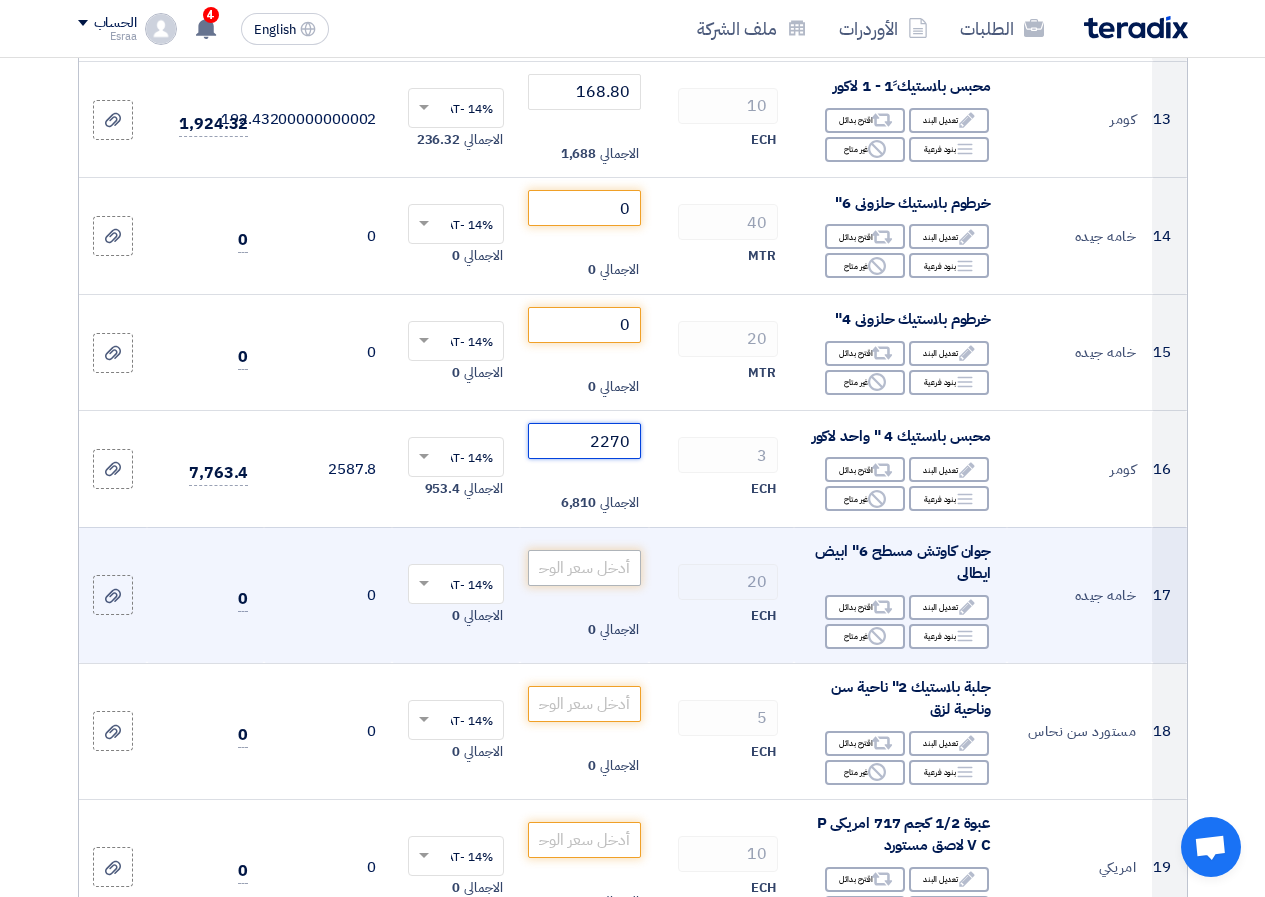 type on "2270" 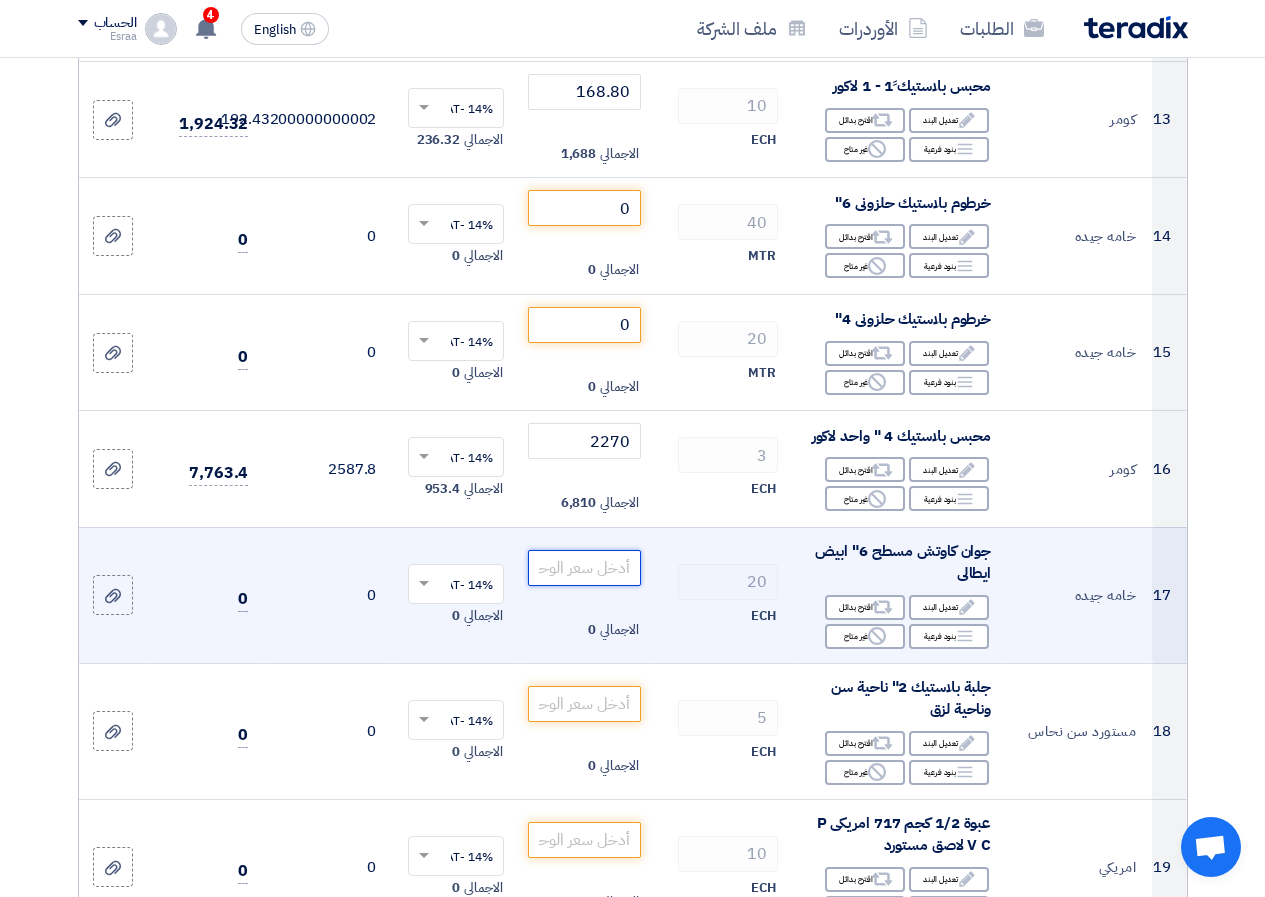 click 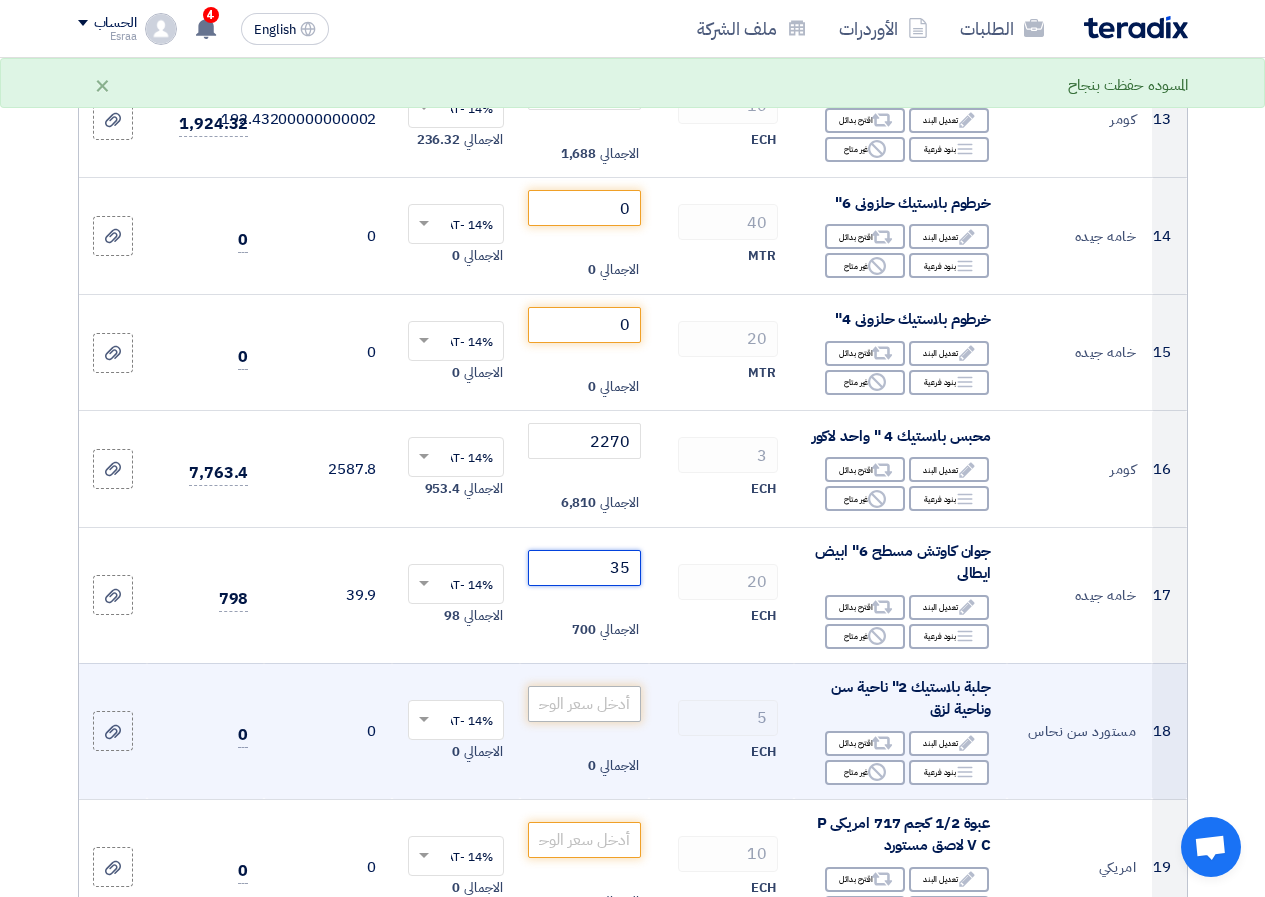 type on "35" 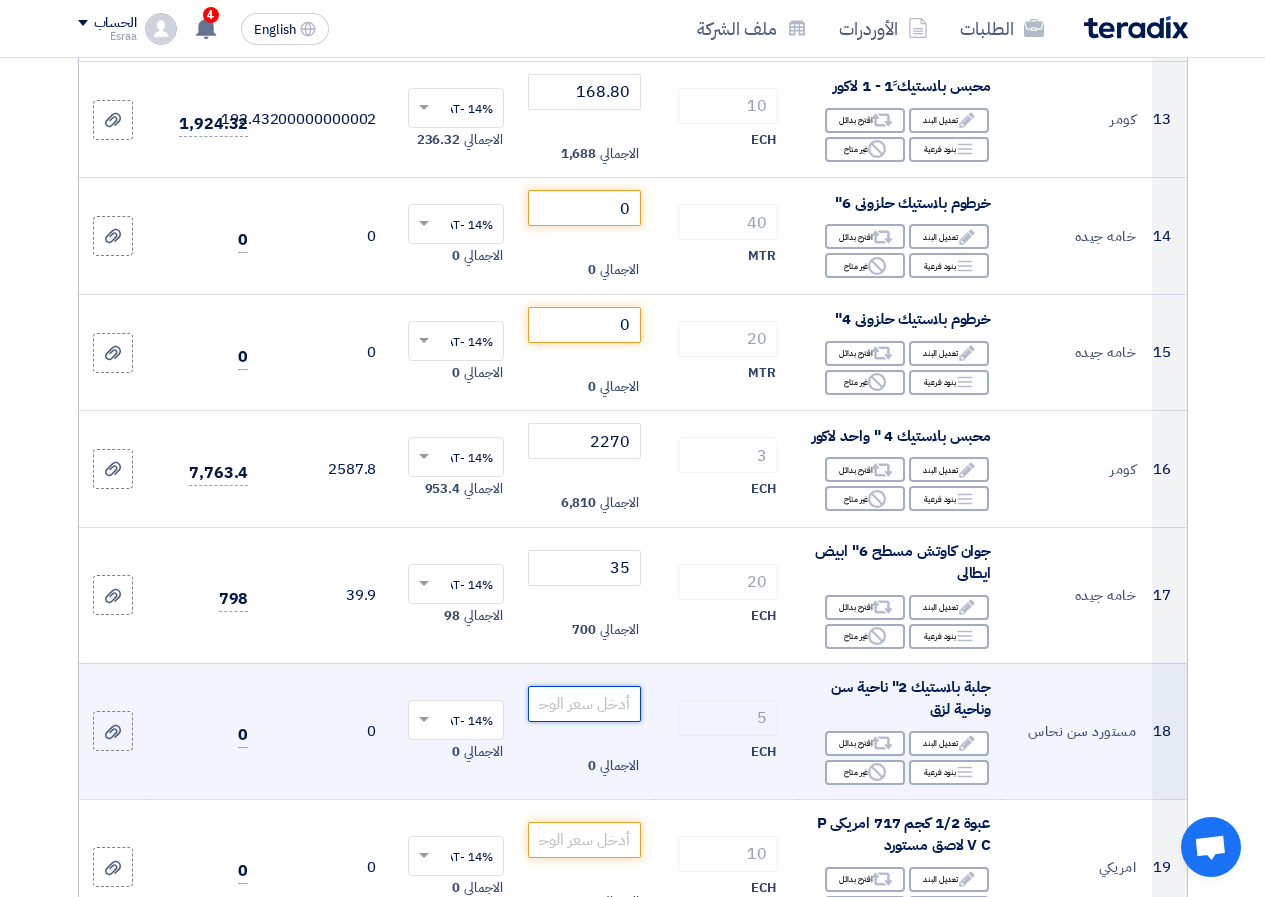click 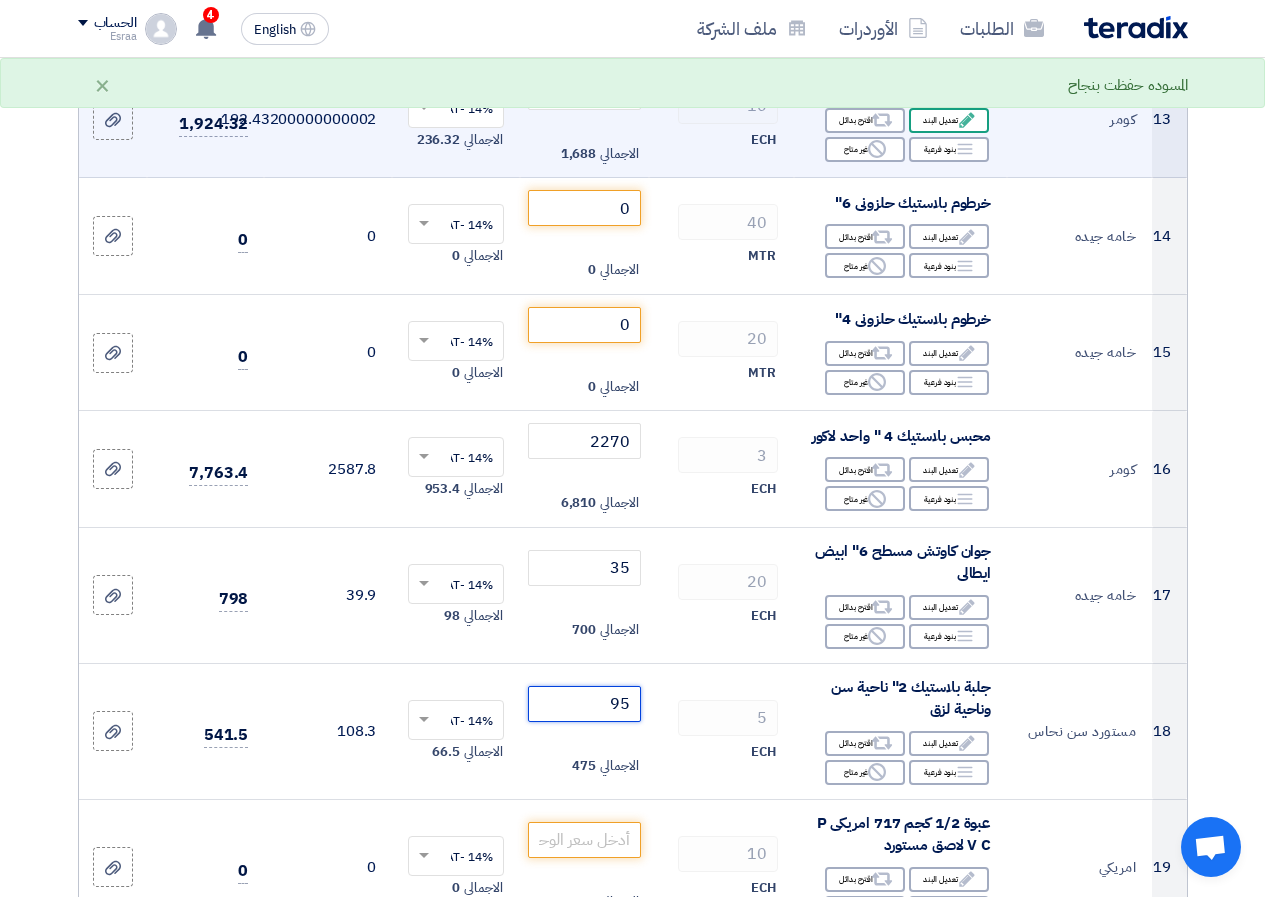 scroll, scrollTop: 2100, scrollLeft: 0, axis: vertical 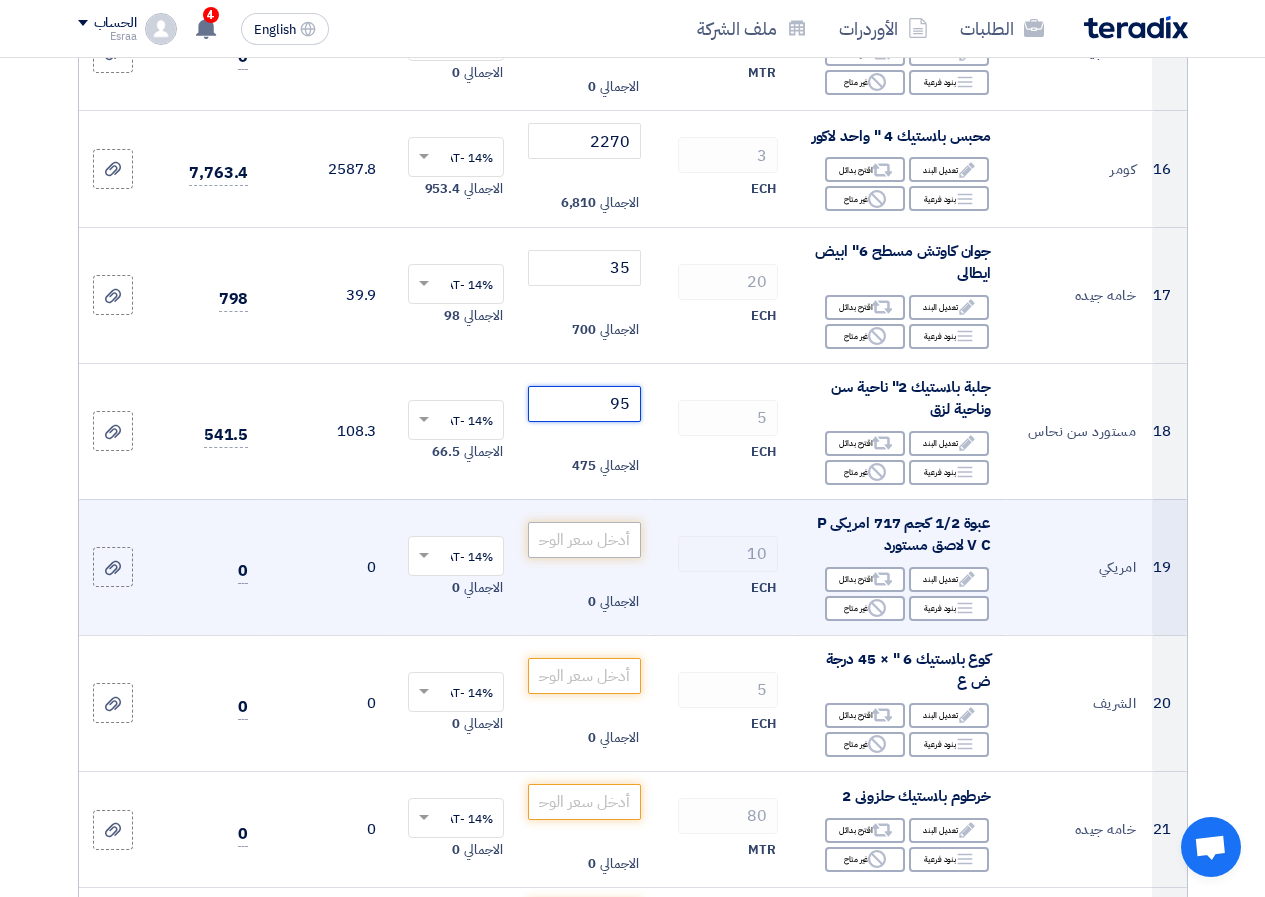 type on "95" 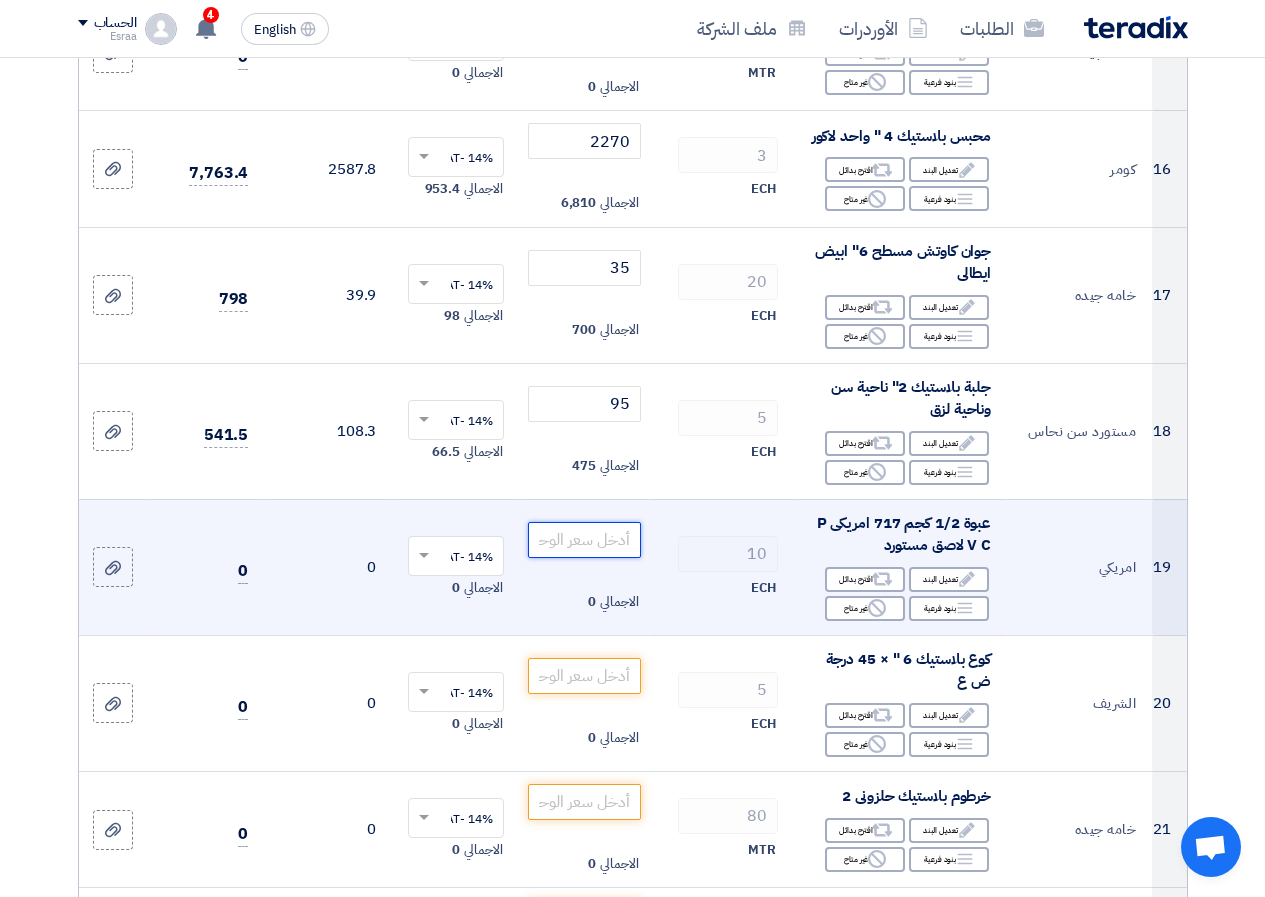 click 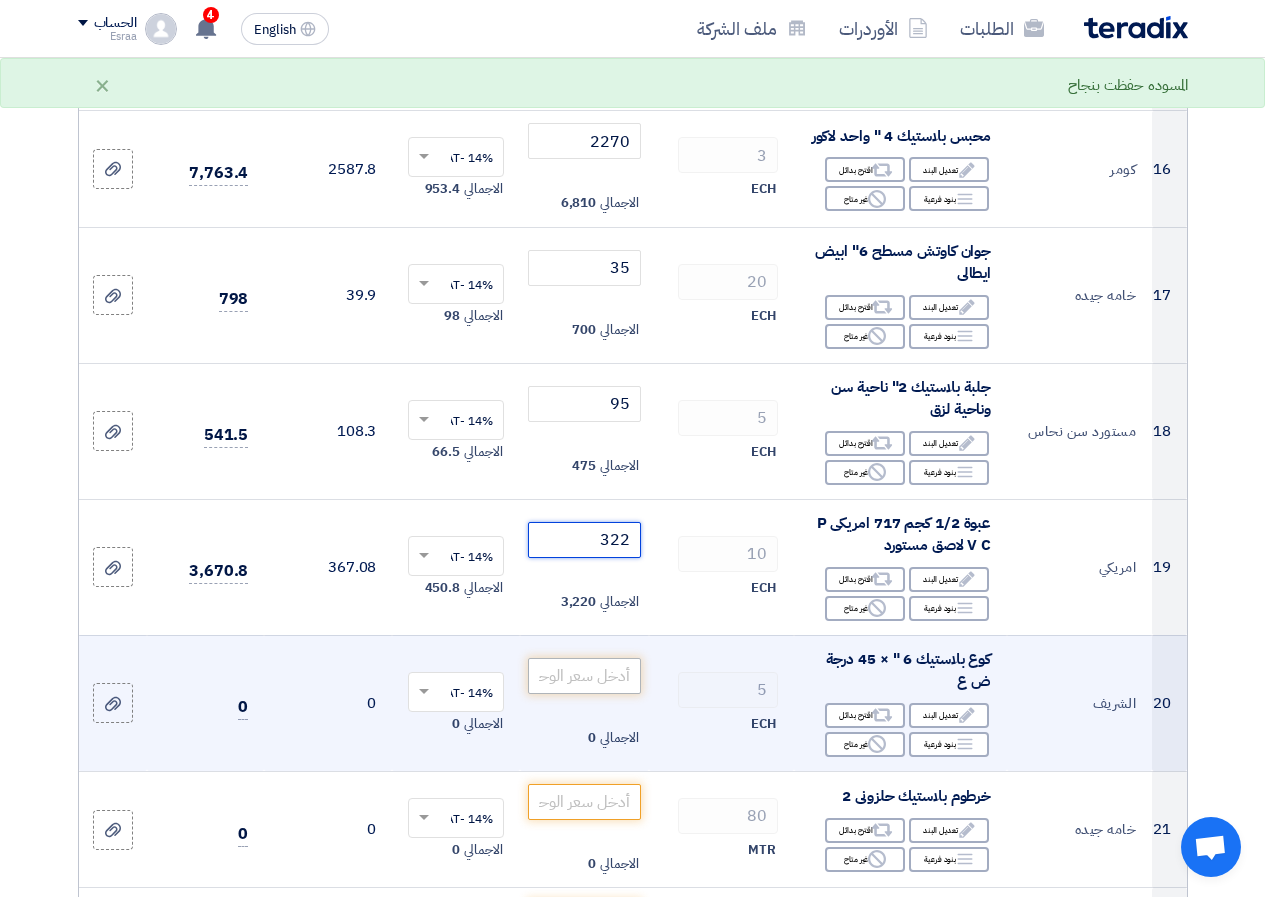 type on "322" 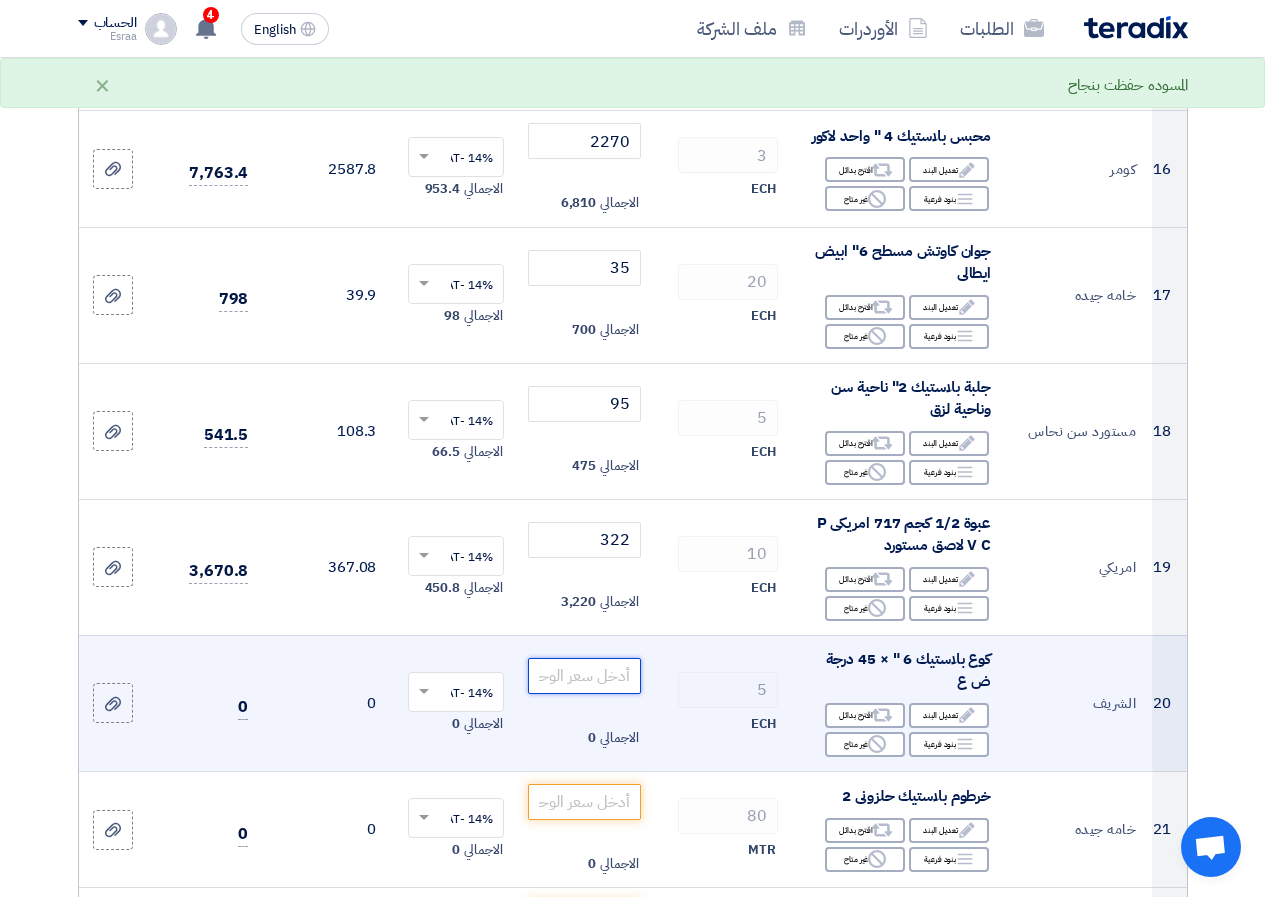 click 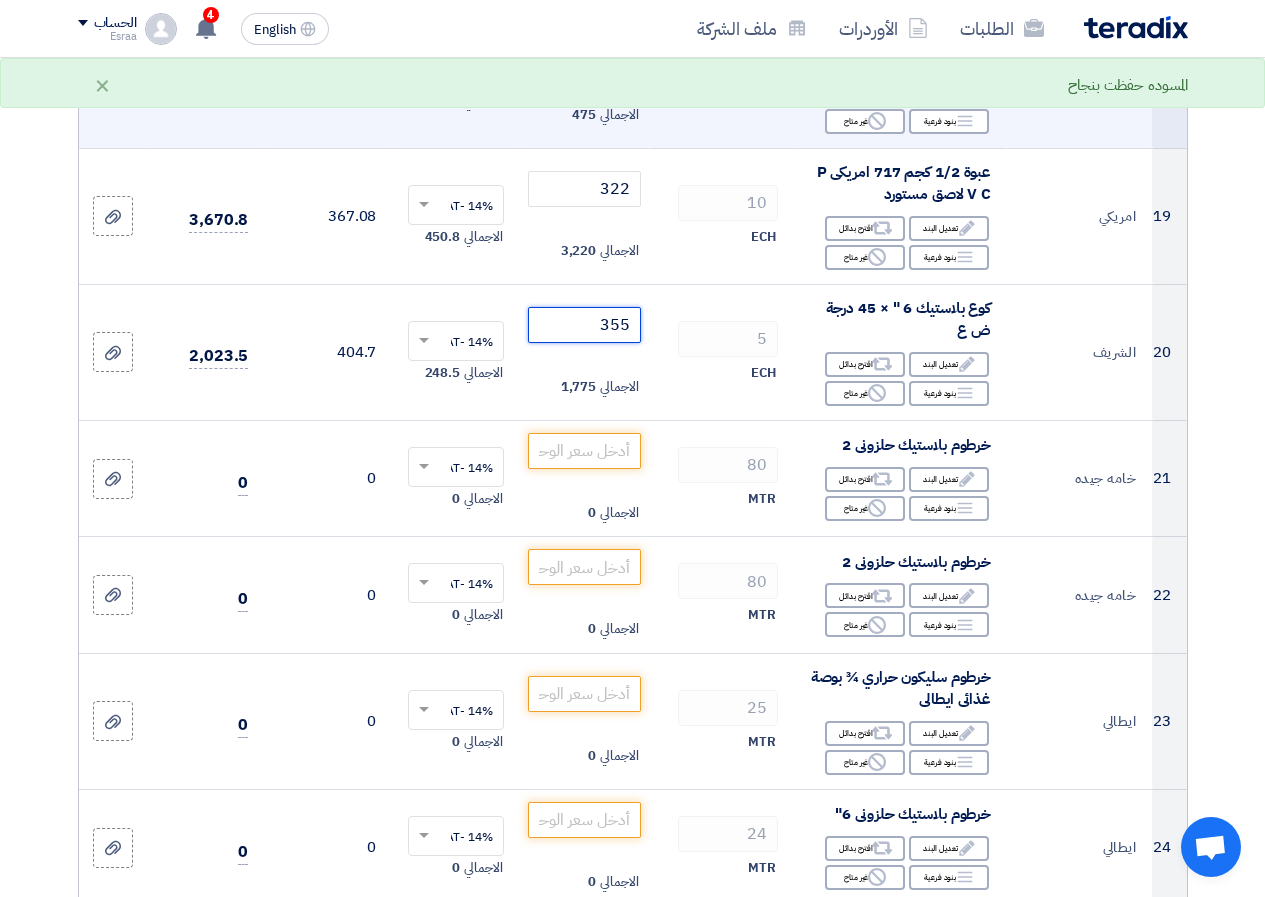 scroll, scrollTop: 2500, scrollLeft: 0, axis: vertical 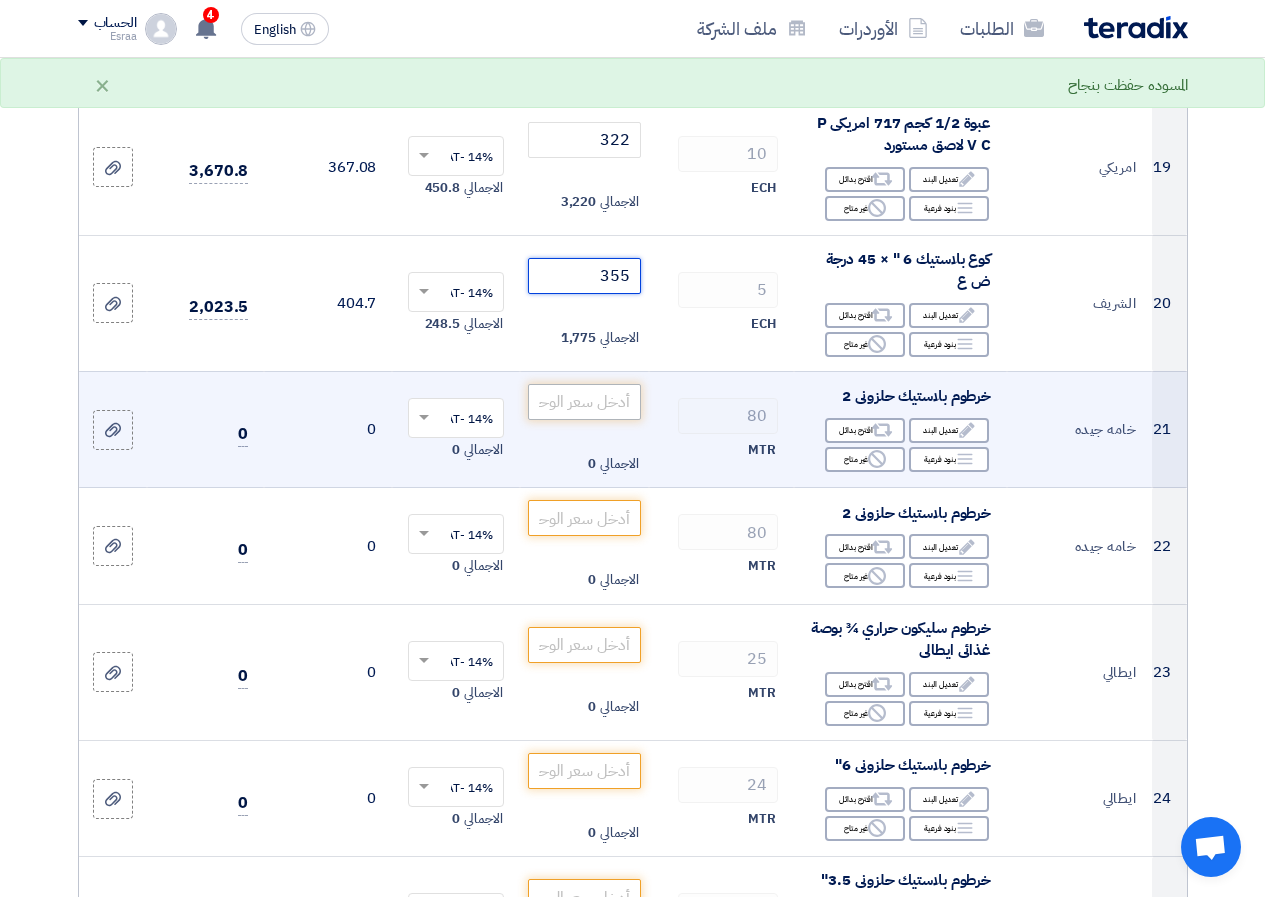 type on "355" 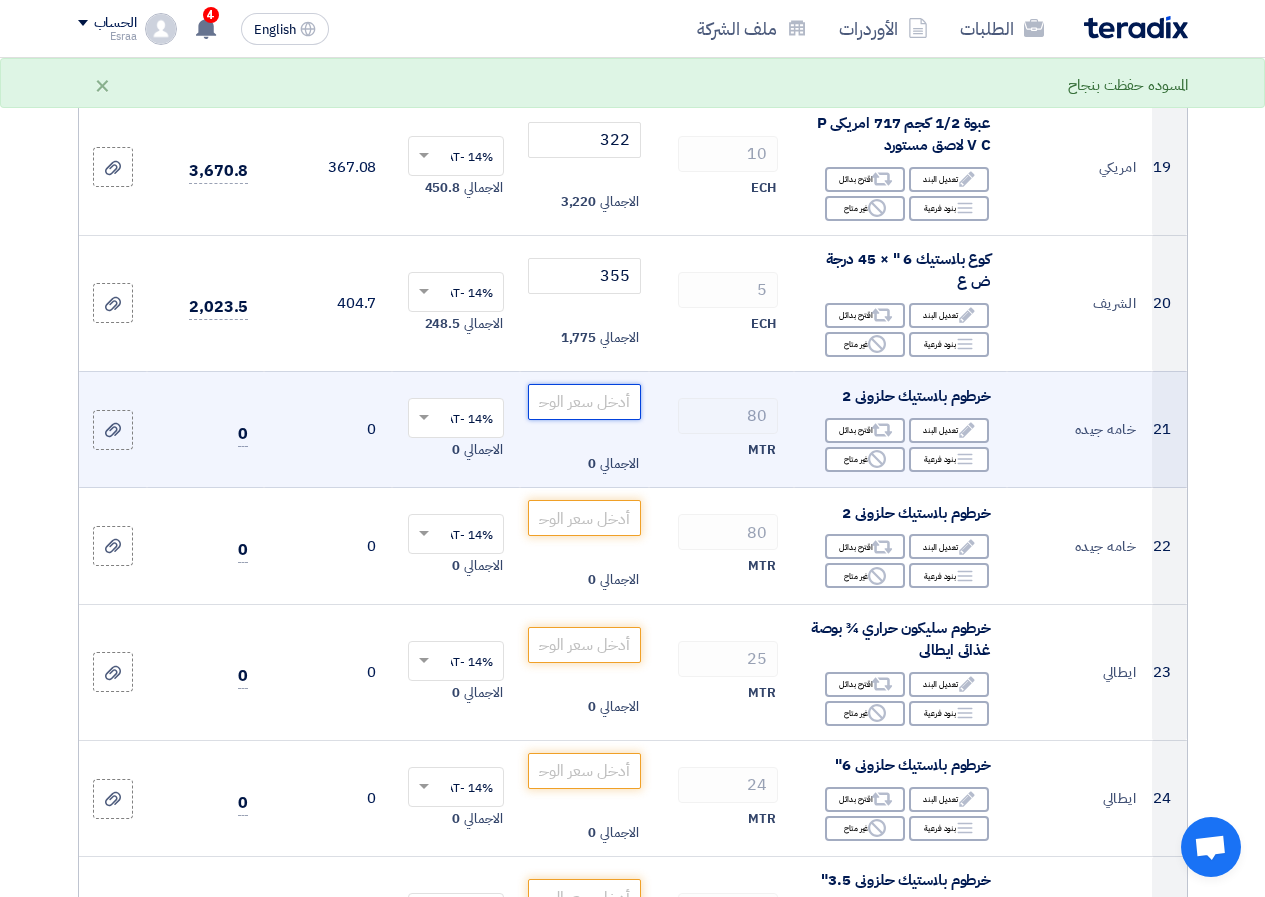 click 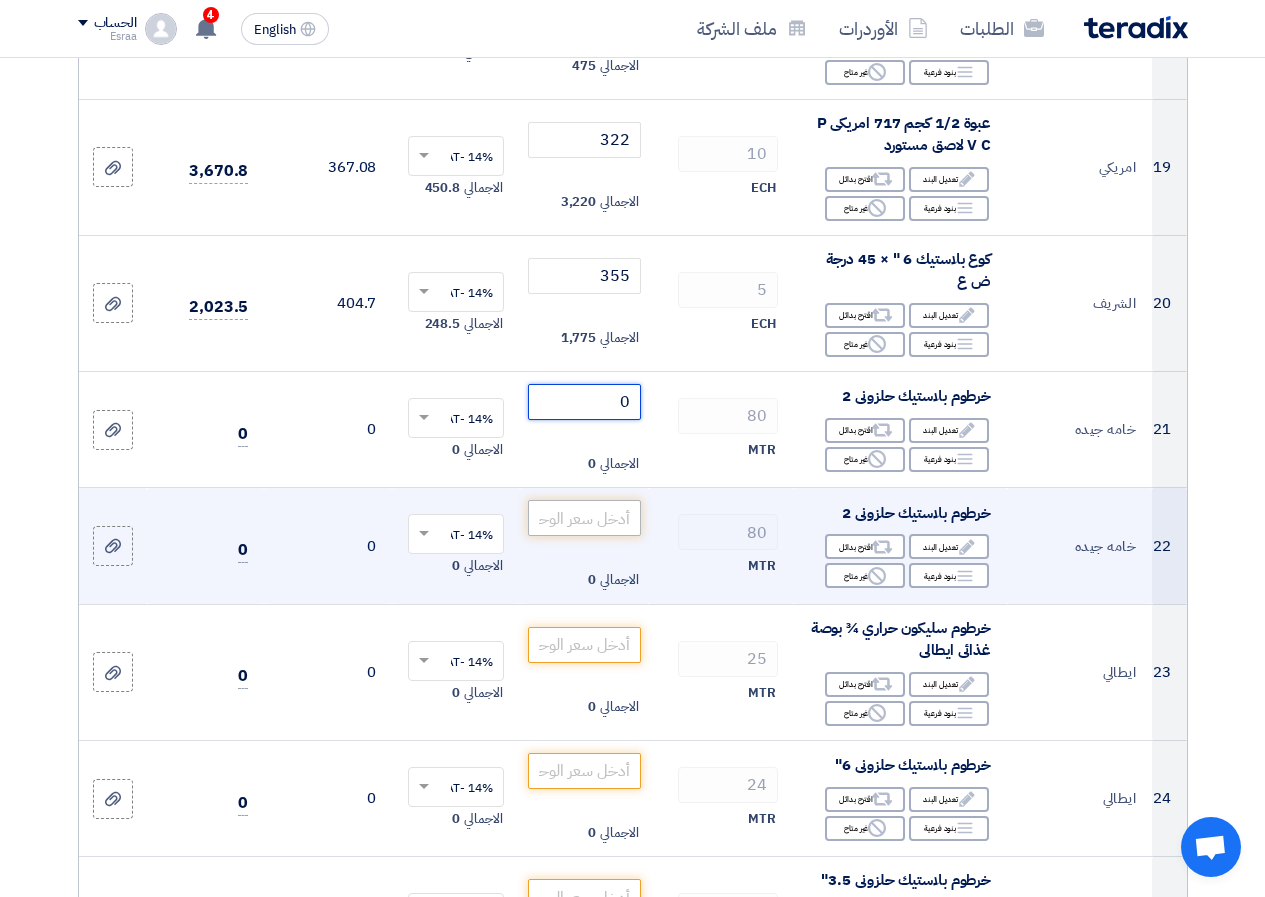 type on "0" 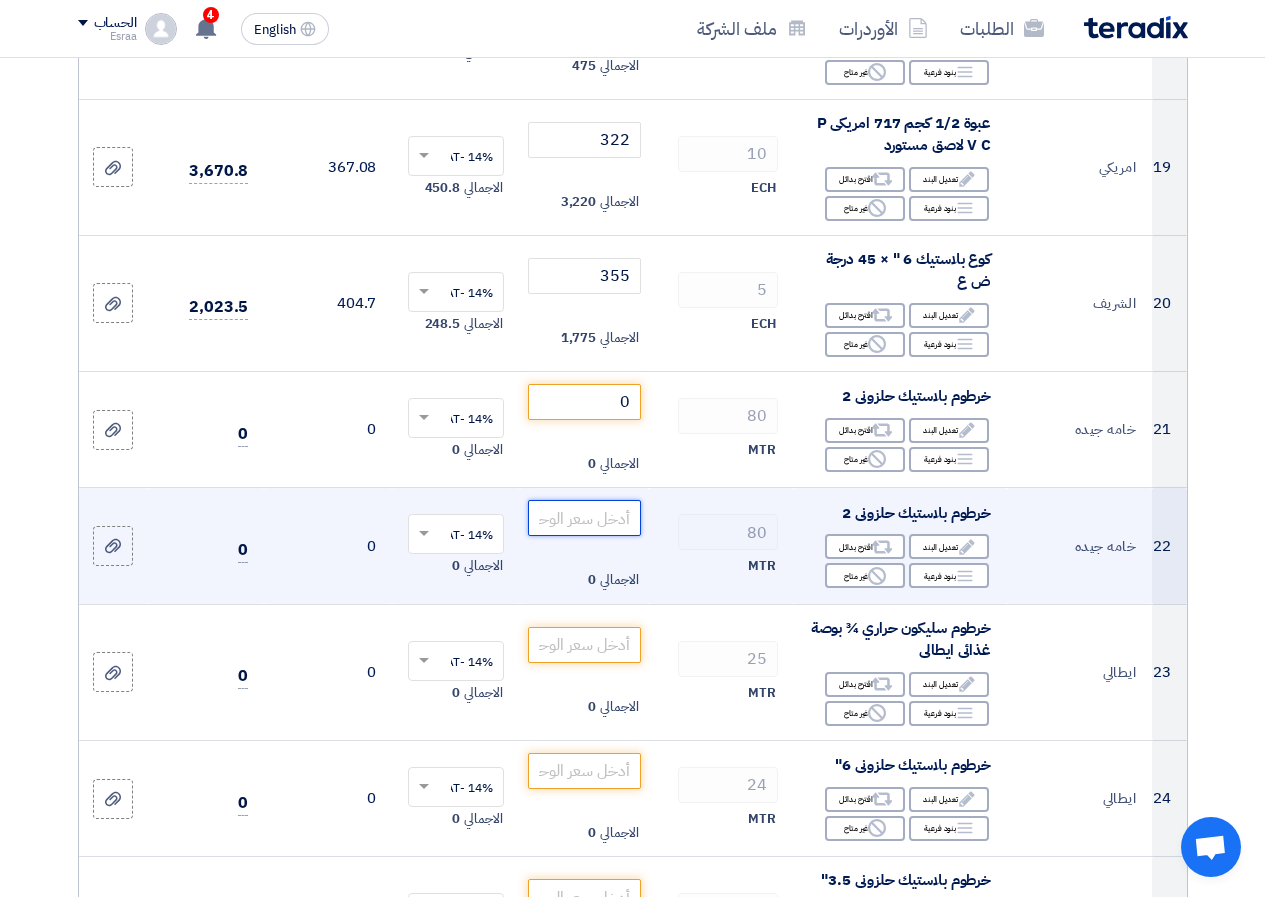 click 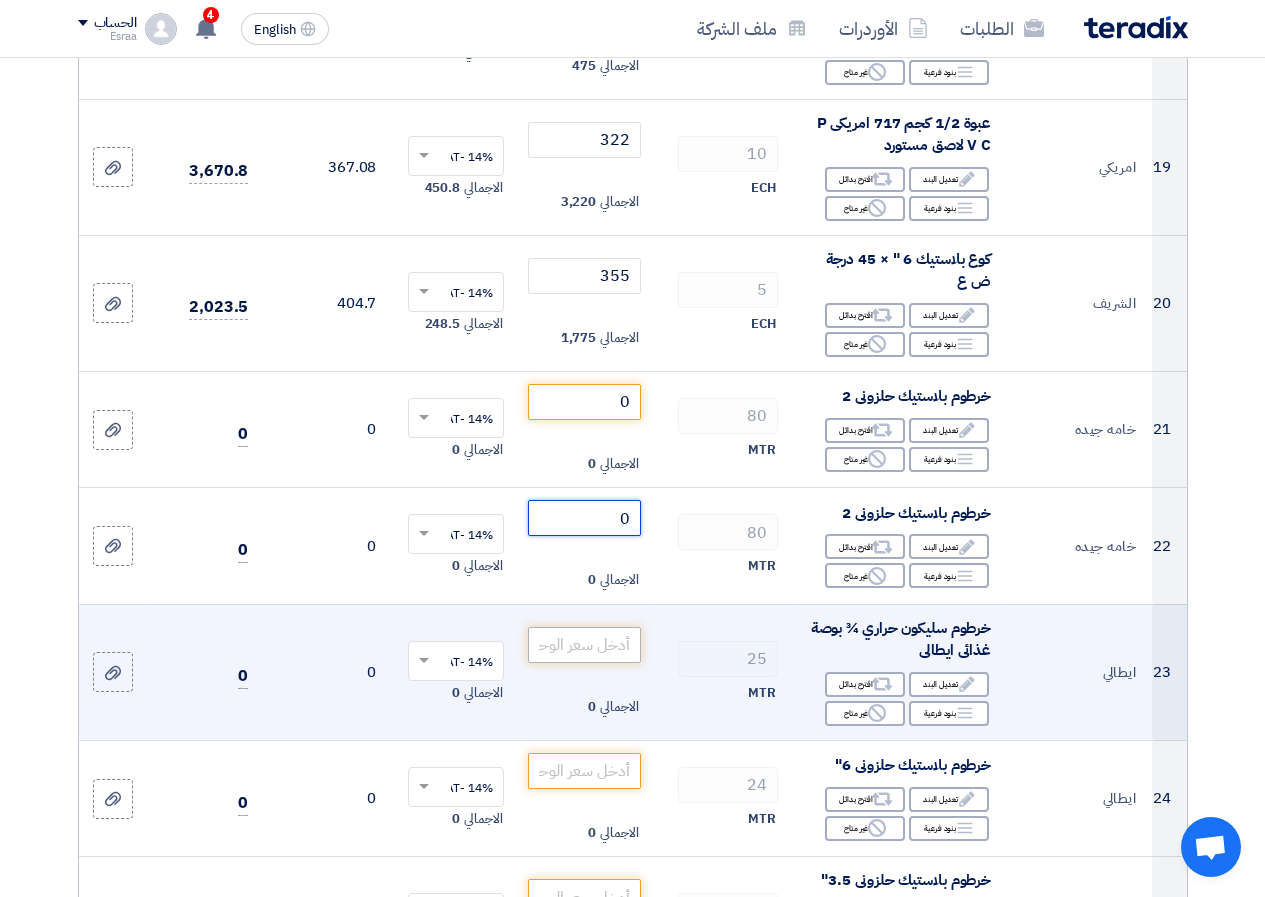 type on "0" 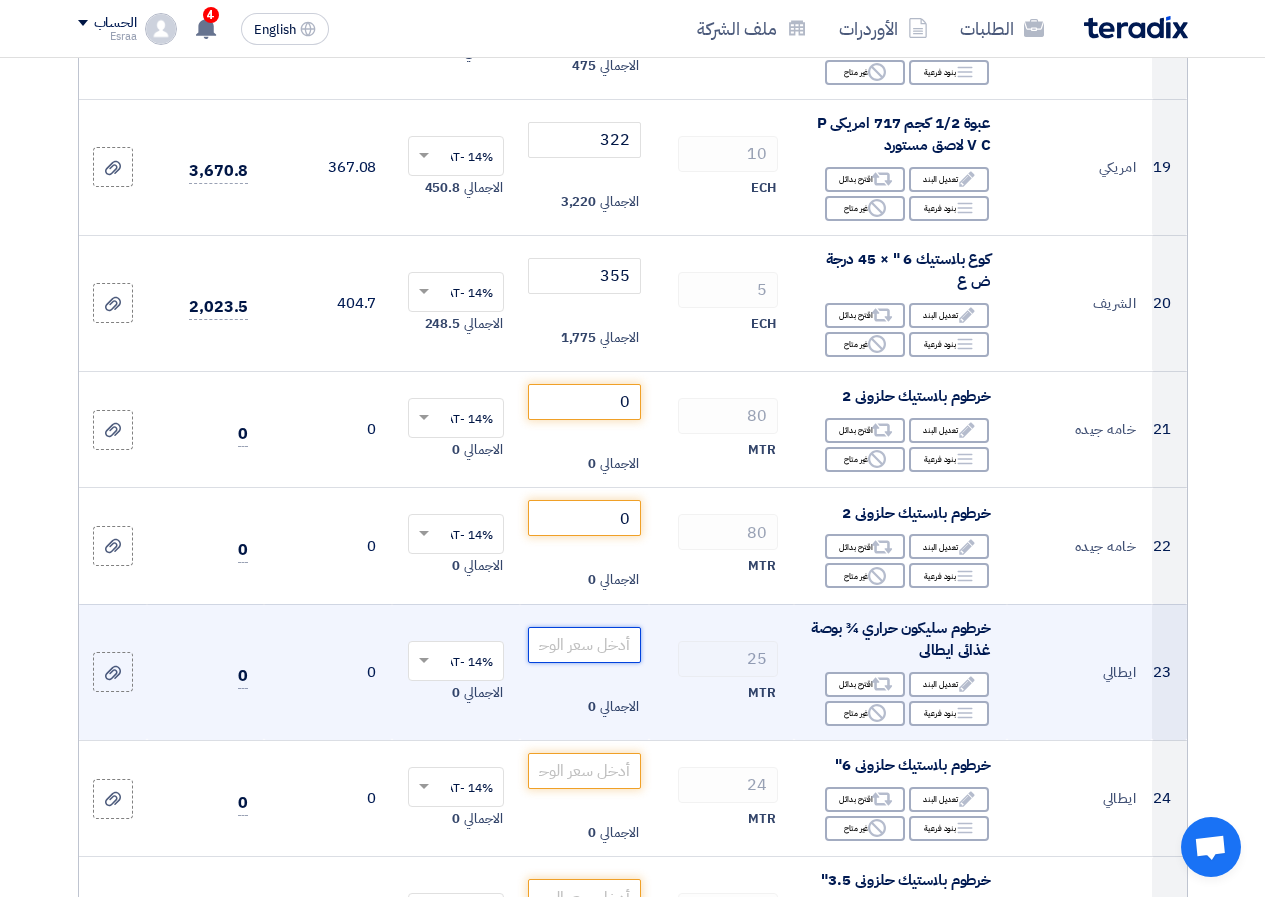 click 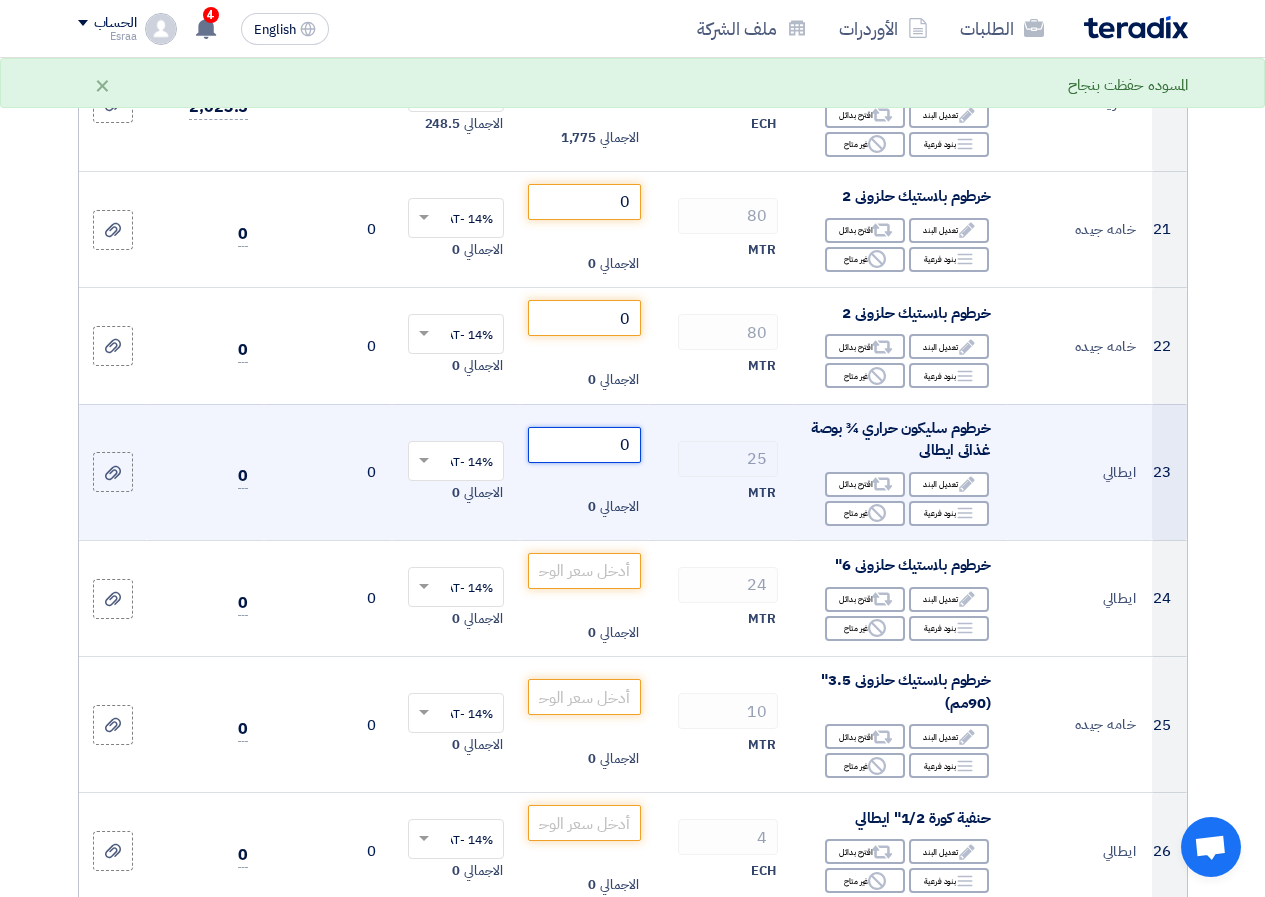 scroll, scrollTop: 2800, scrollLeft: 0, axis: vertical 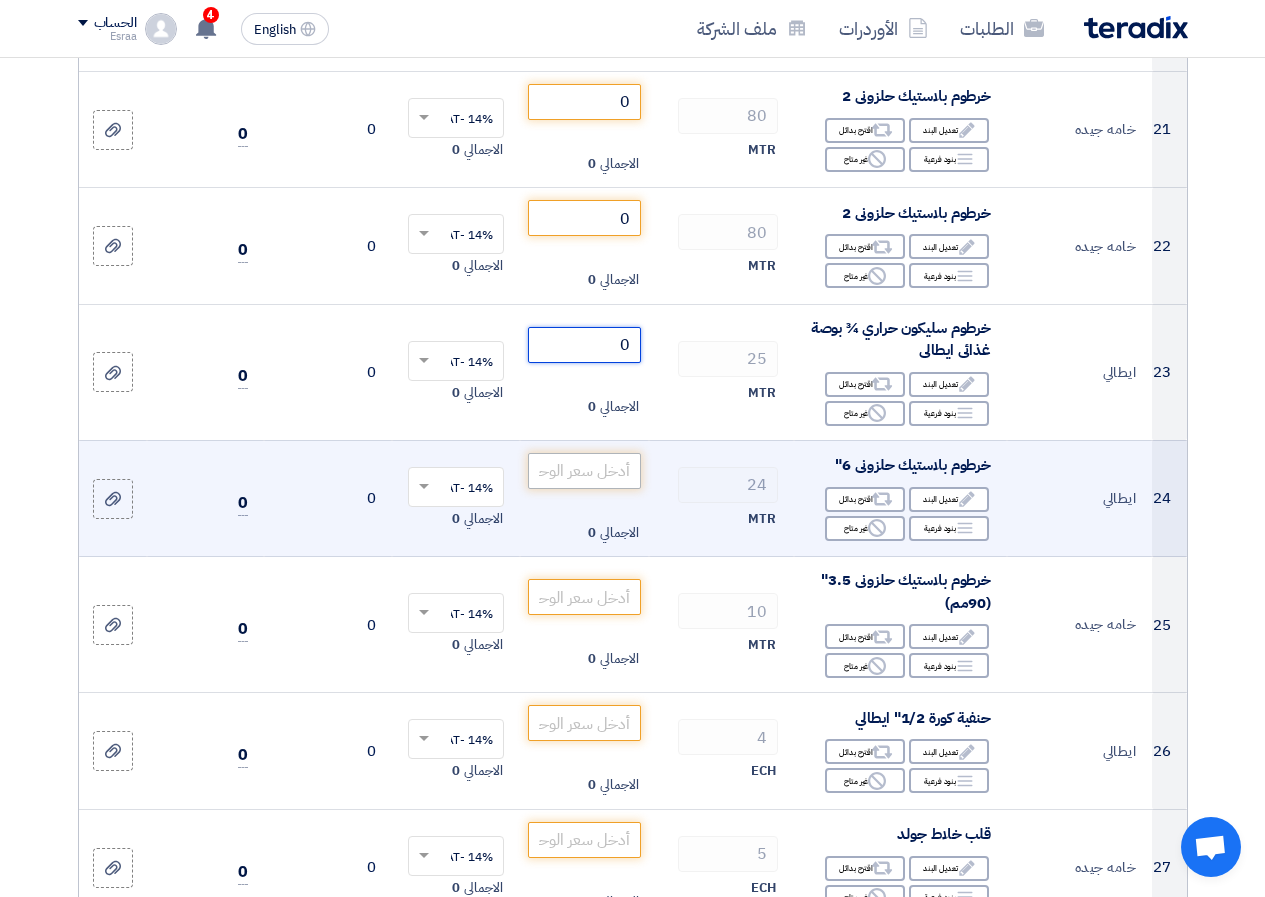 type on "0" 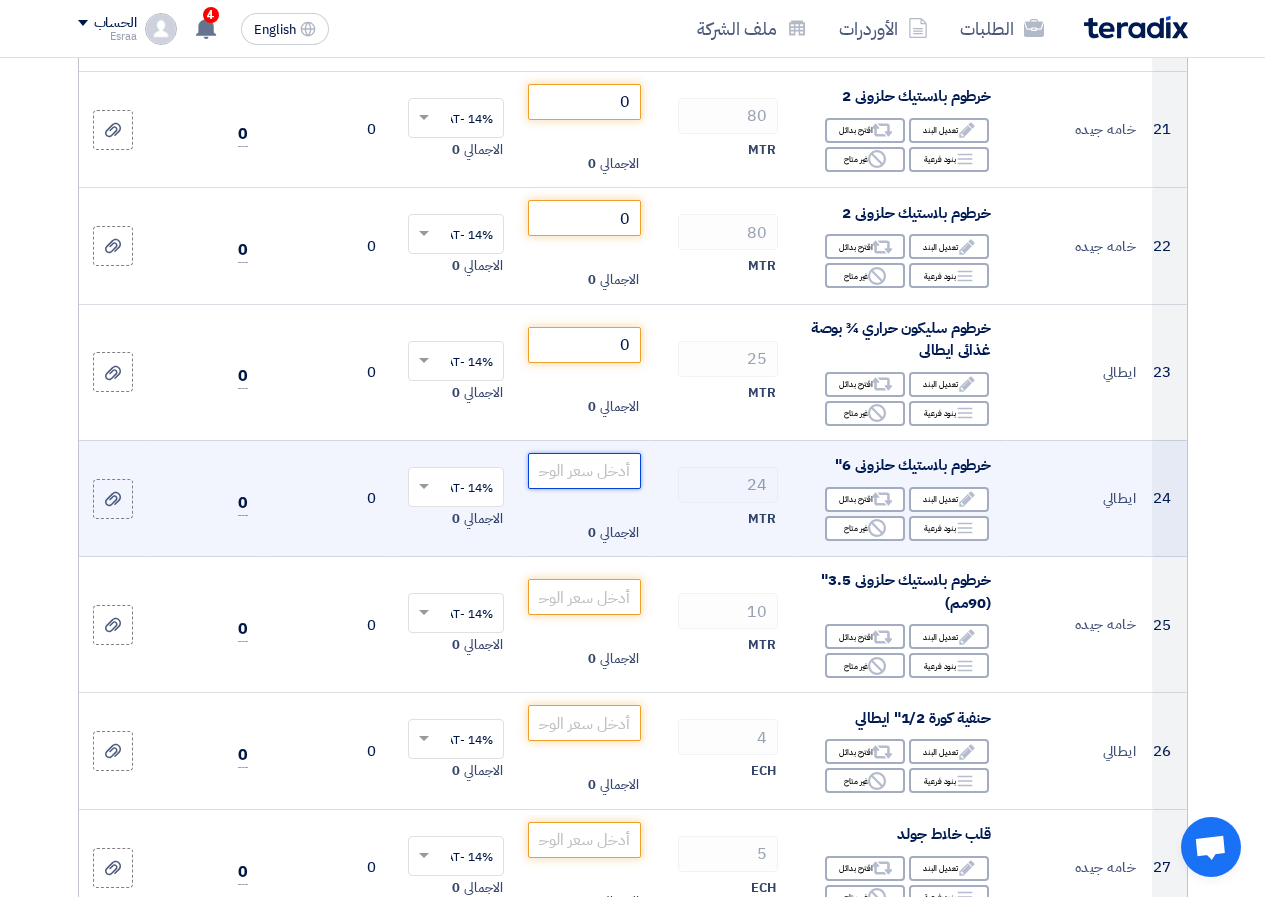 click 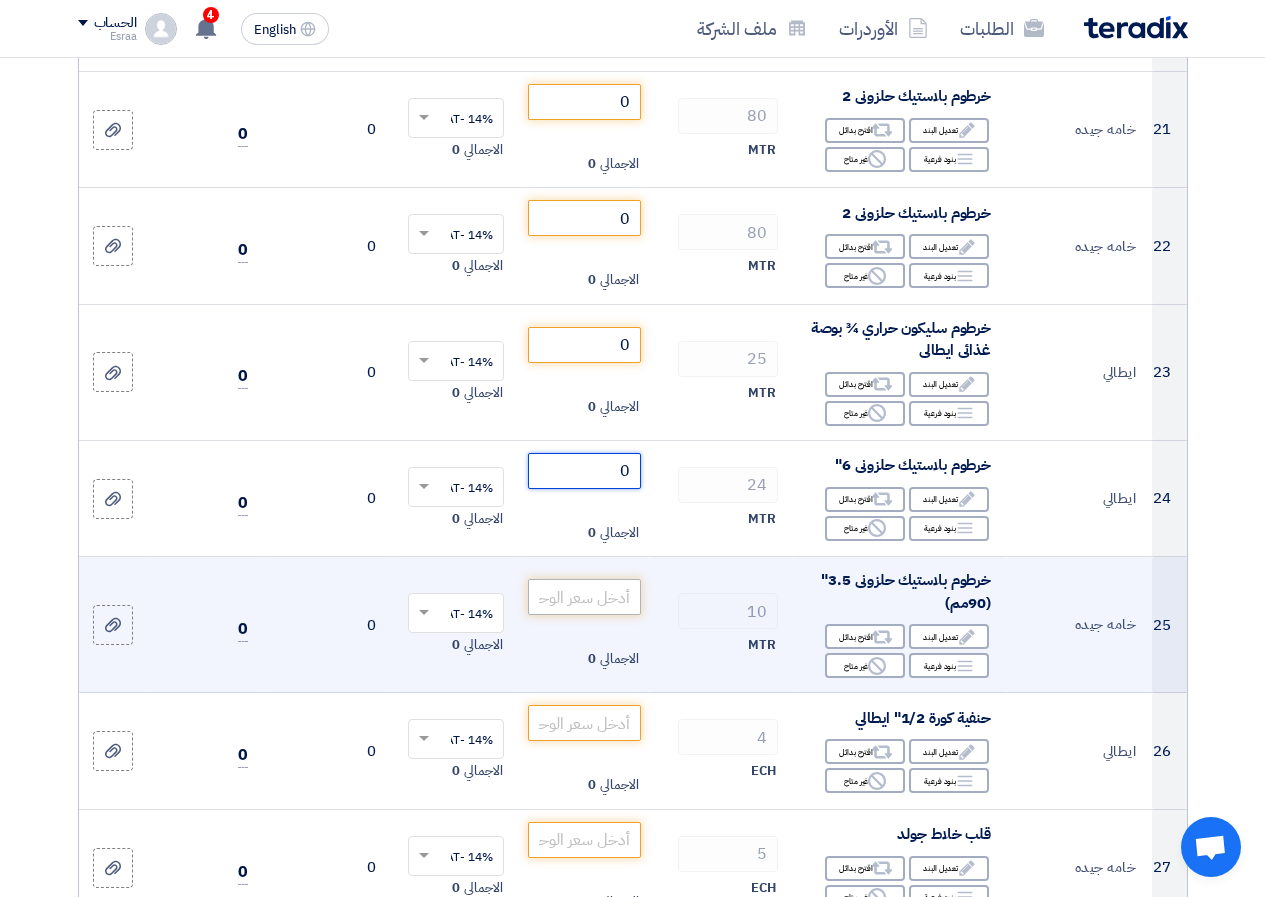 type on "0" 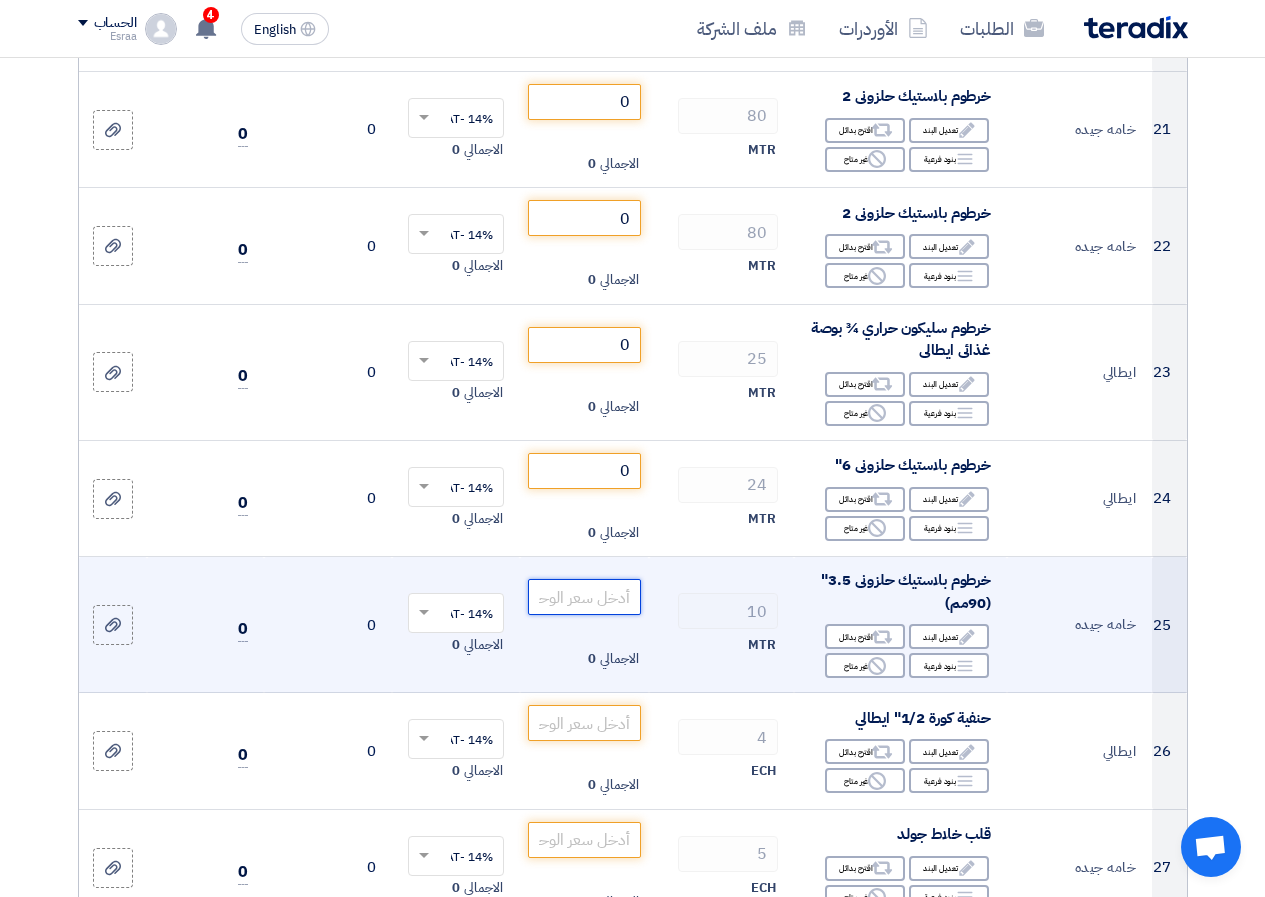 click 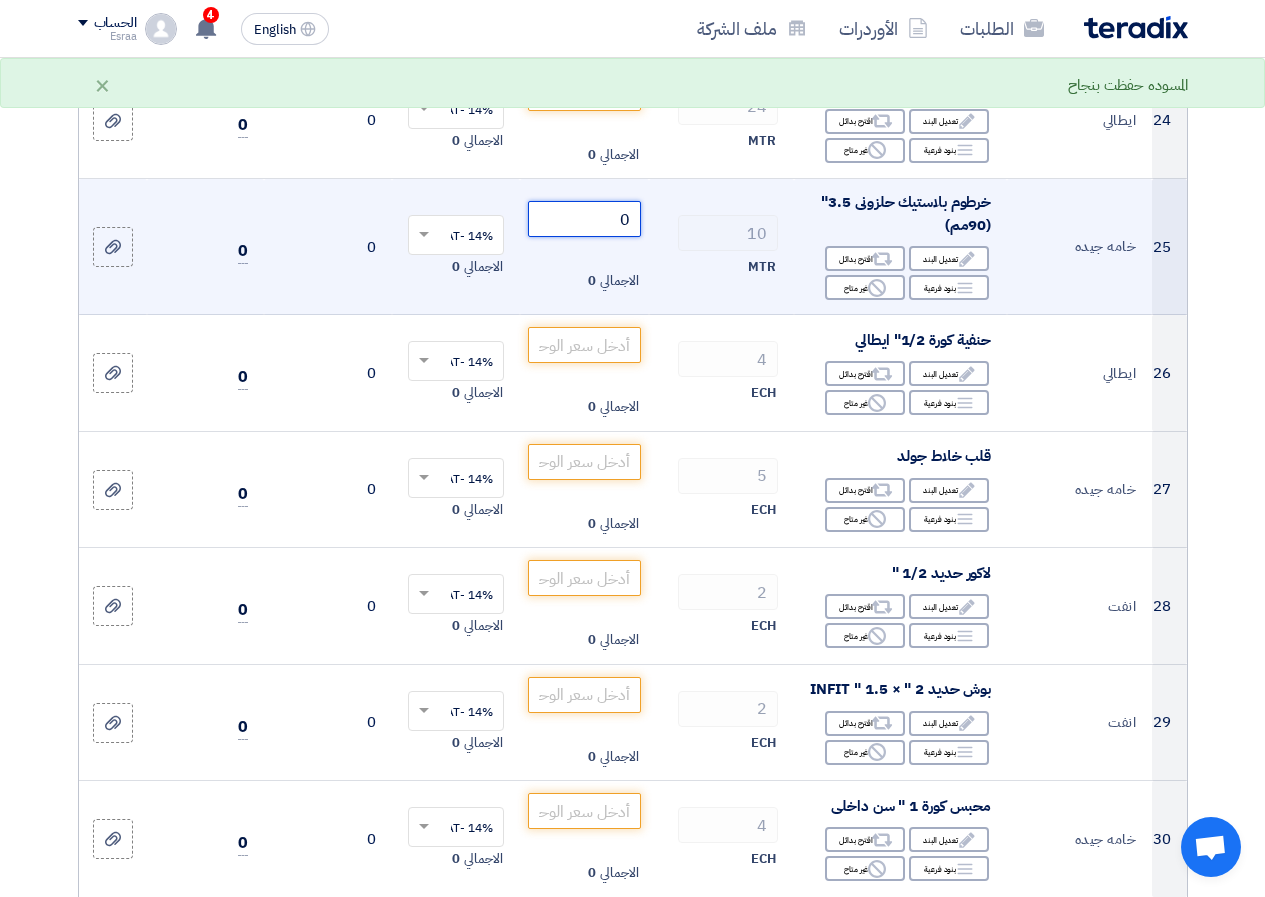 scroll, scrollTop: 3300, scrollLeft: 0, axis: vertical 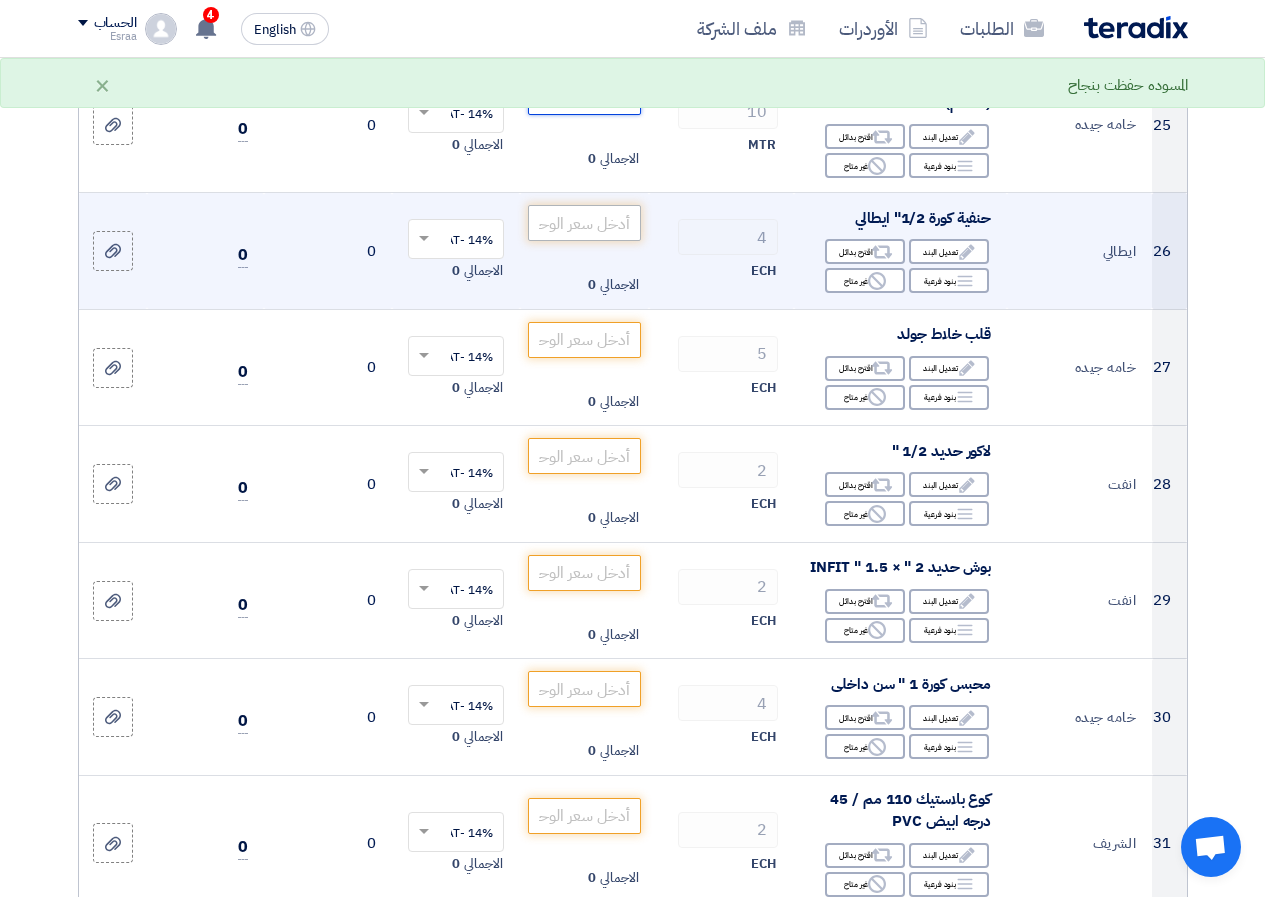 type on "0" 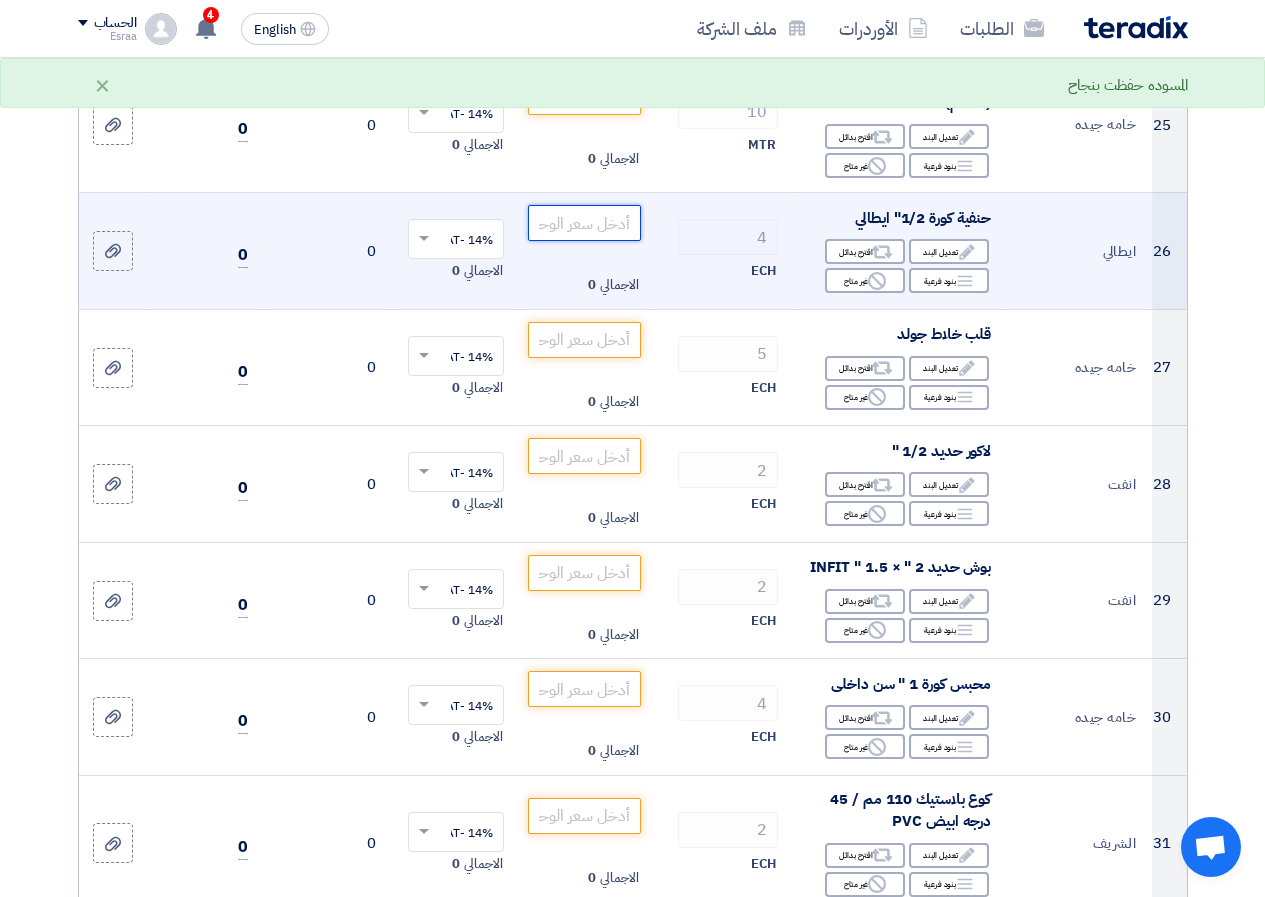 click 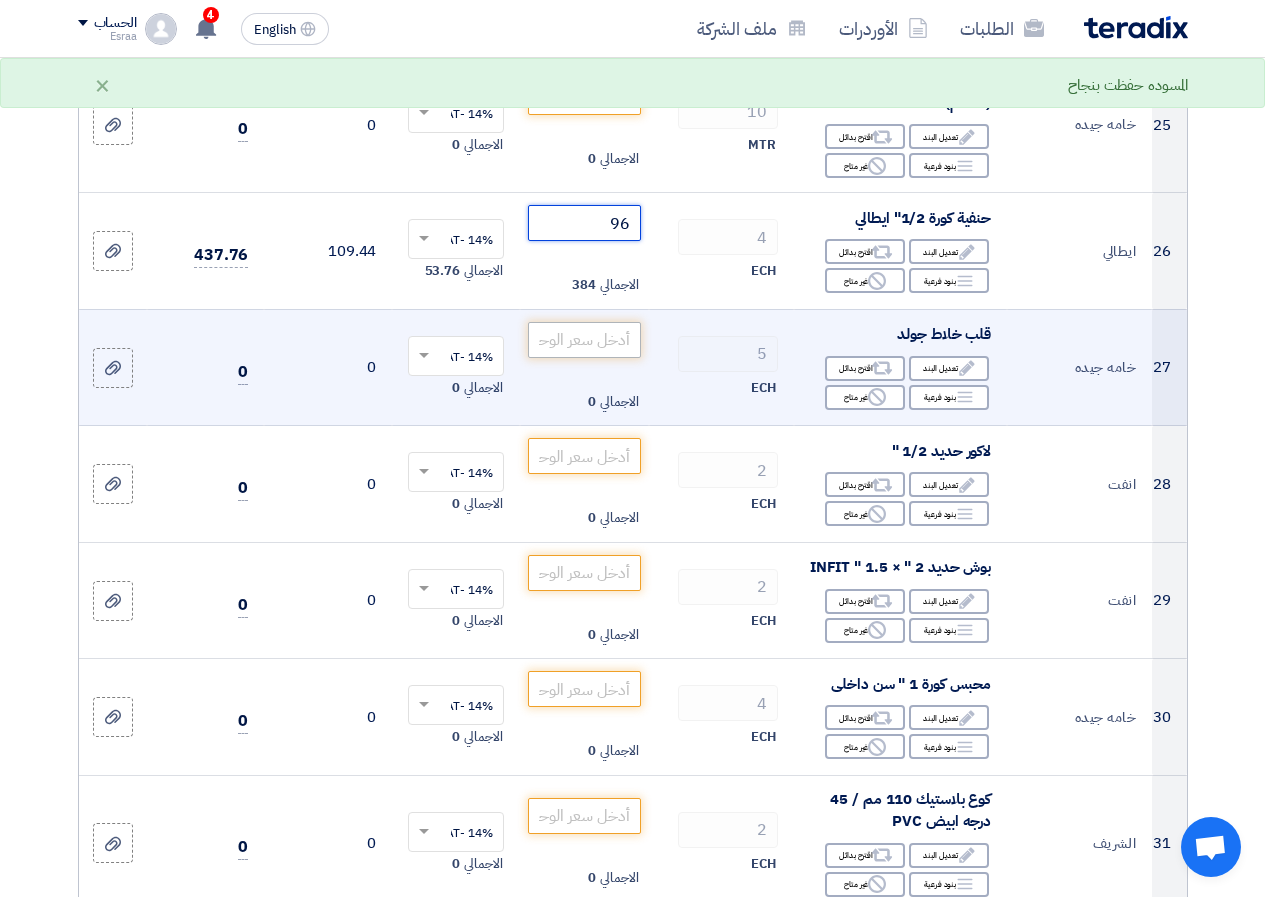 type on "96" 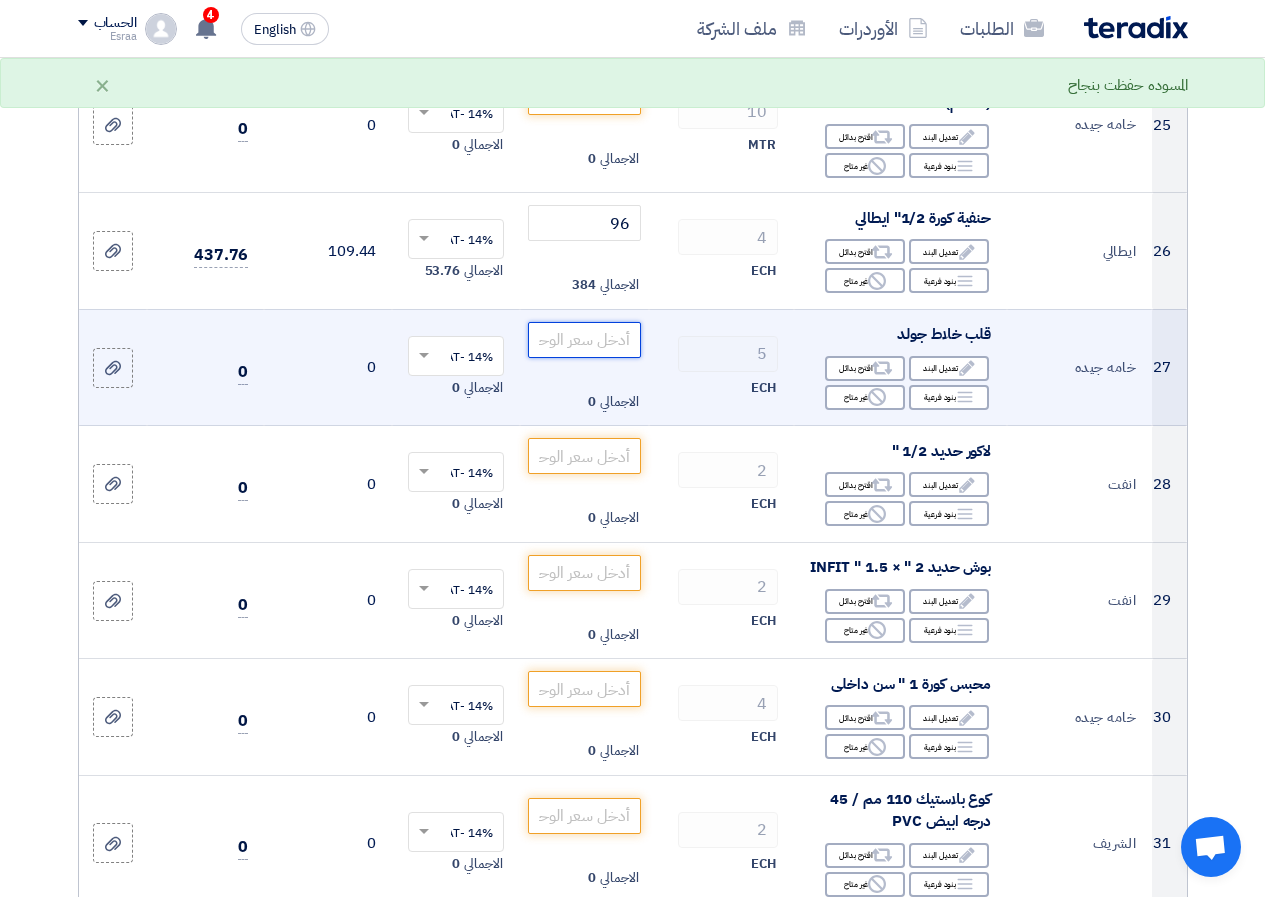 click 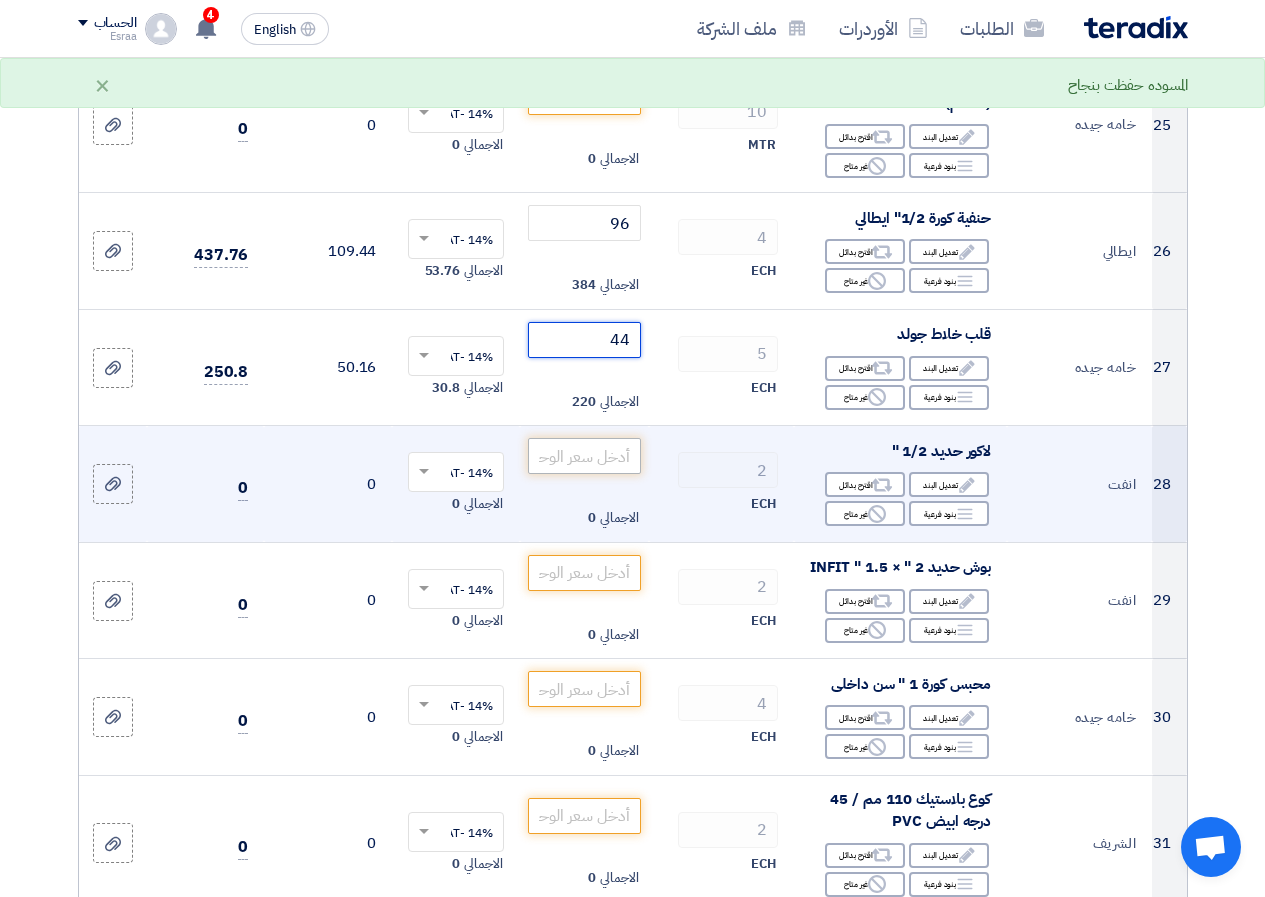 type on "44" 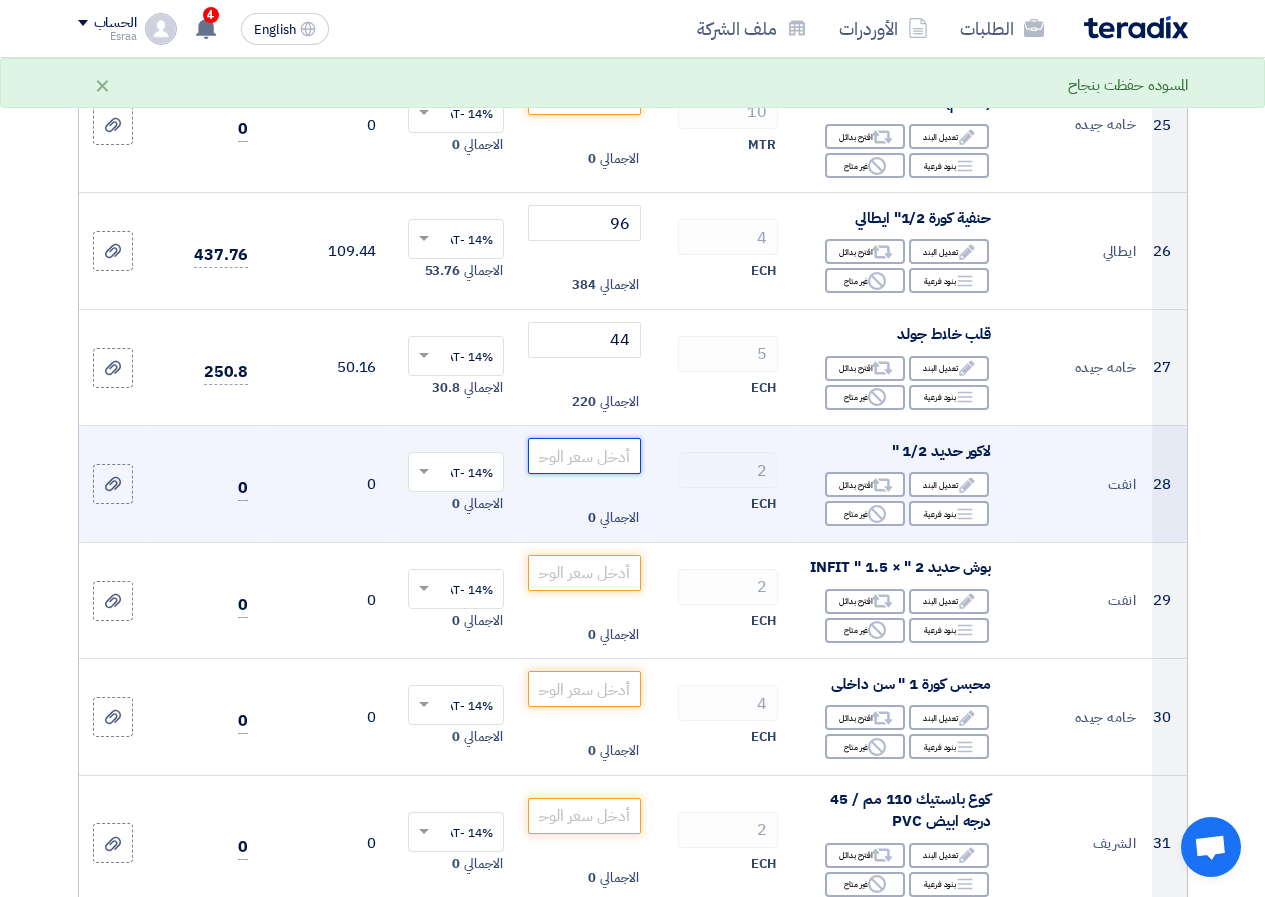 click 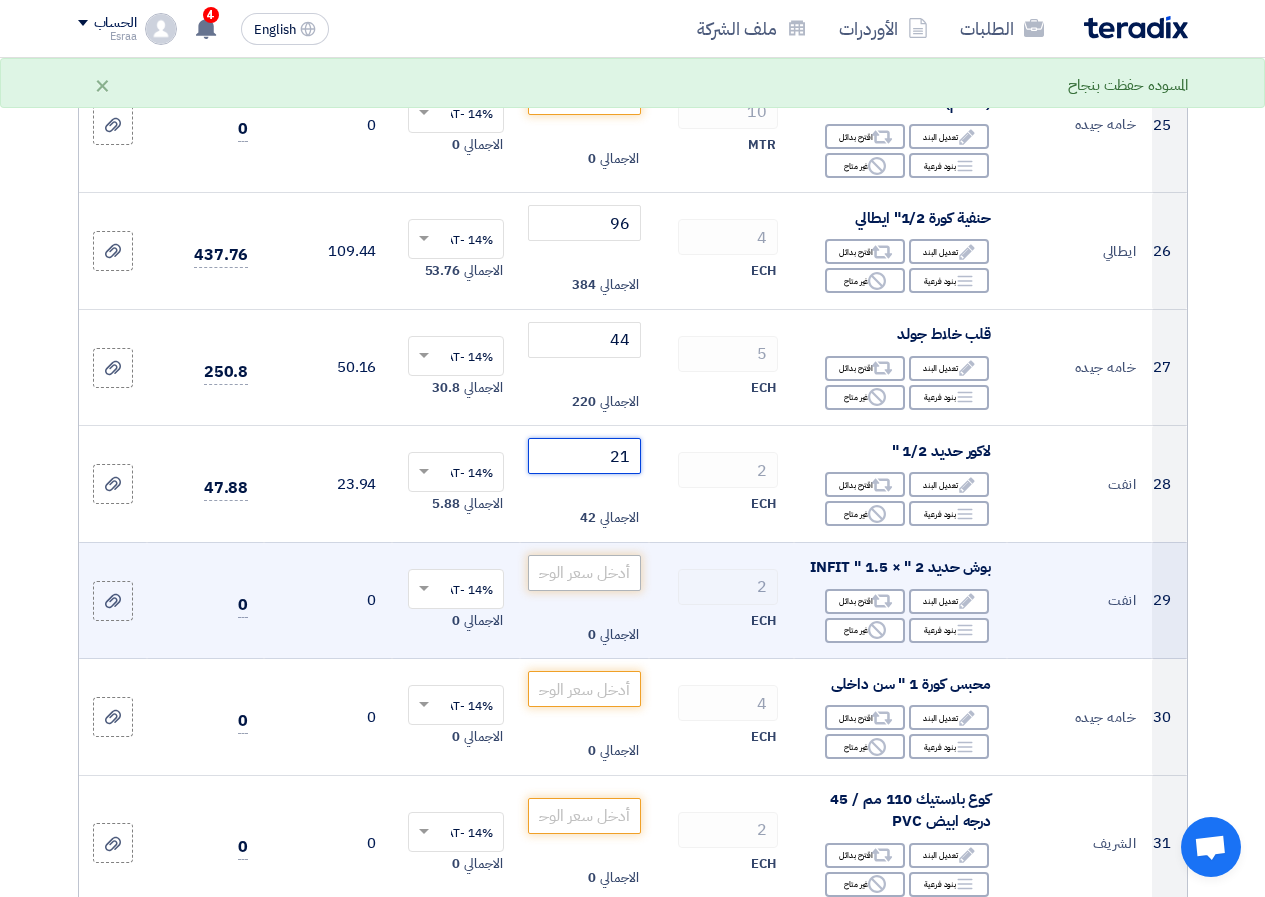 type on "21" 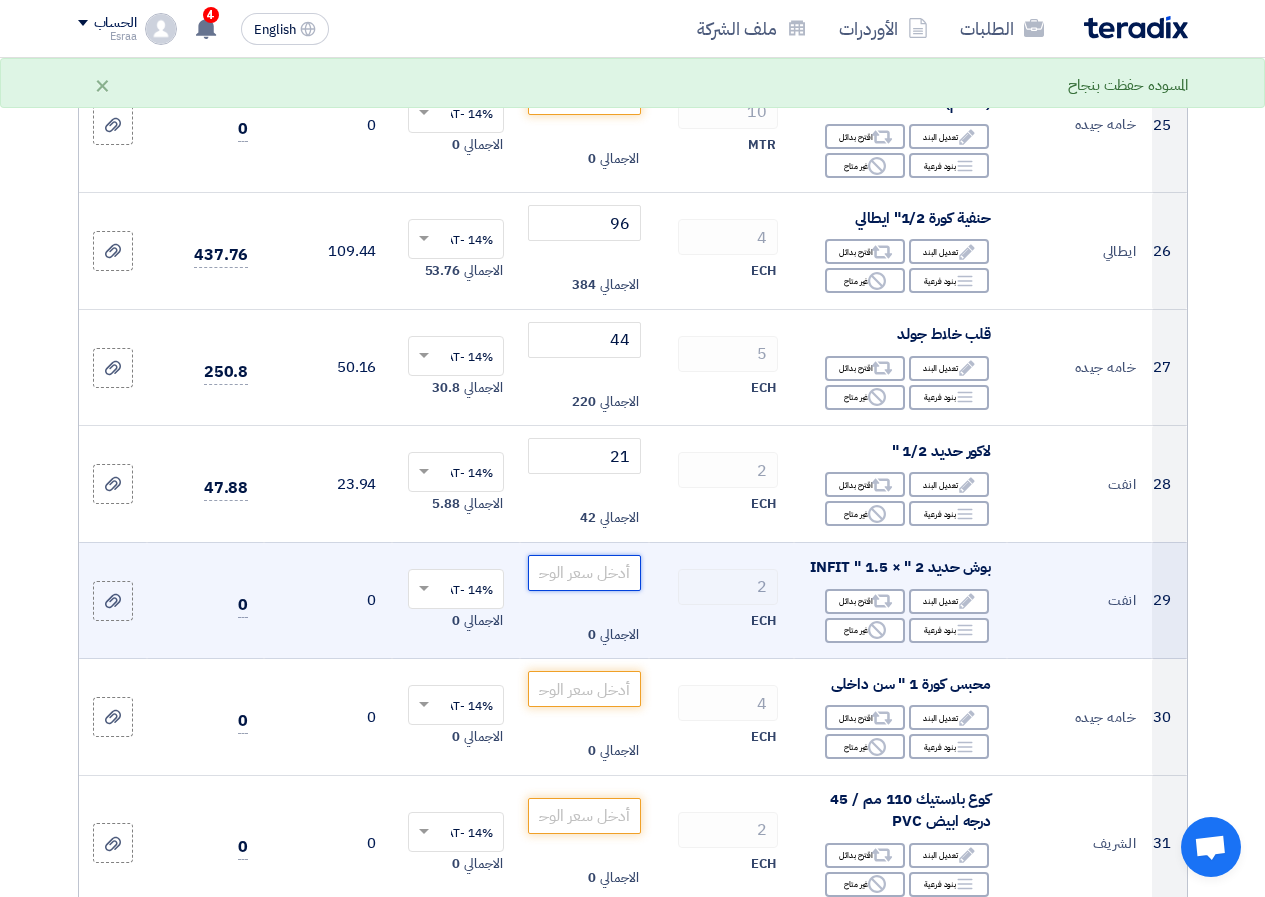click 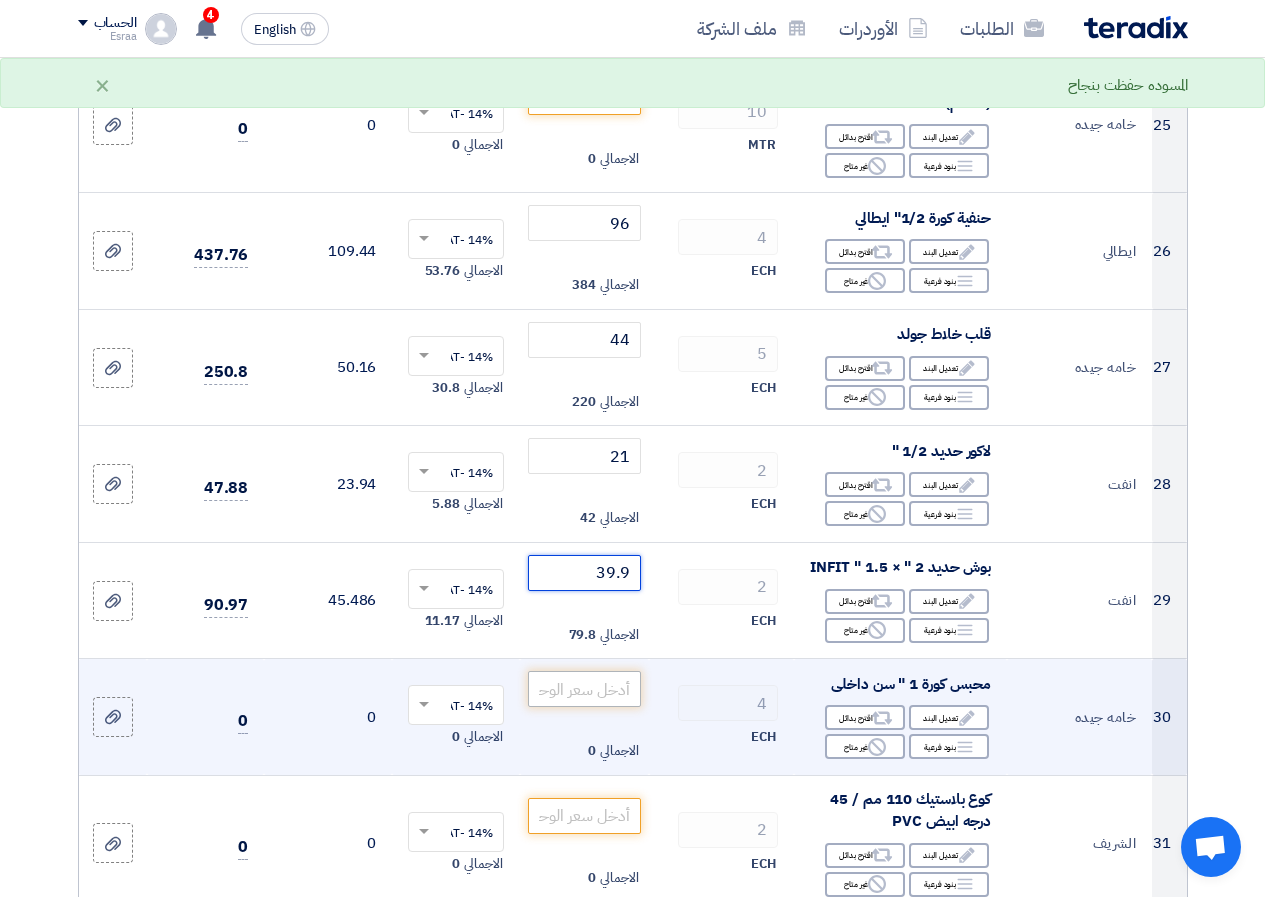 type on "39.9" 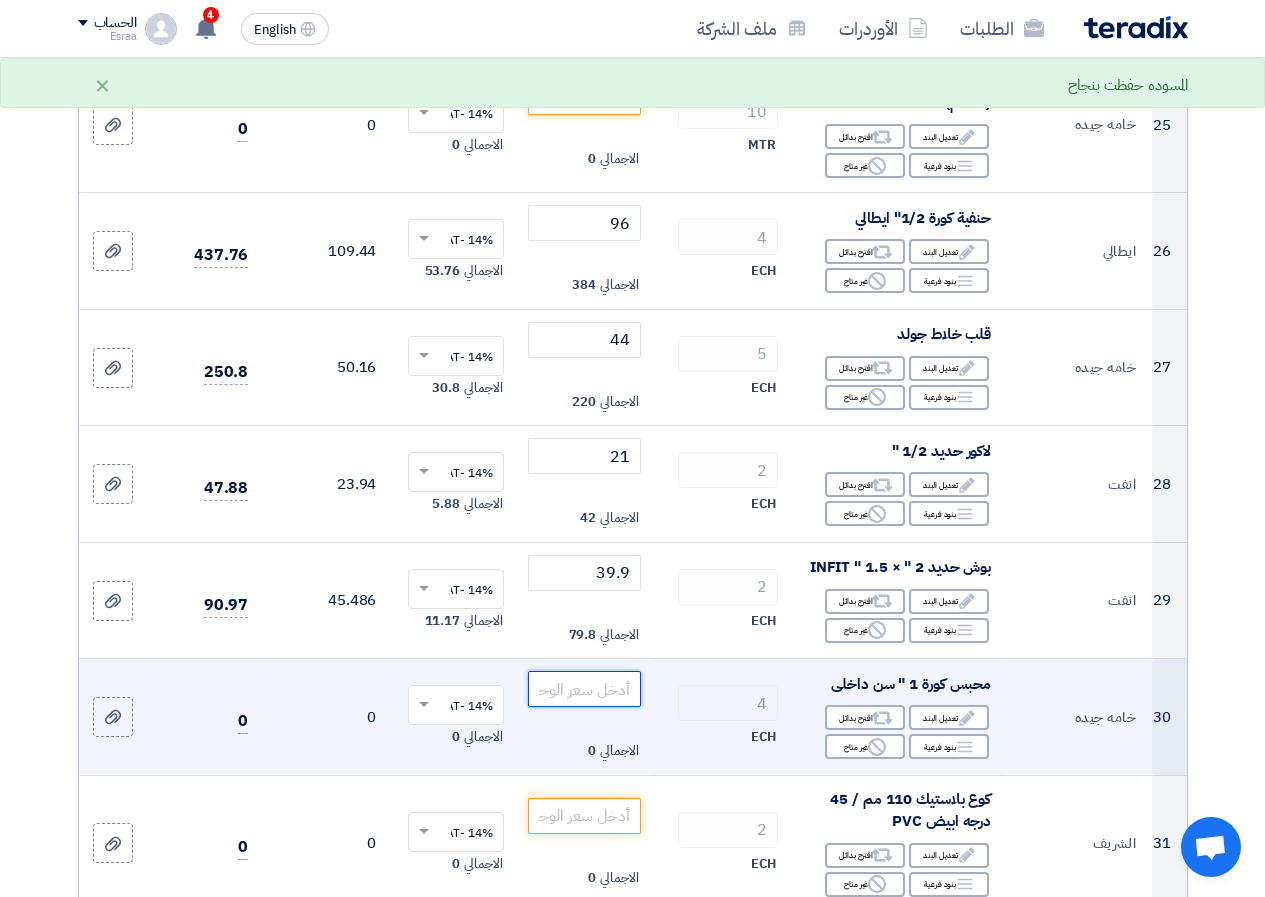 click 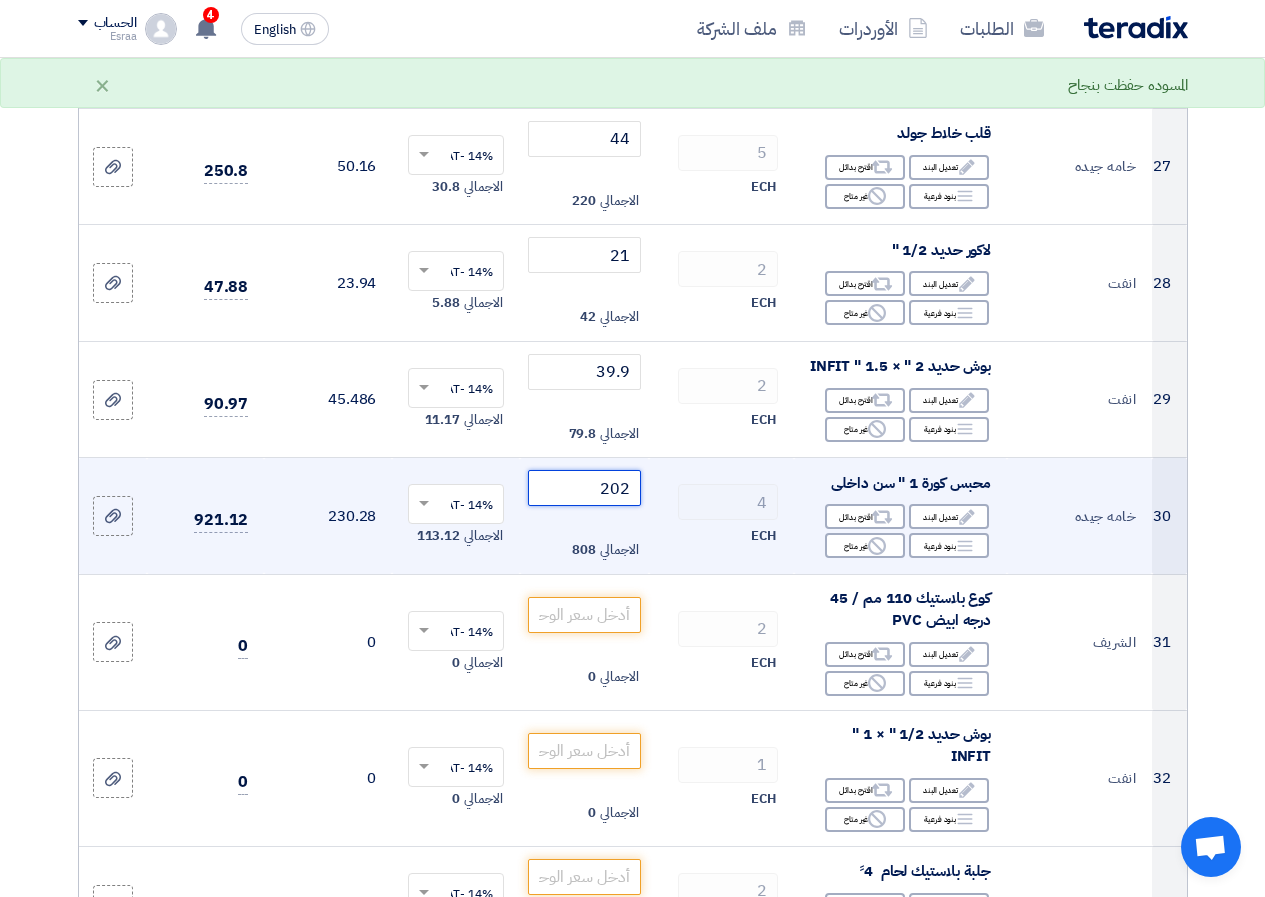 scroll, scrollTop: 3600, scrollLeft: 0, axis: vertical 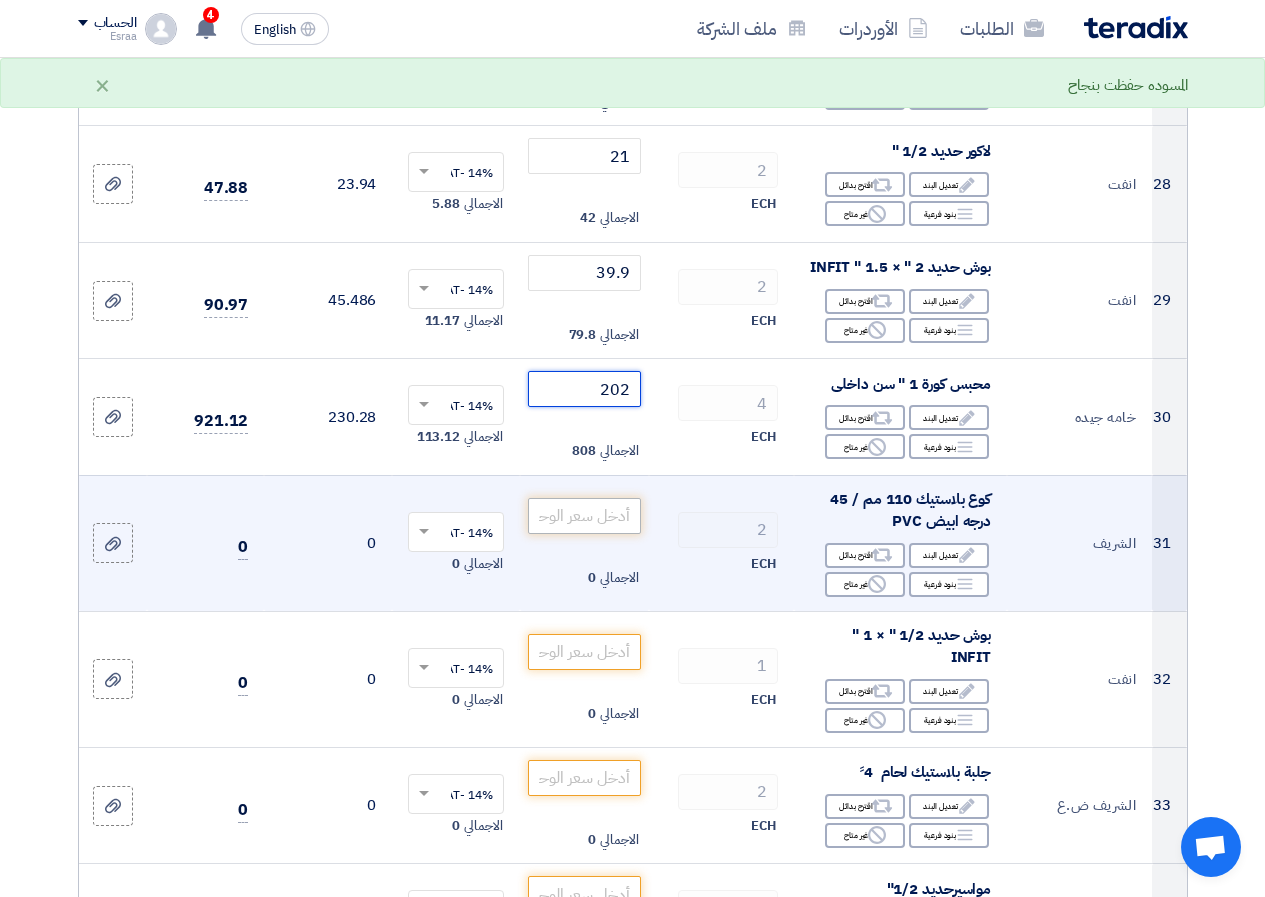 type on "202" 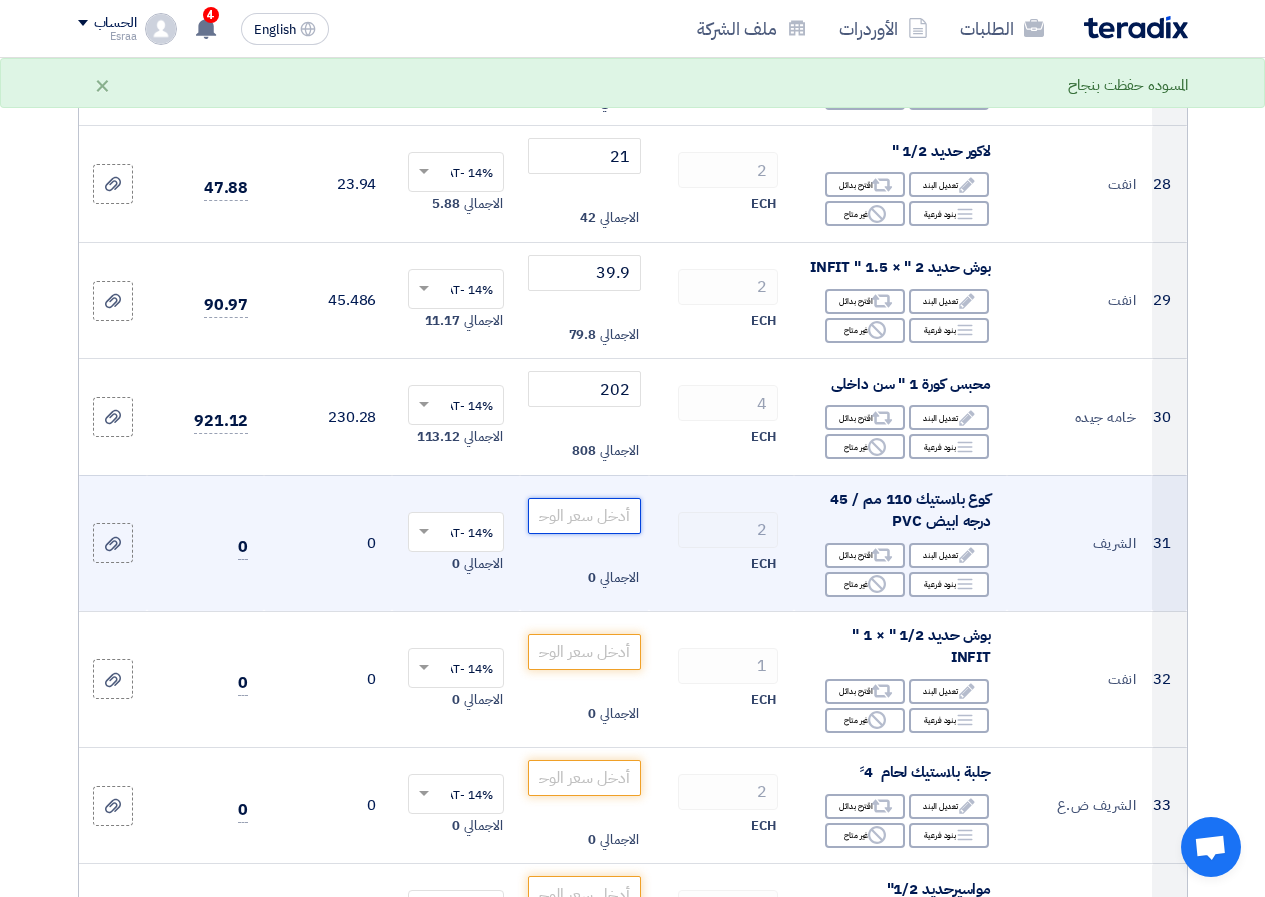 click 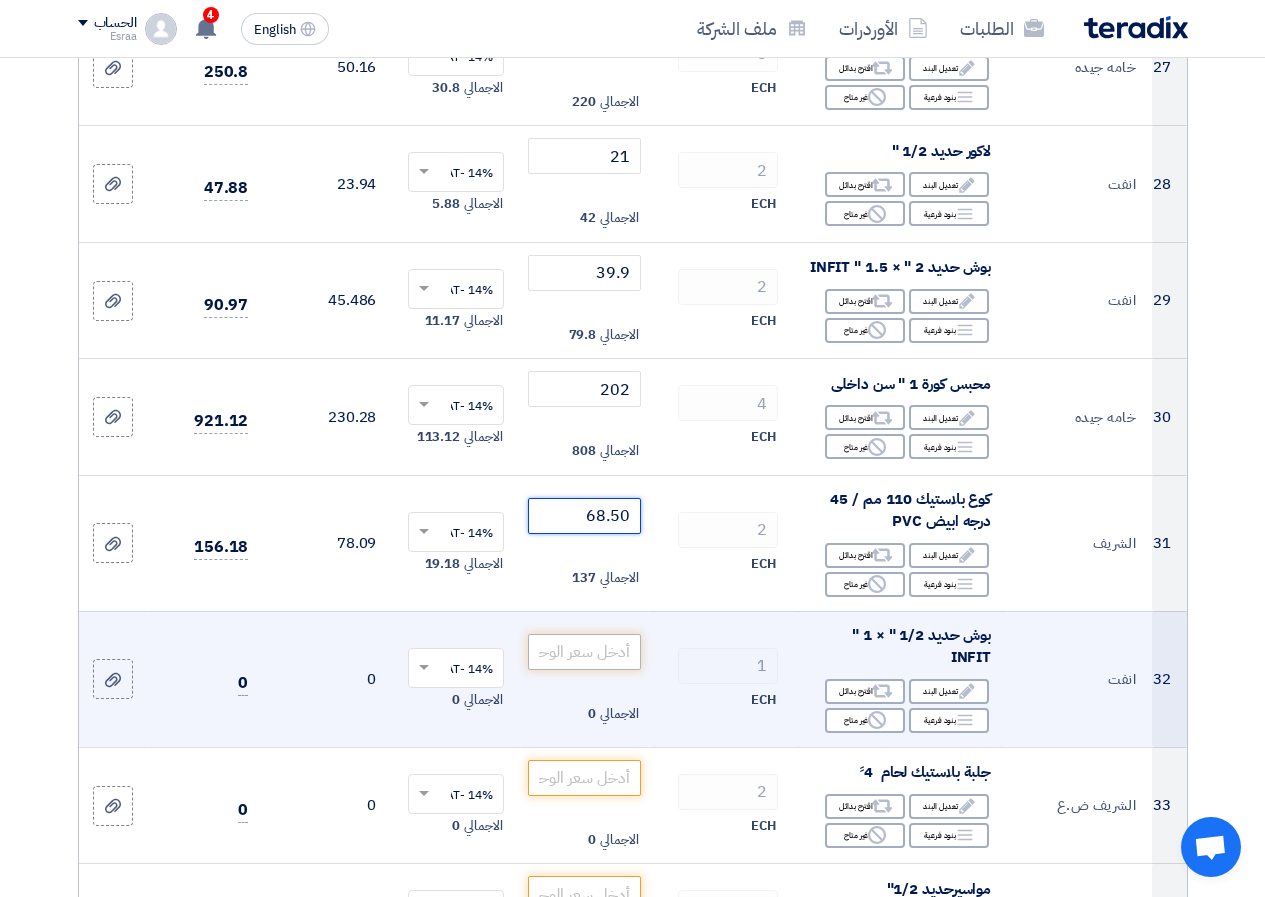 type on "68.50" 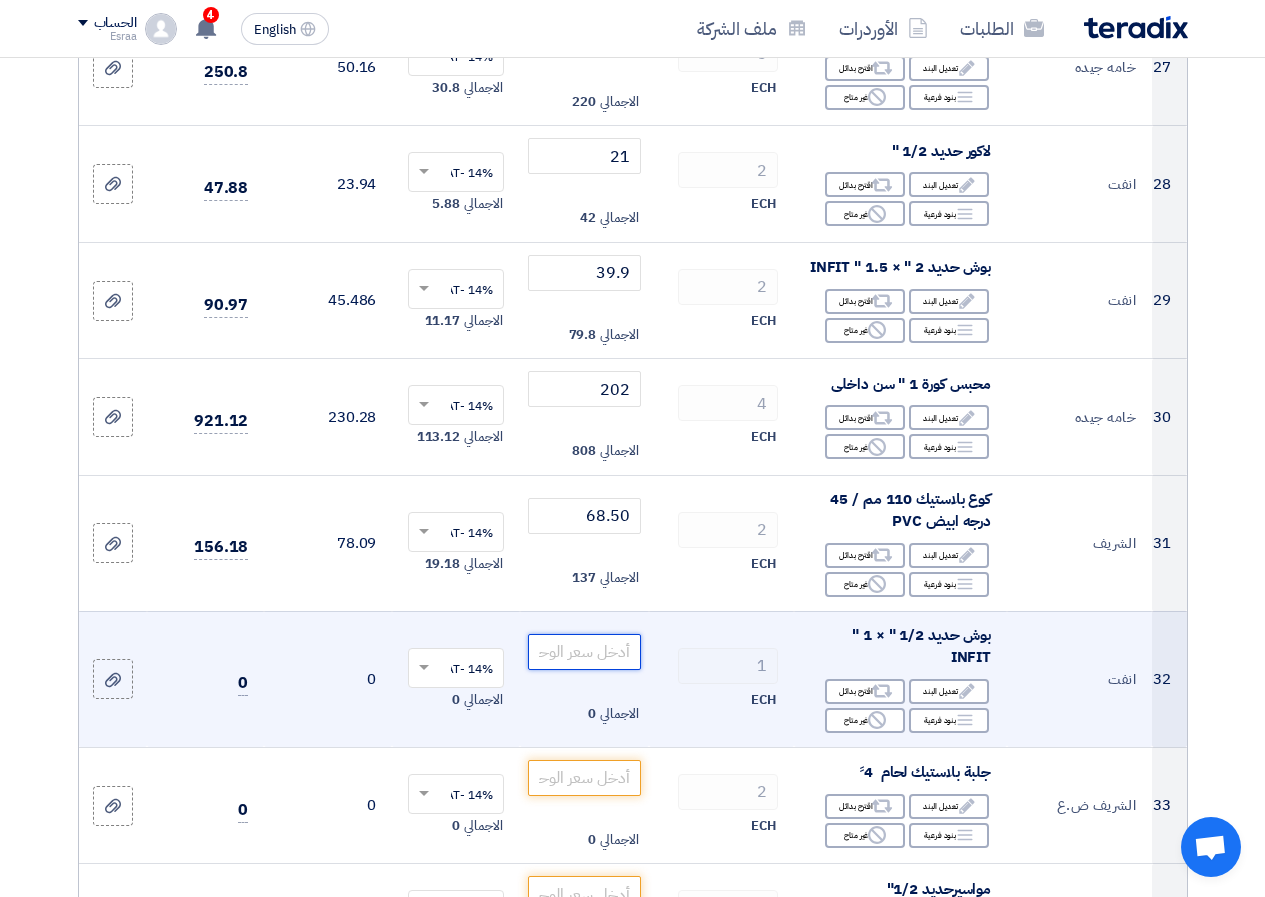 click 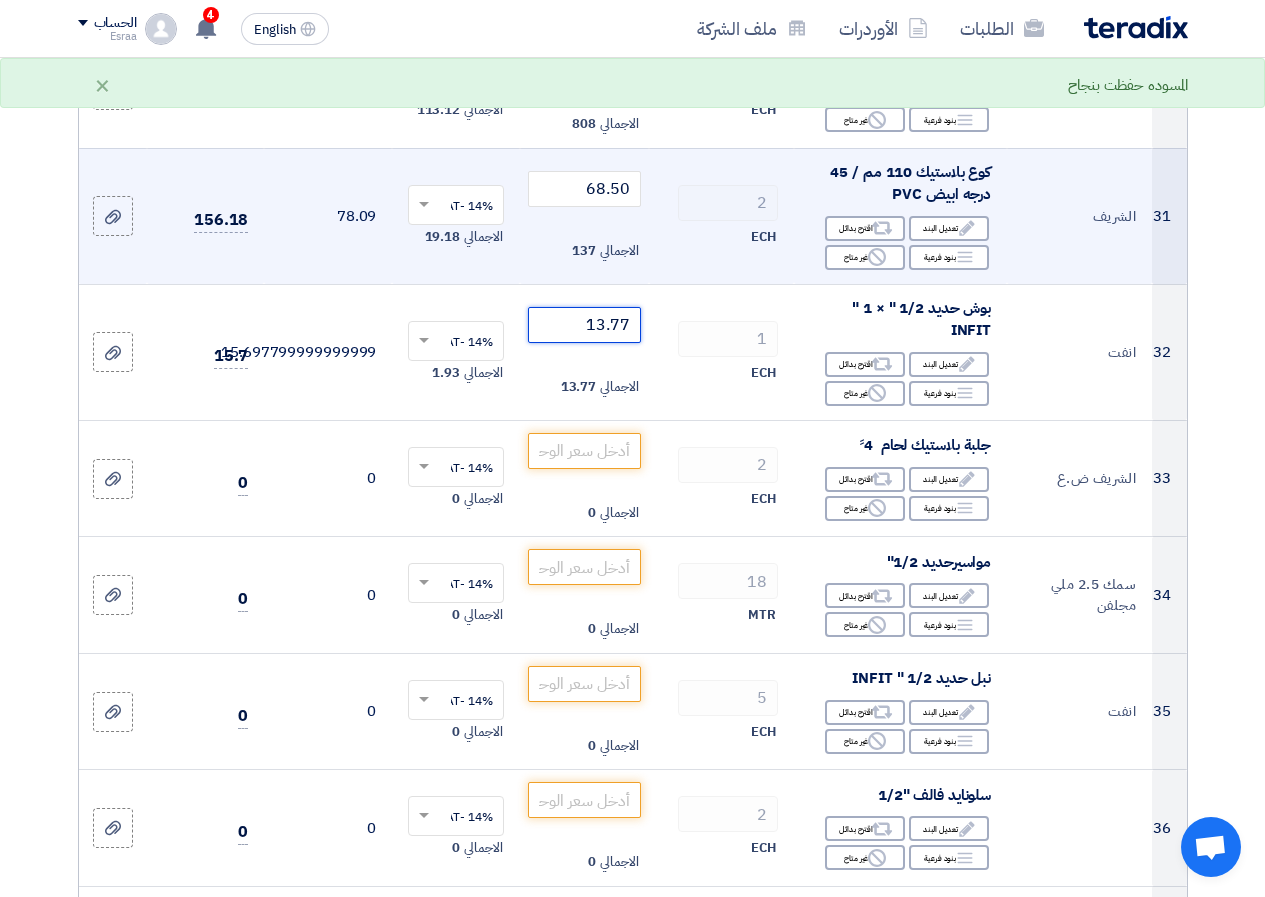 scroll, scrollTop: 4000, scrollLeft: 0, axis: vertical 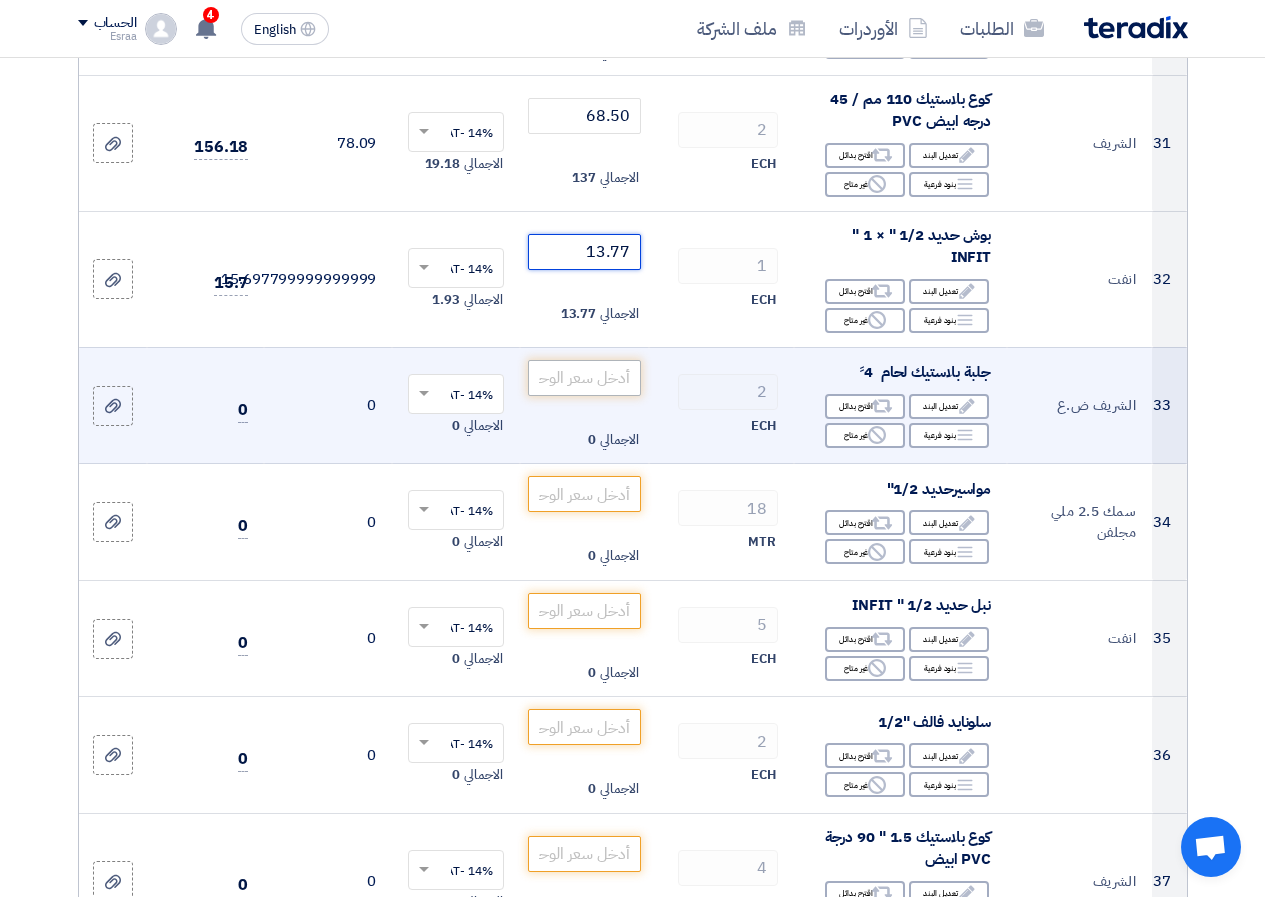 type on "13.77" 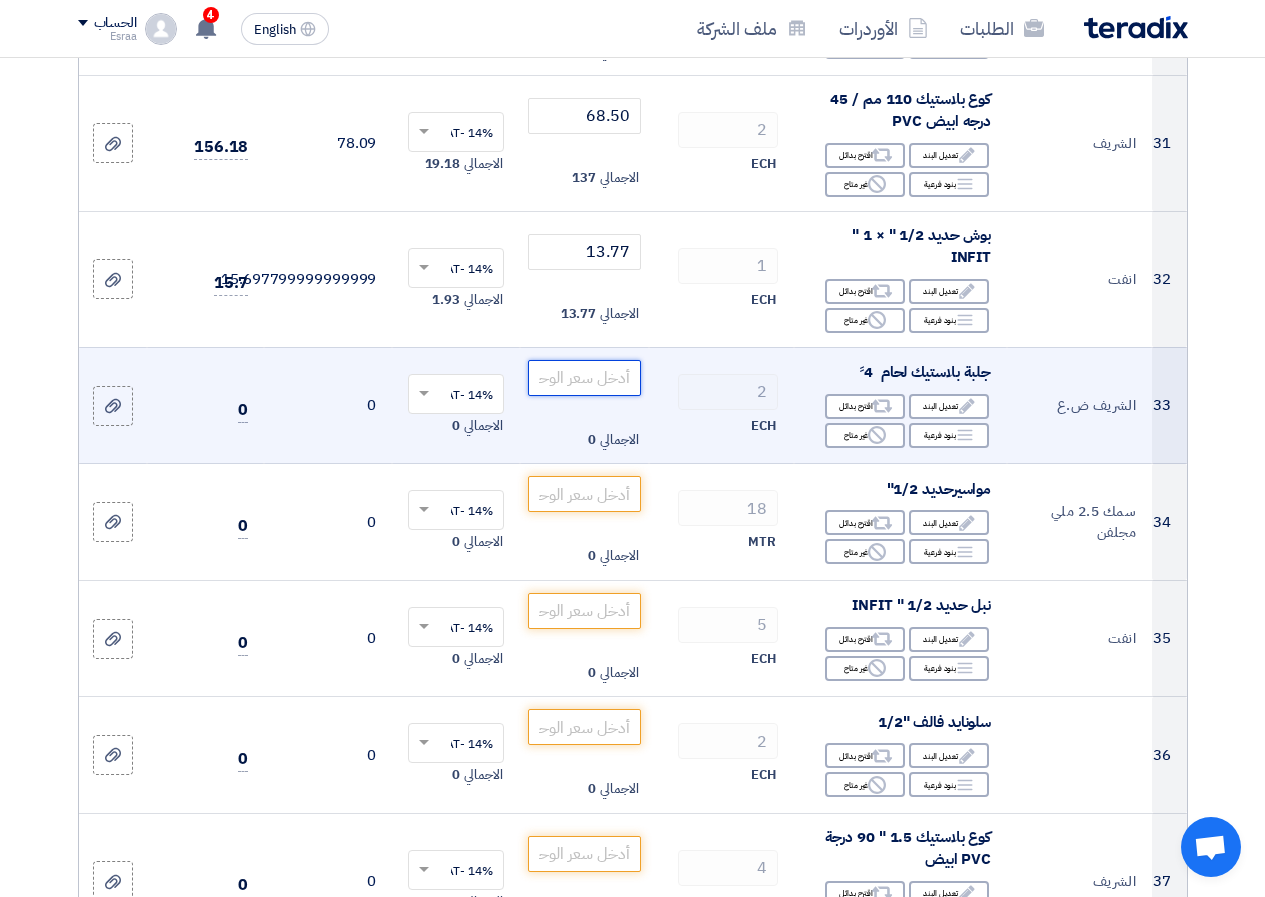 click 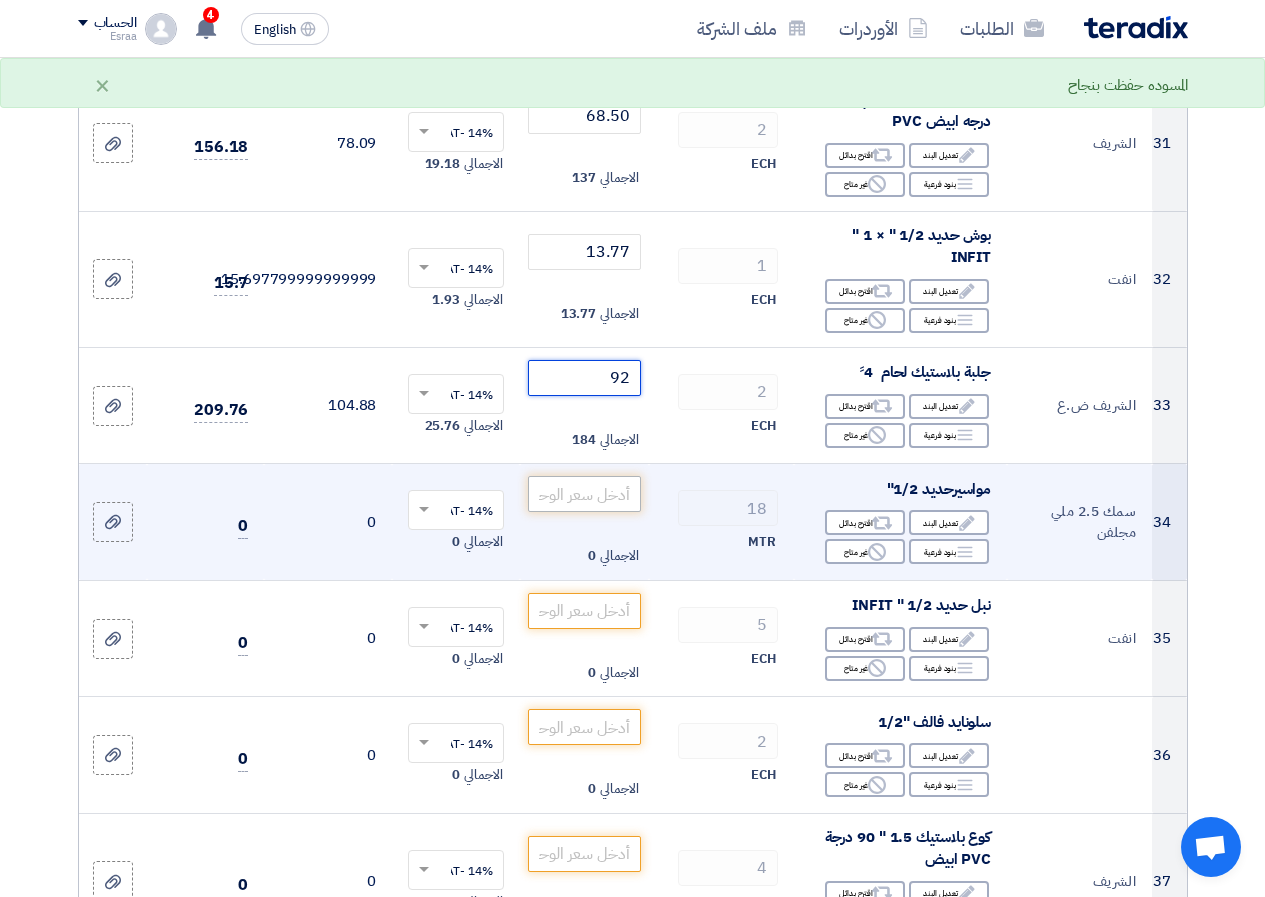 type on "92" 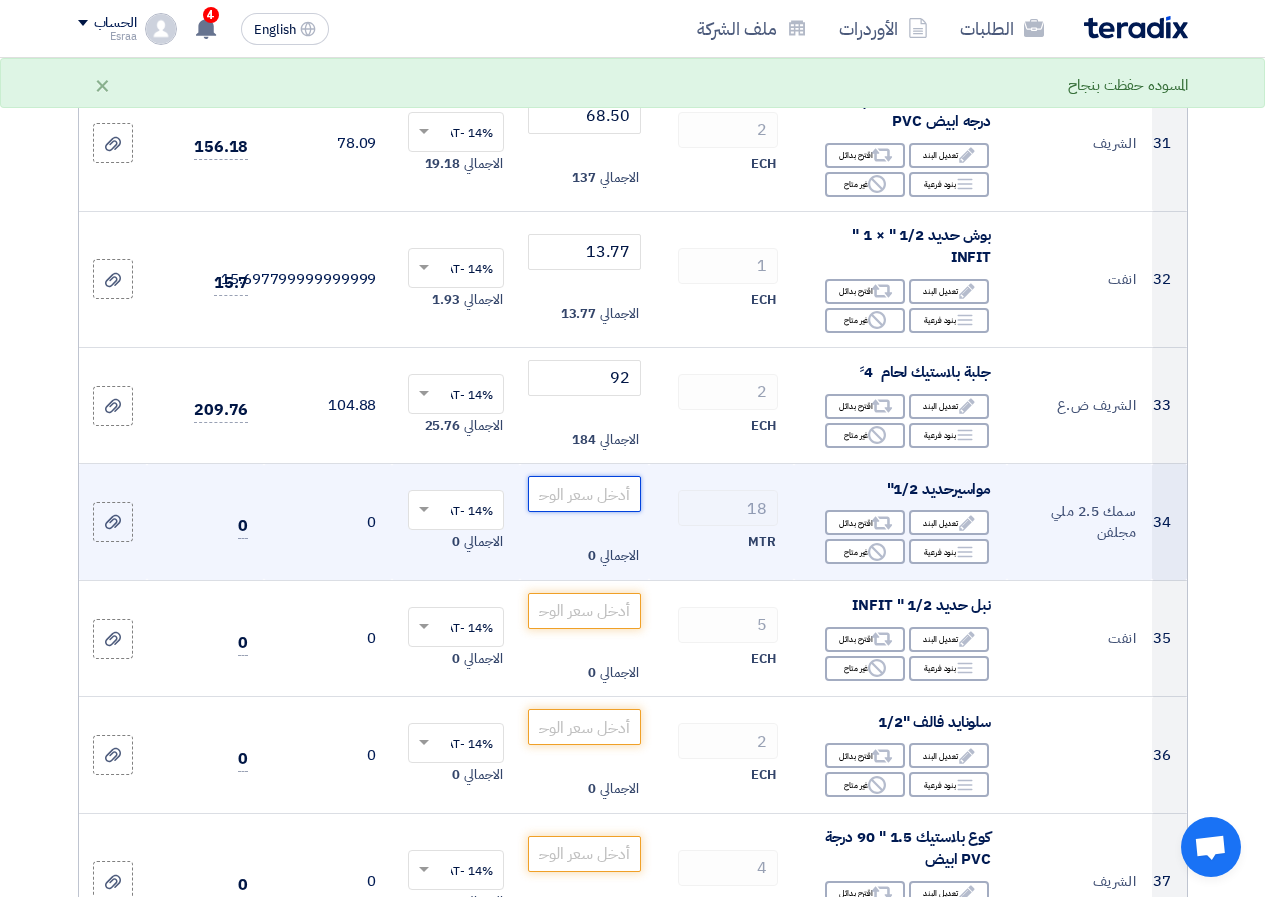 click 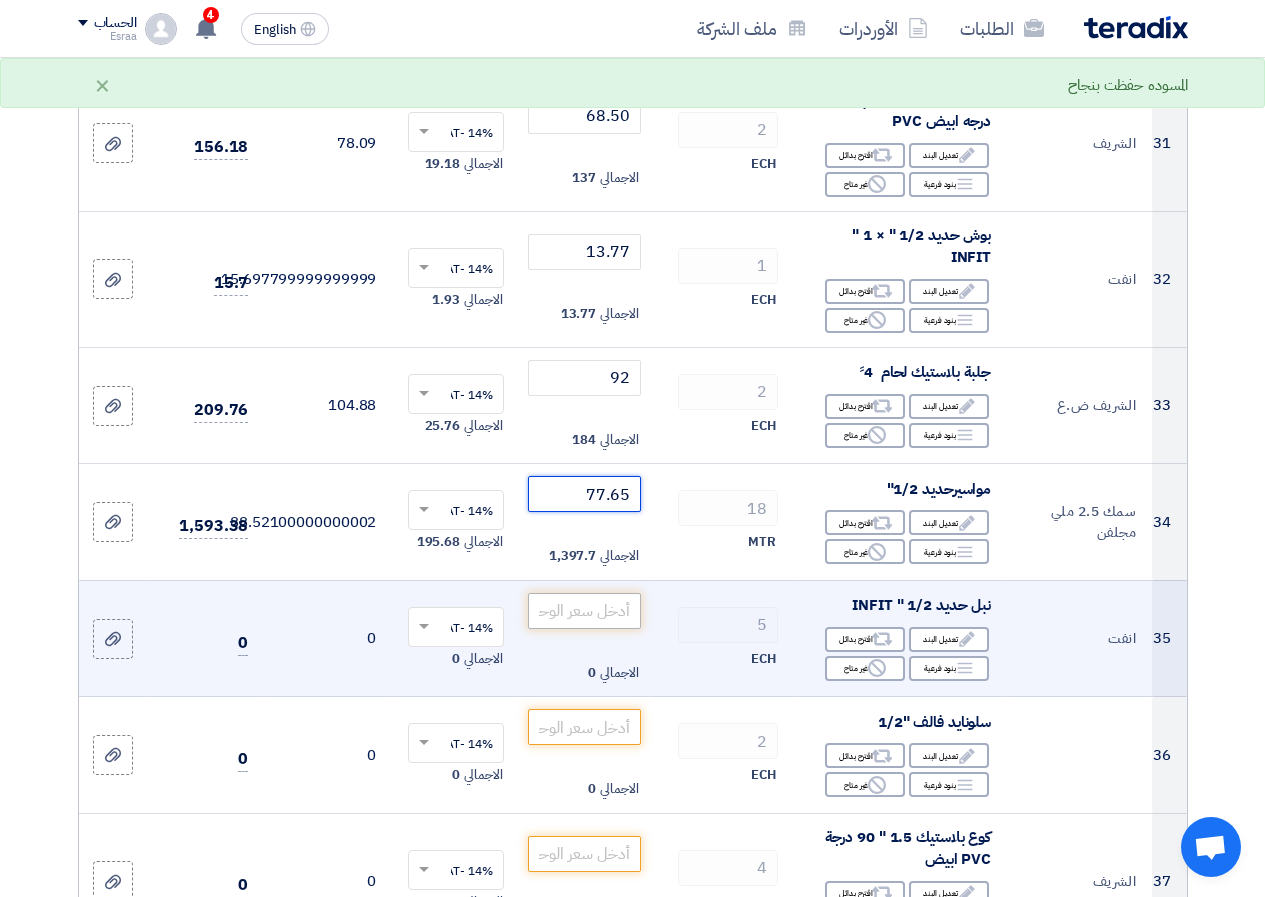 type on "77.65" 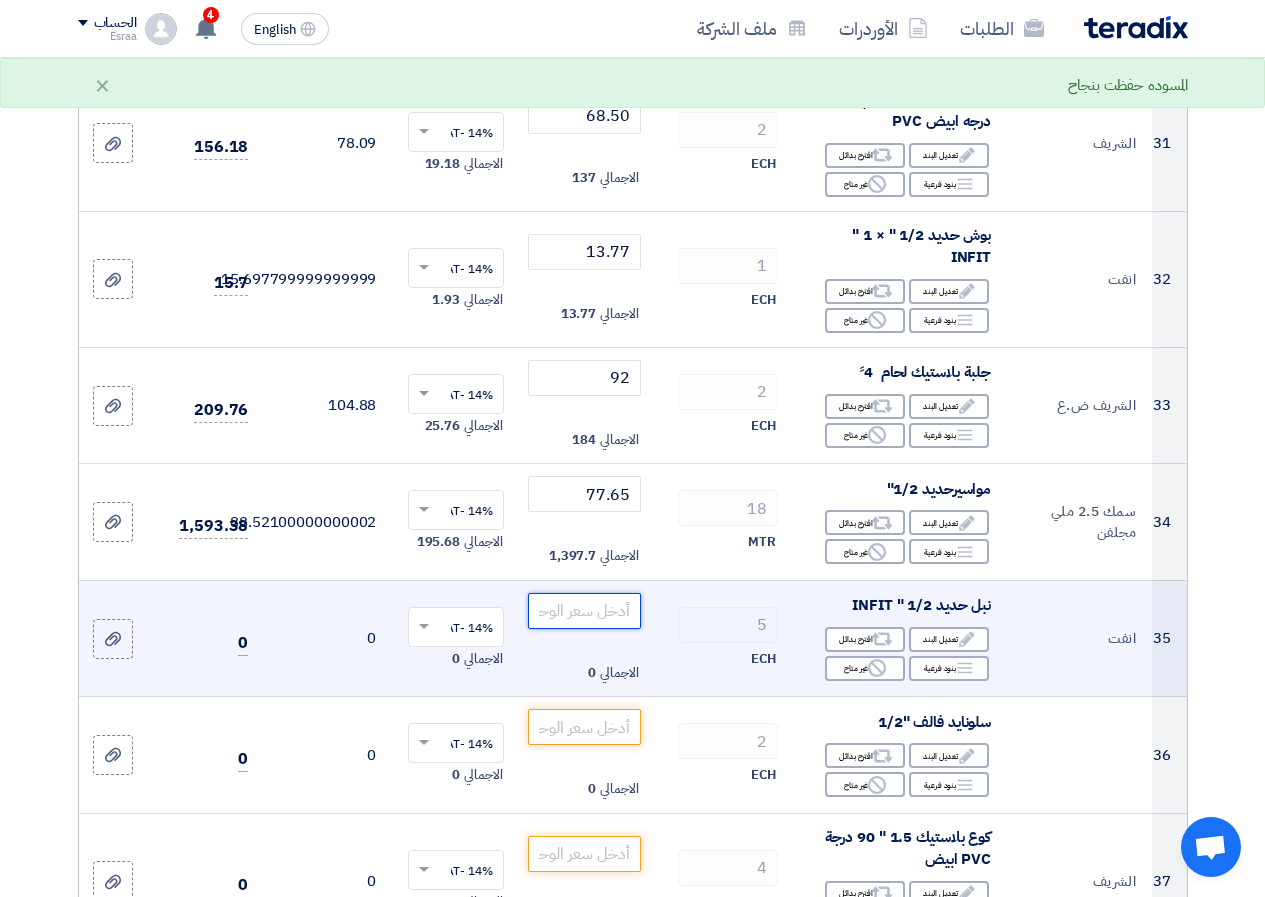 click 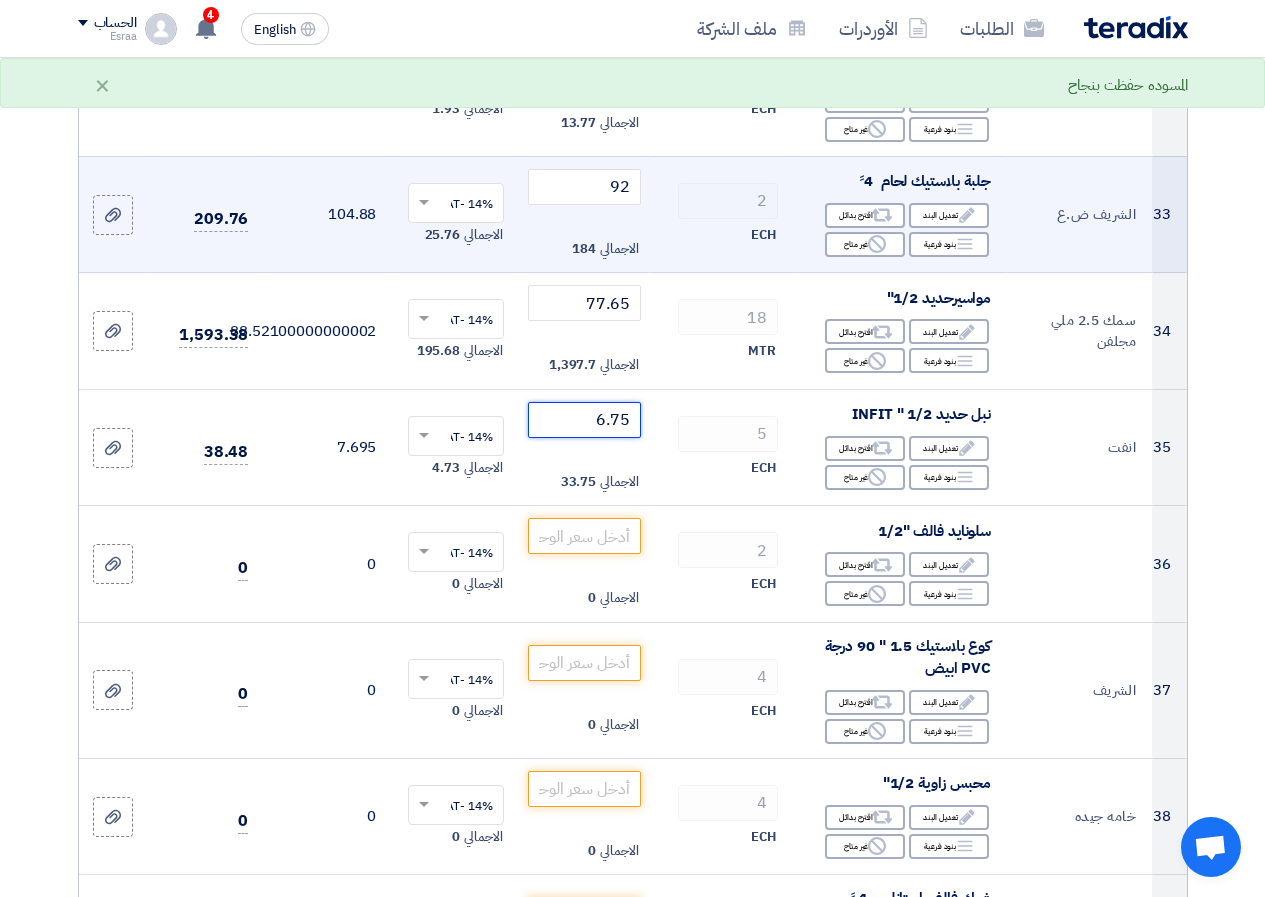 scroll, scrollTop: 4300, scrollLeft: 0, axis: vertical 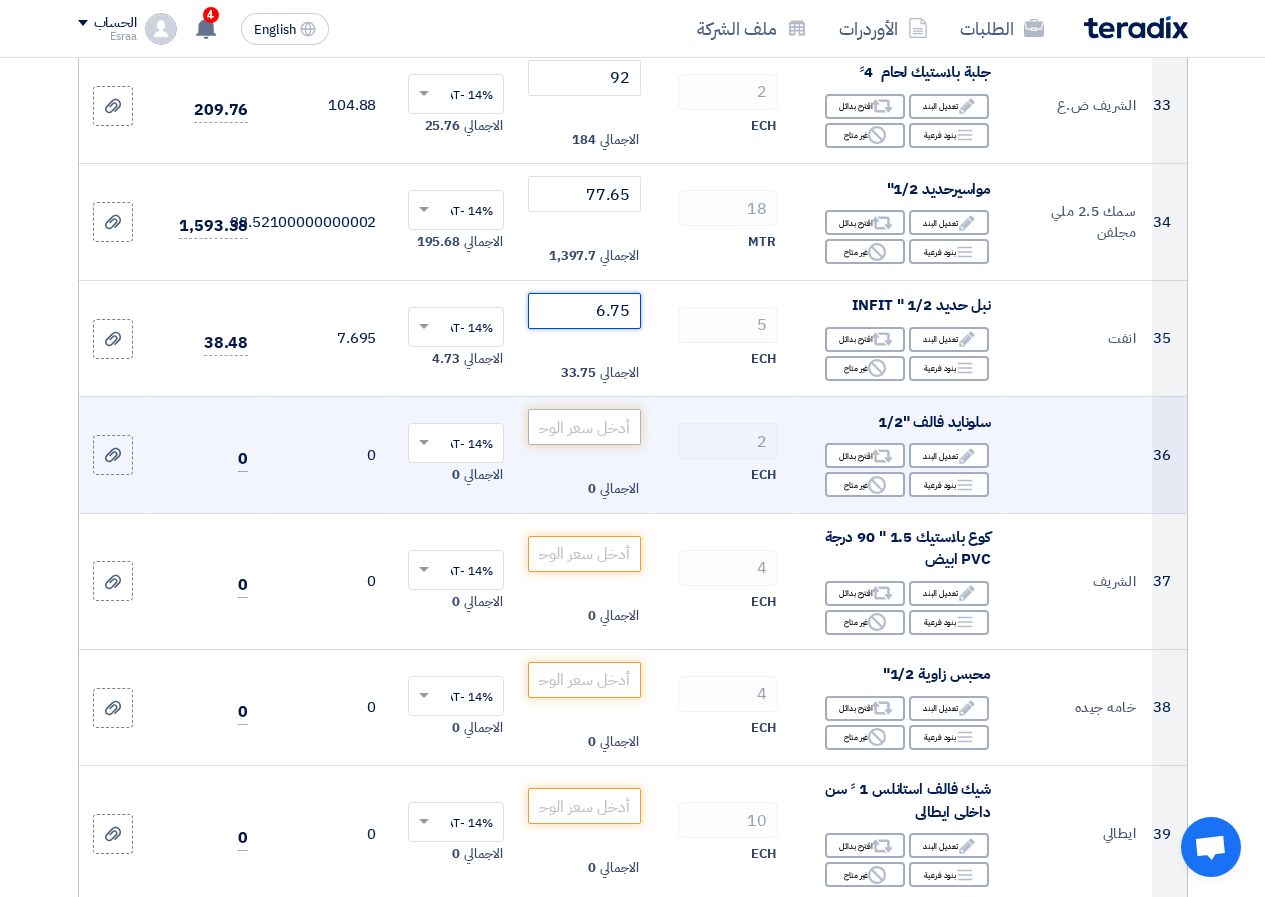 type on "6.75" 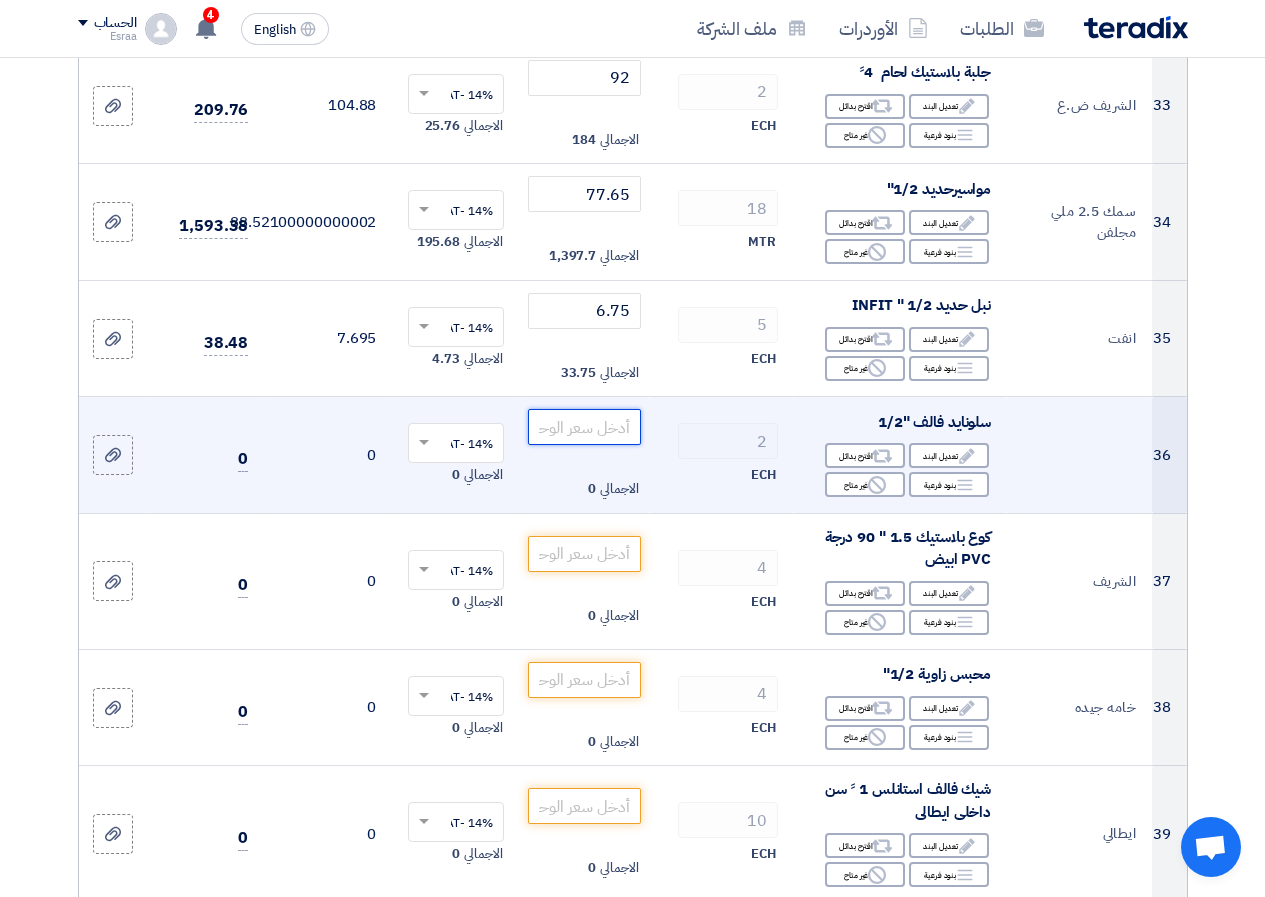 click 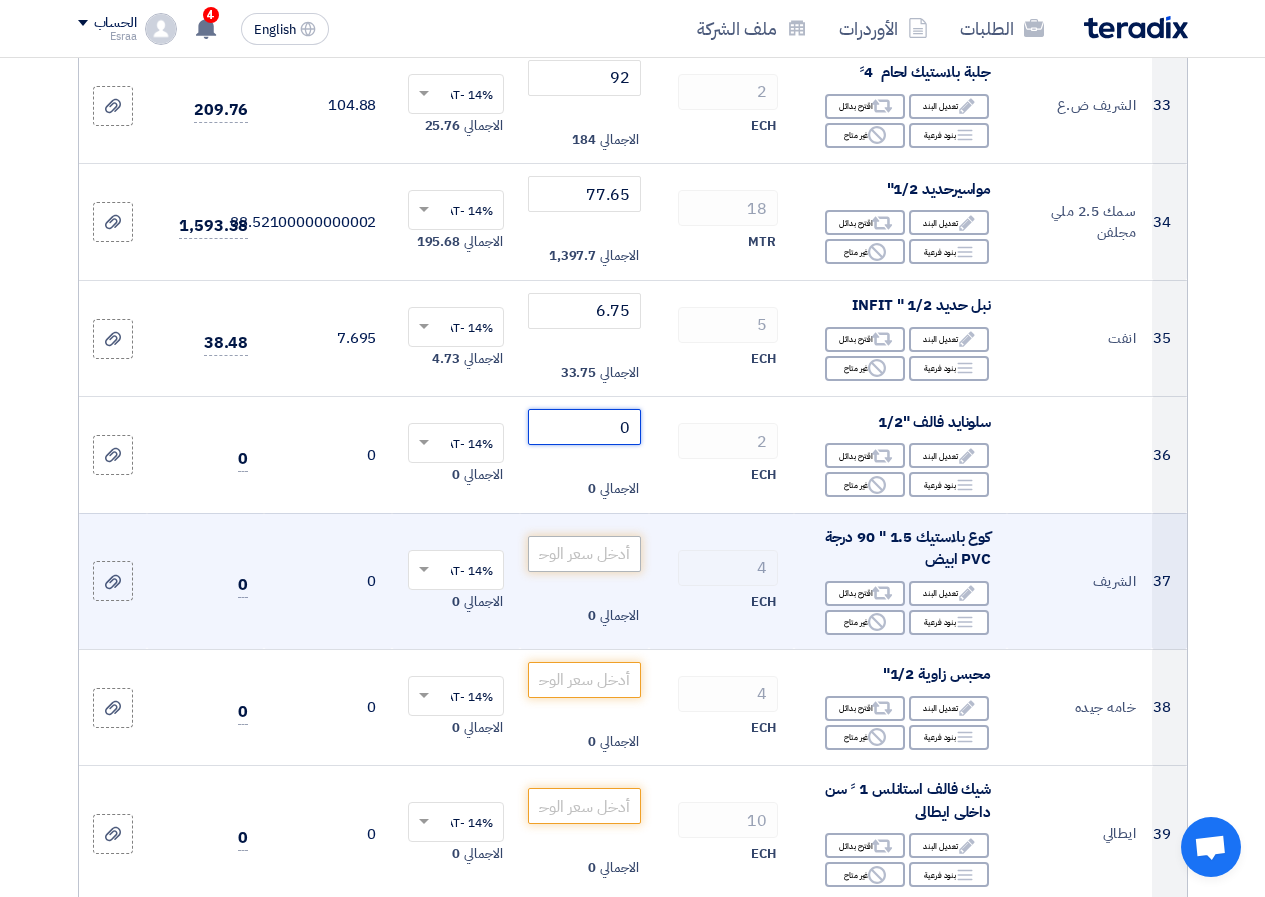 type on "0" 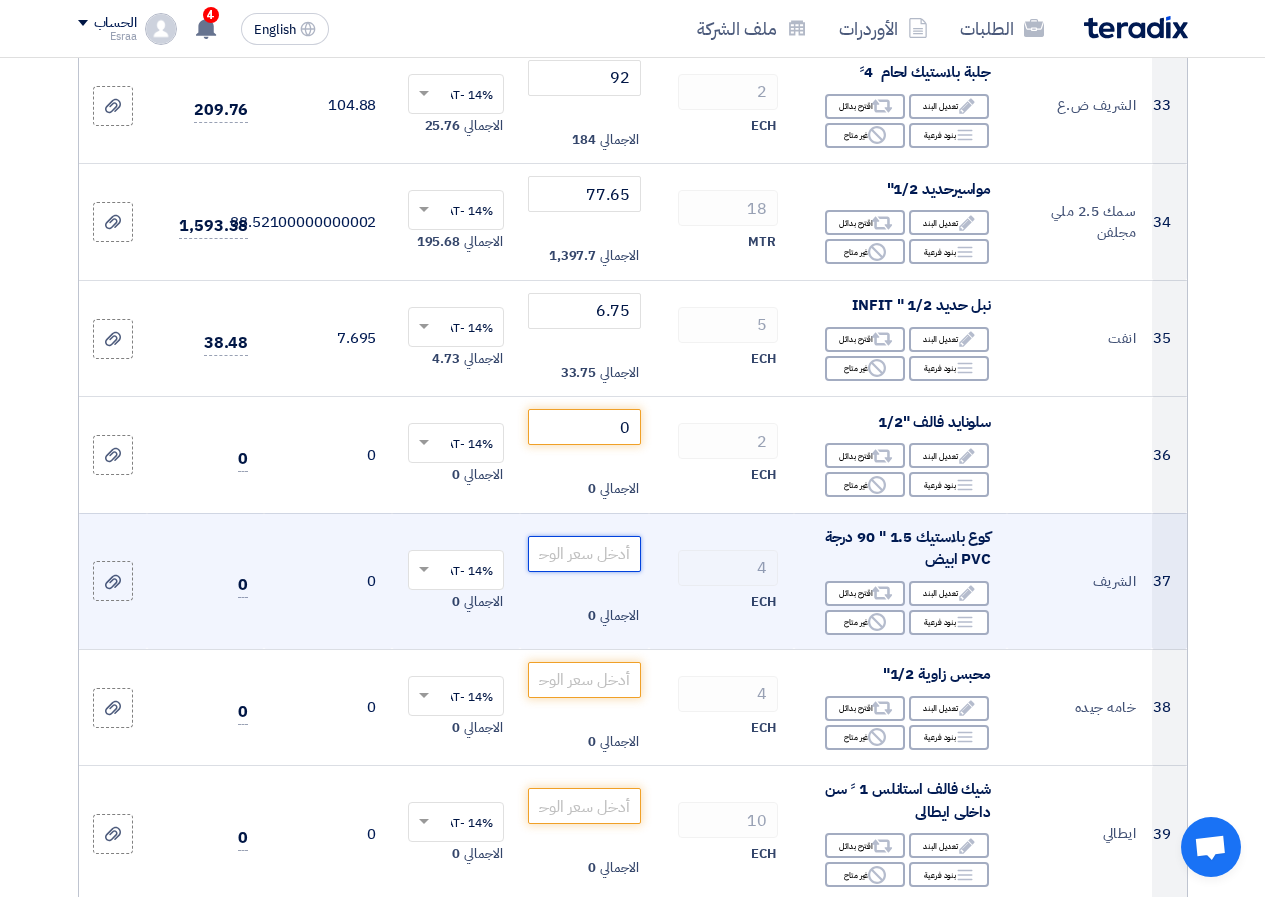 click 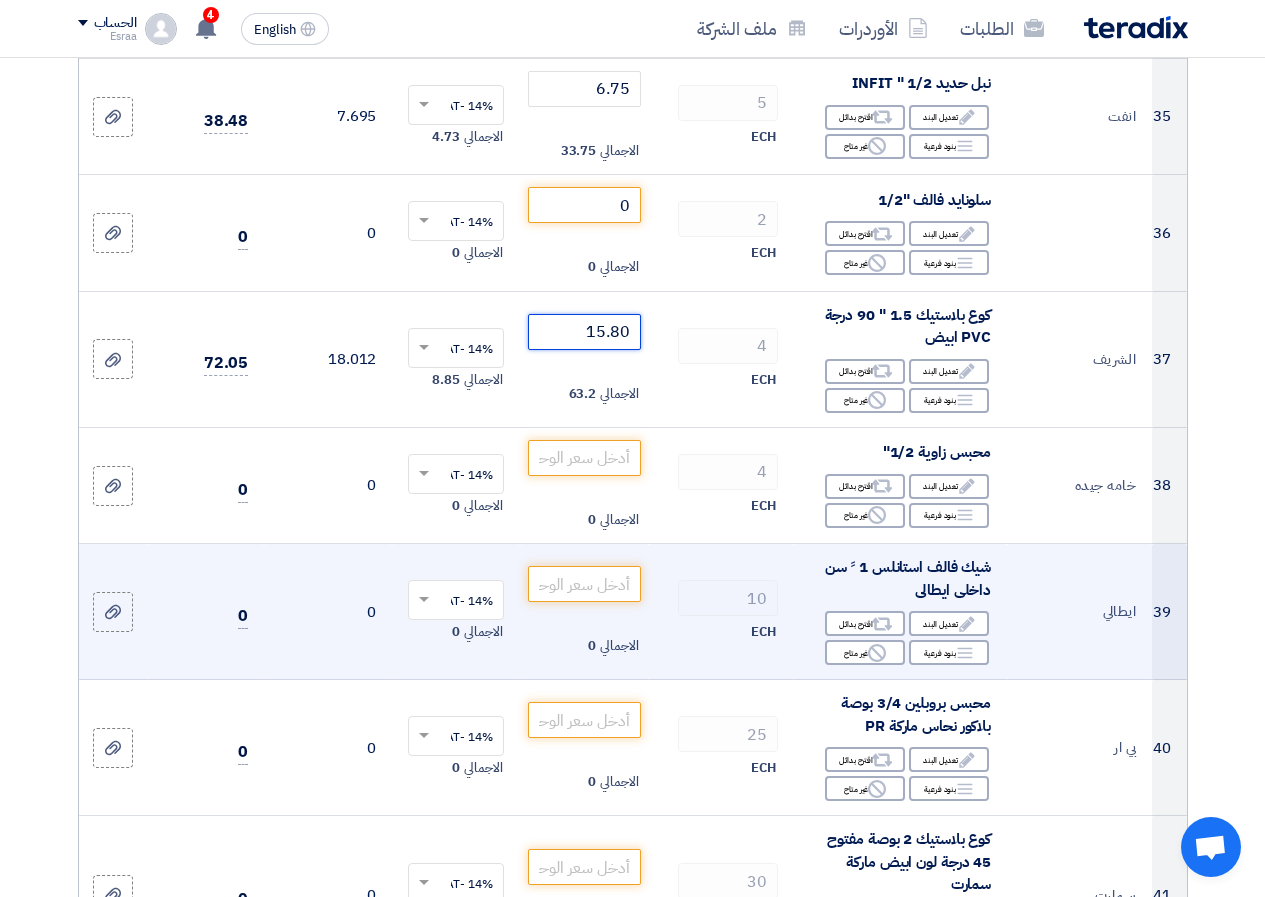 scroll, scrollTop: 4600, scrollLeft: 0, axis: vertical 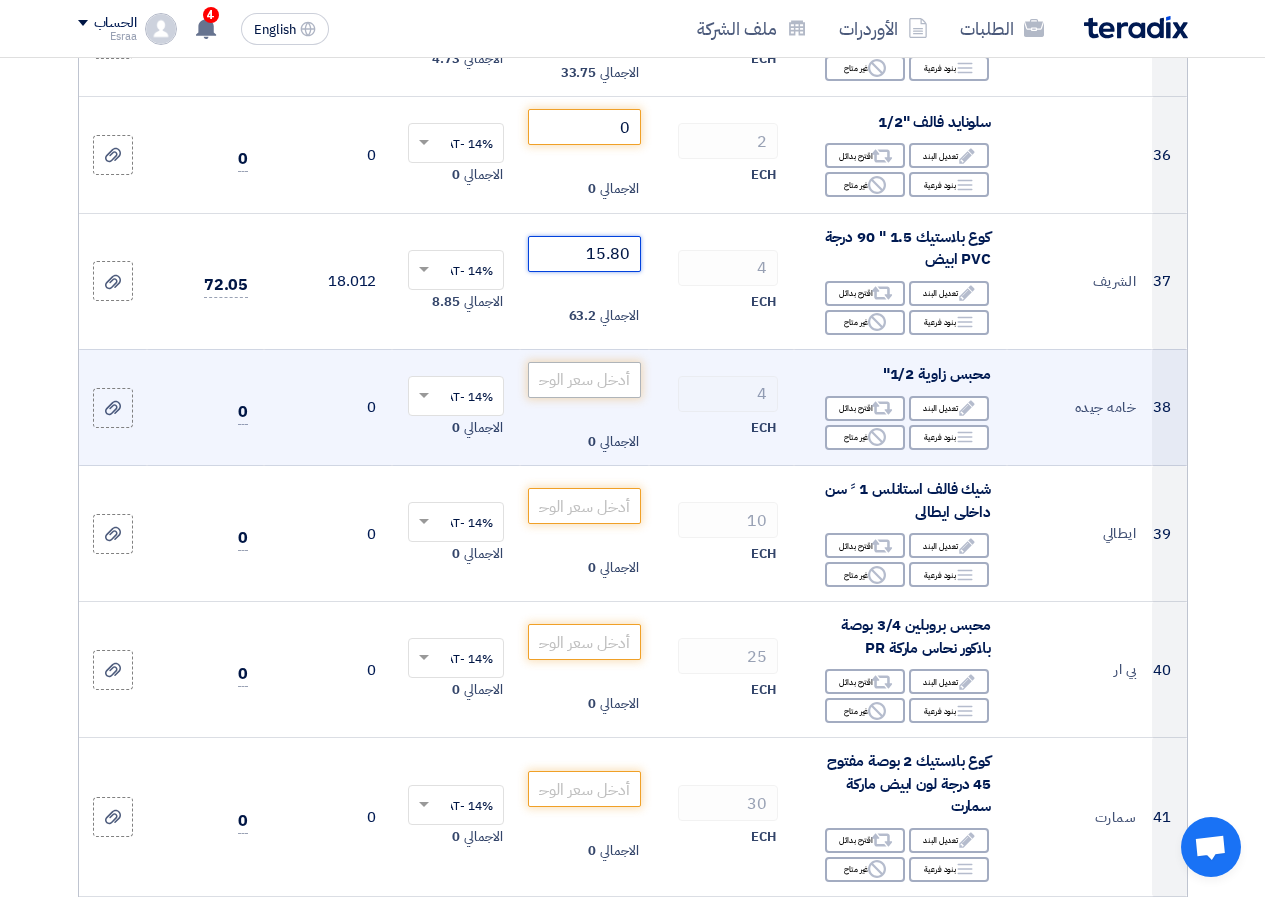 type on "15.80" 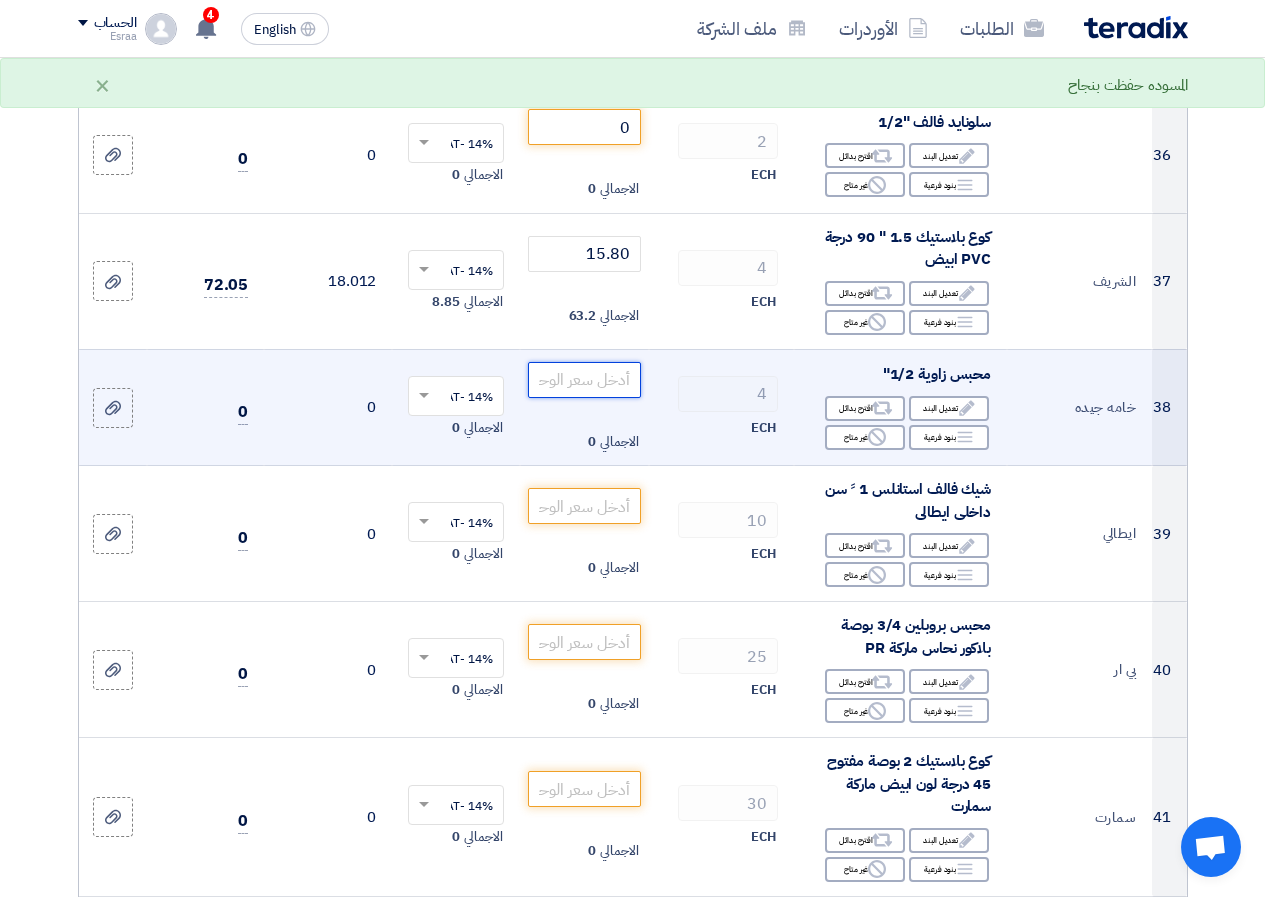 click 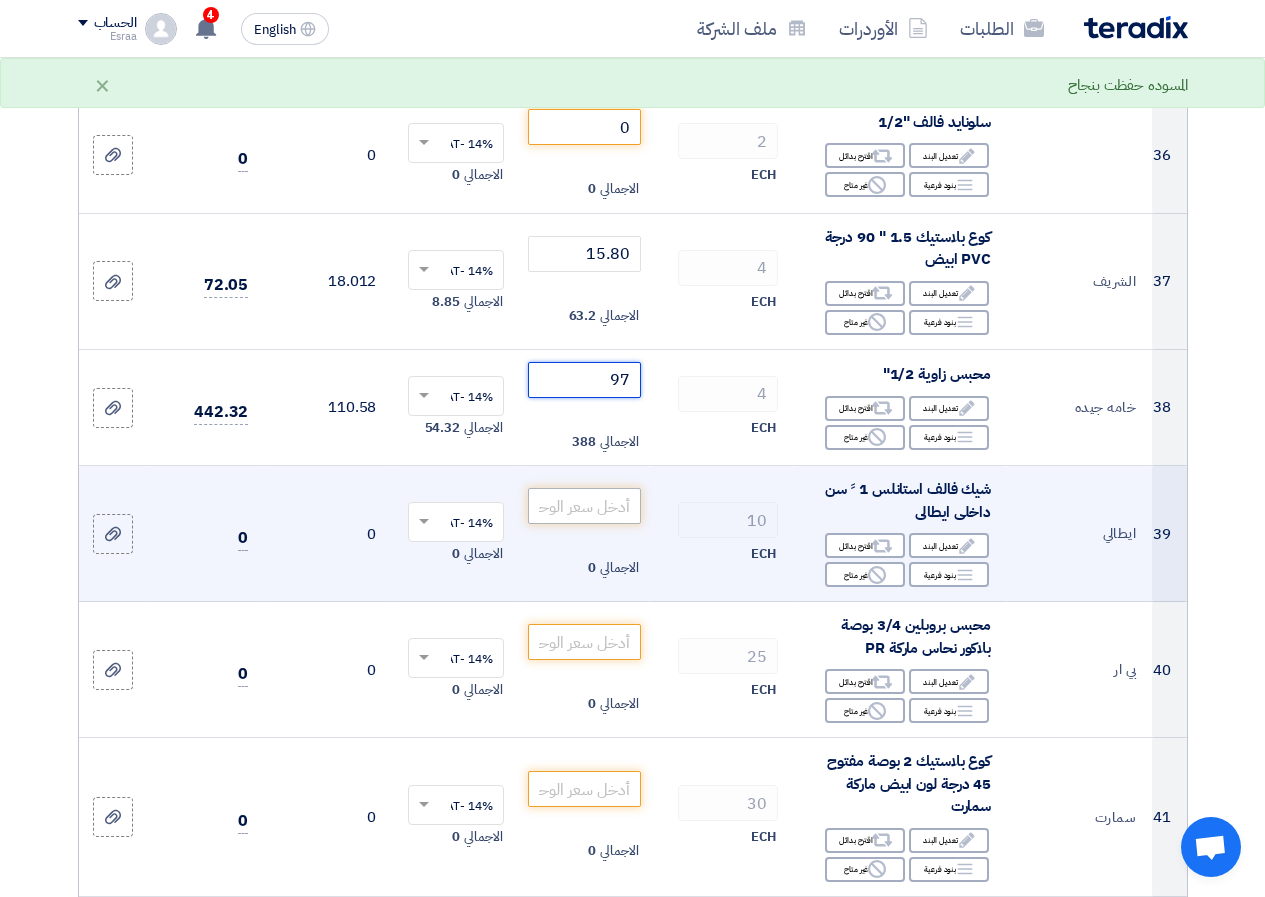 type on "97" 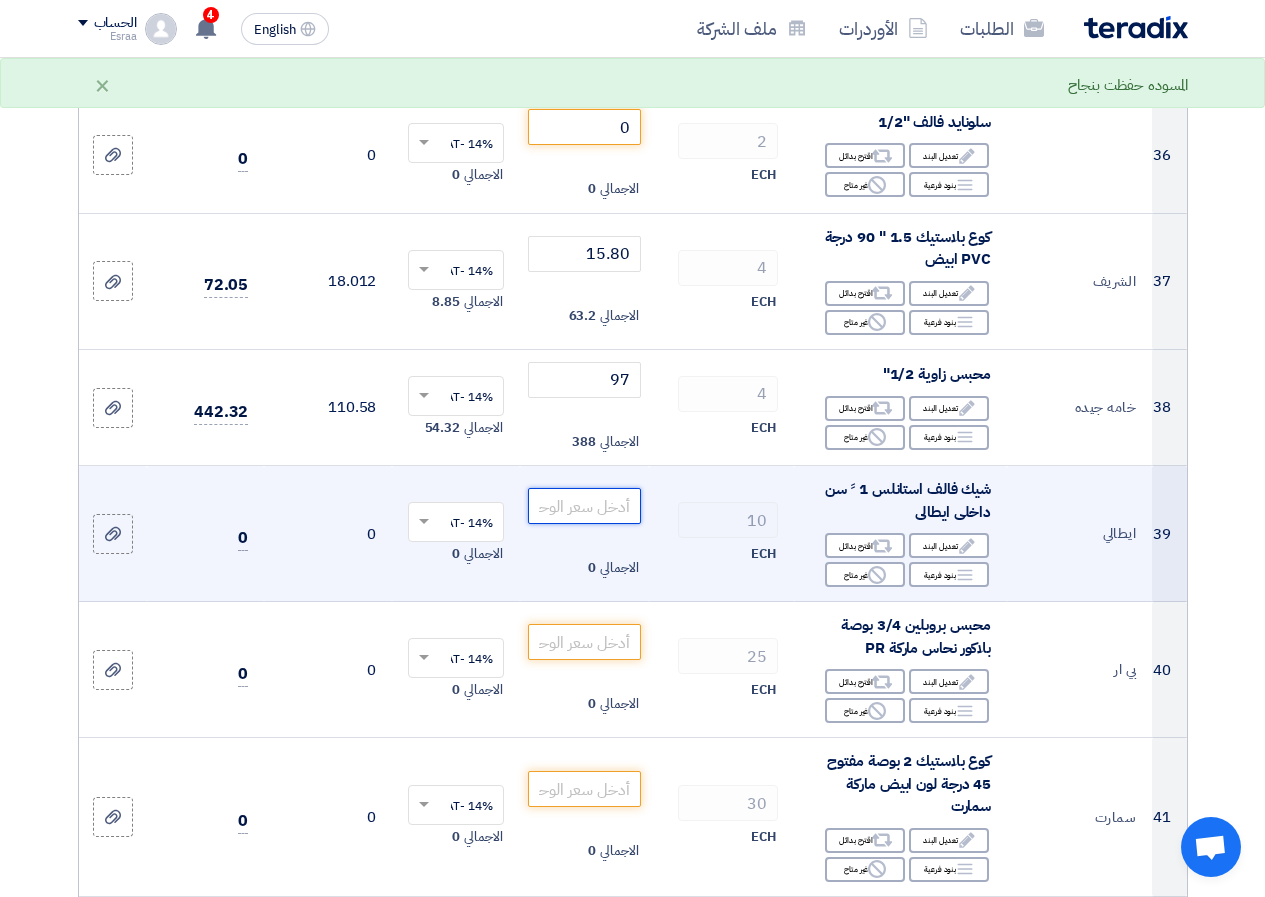 click 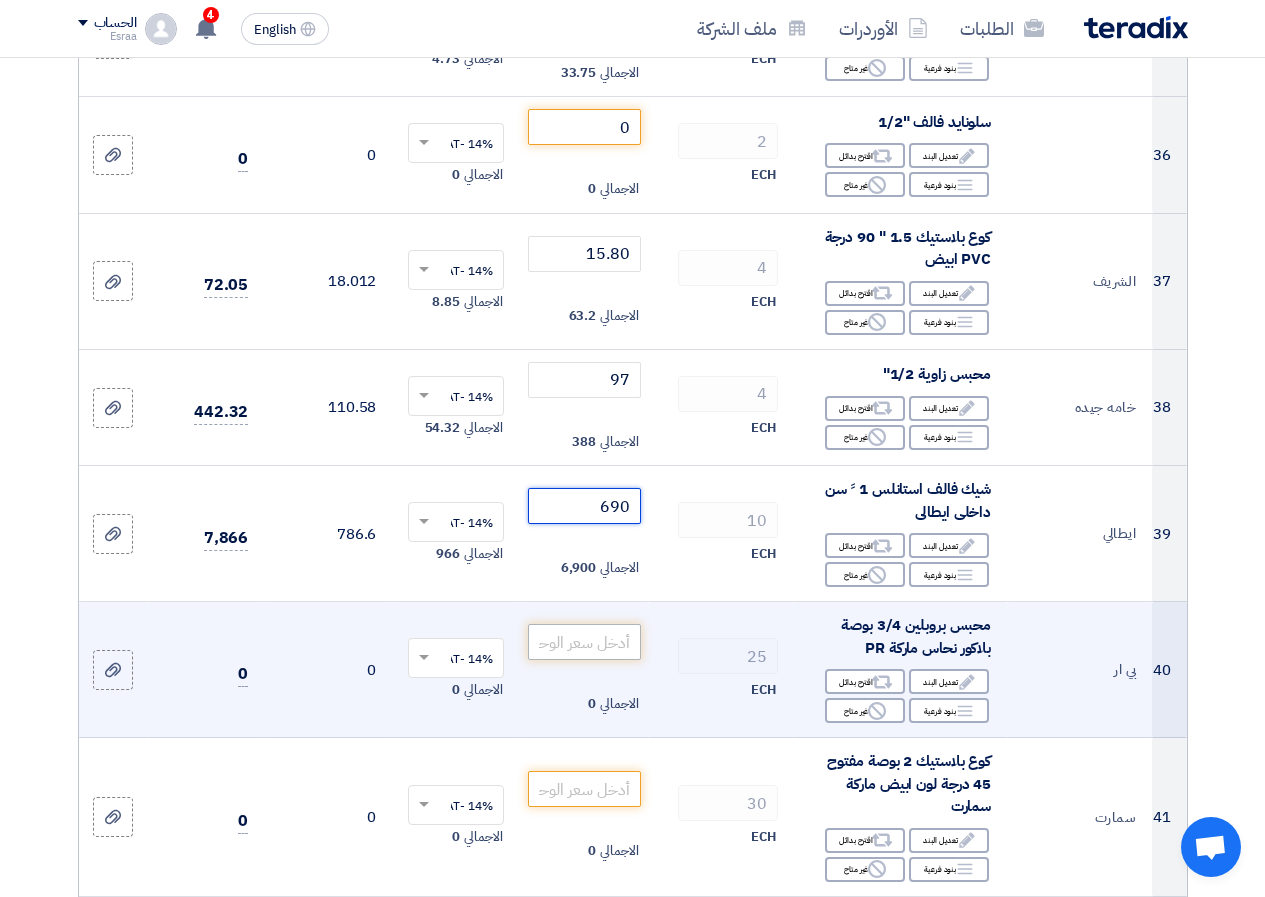 type on "690" 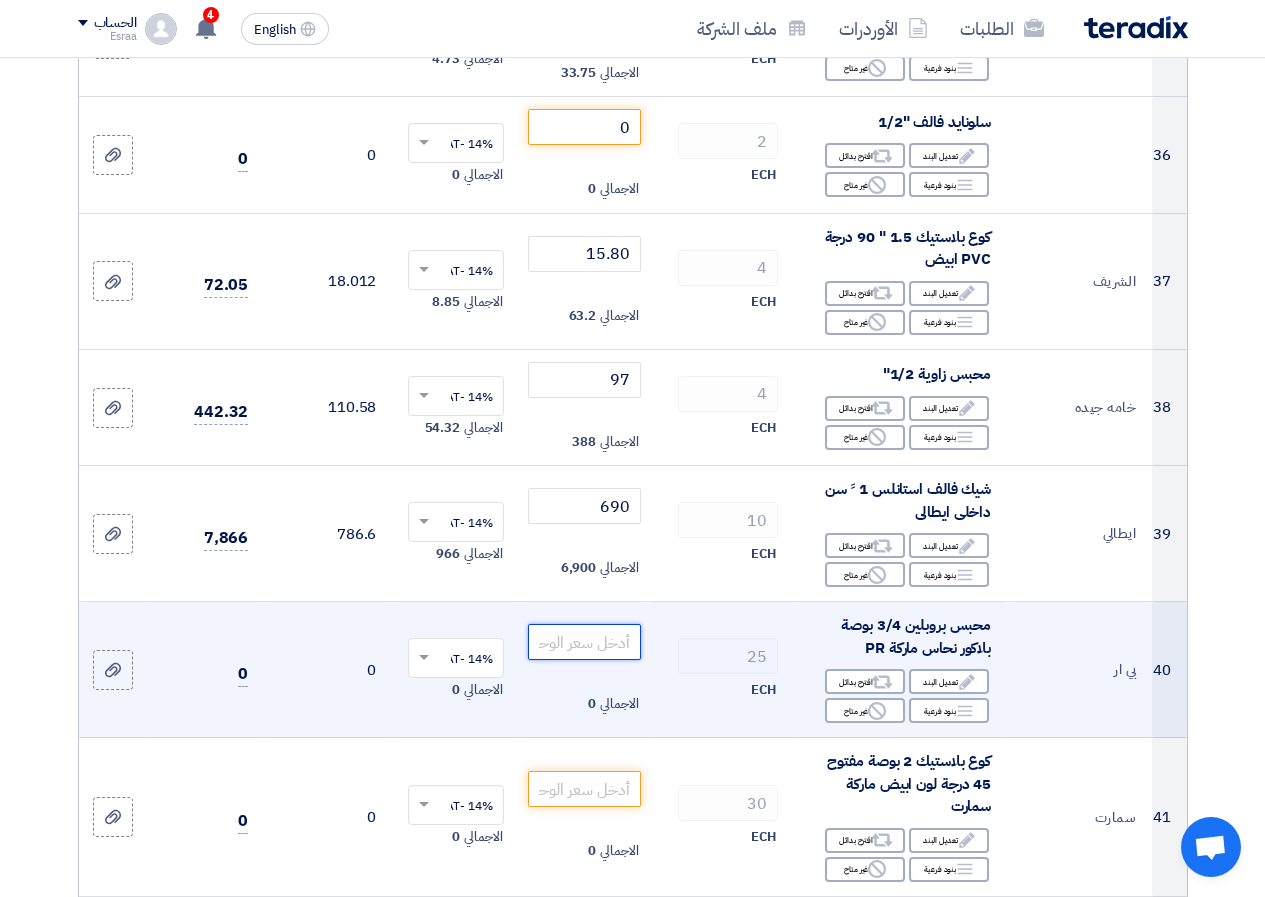 click 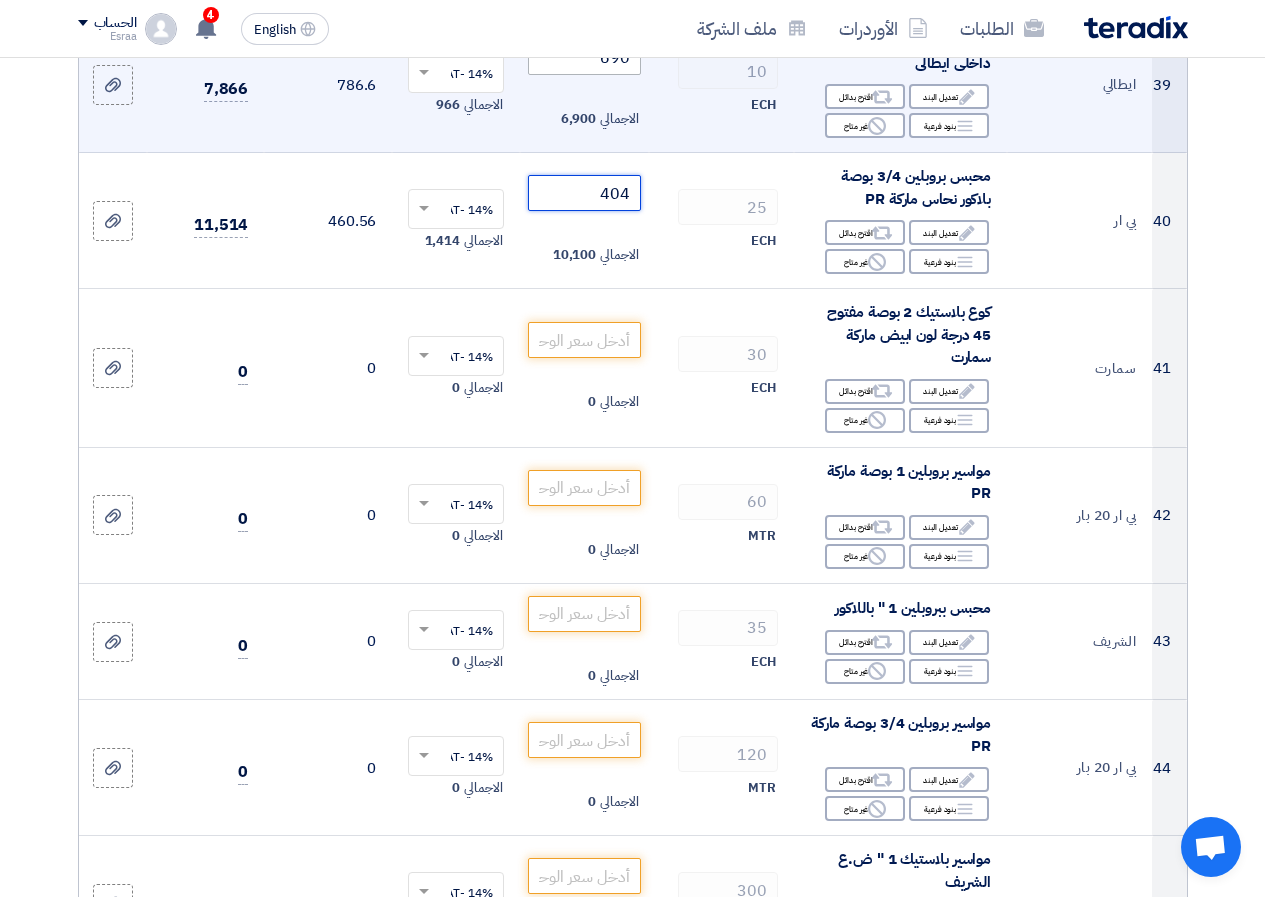 scroll, scrollTop: 5100, scrollLeft: 0, axis: vertical 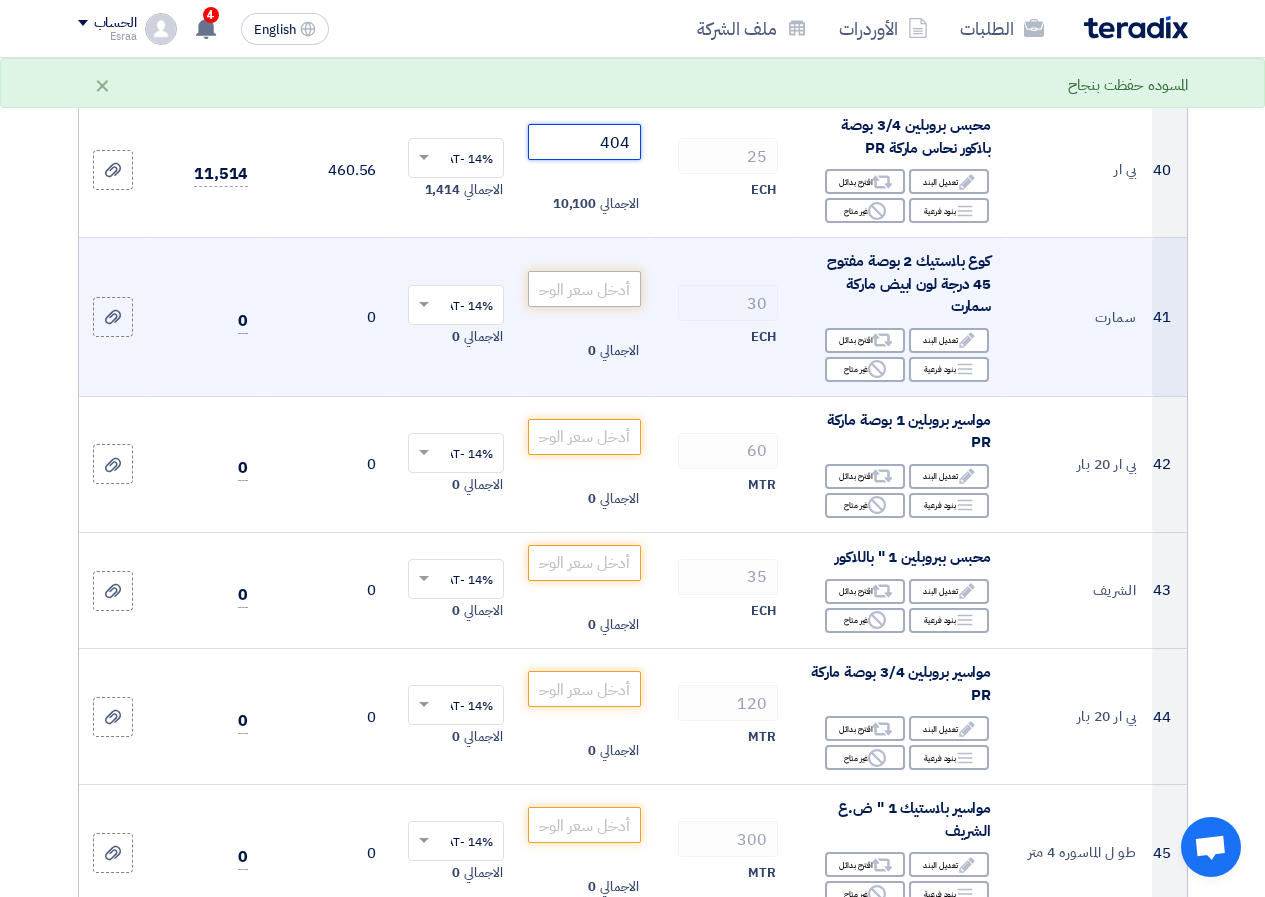 type on "404" 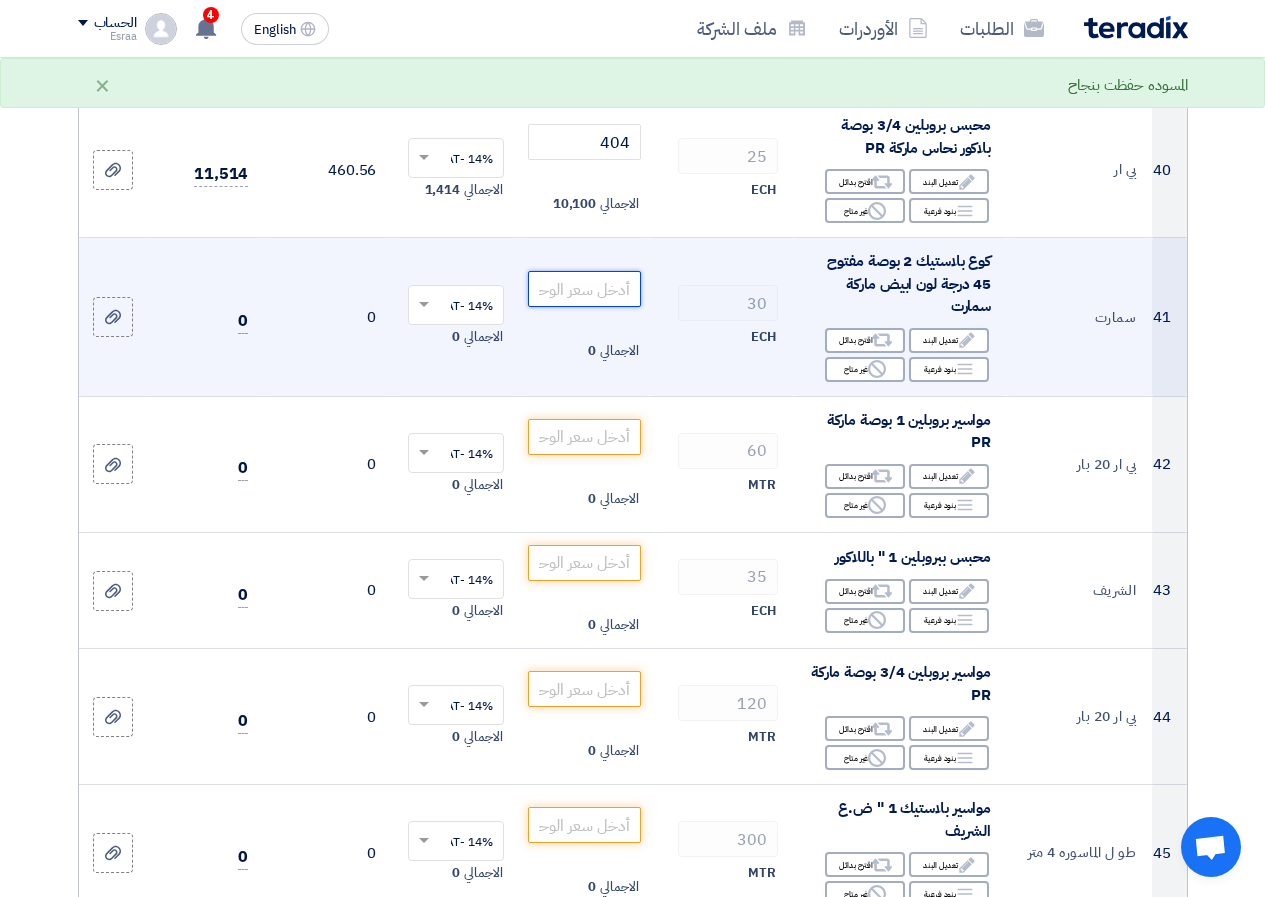 click 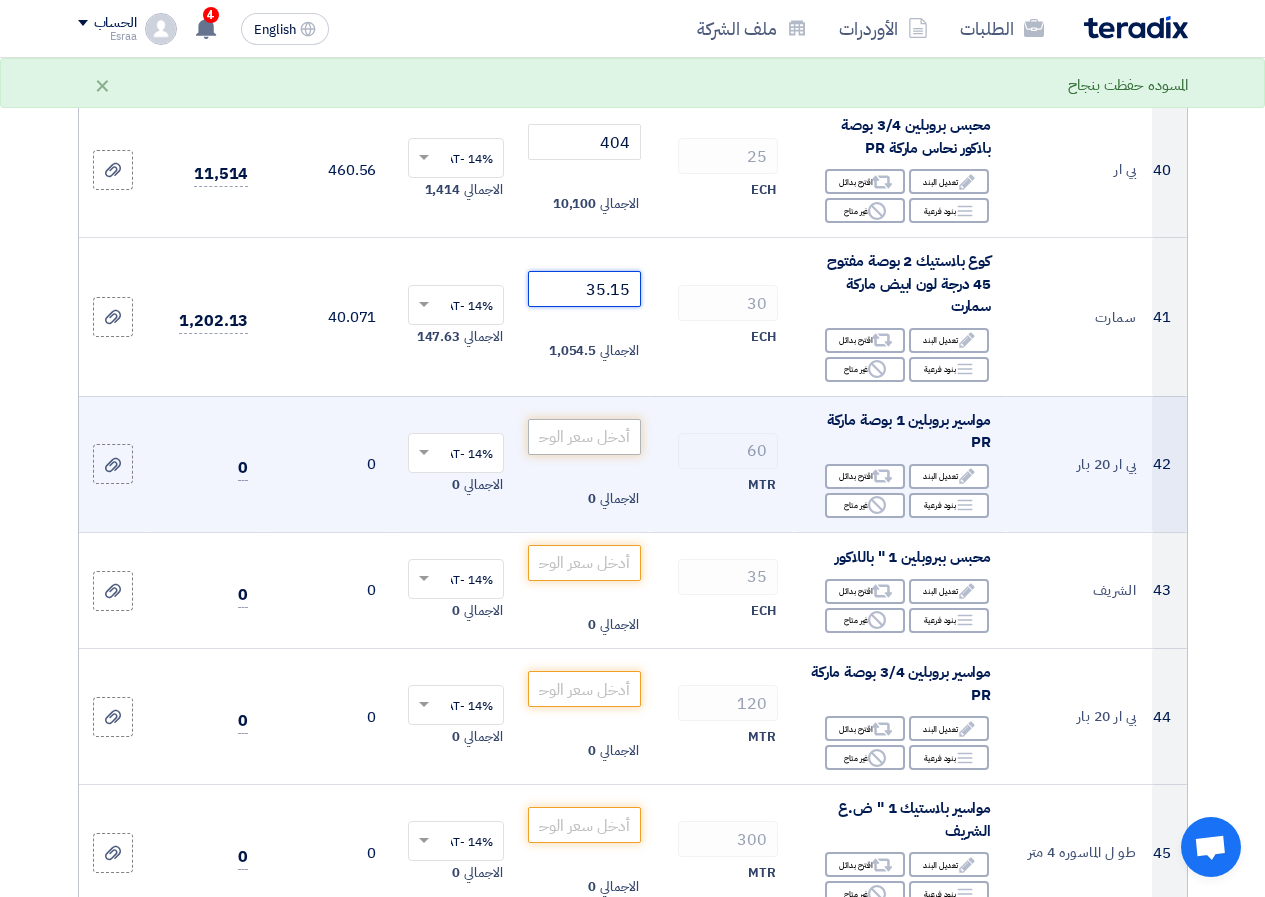 type on "35.15" 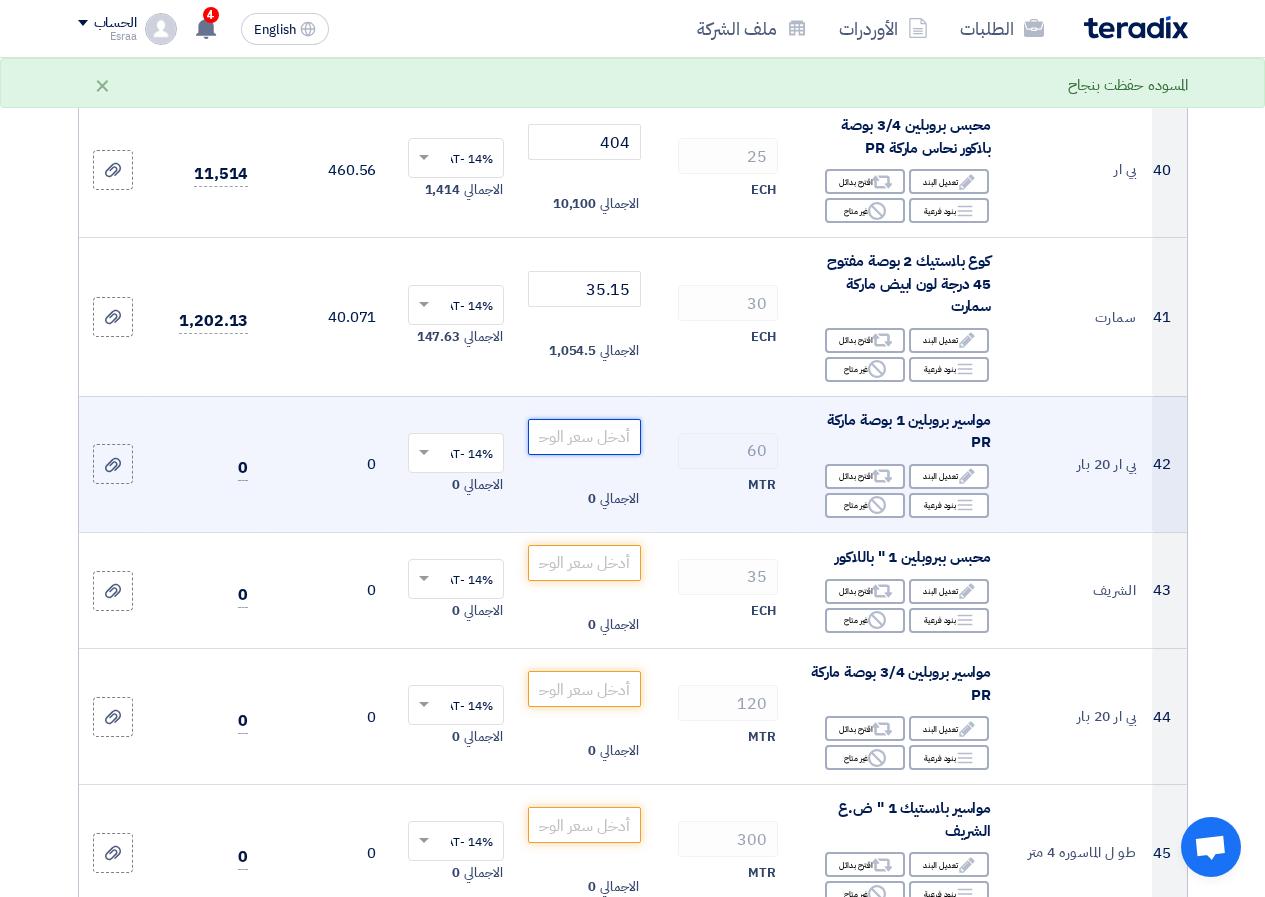 click 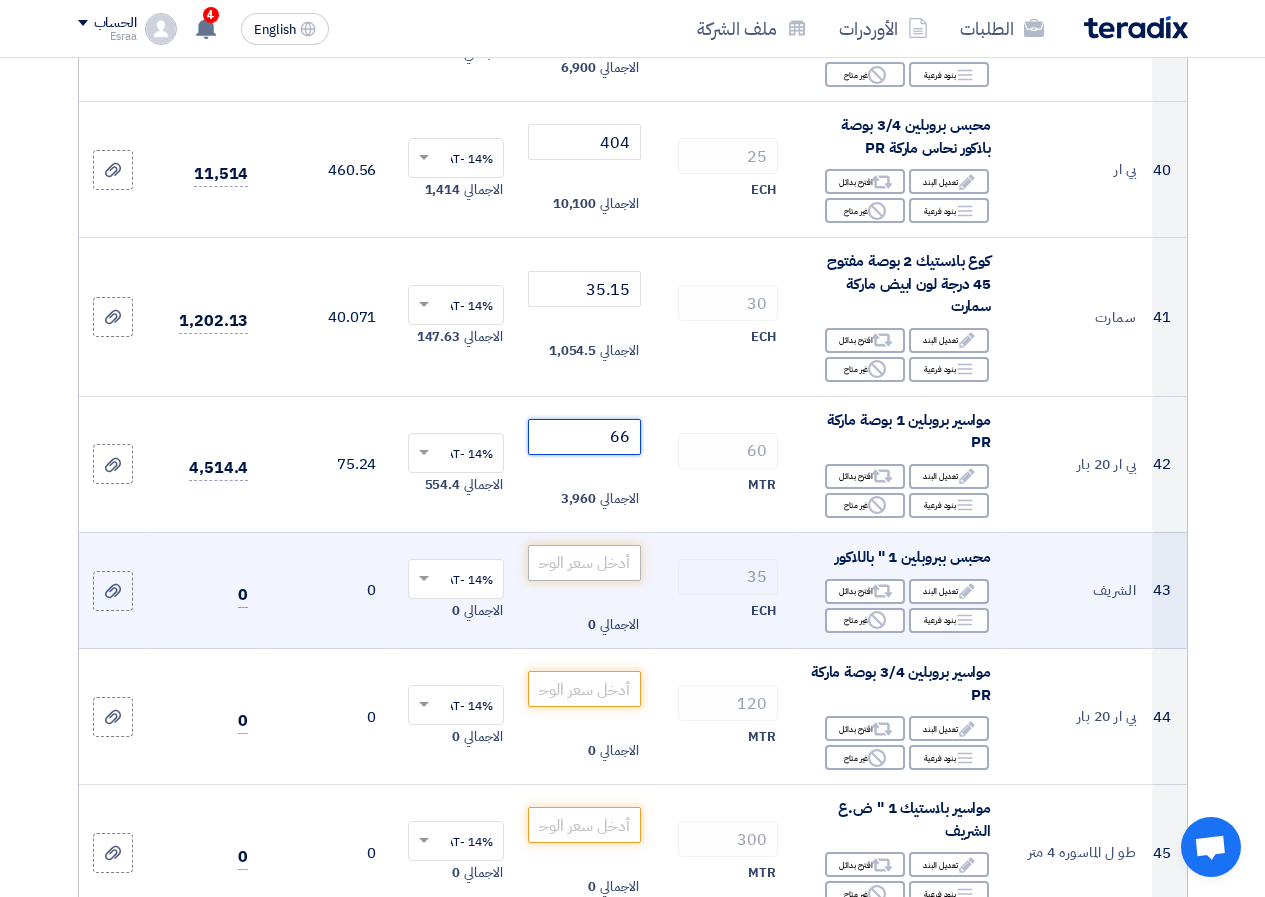 type on "66" 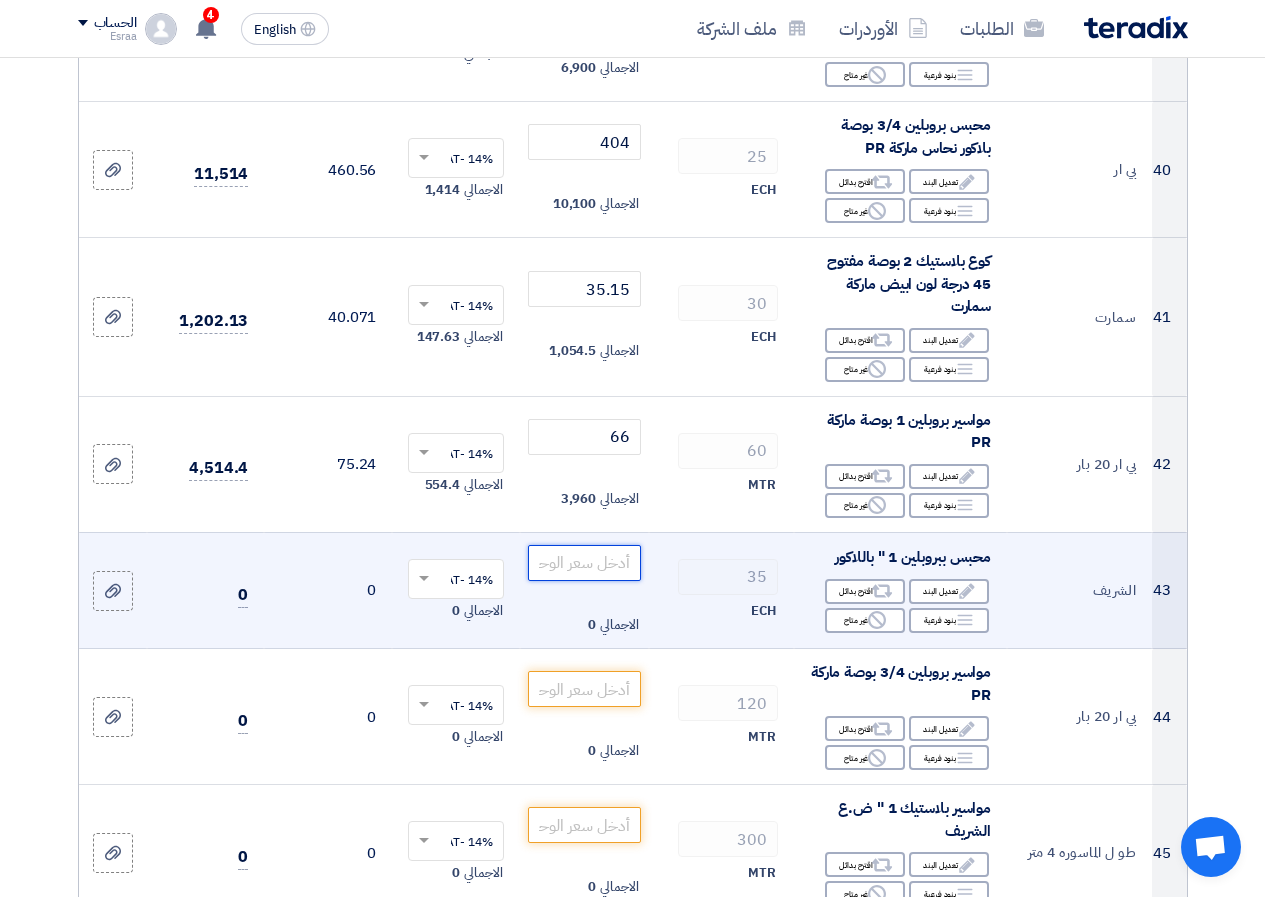 click 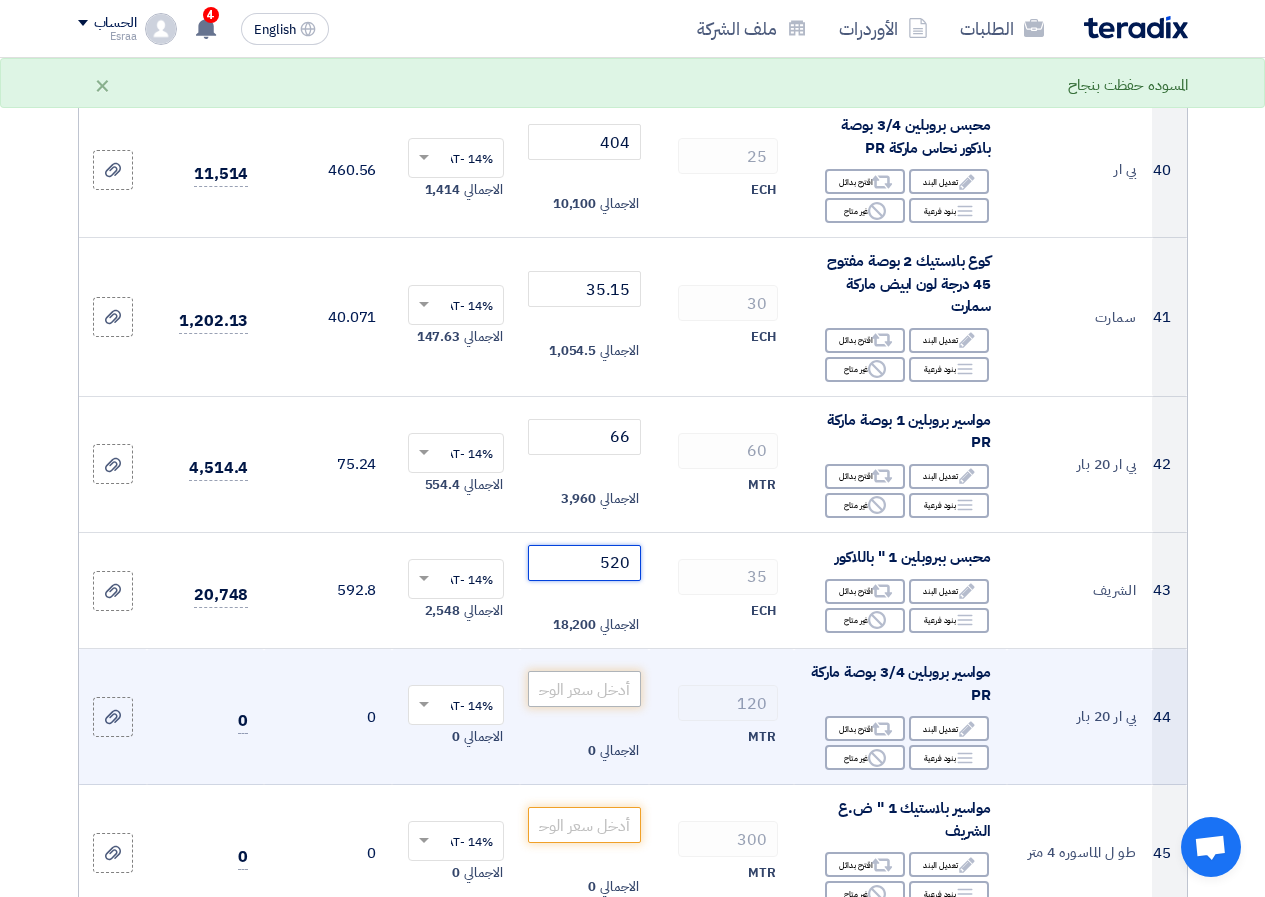 type on "520" 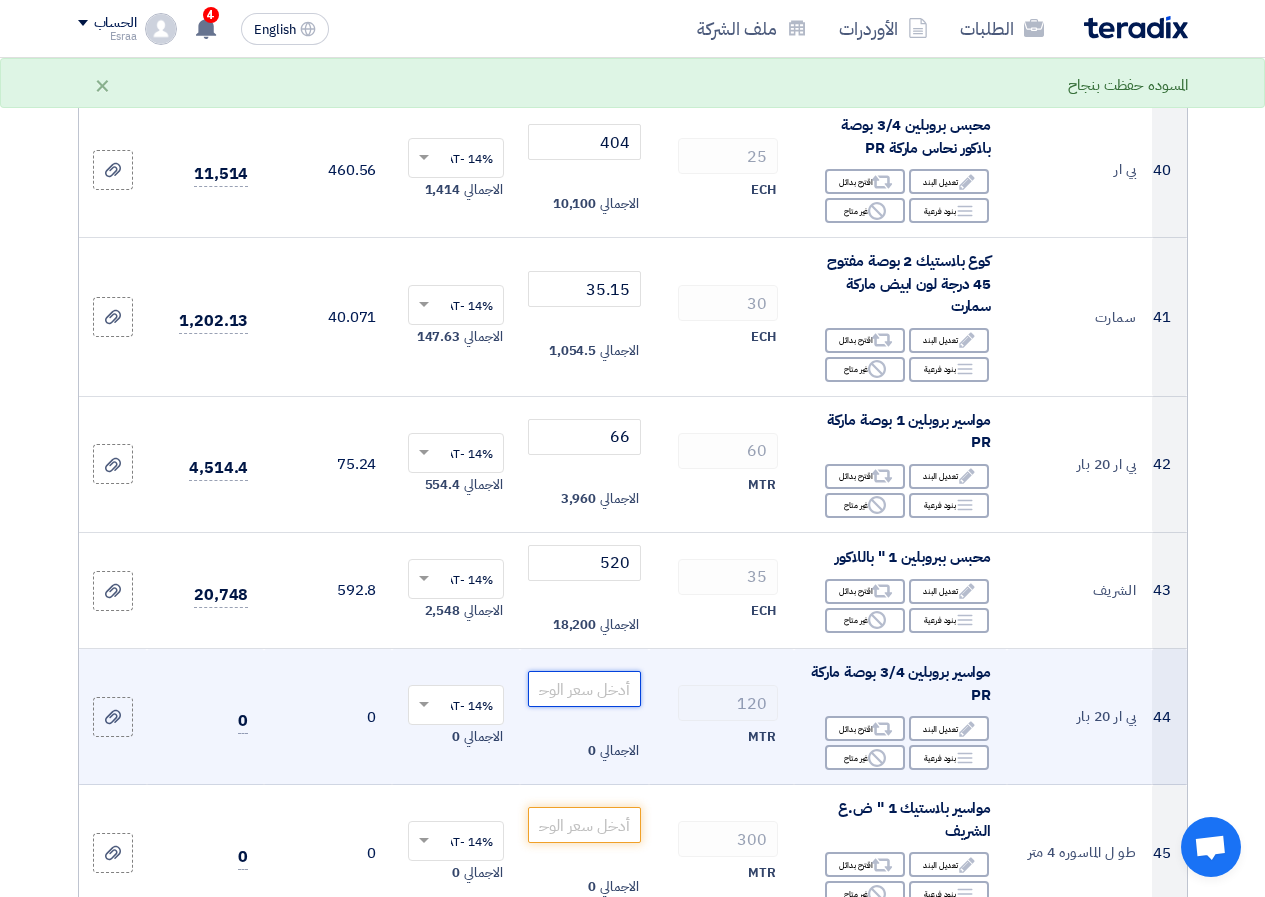 click 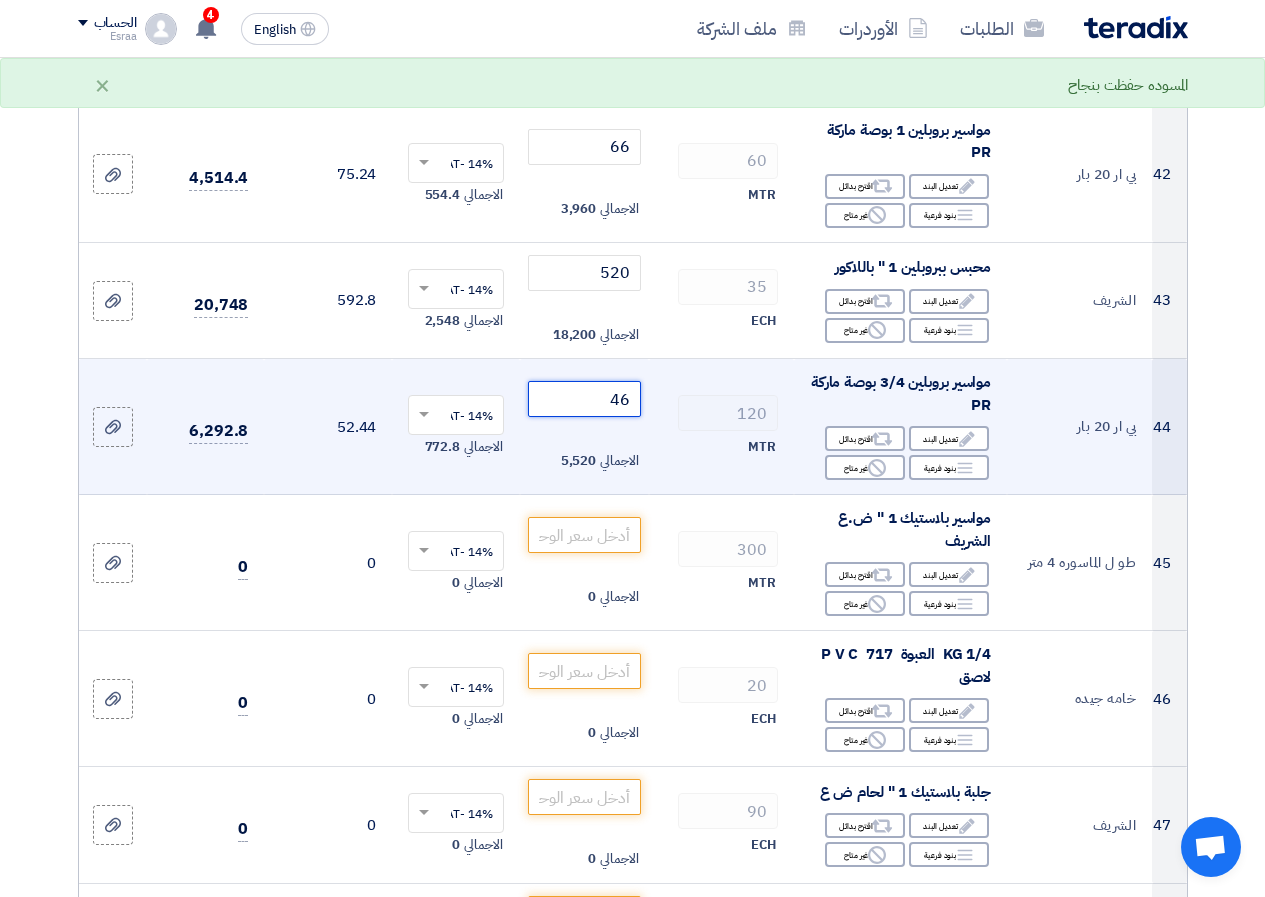 scroll, scrollTop: 5500, scrollLeft: 0, axis: vertical 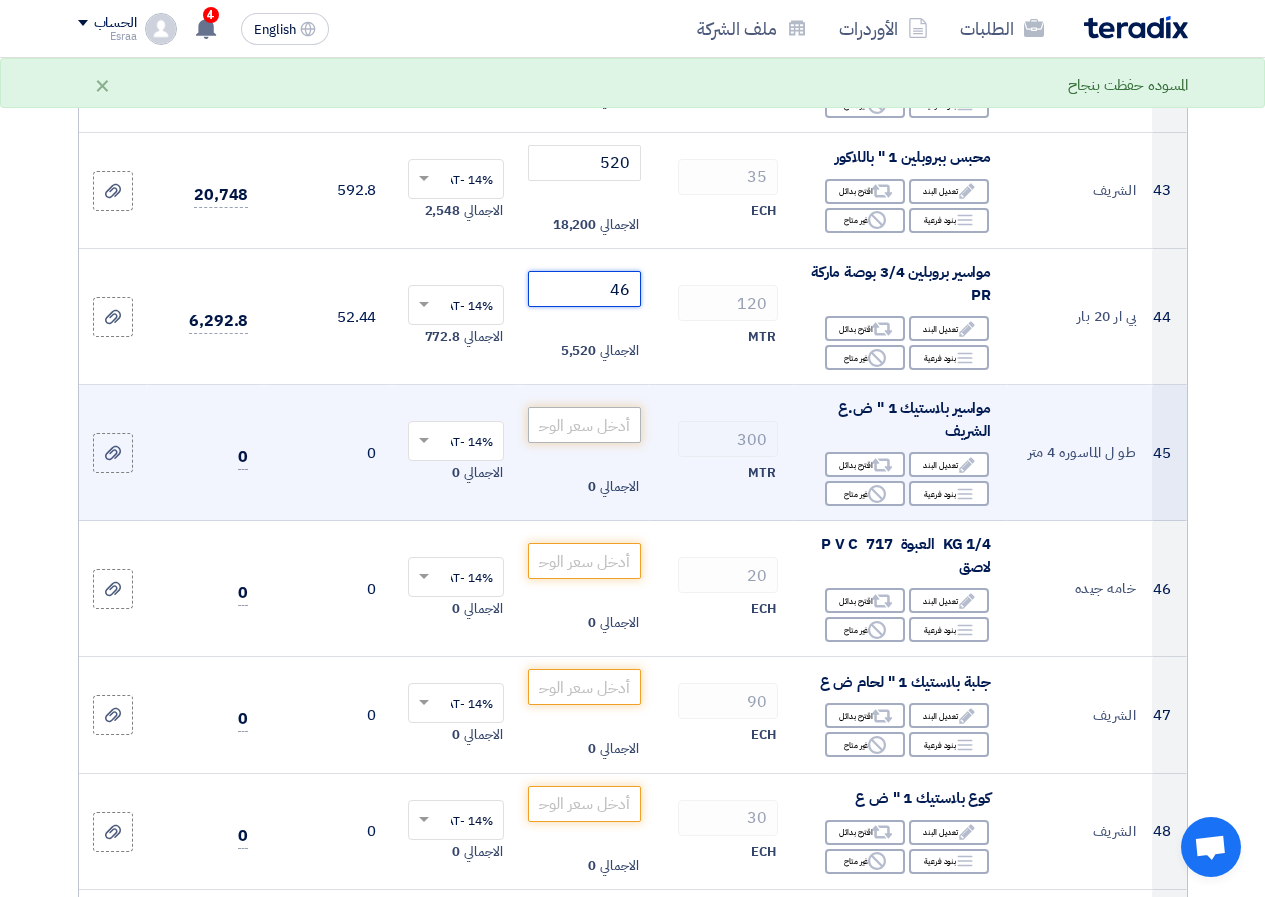 type on "46" 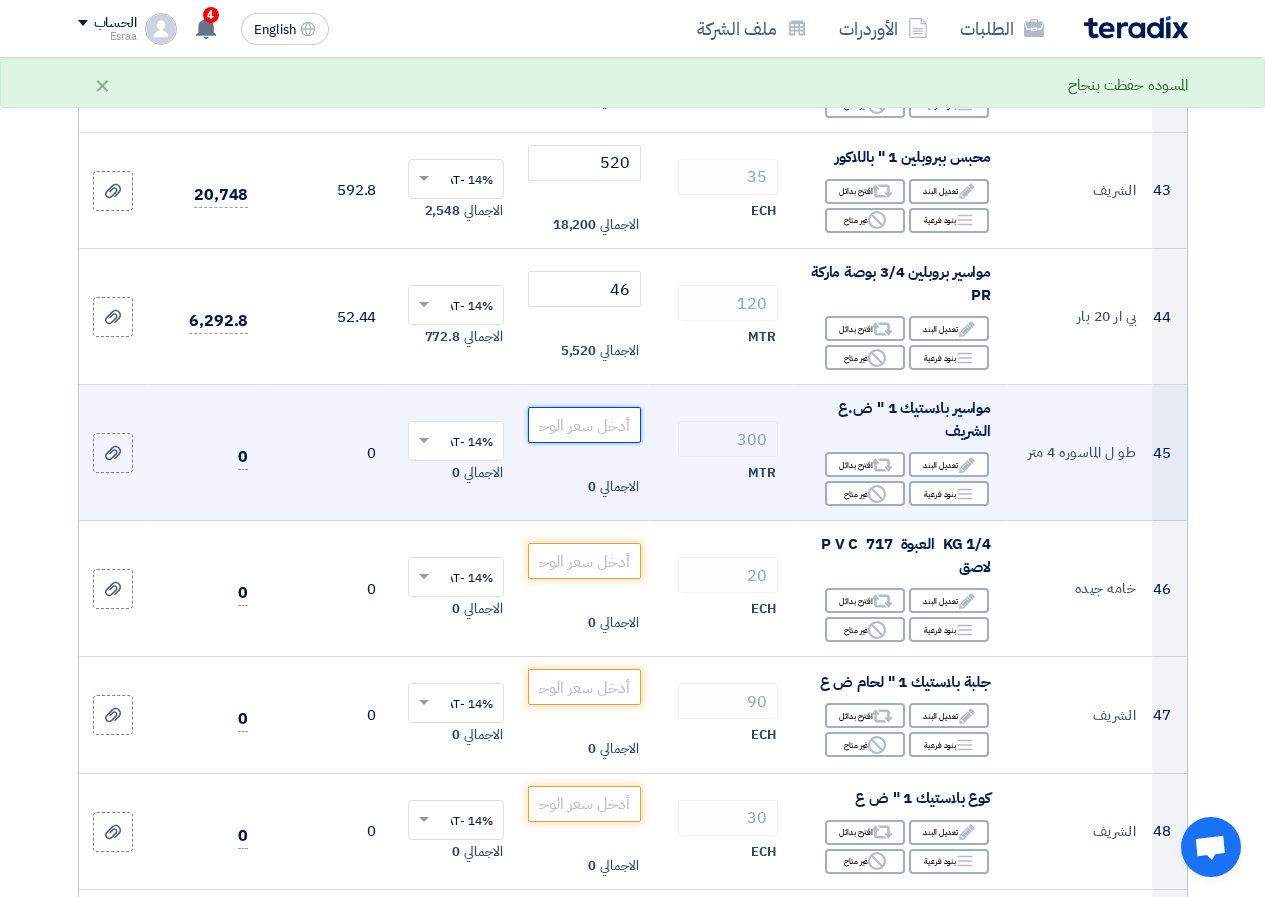 click 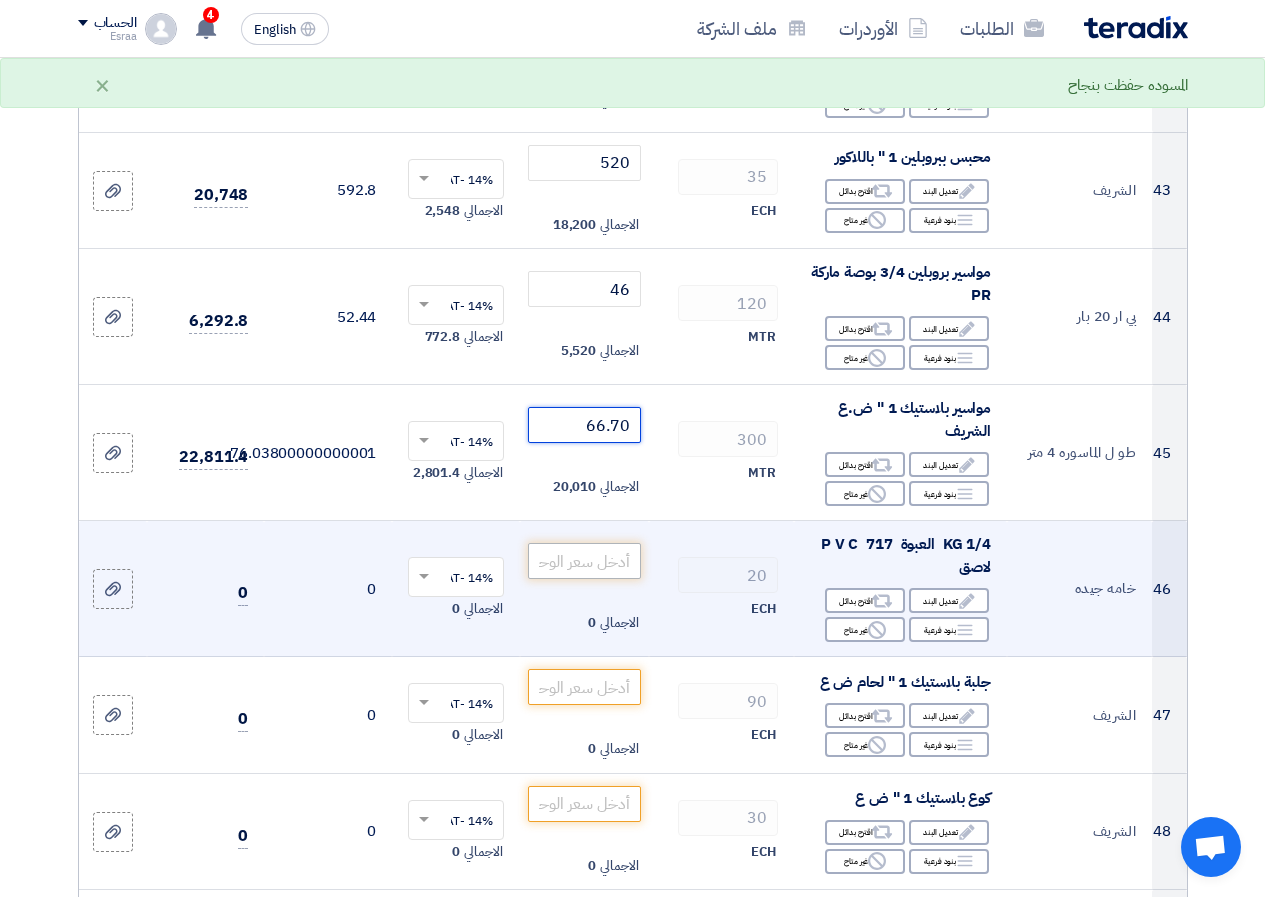 type on "66.70" 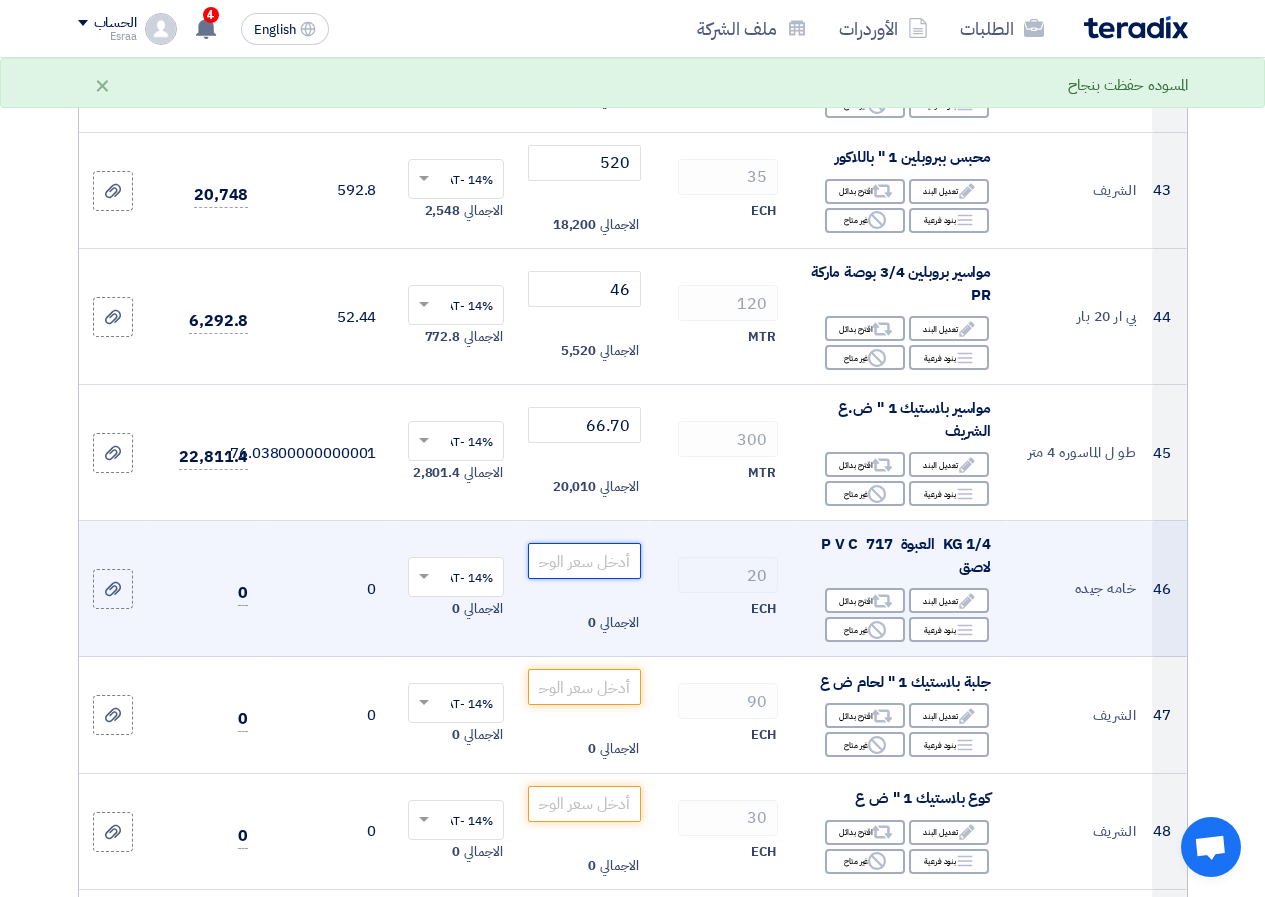 click 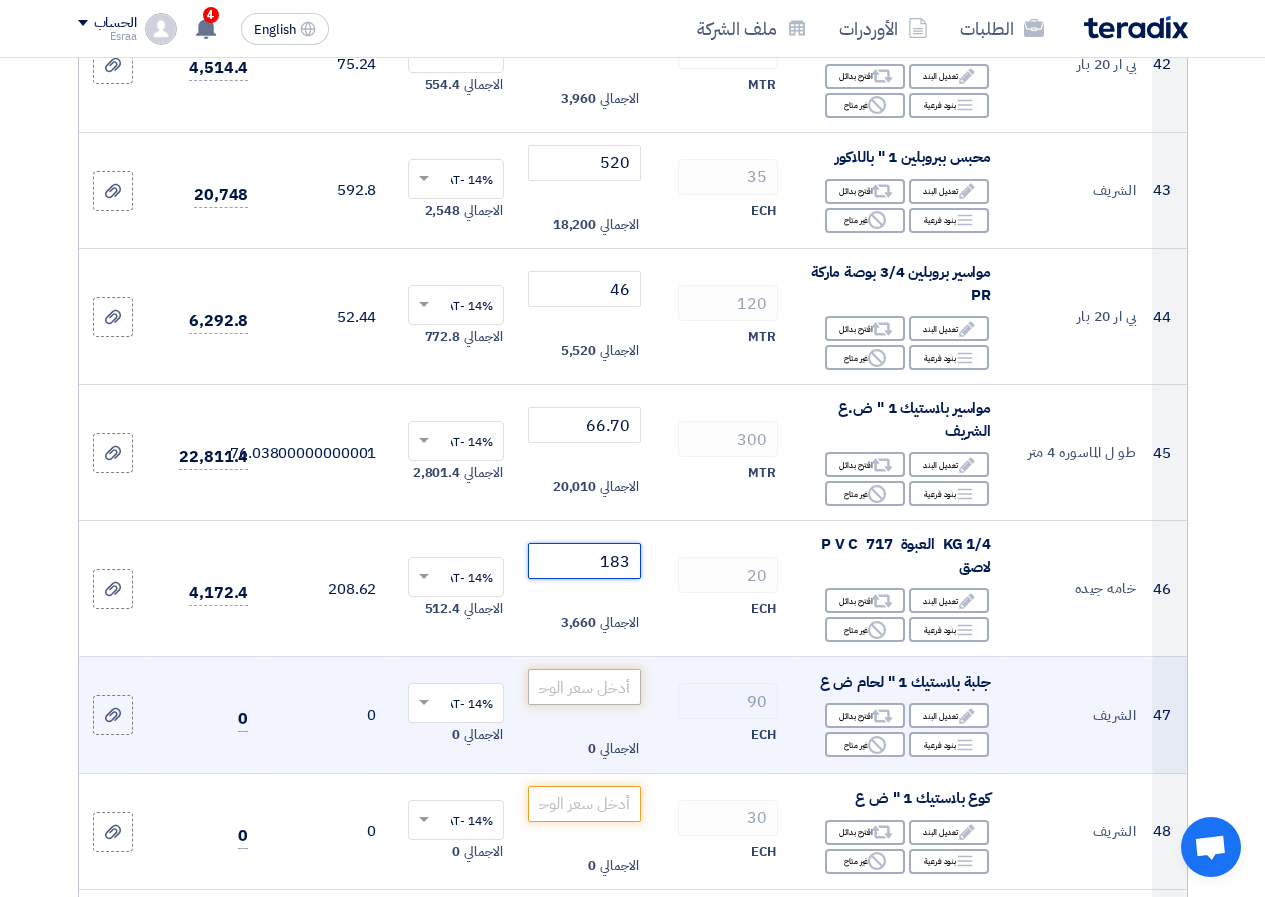 type on "183" 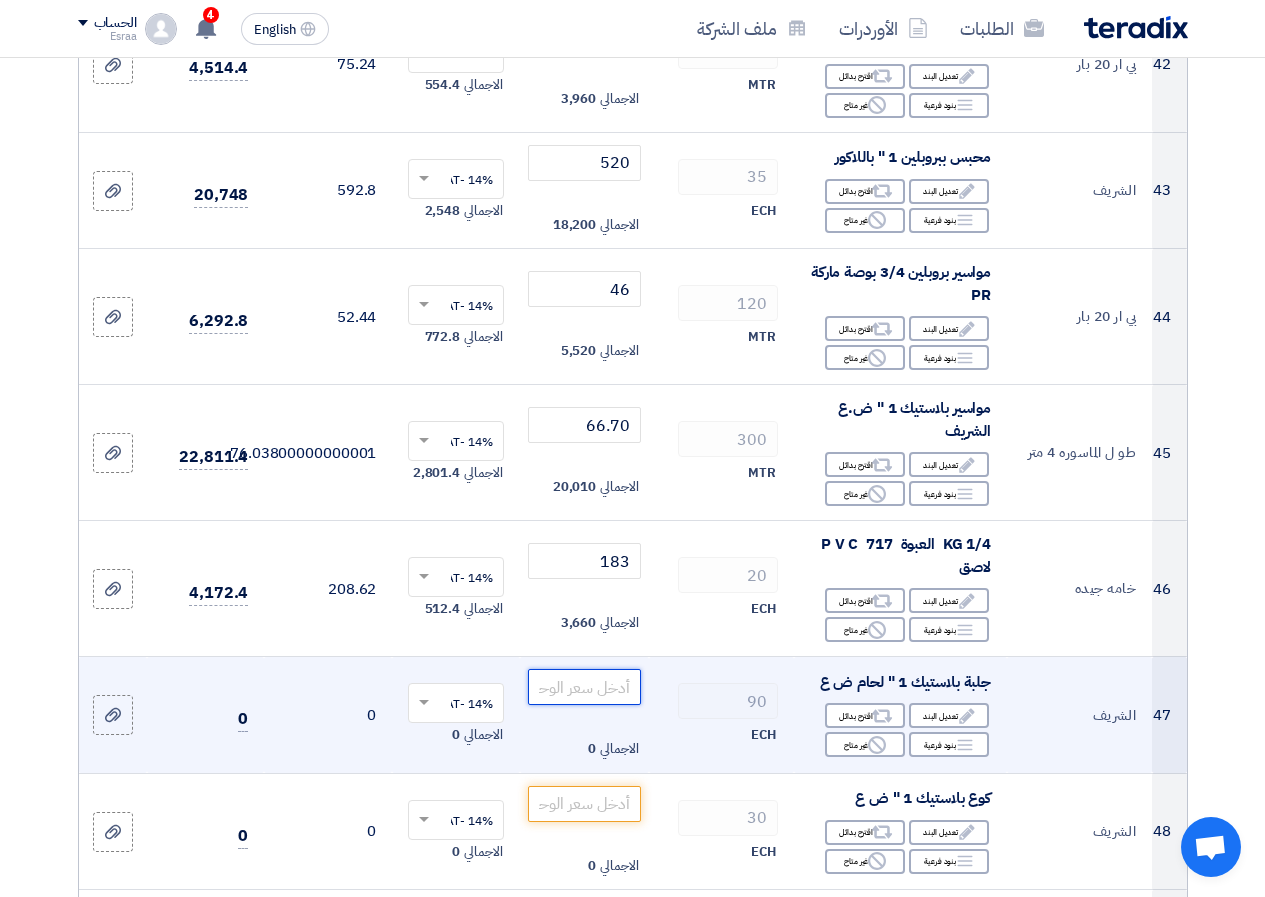 click 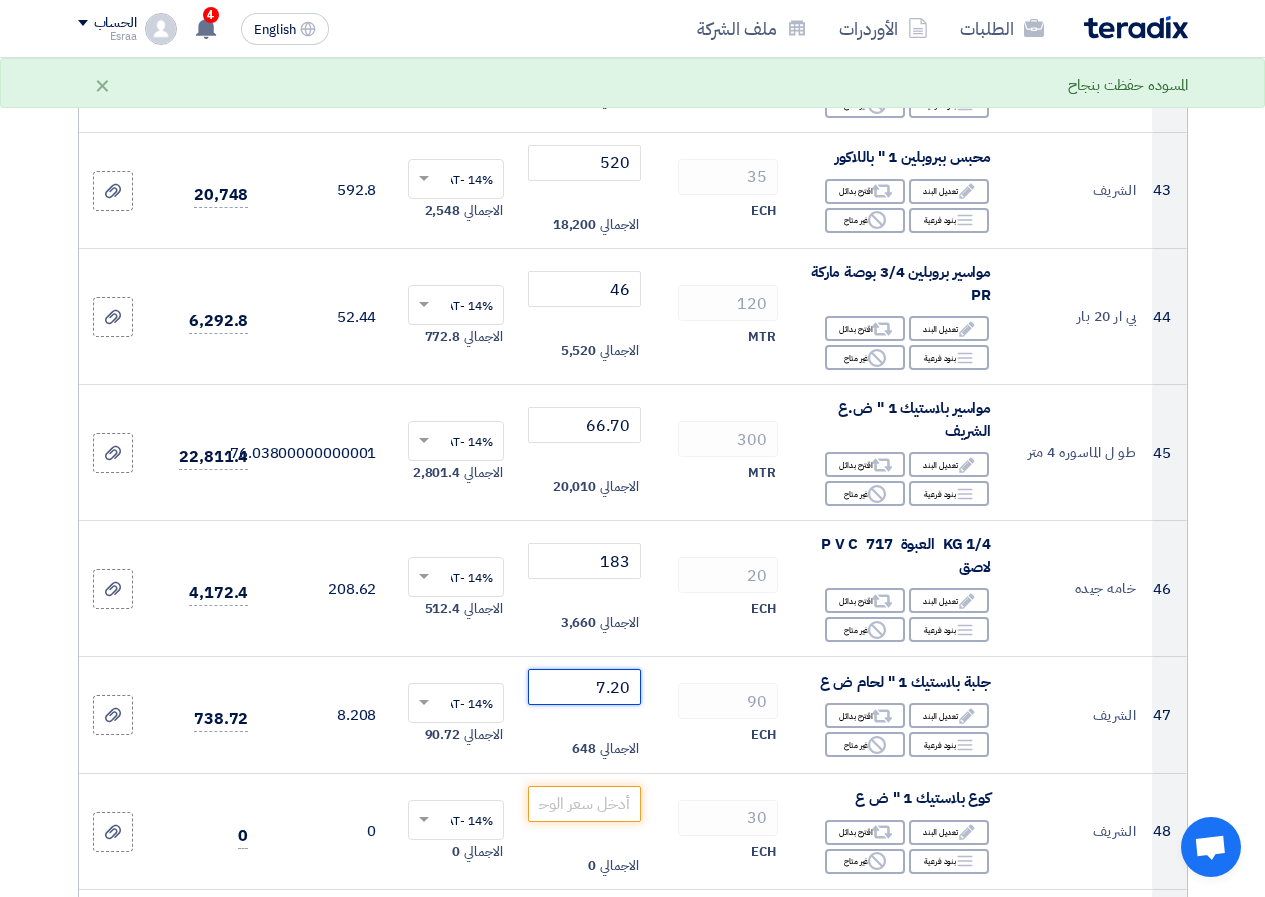 type on "7.20" 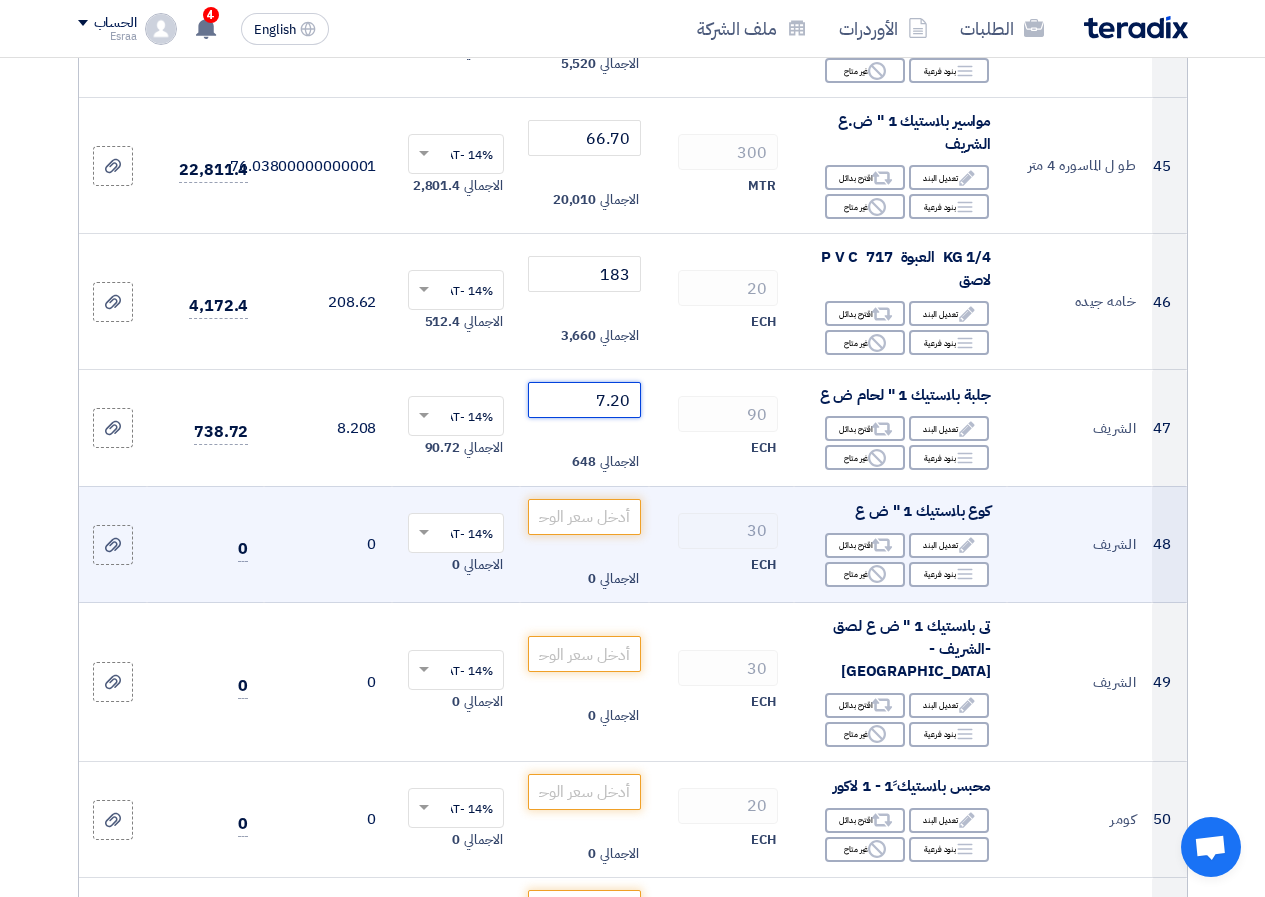 scroll, scrollTop: 5800, scrollLeft: 0, axis: vertical 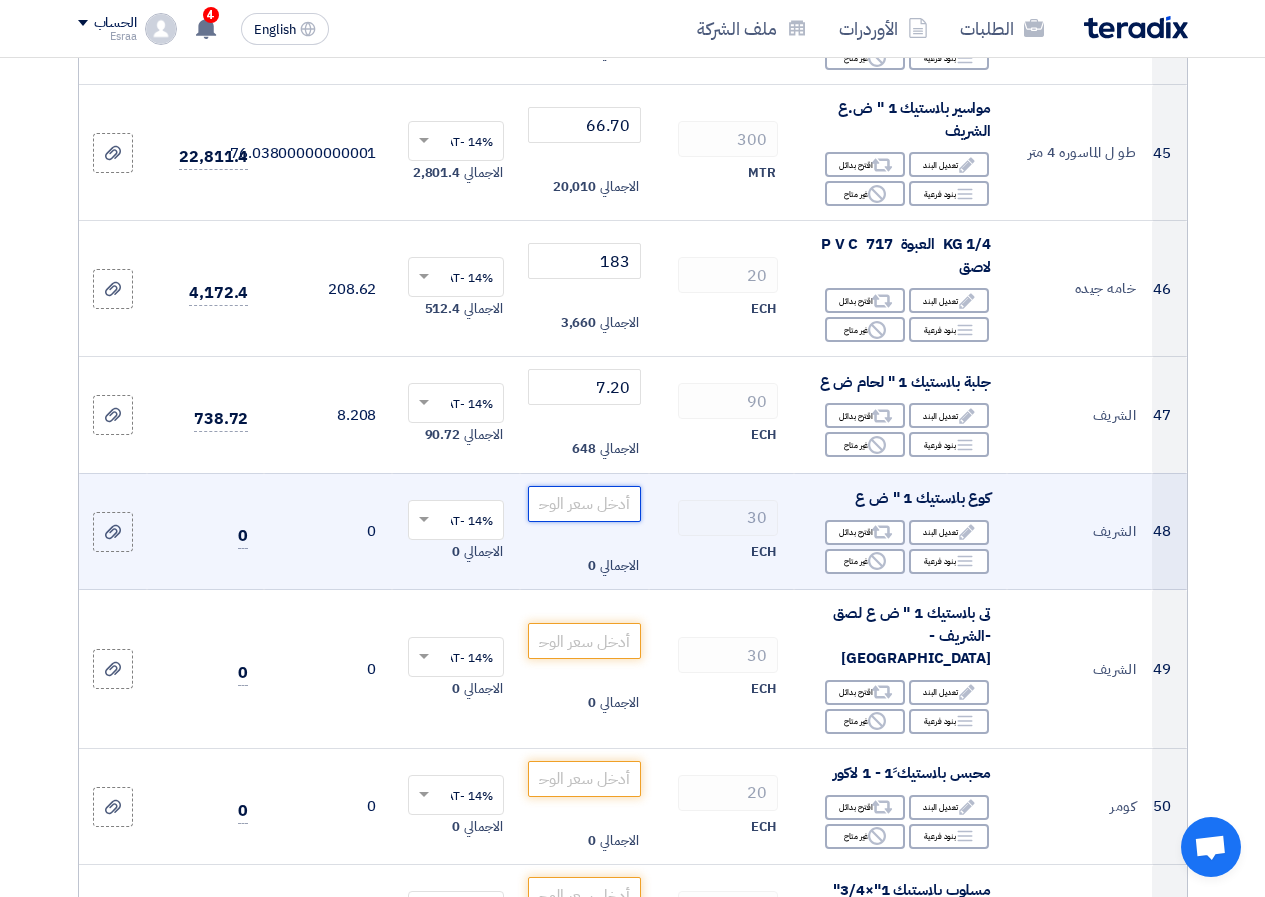 click 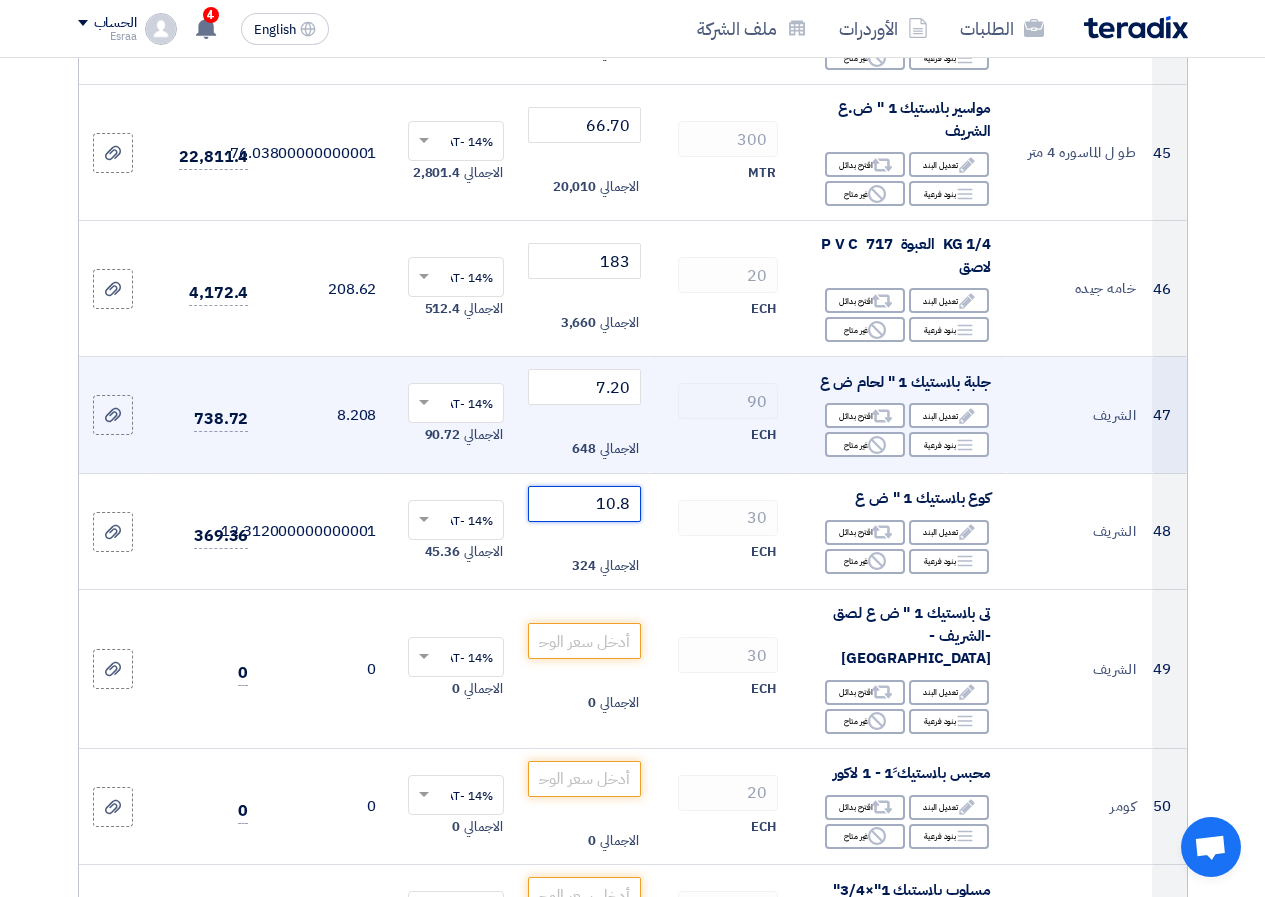 type on "10.8" 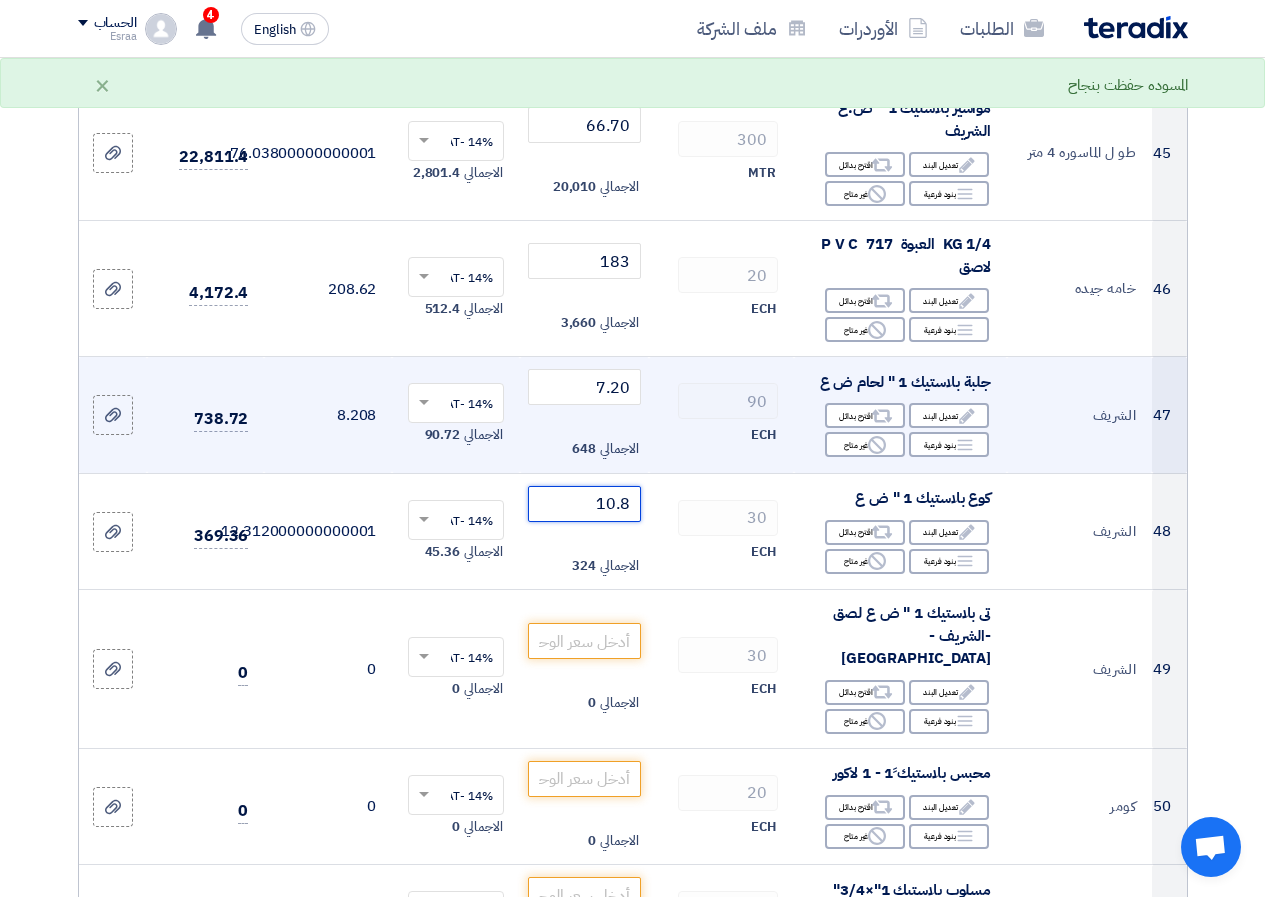 click on "Draft
تعديل المسوده" 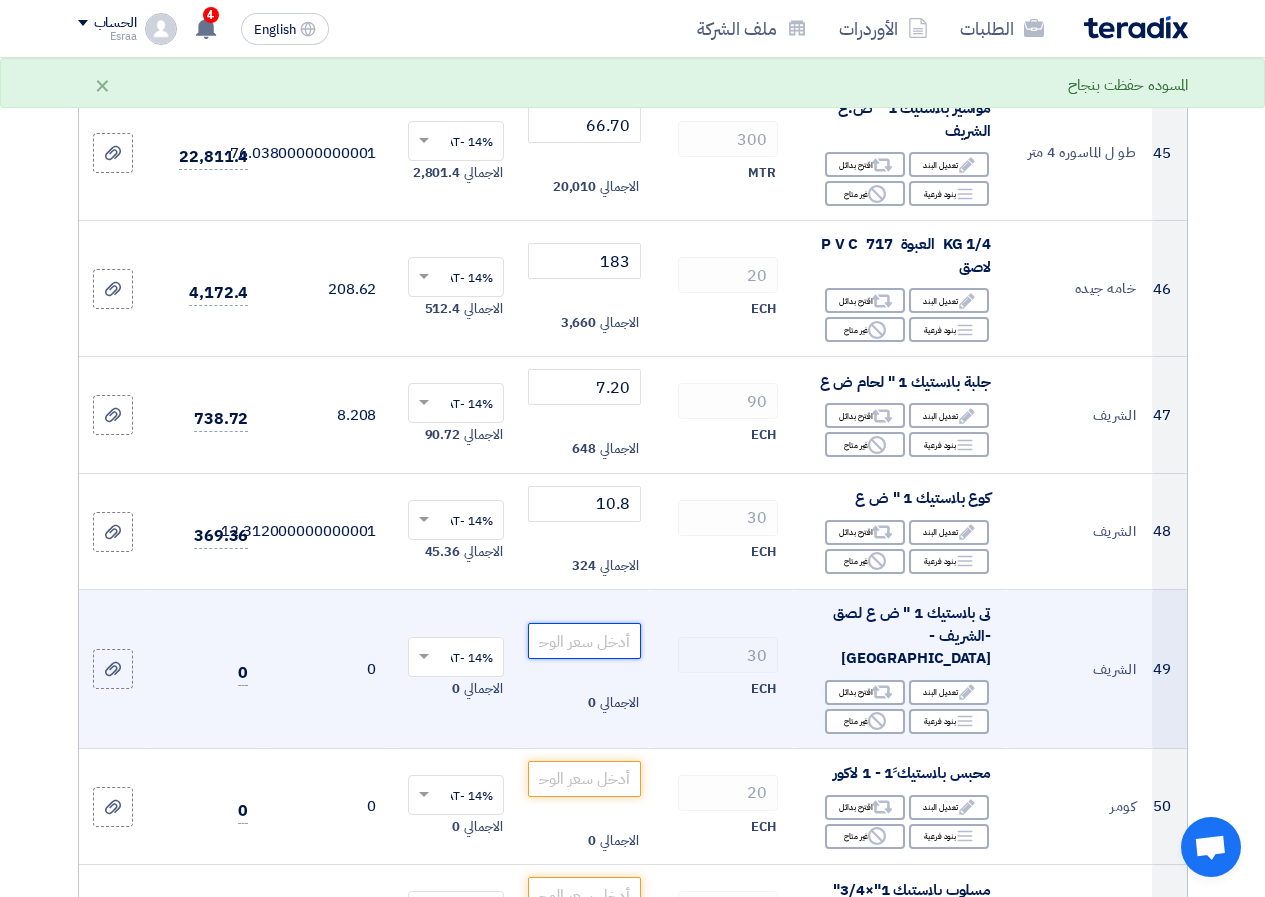 click 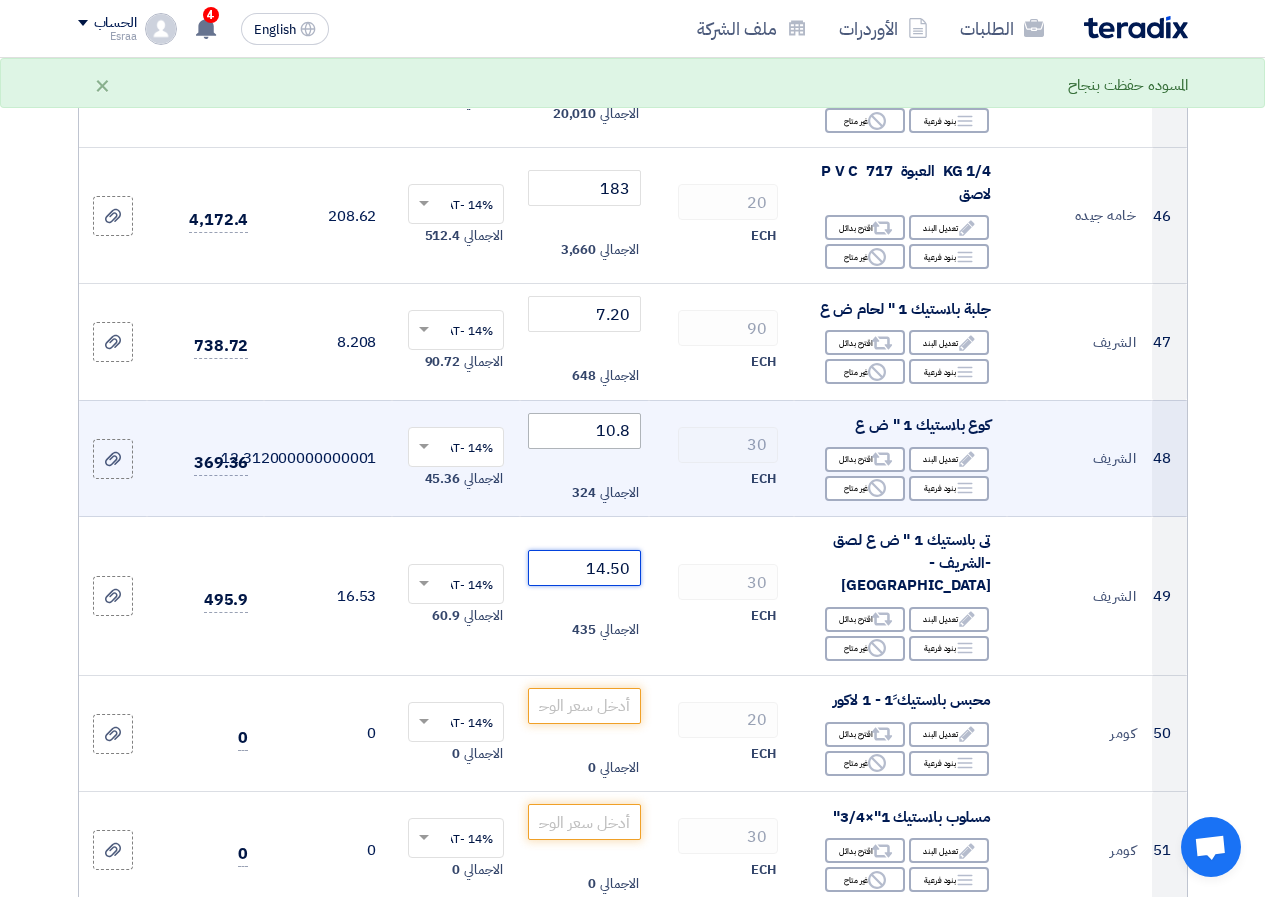 scroll, scrollTop: 6000, scrollLeft: 0, axis: vertical 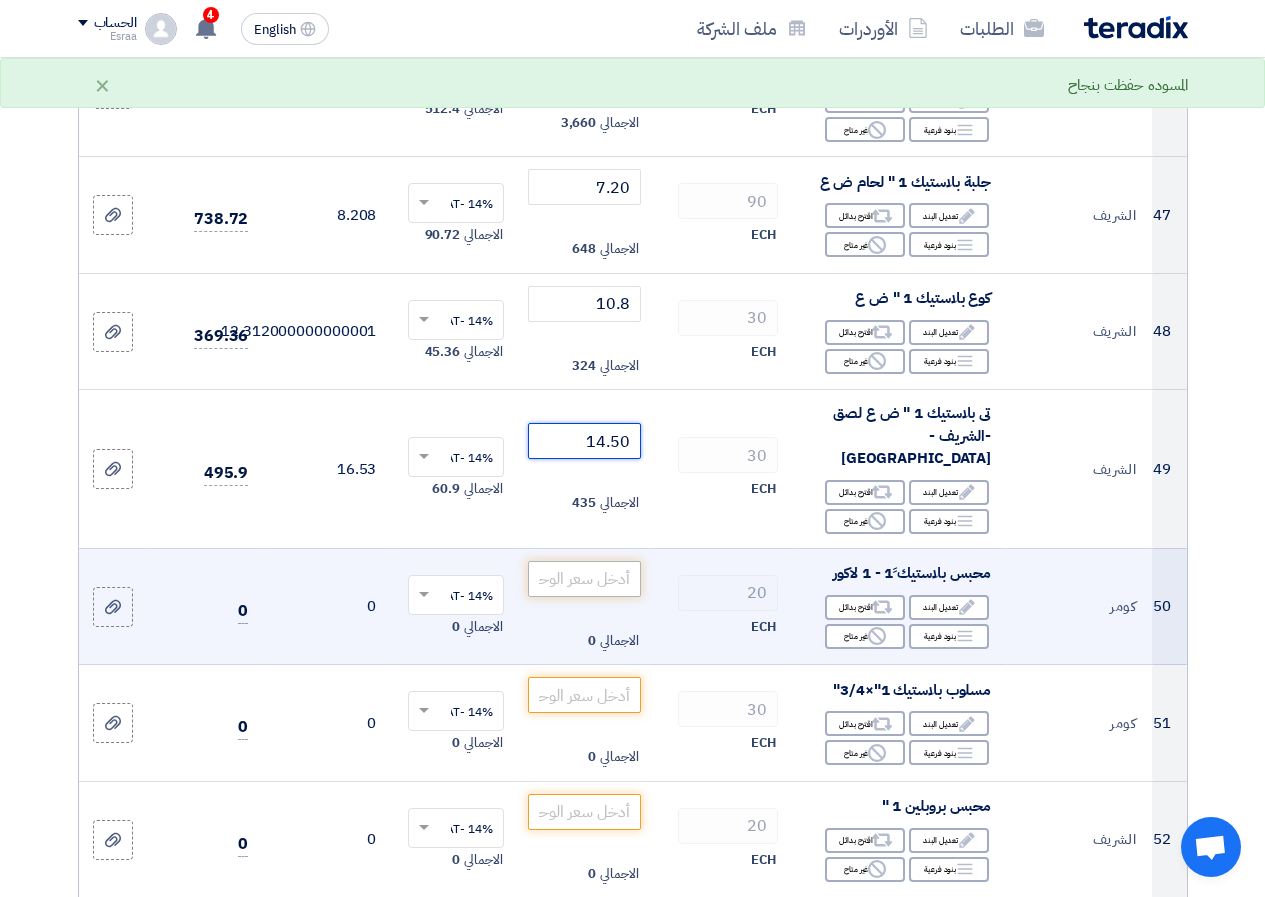 type on "14.50" 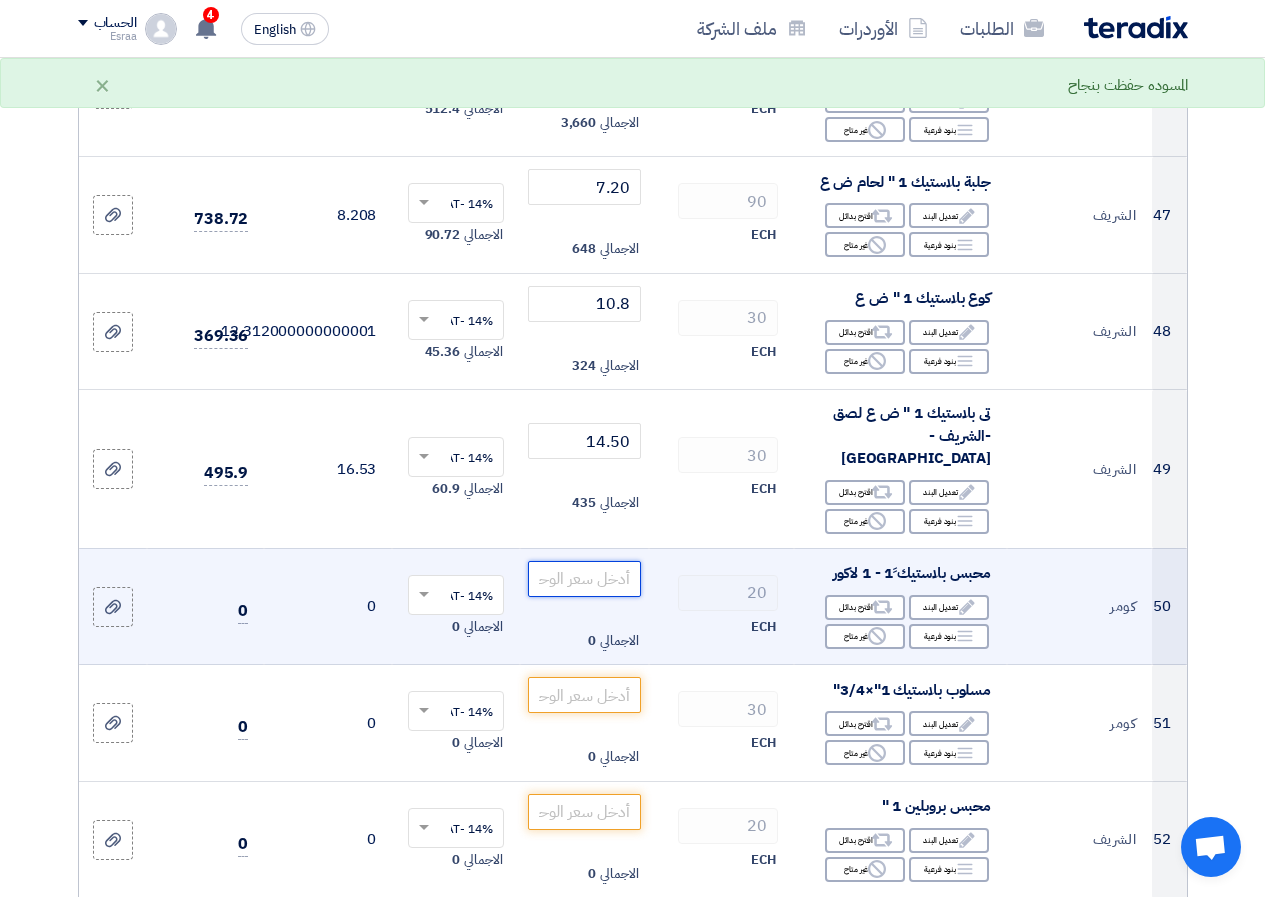 click 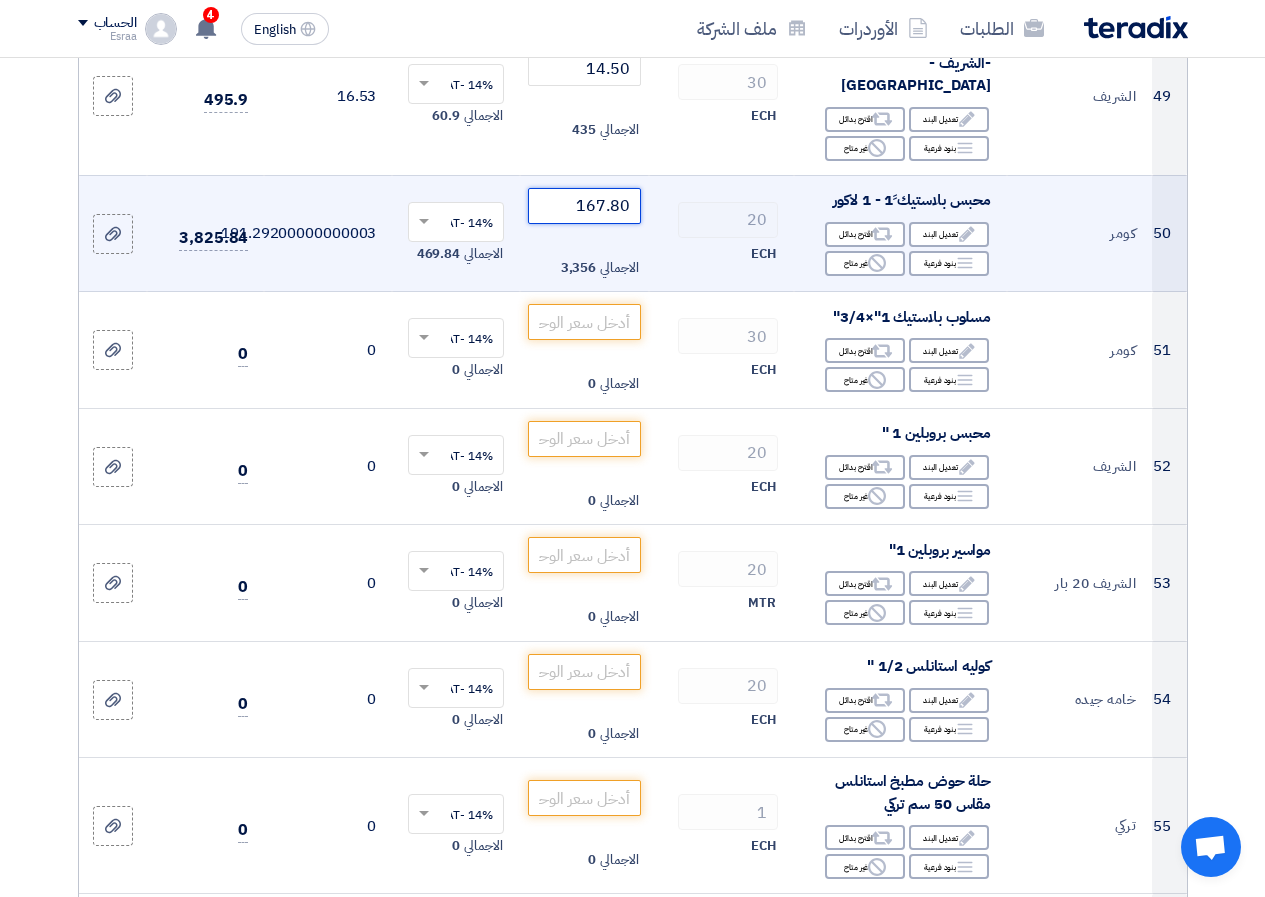 scroll, scrollTop: 6400, scrollLeft: 0, axis: vertical 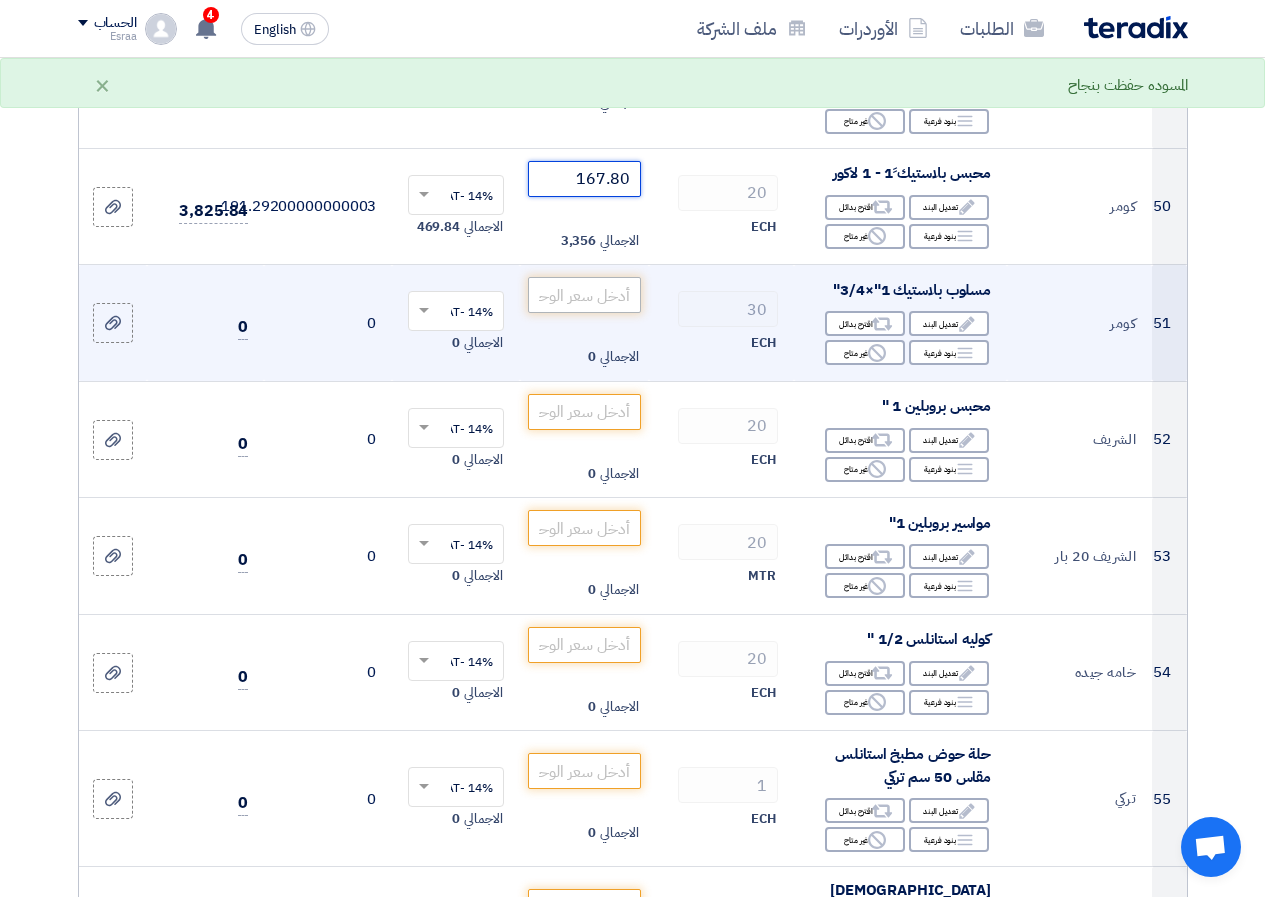 type on "167.80" 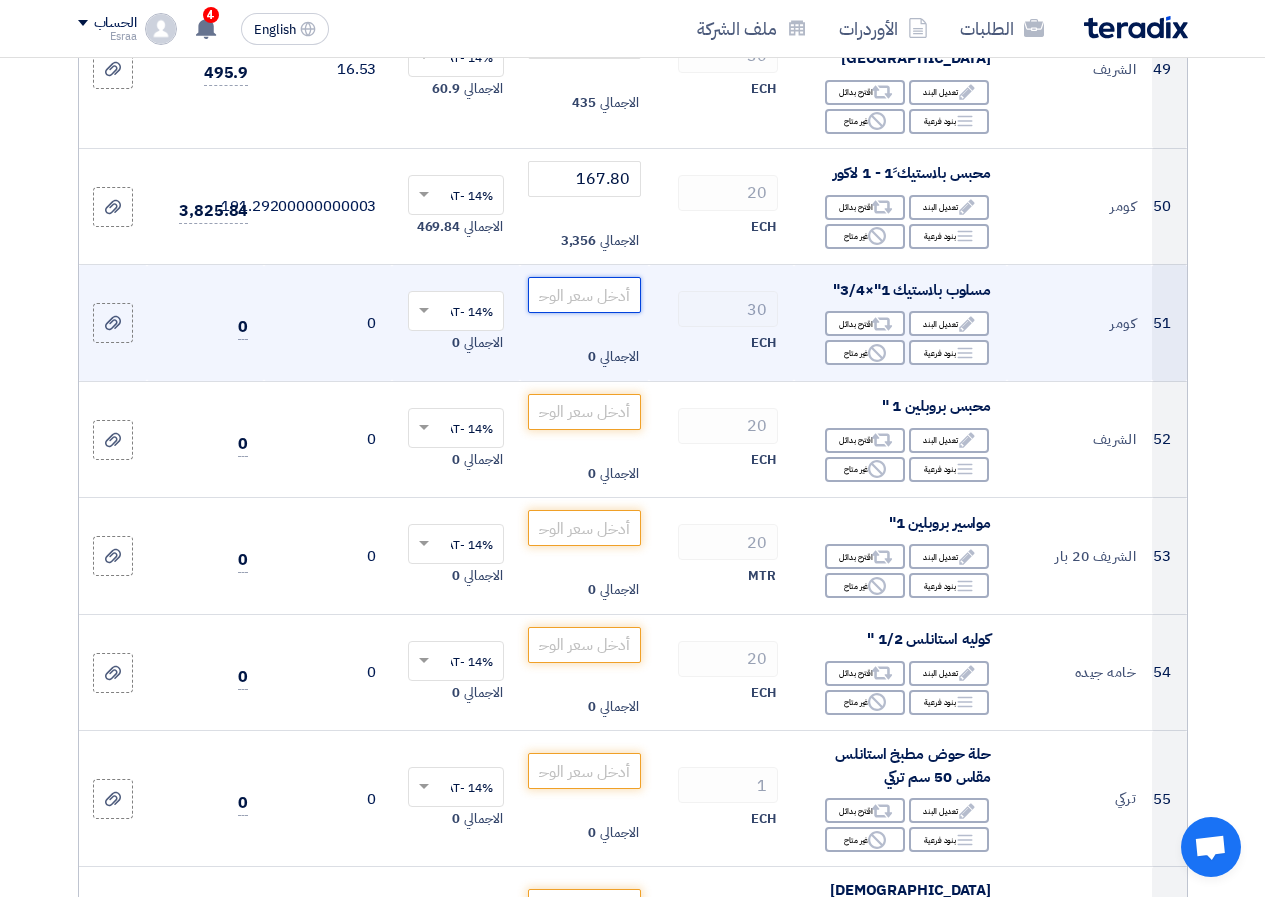 click 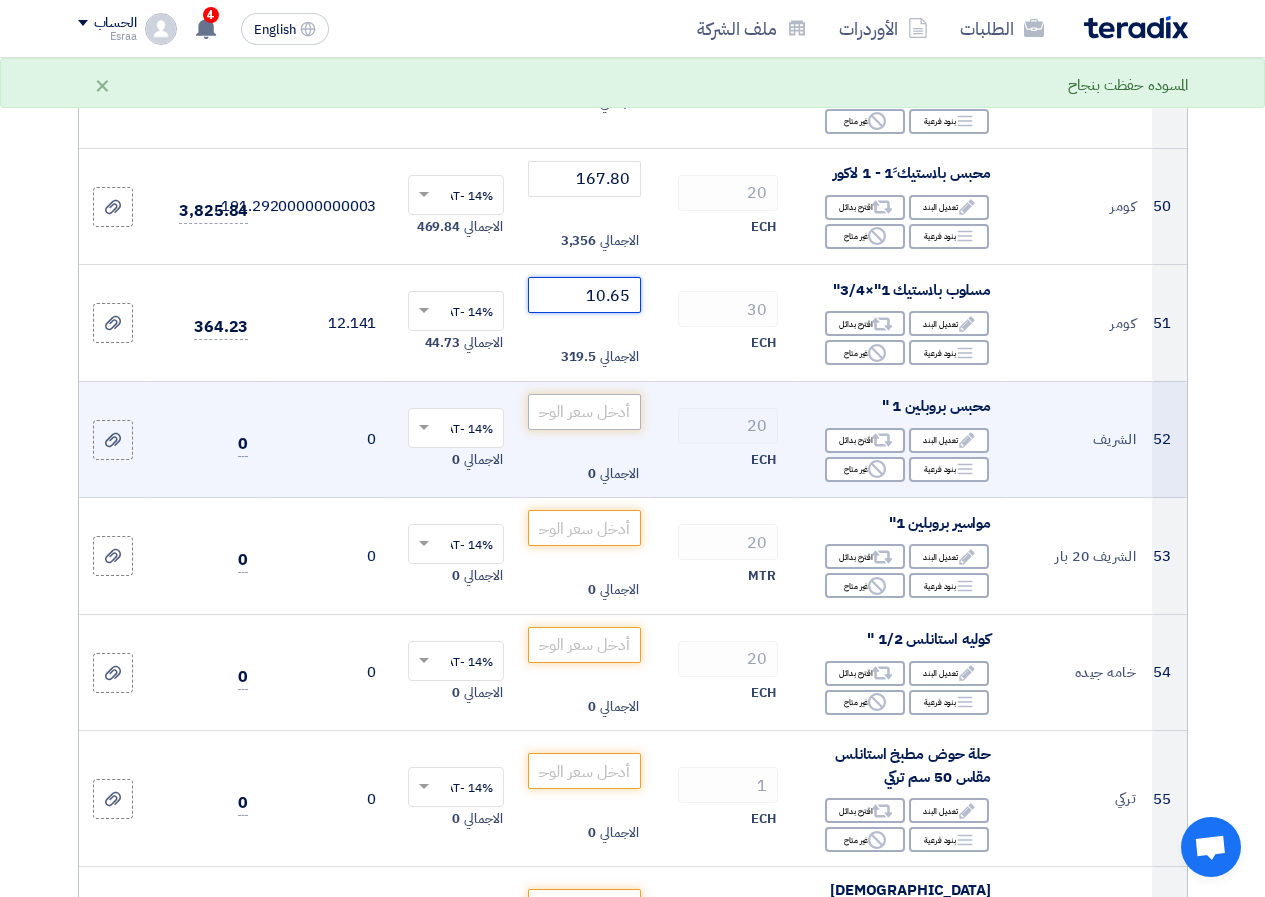 type on "10.65" 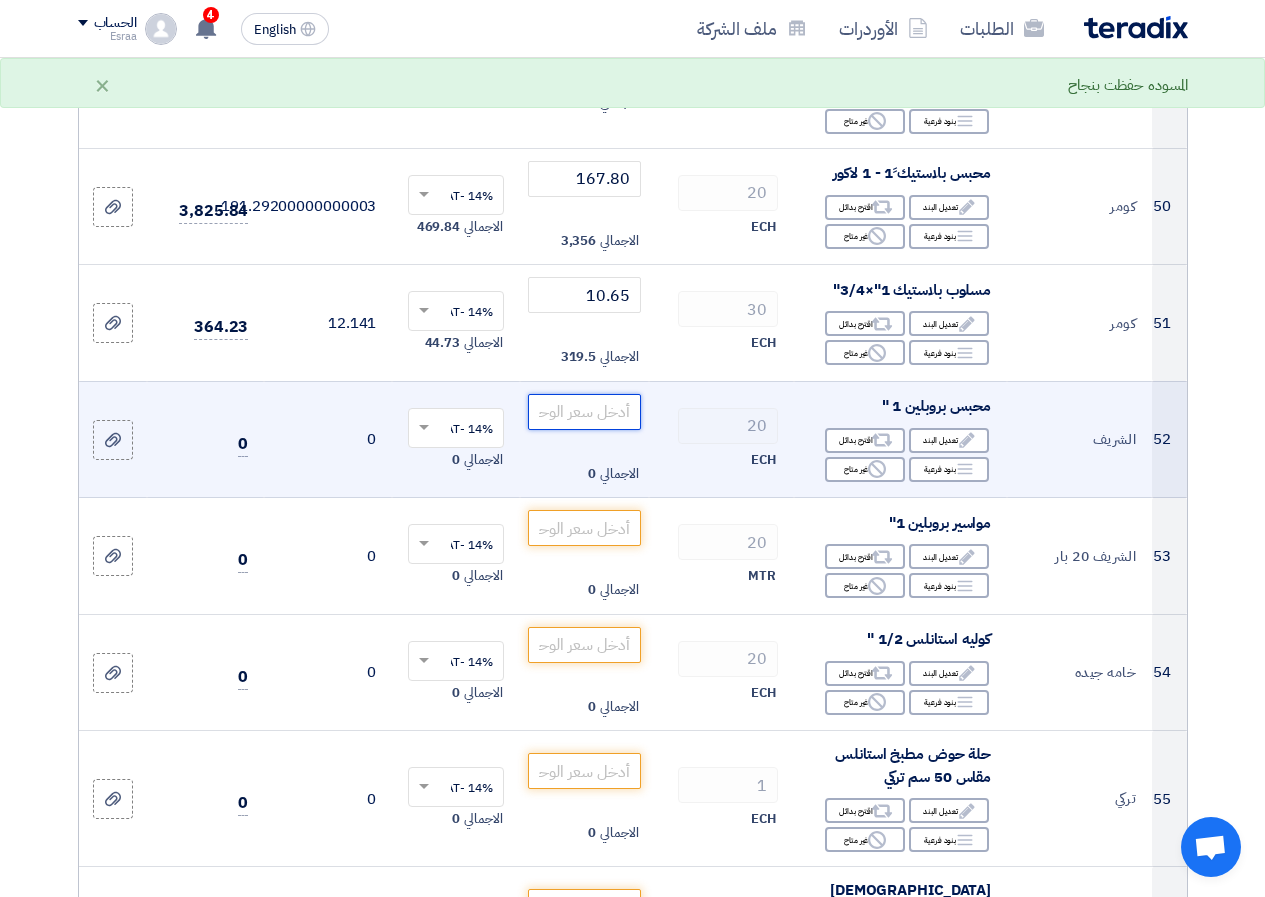 click 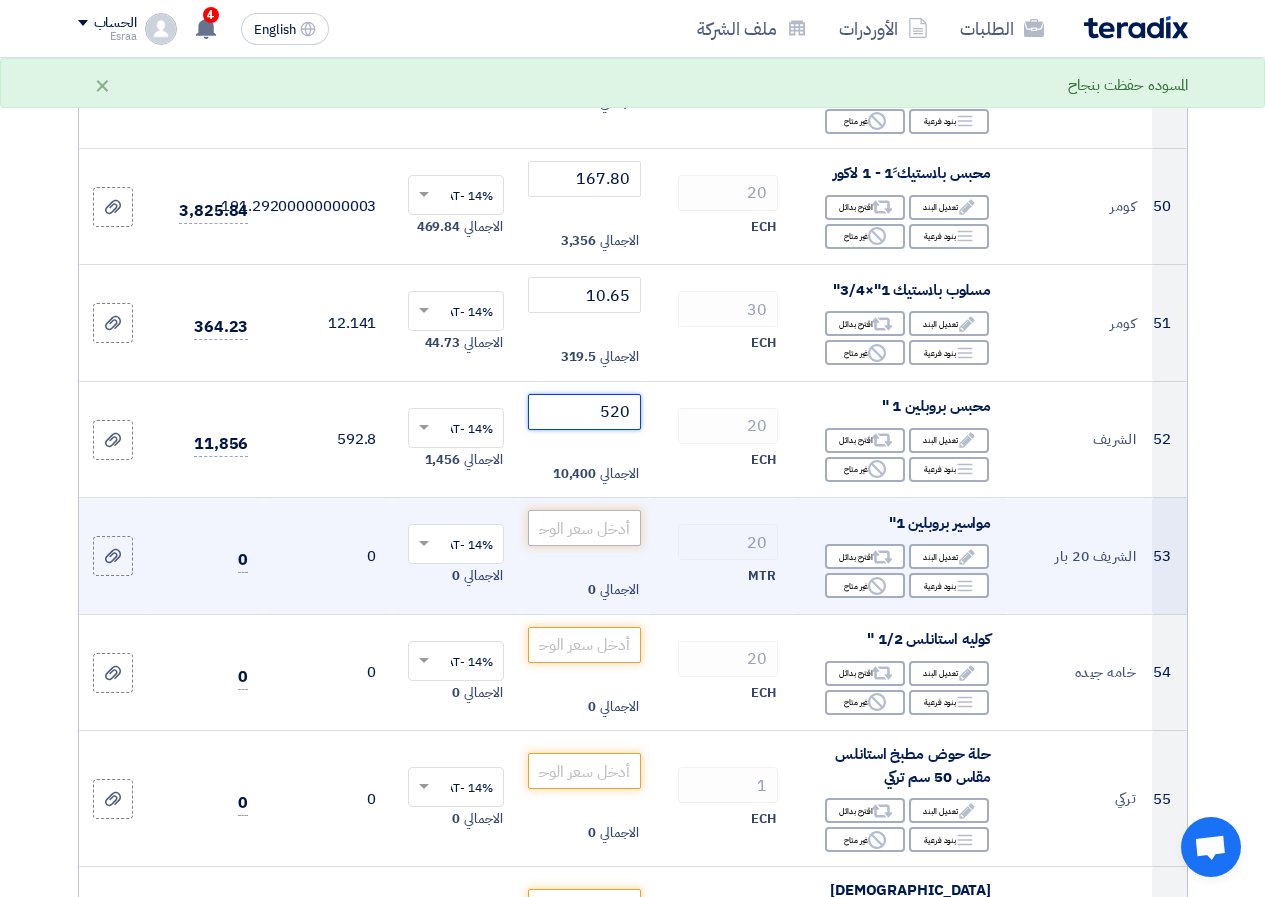type on "520" 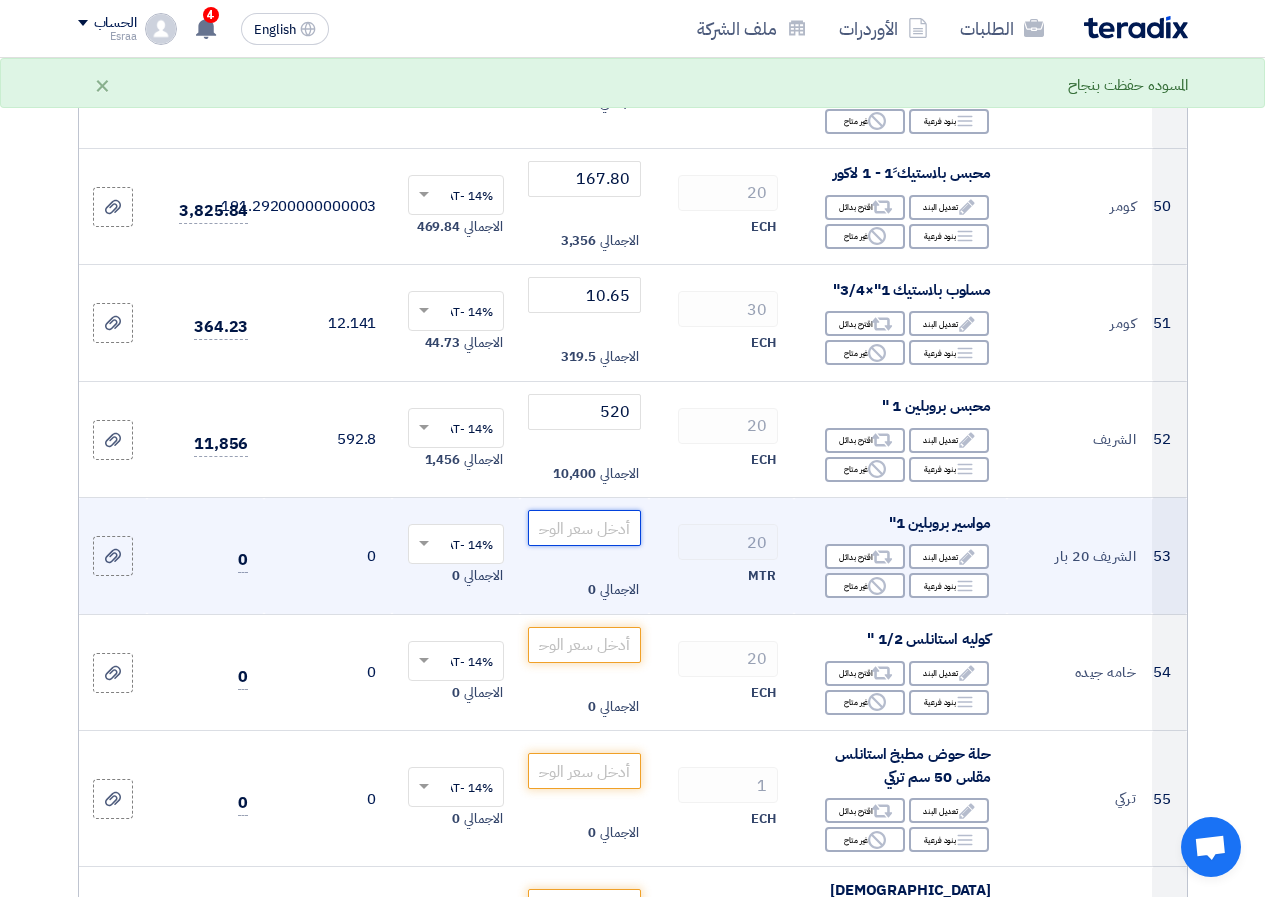 click 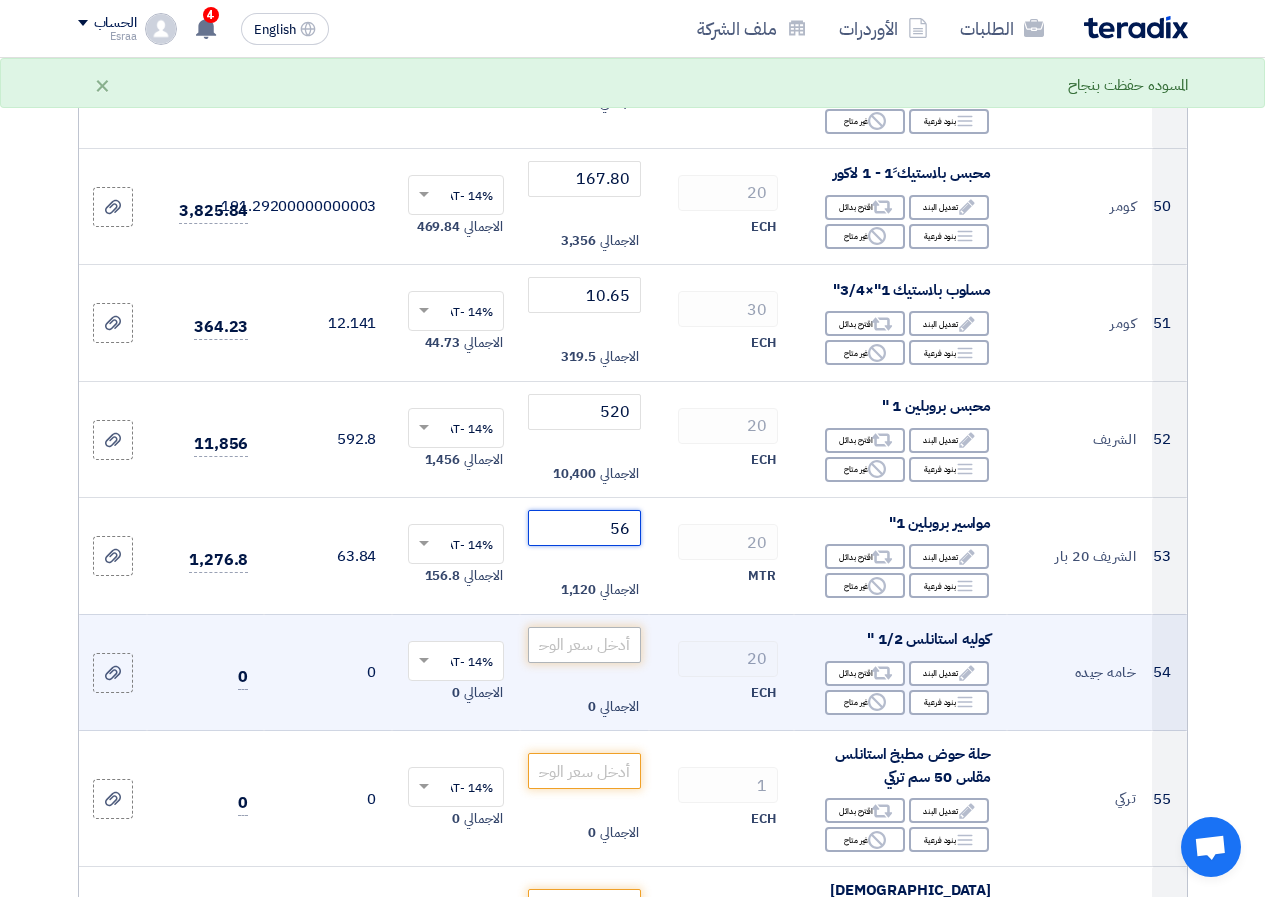 type on "56" 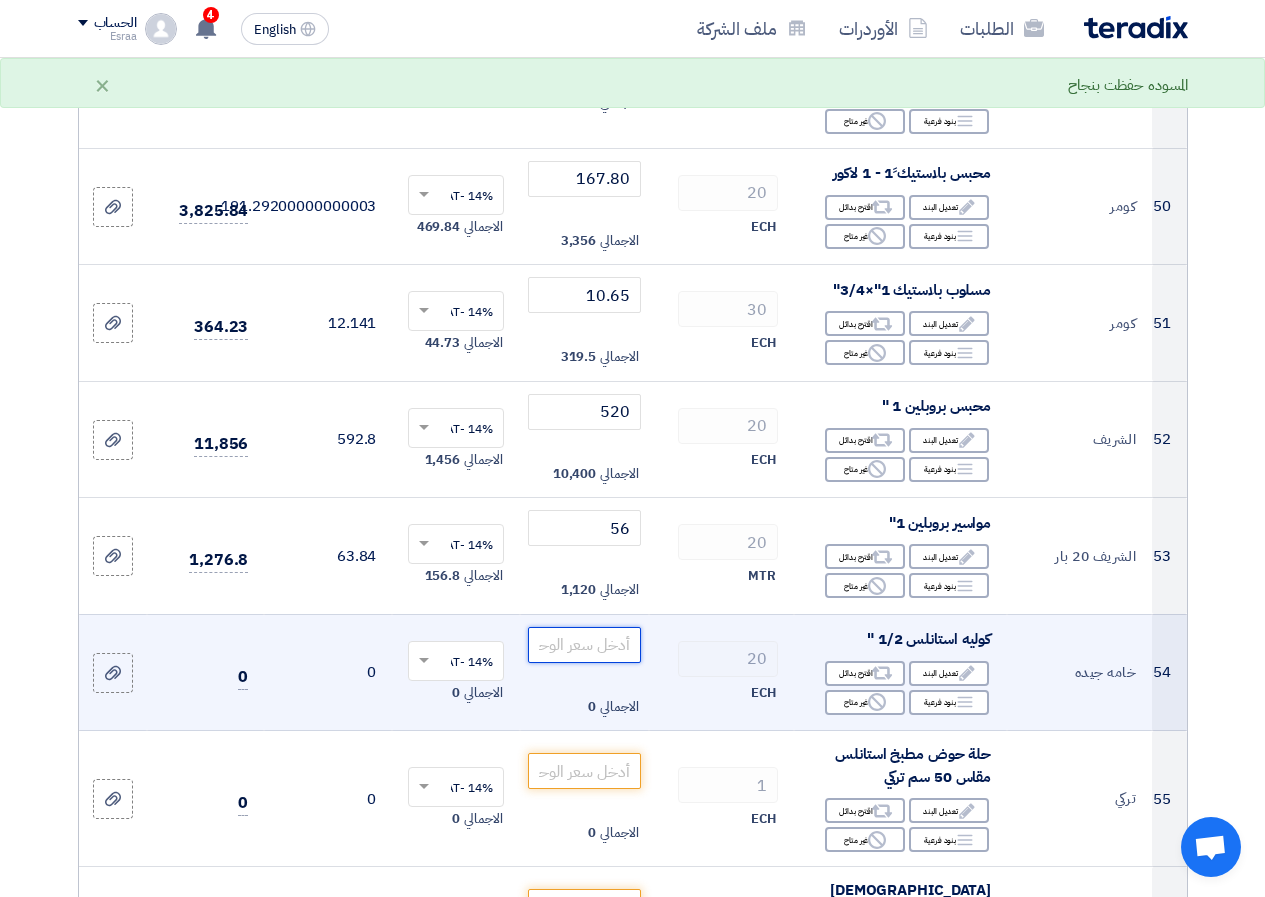 click 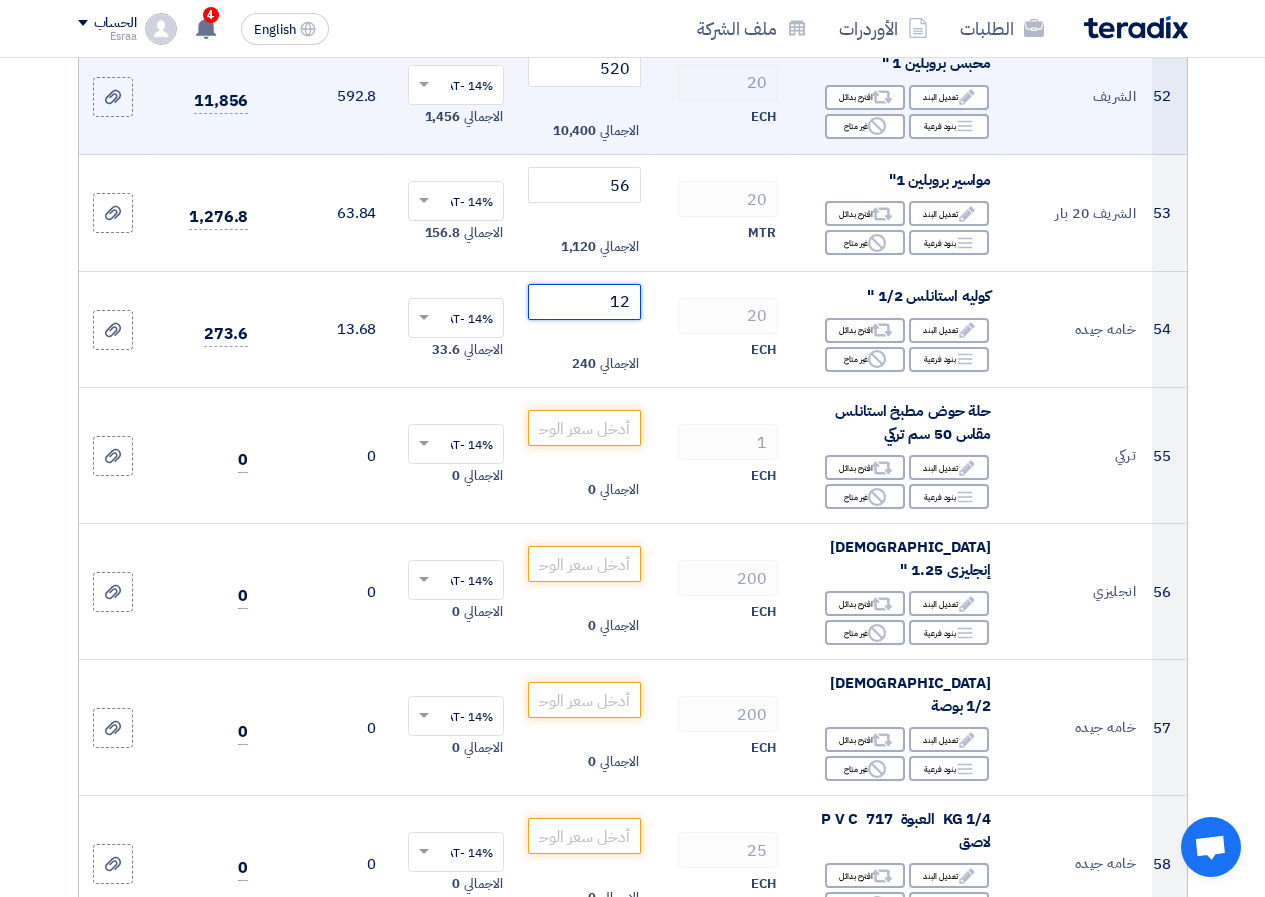 scroll, scrollTop: 6800, scrollLeft: 0, axis: vertical 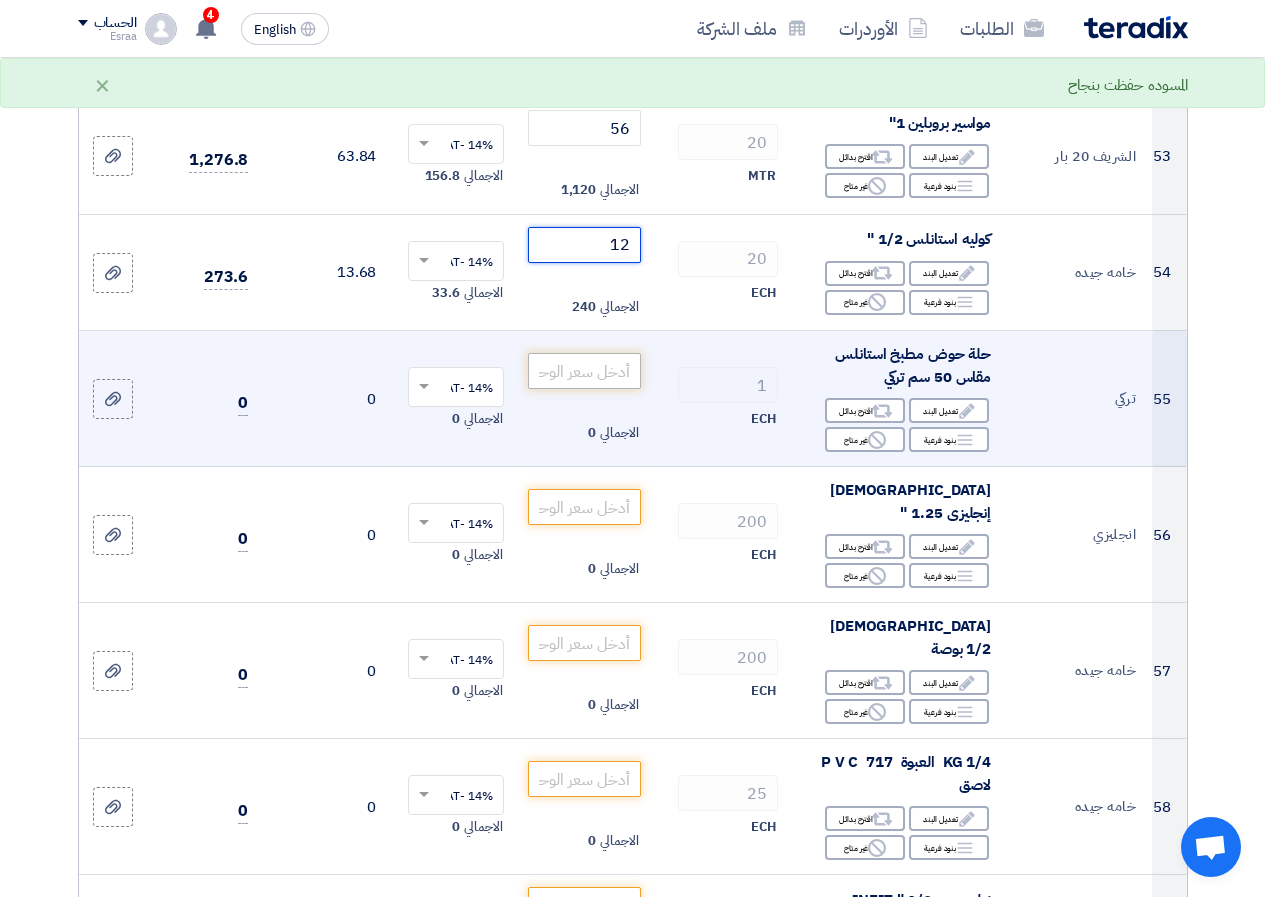 type on "12" 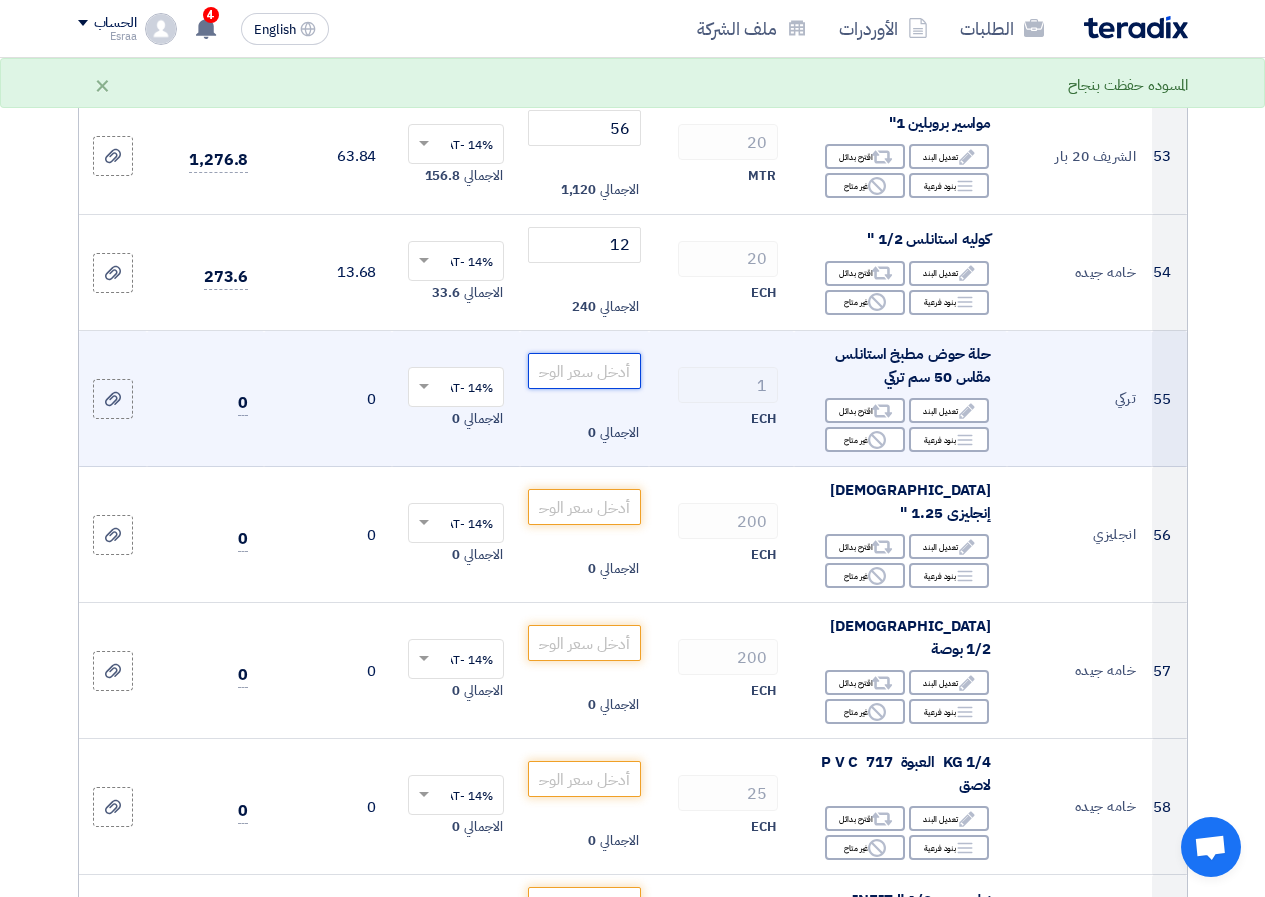 click 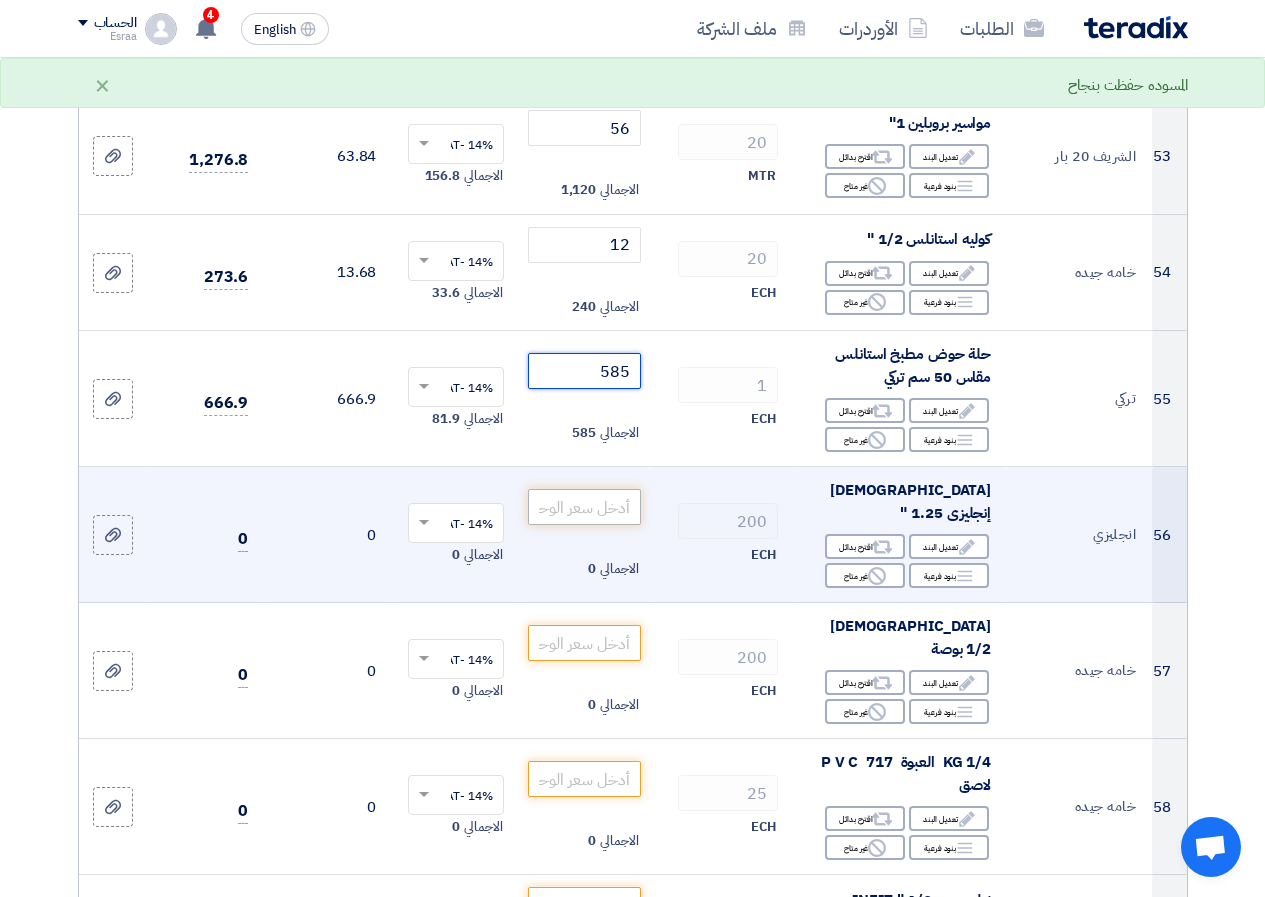 type on "585" 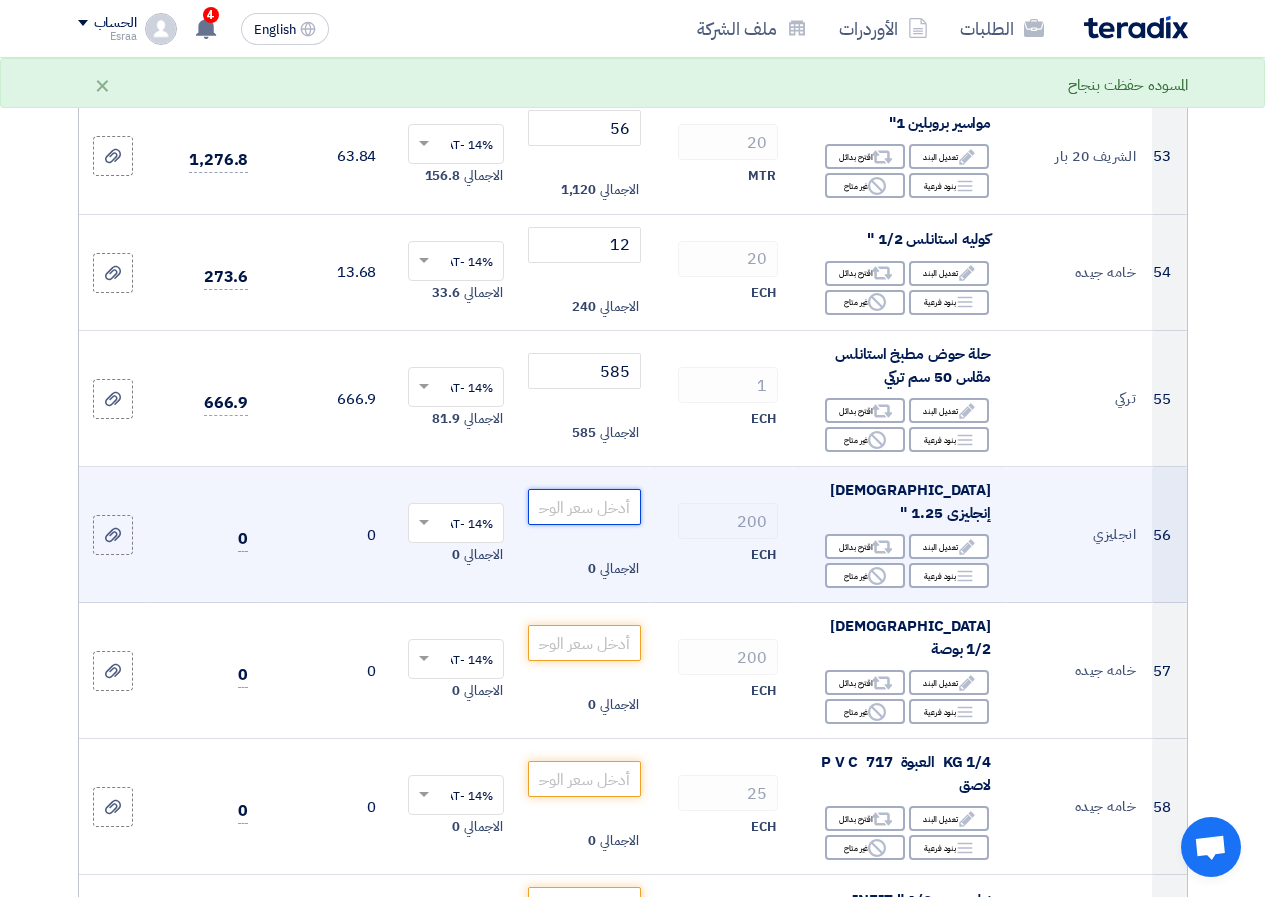 click 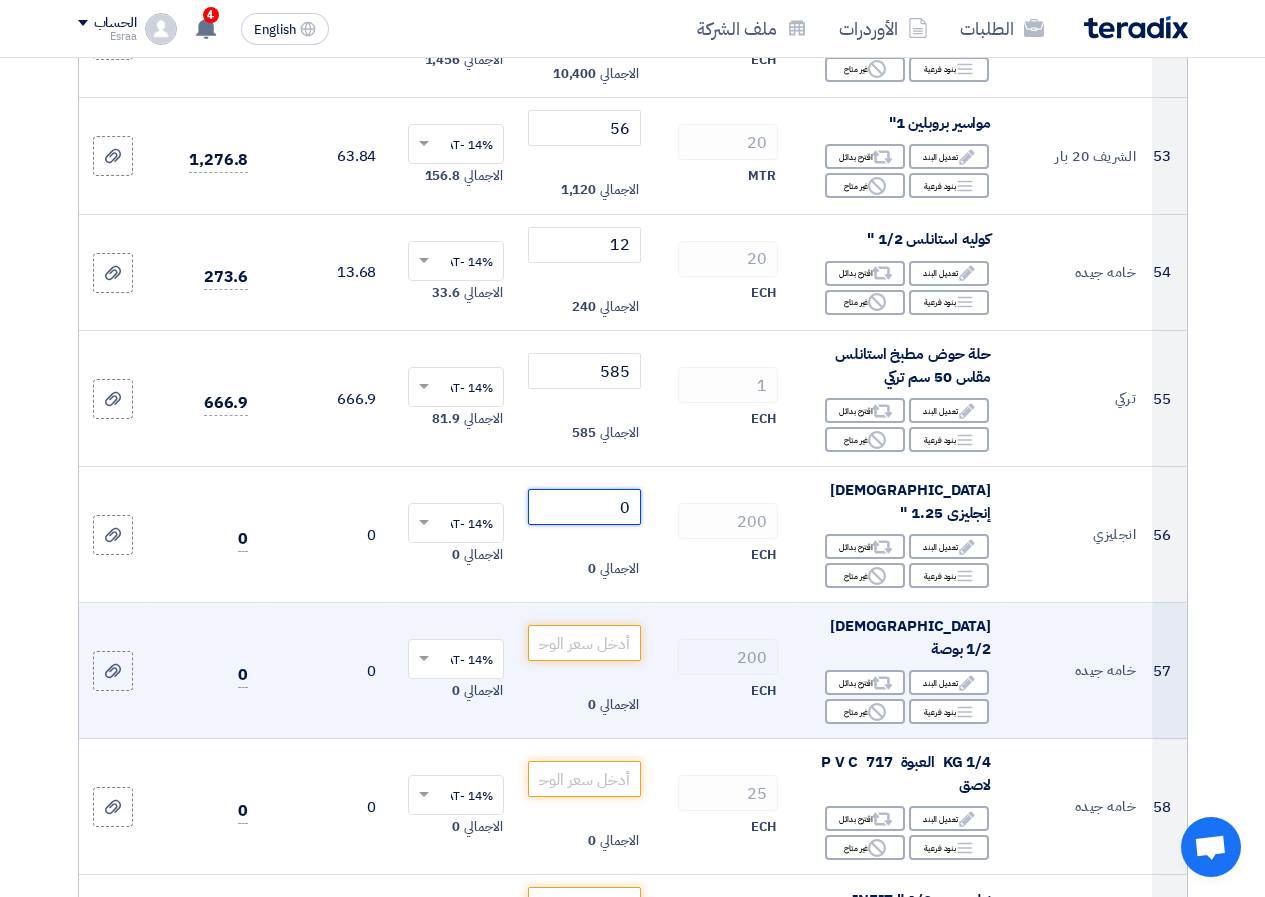type on "0" 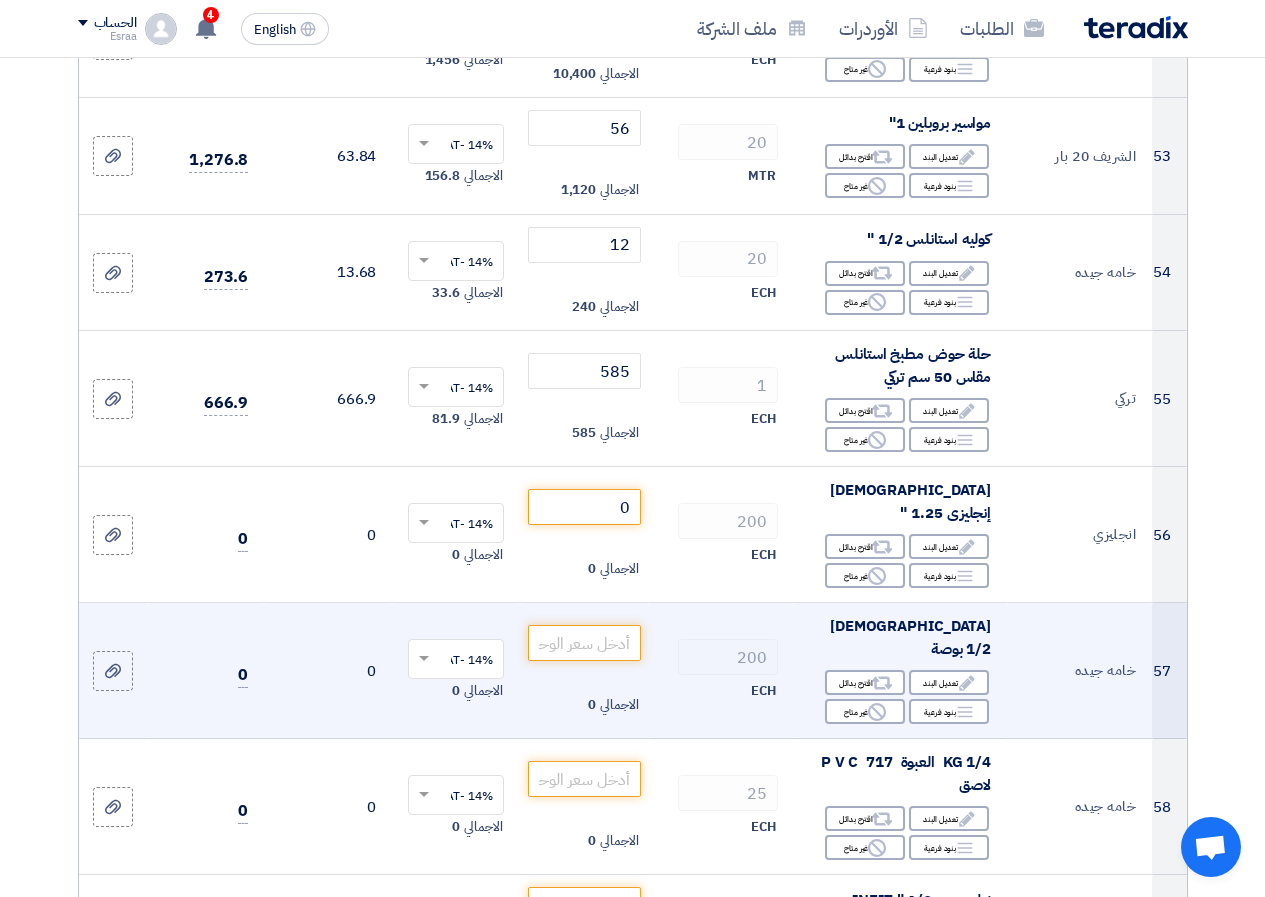 click on "الاجمالي
0" 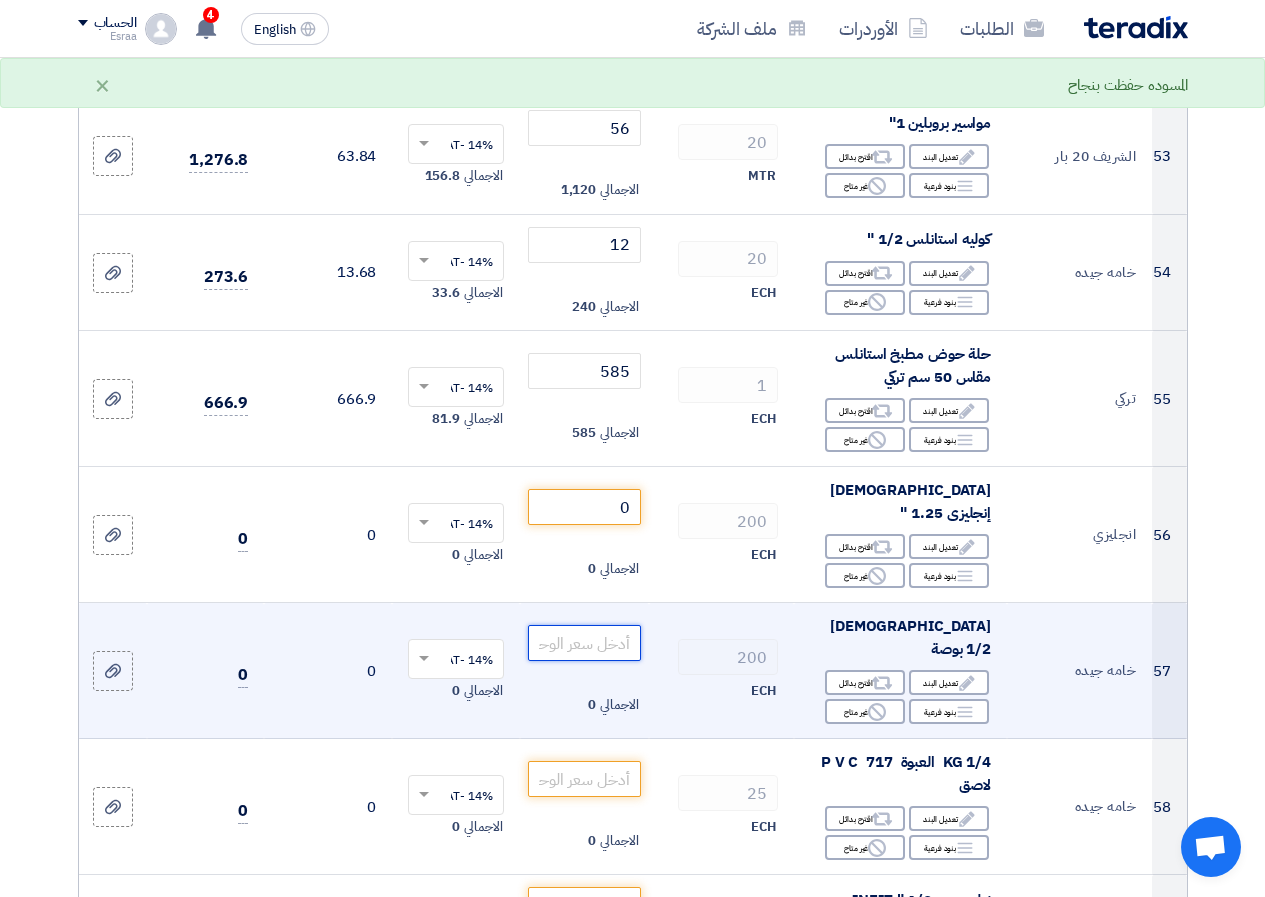 click 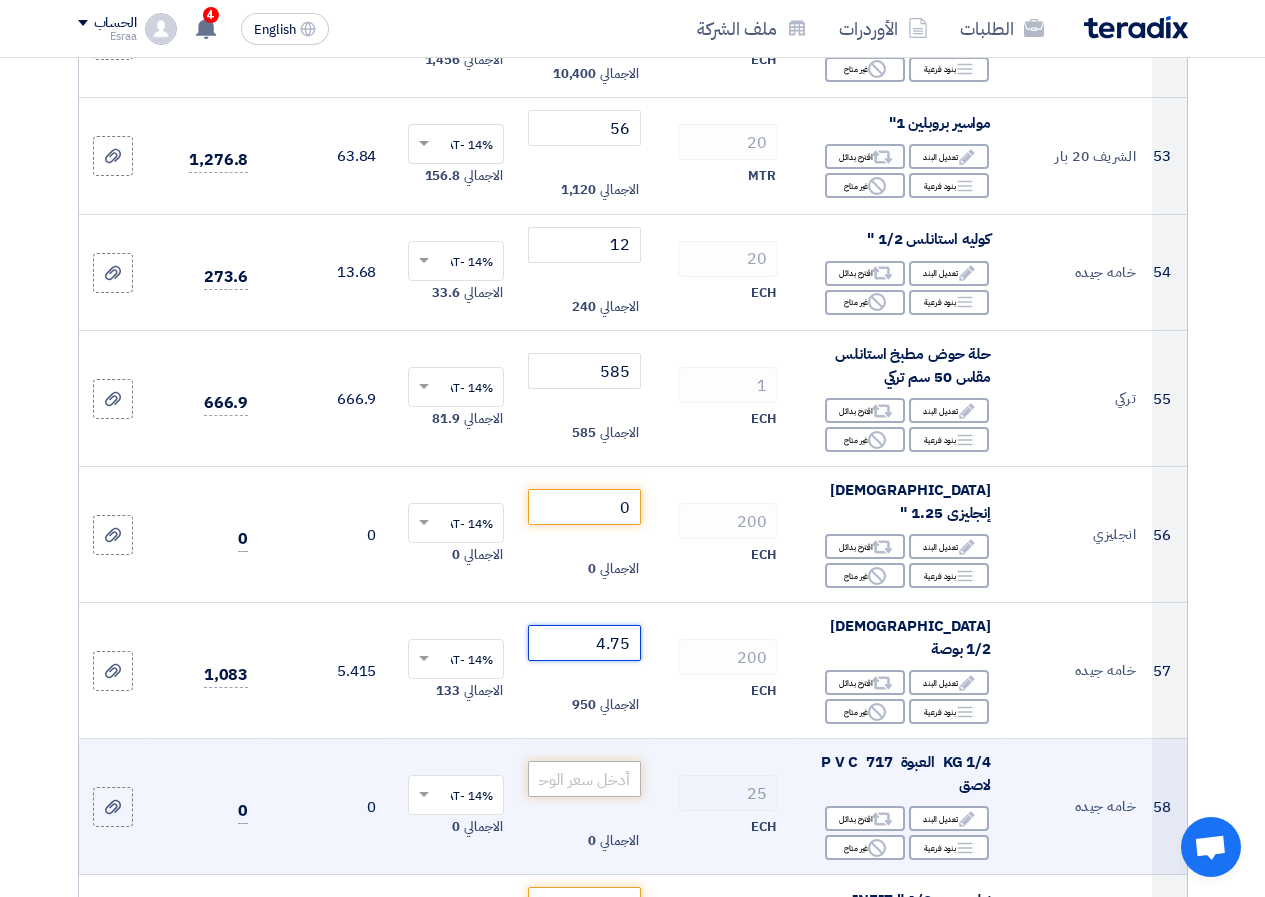 type on "4.75" 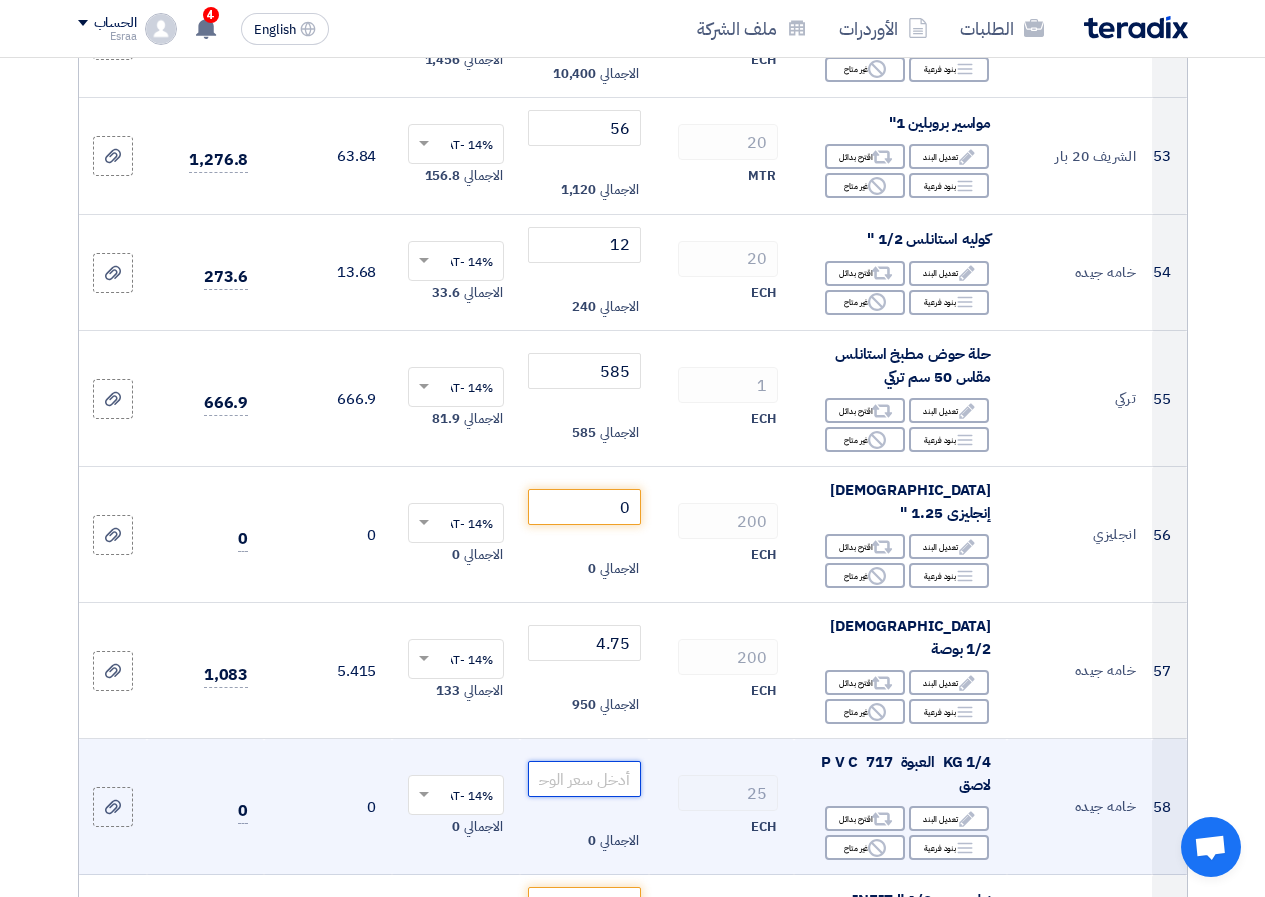 click 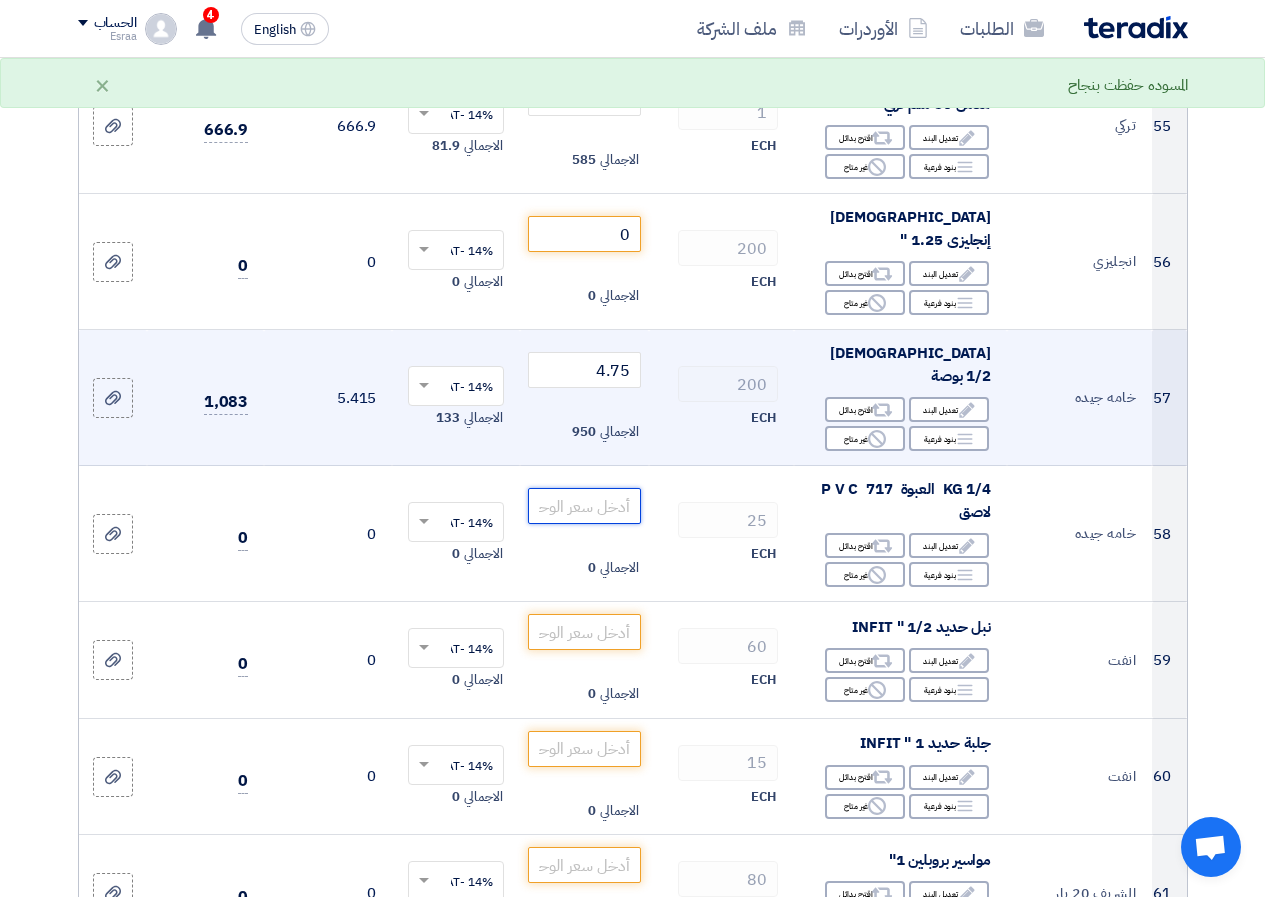 scroll, scrollTop: 7100, scrollLeft: 0, axis: vertical 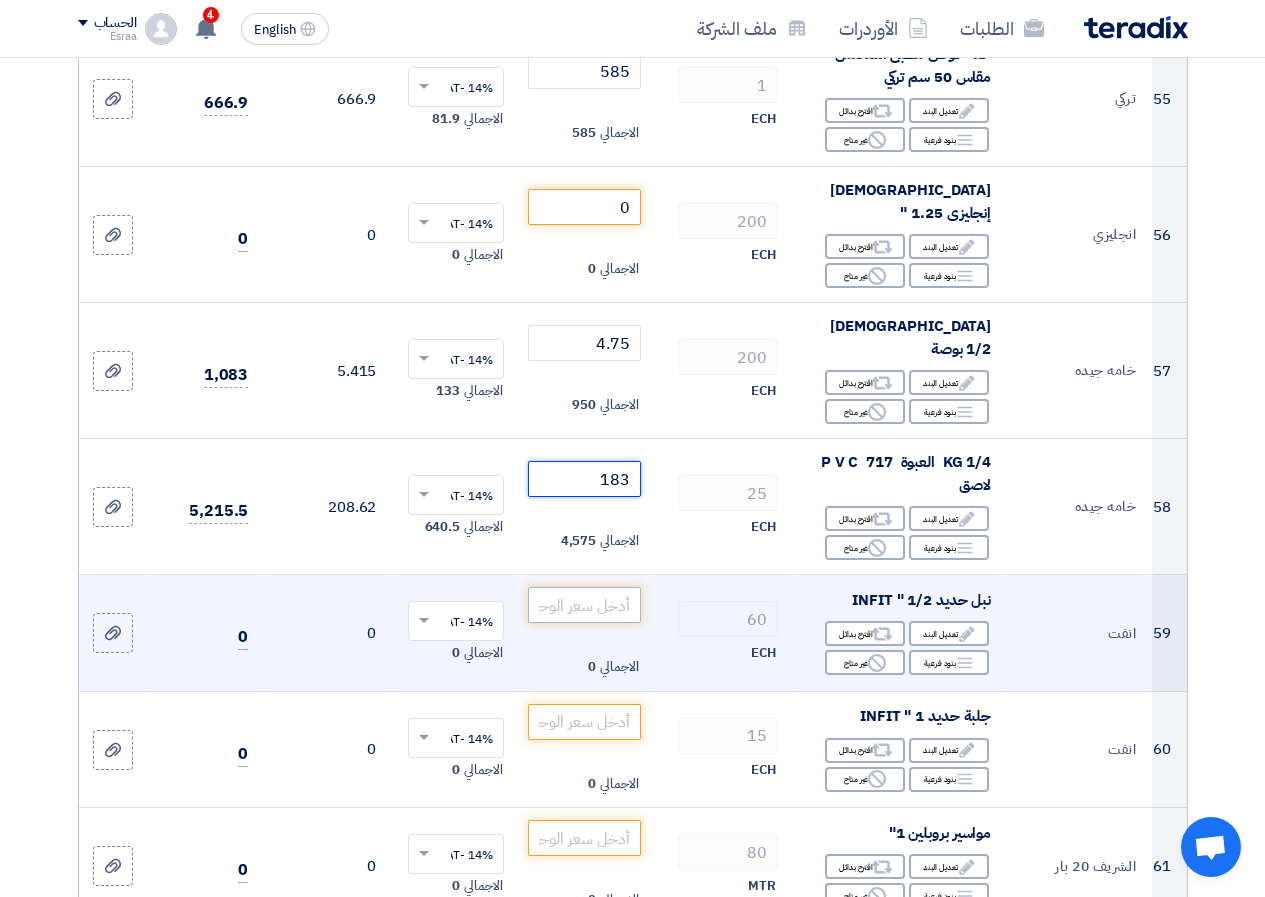 type on "183" 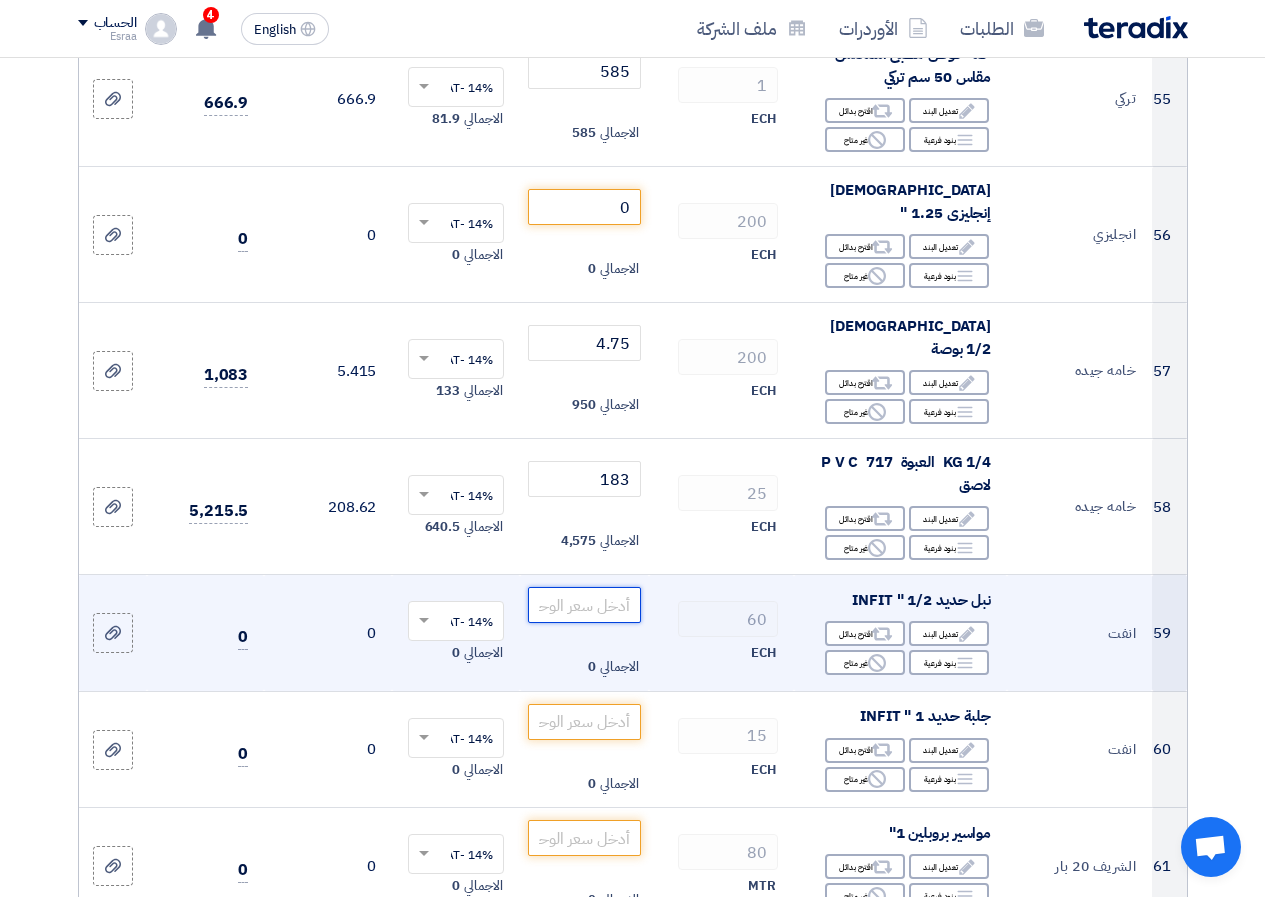 click 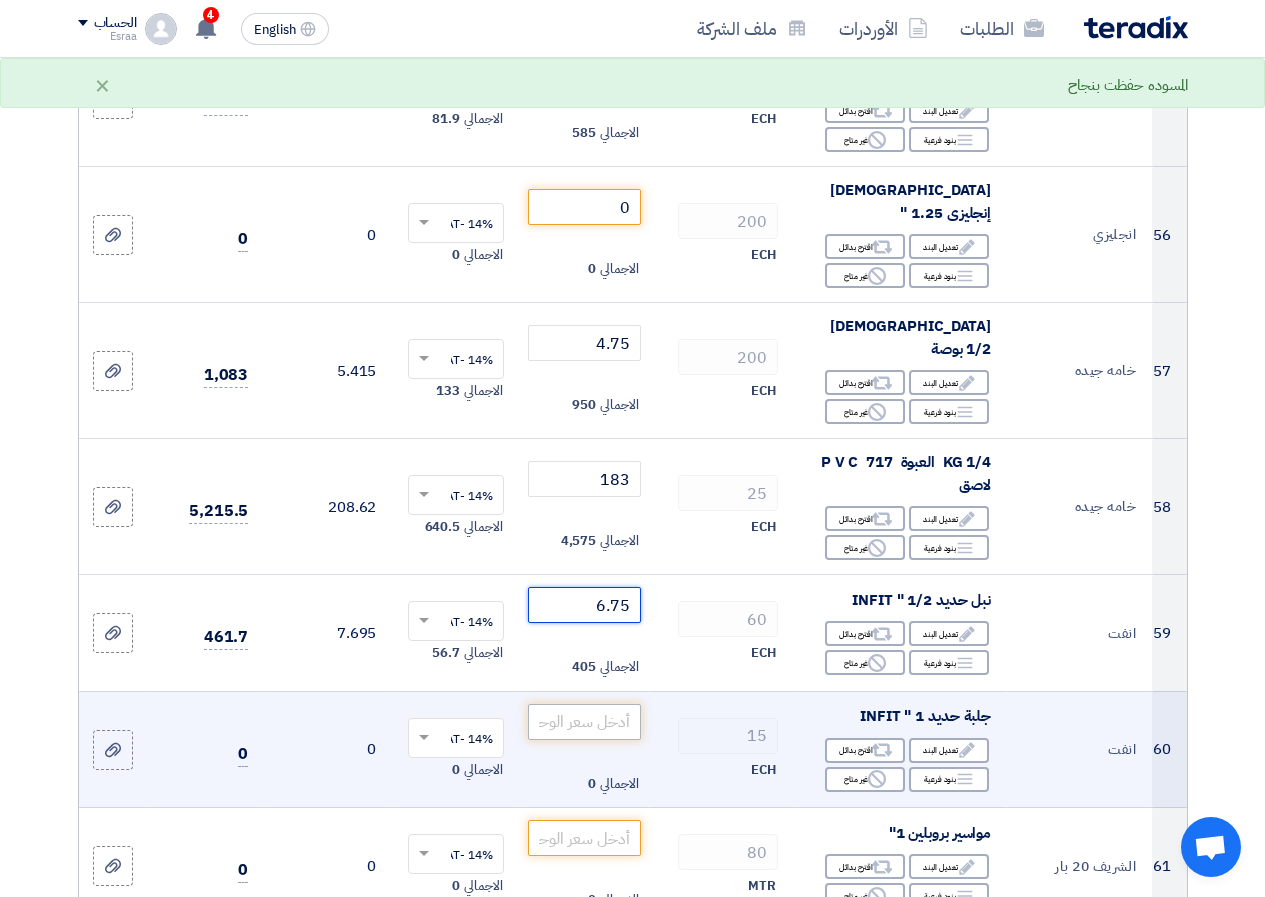 type on "6.75" 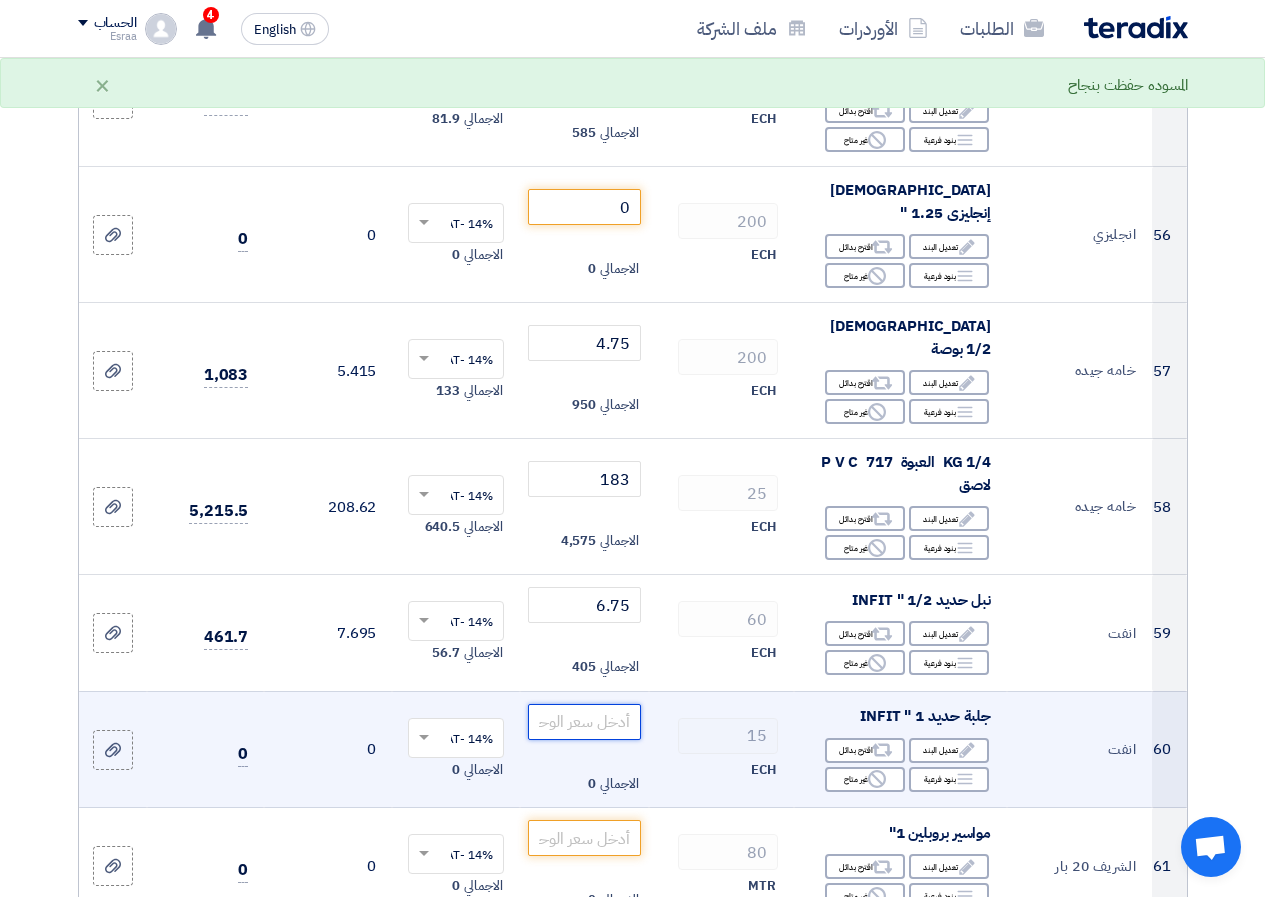 click 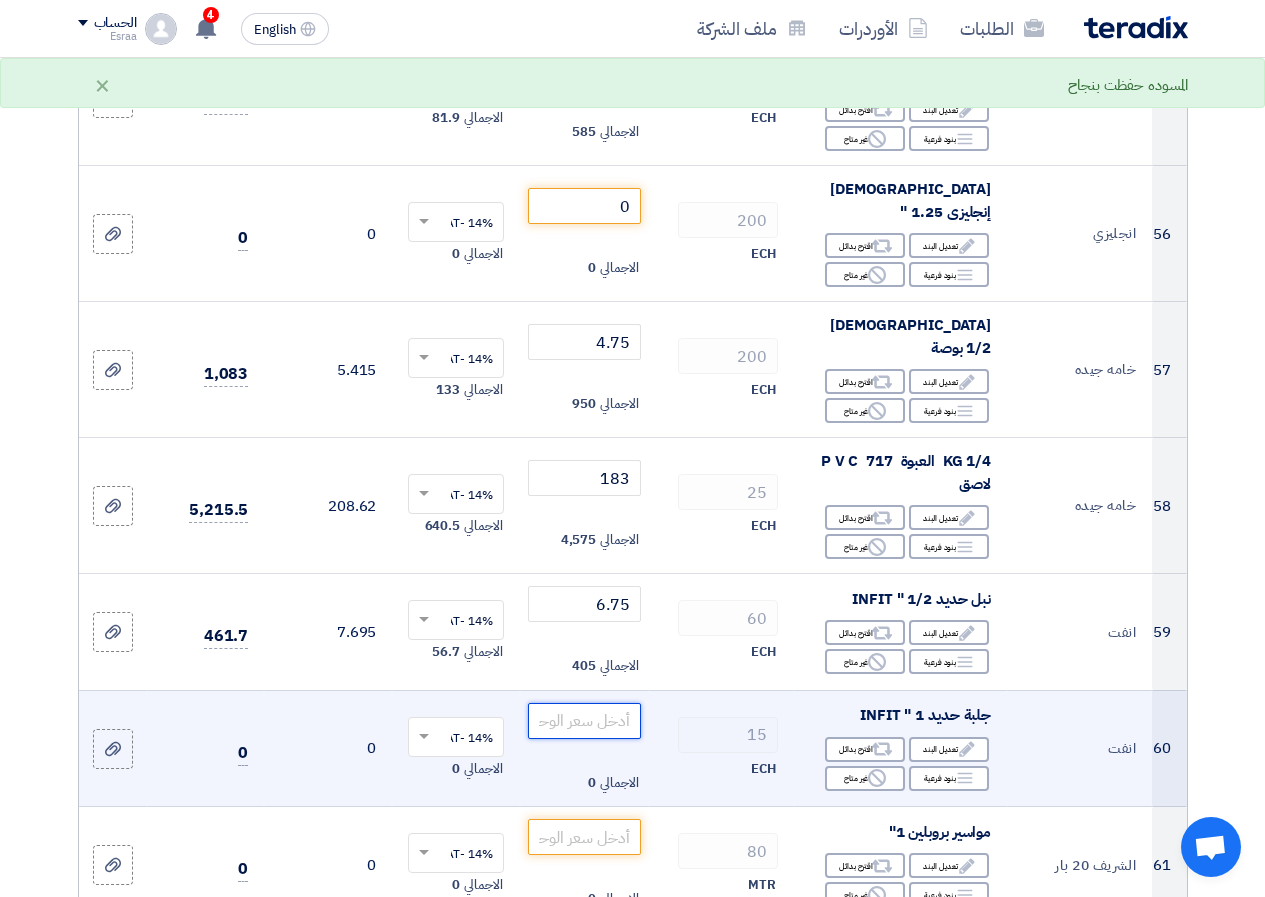 scroll, scrollTop: 7400, scrollLeft: 0, axis: vertical 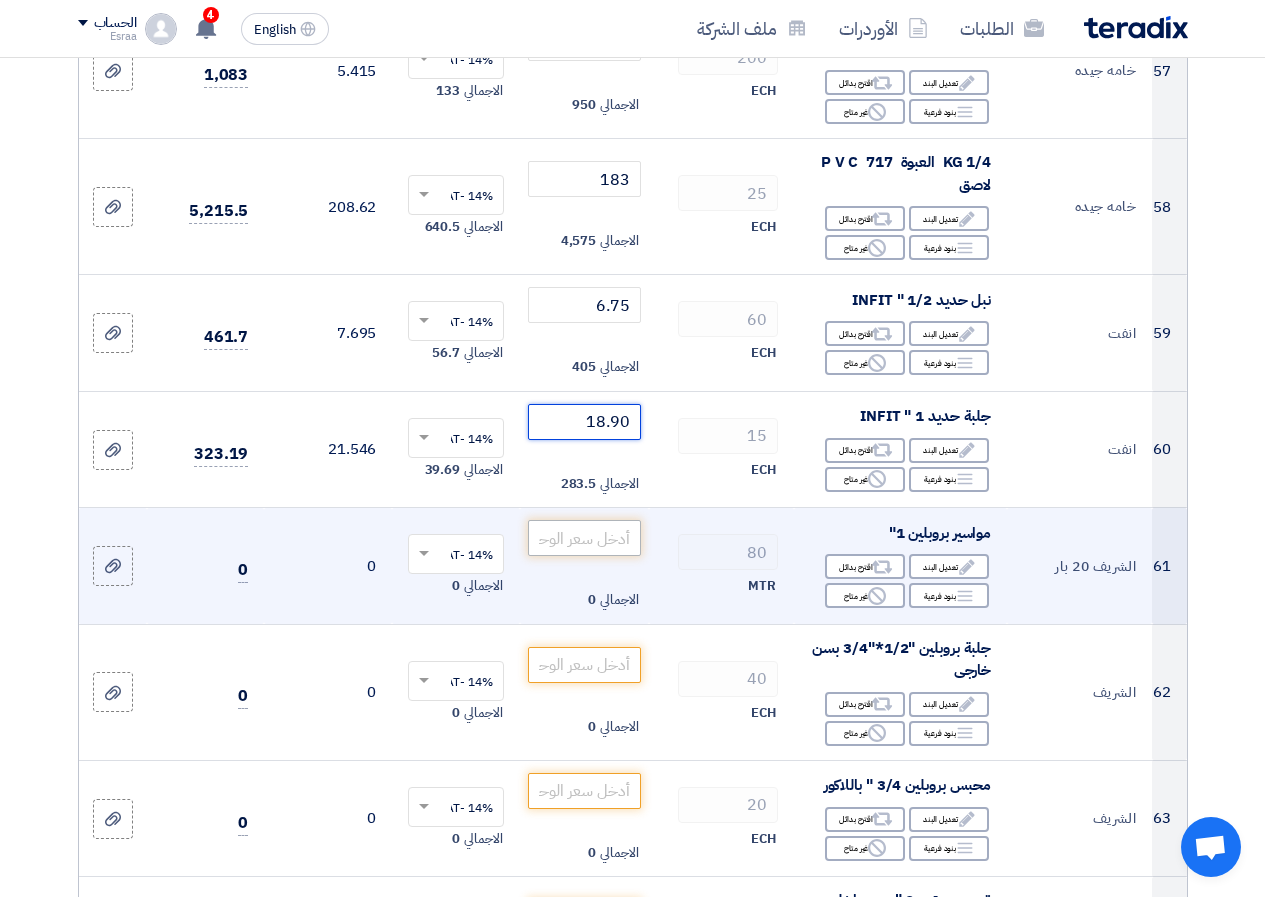 type on "18.90" 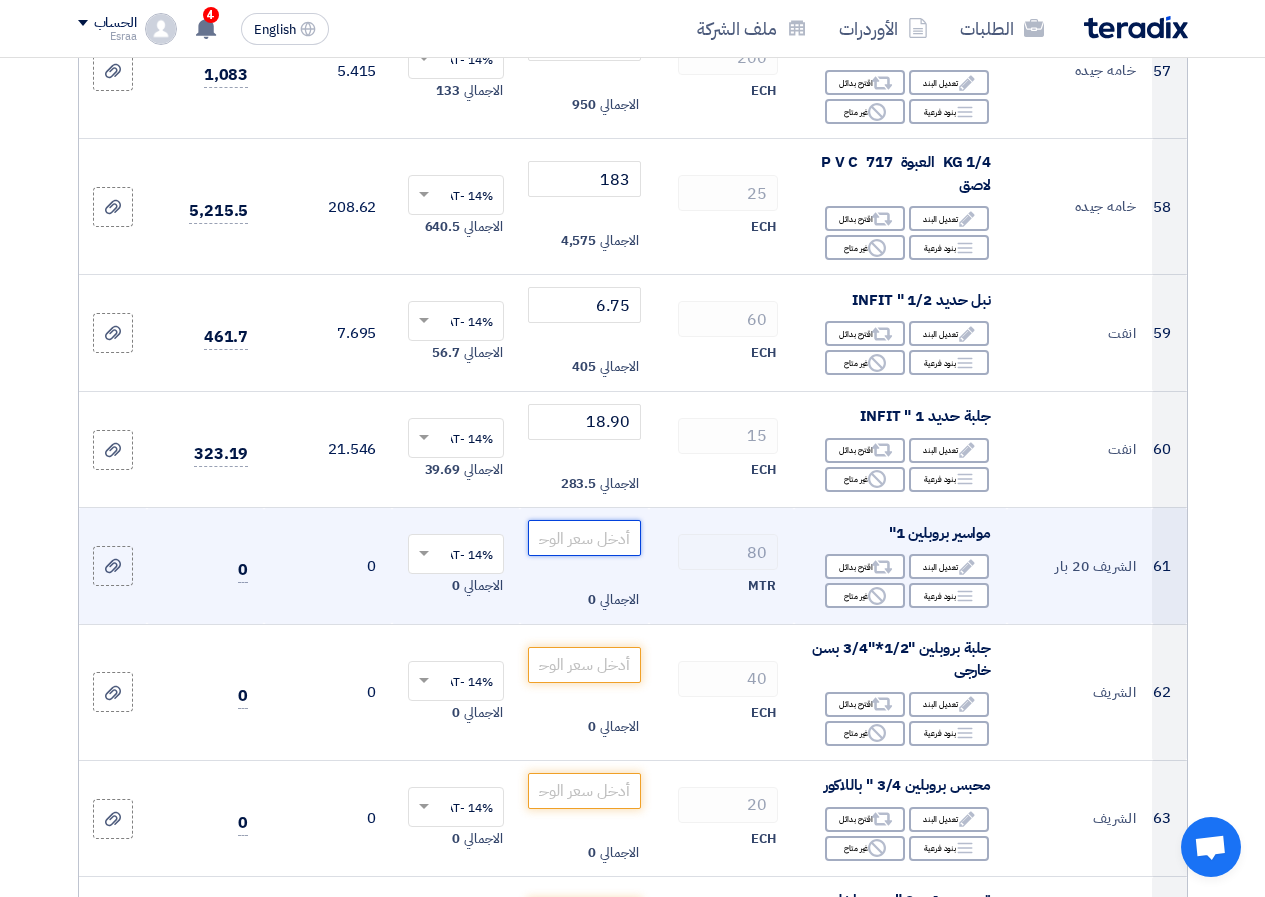 click 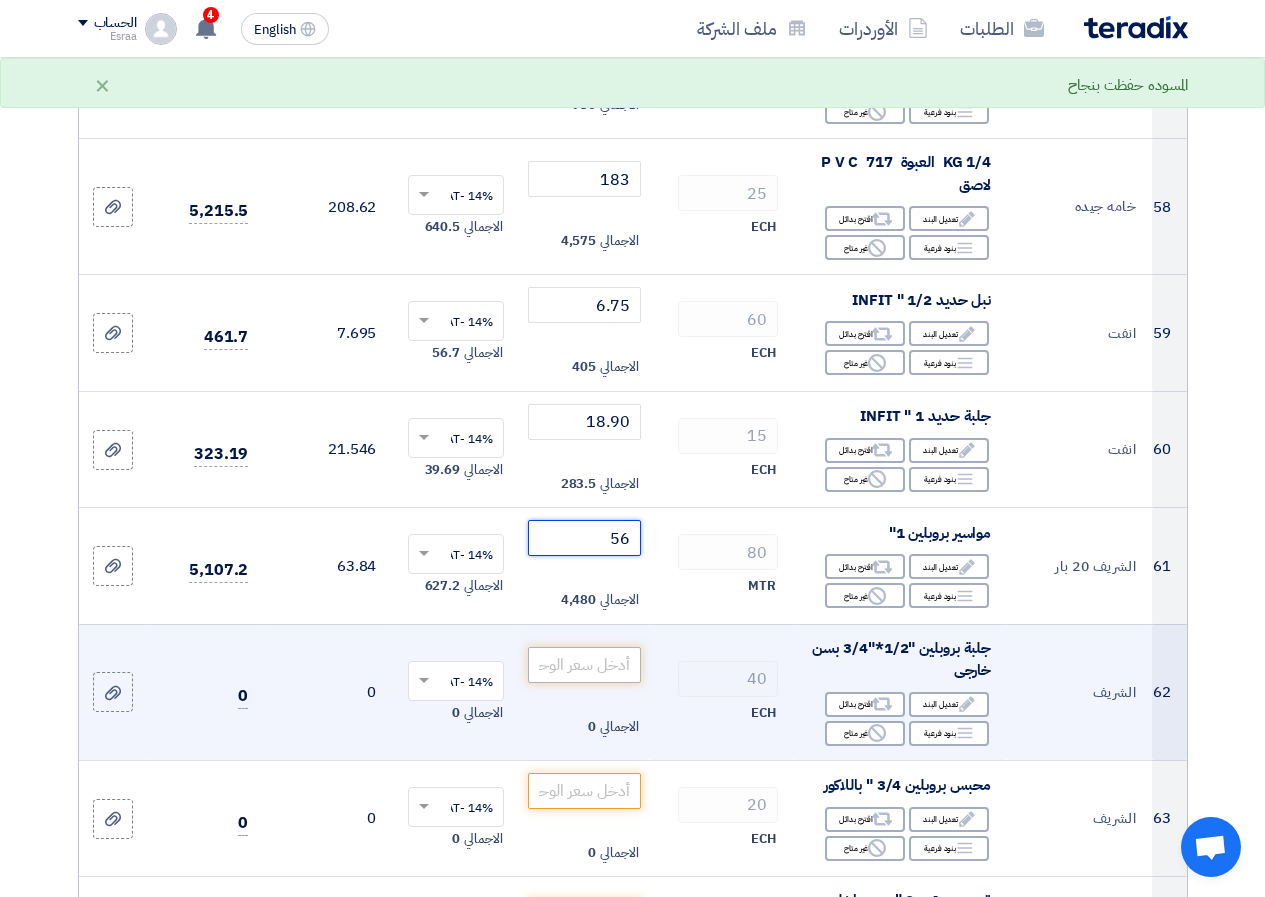 type on "56" 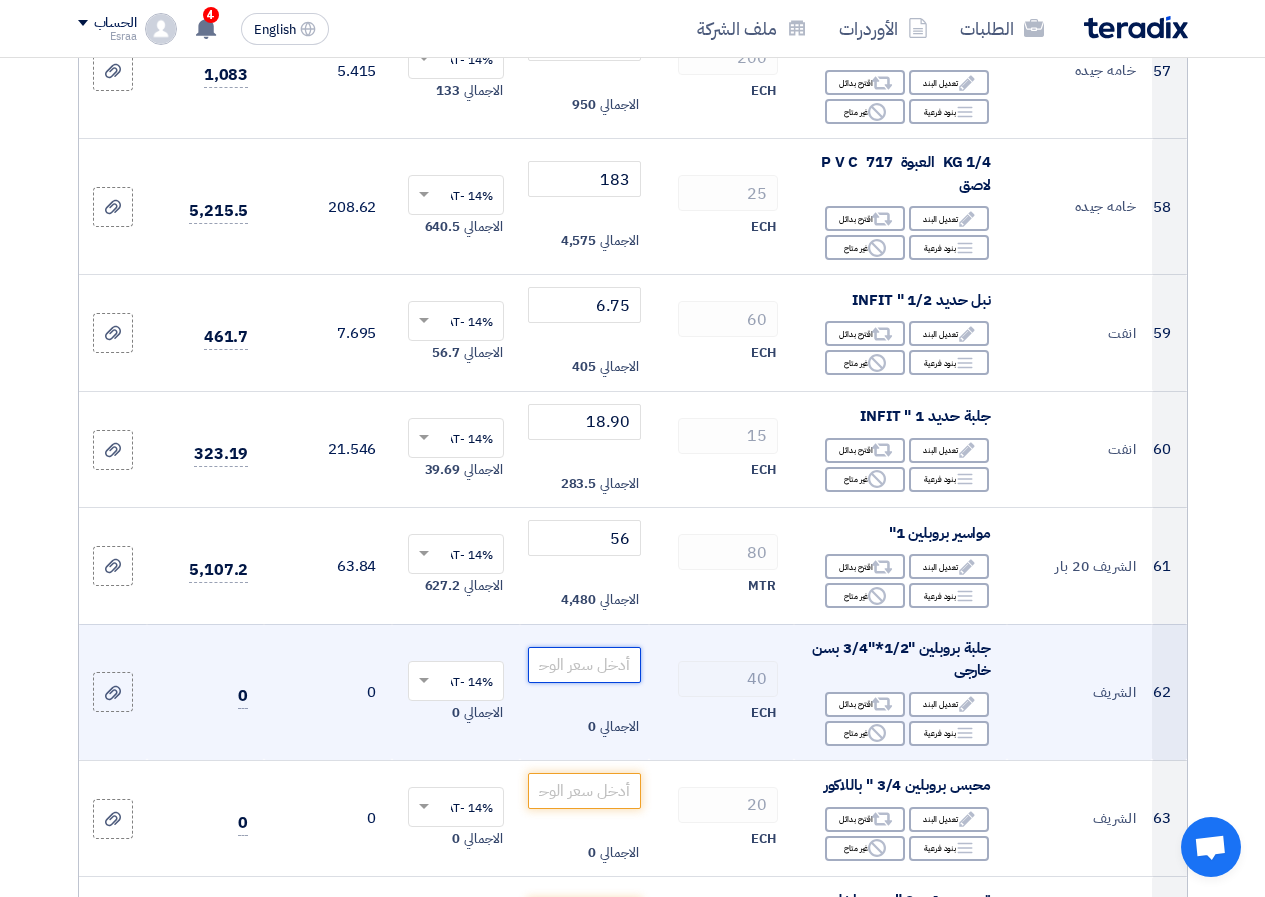 click 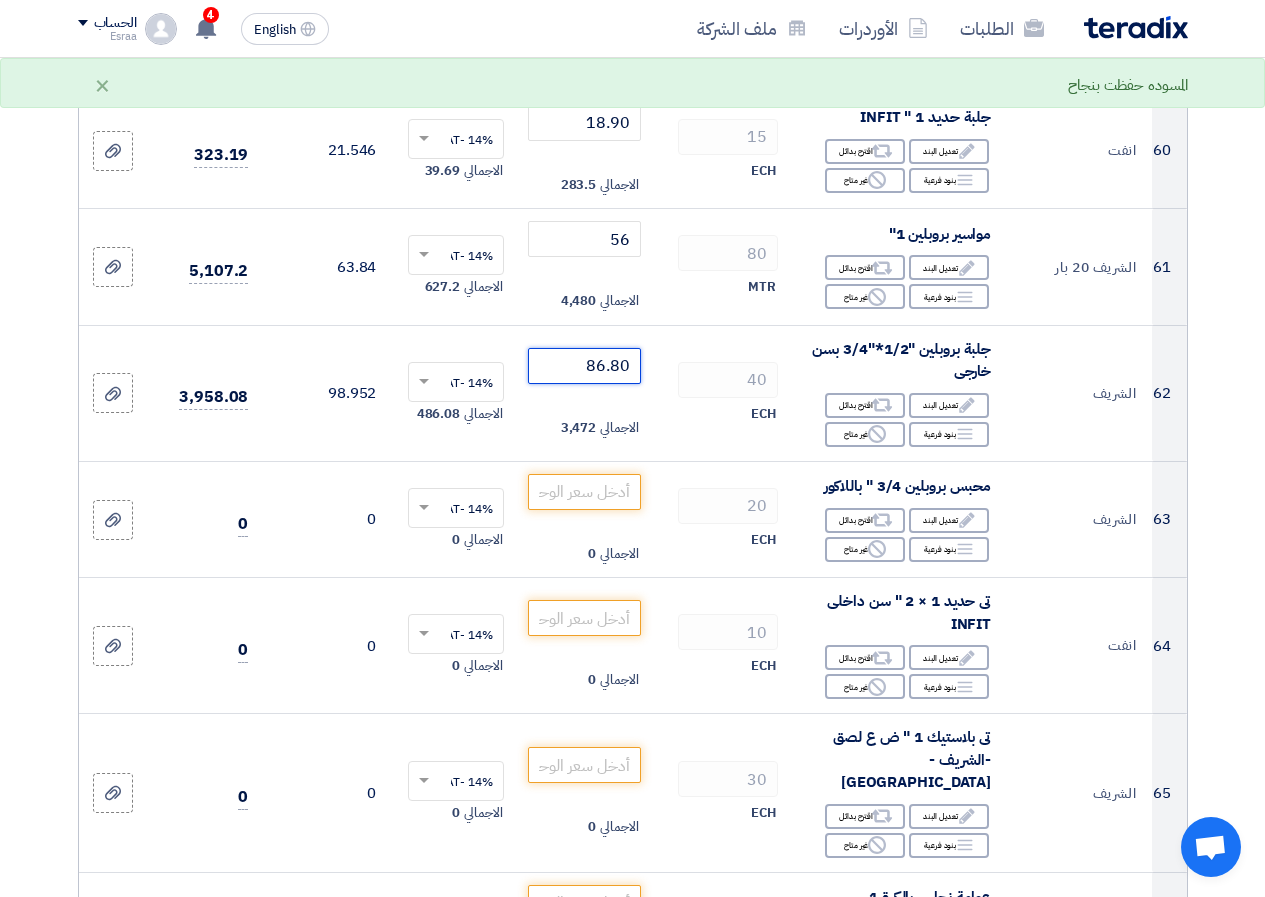 scroll, scrollTop: 7700, scrollLeft: 0, axis: vertical 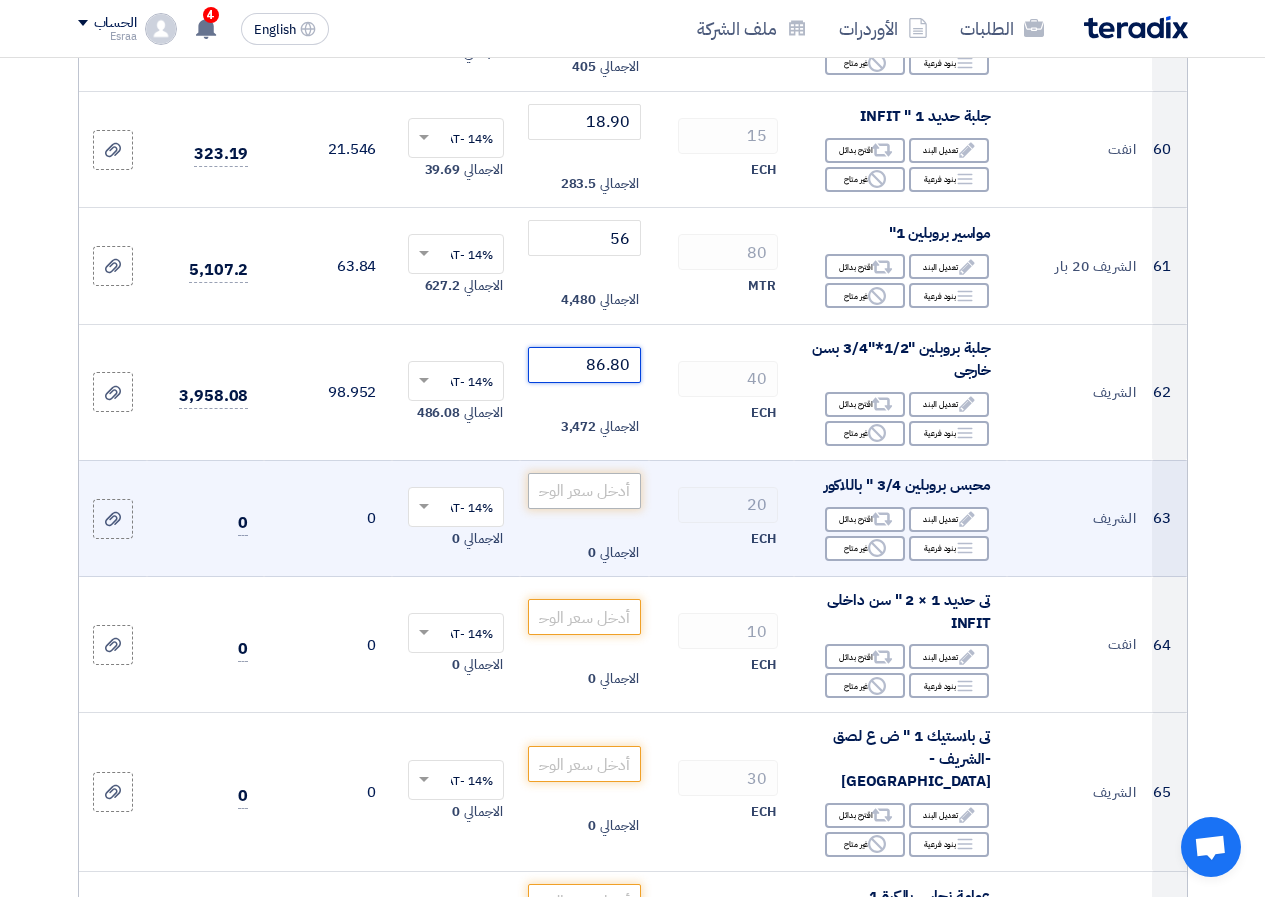 type on "86.80" 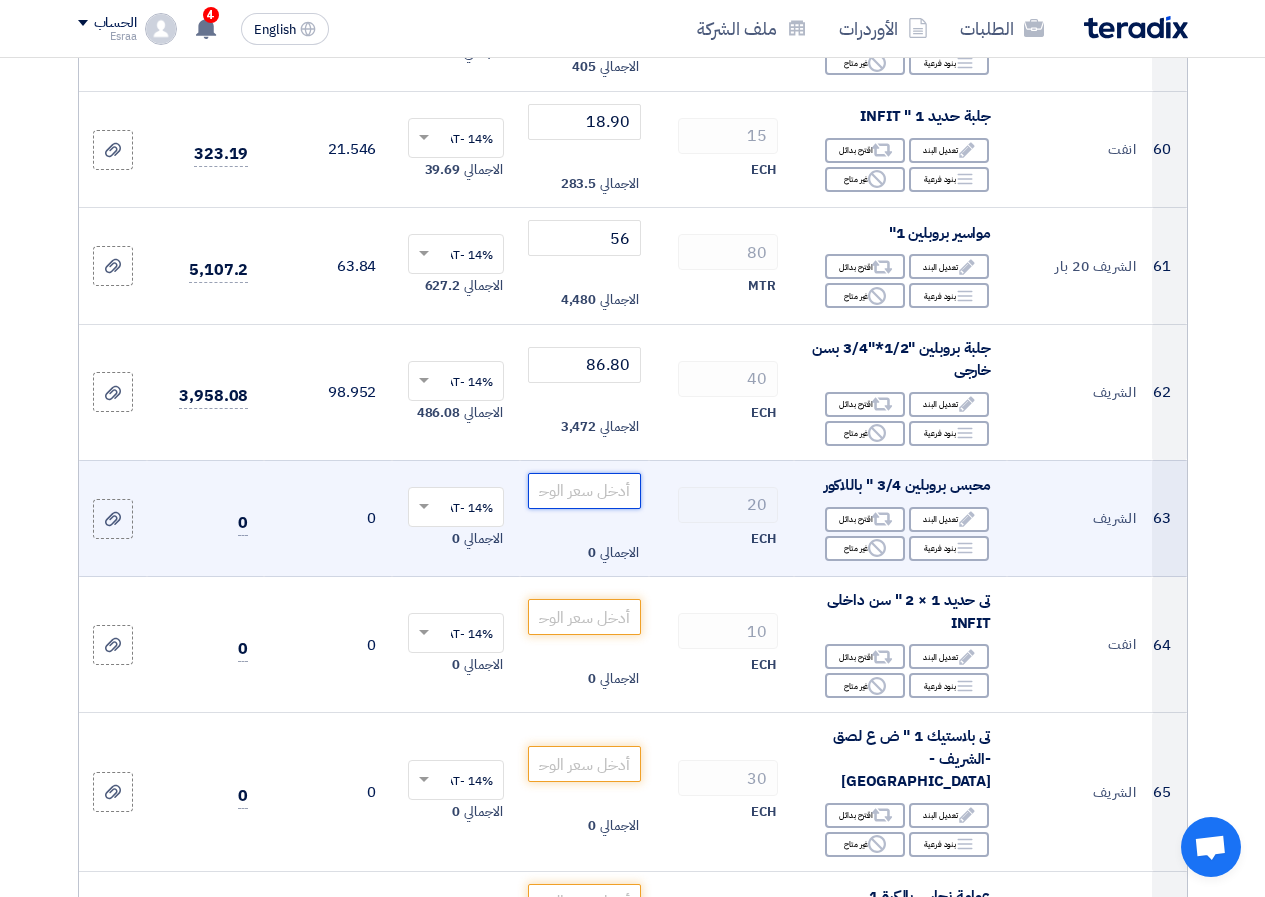 click 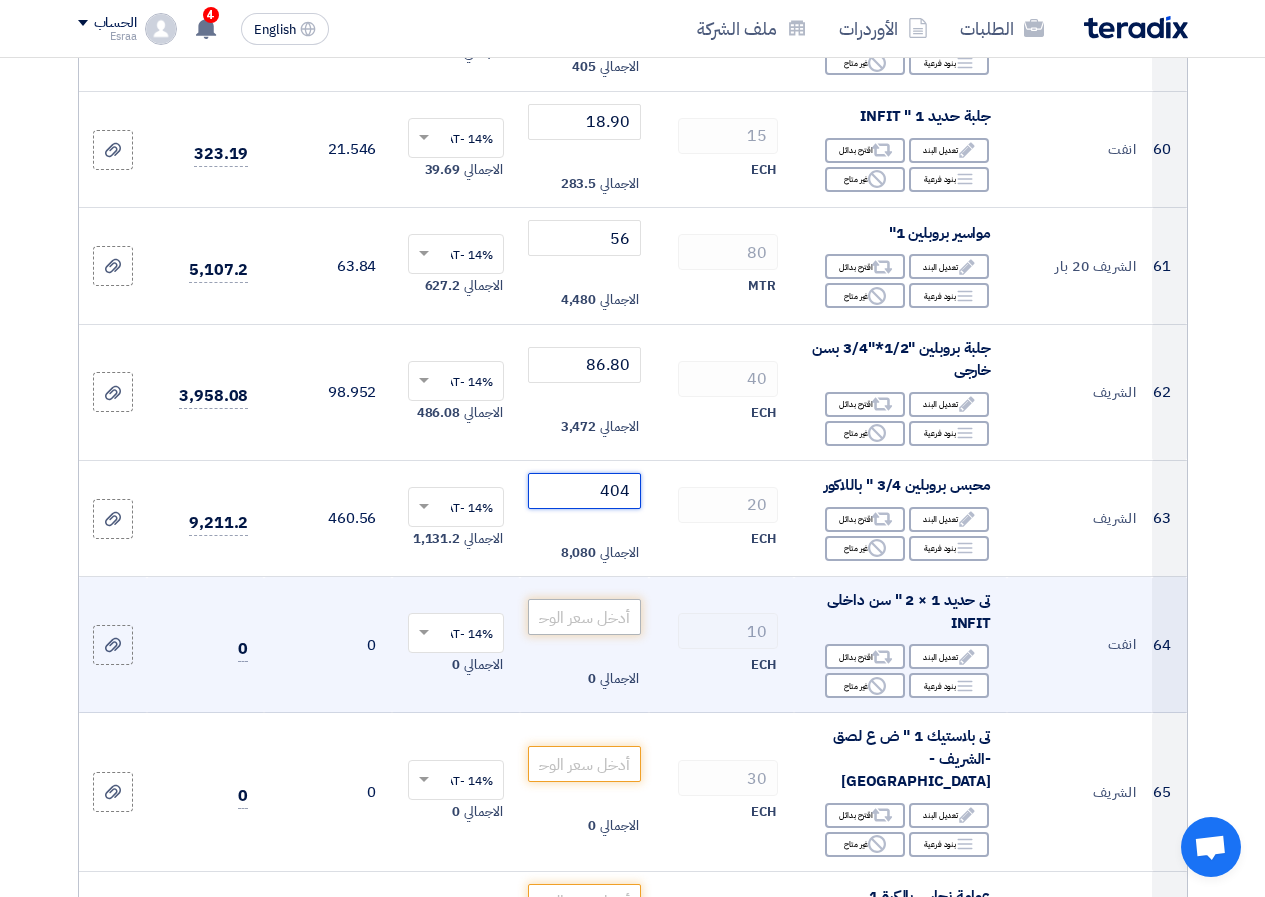 type on "404" 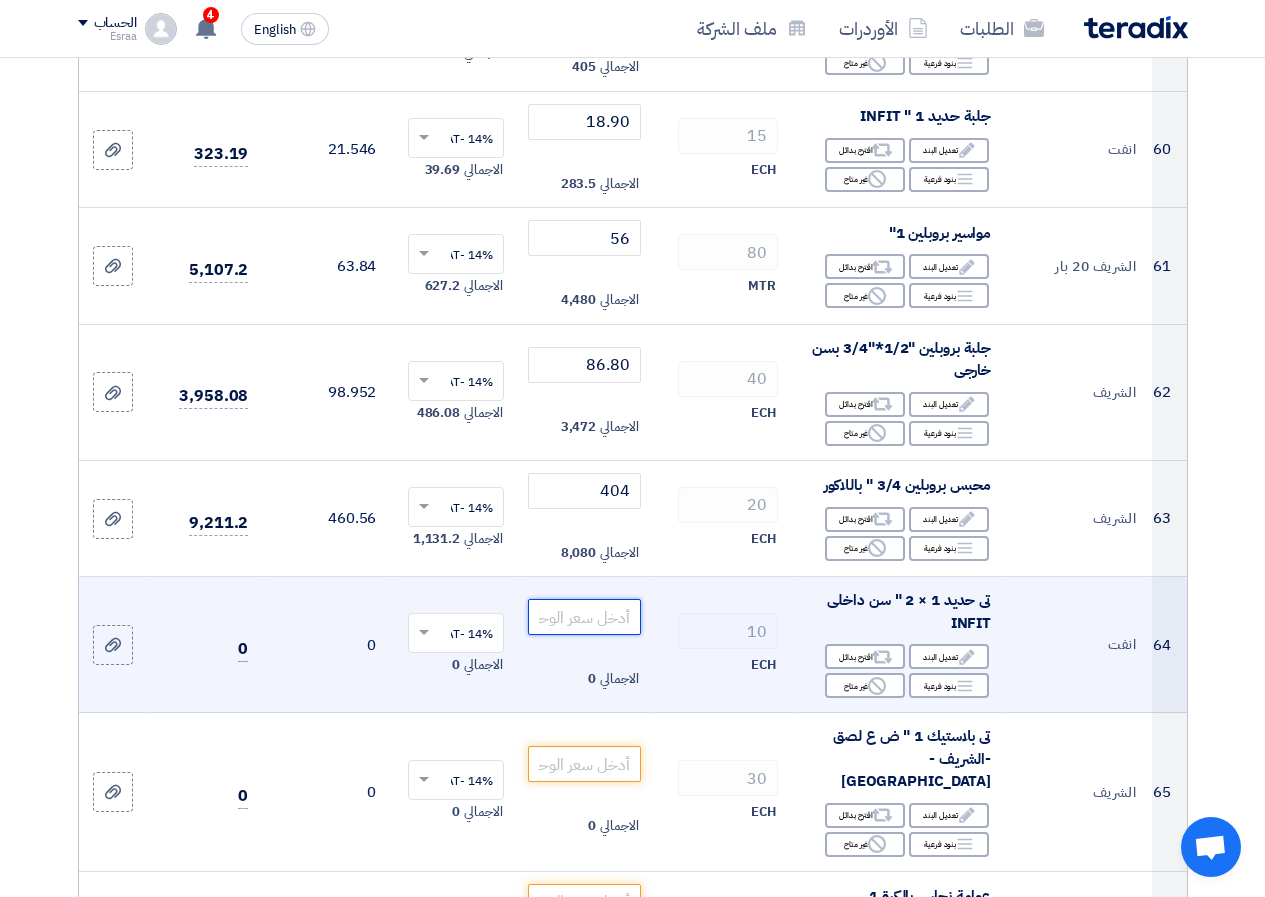 click 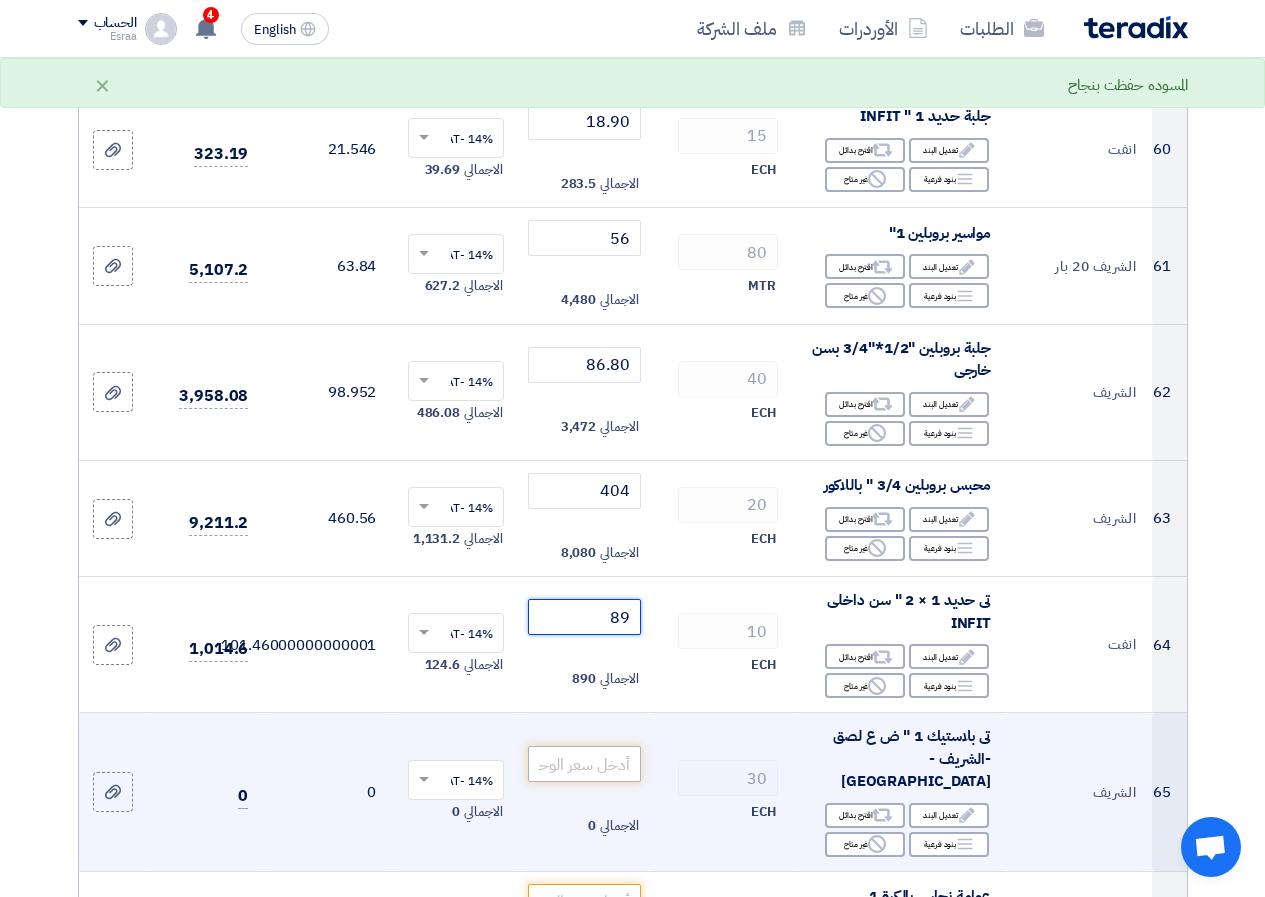 type on "89" 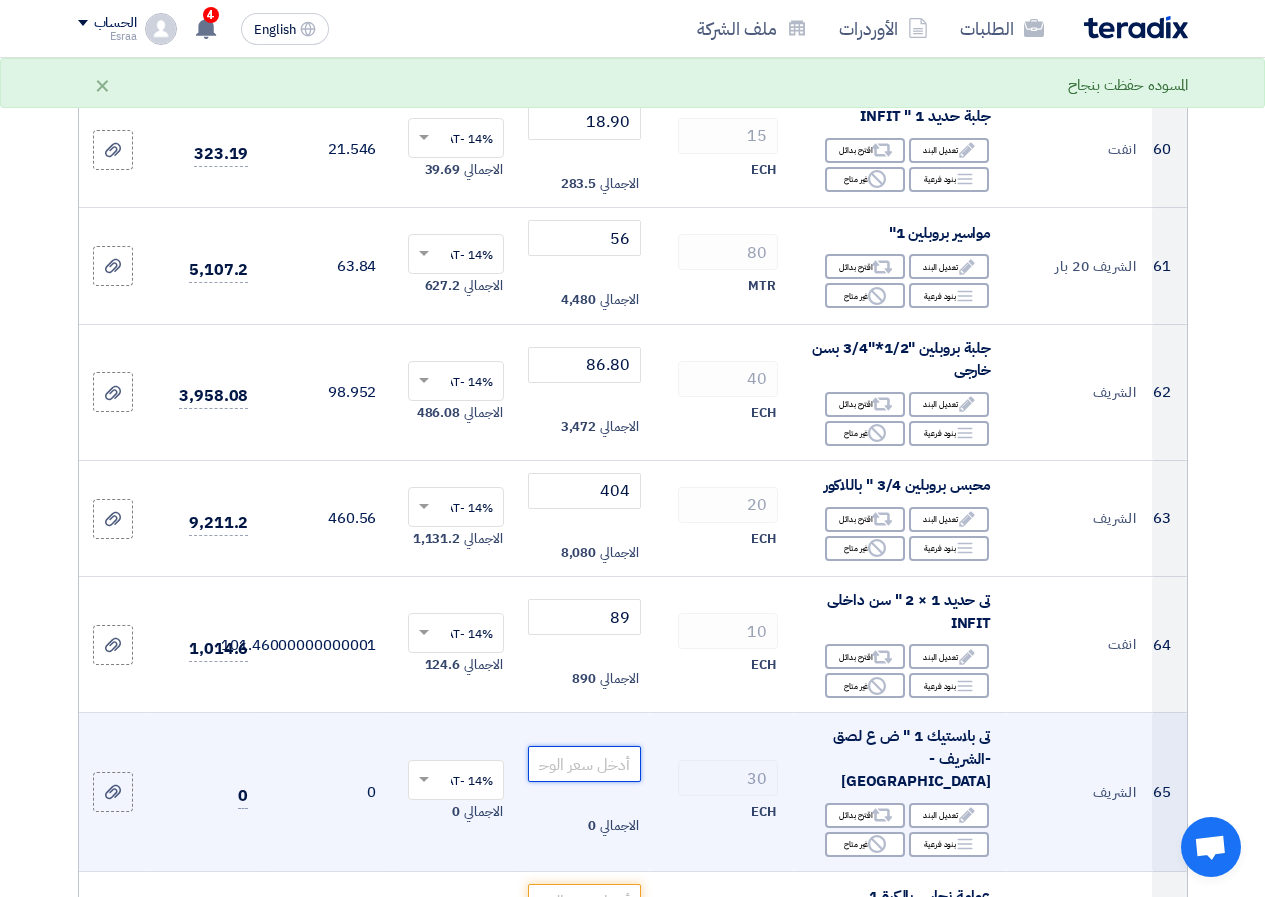 click 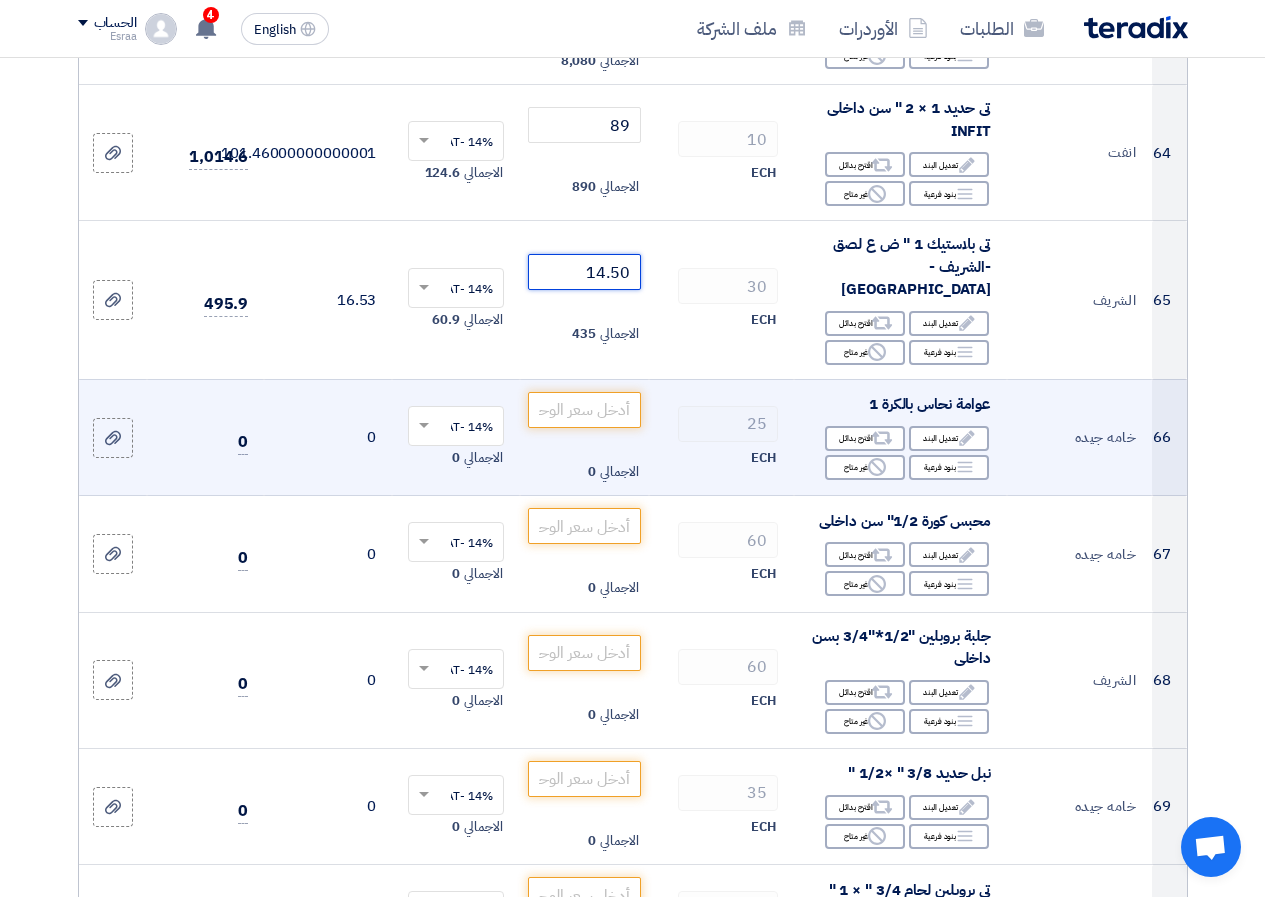 scroll, scrollTop: 8200, scrollLeft: 0, axis: vertical 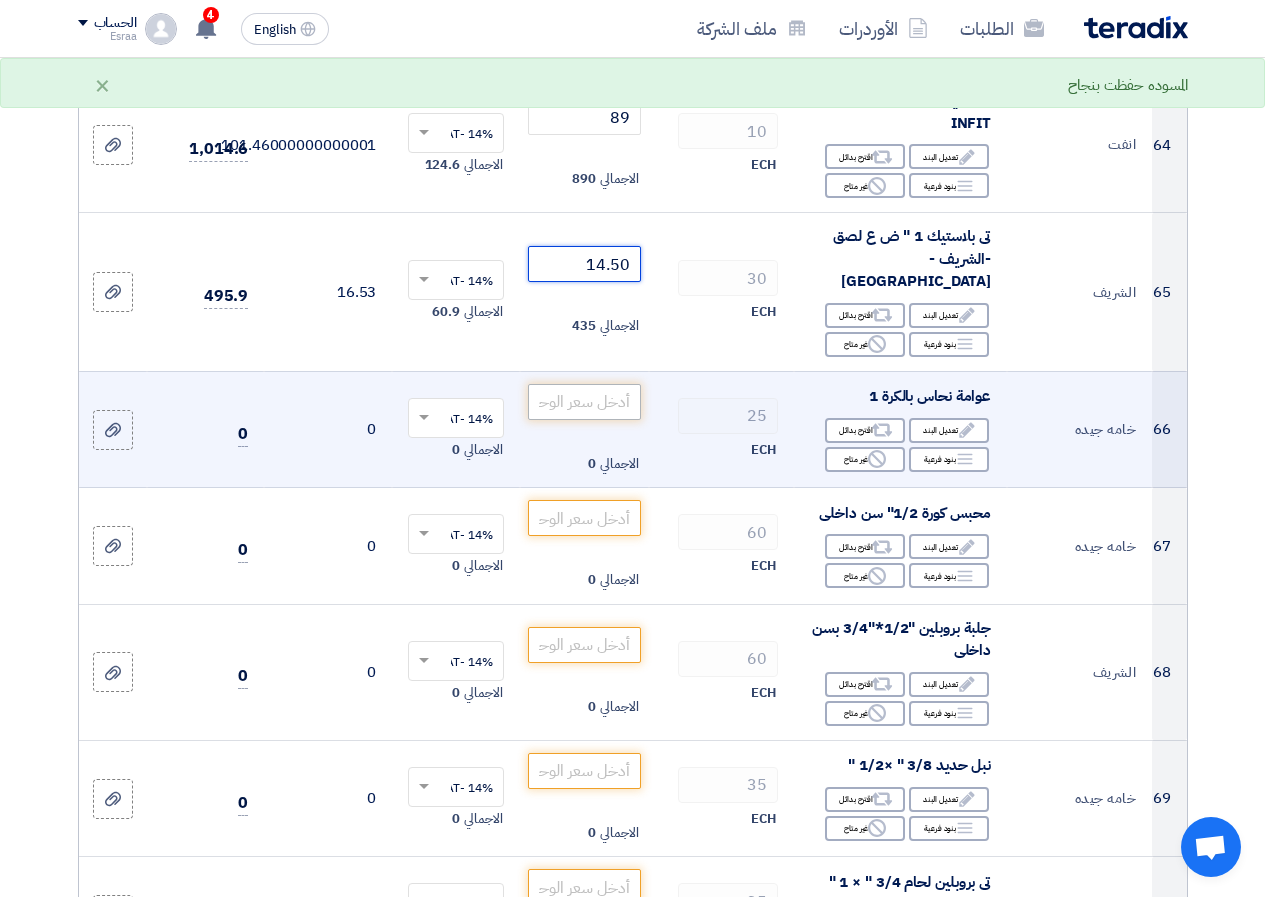 type on "14.50" 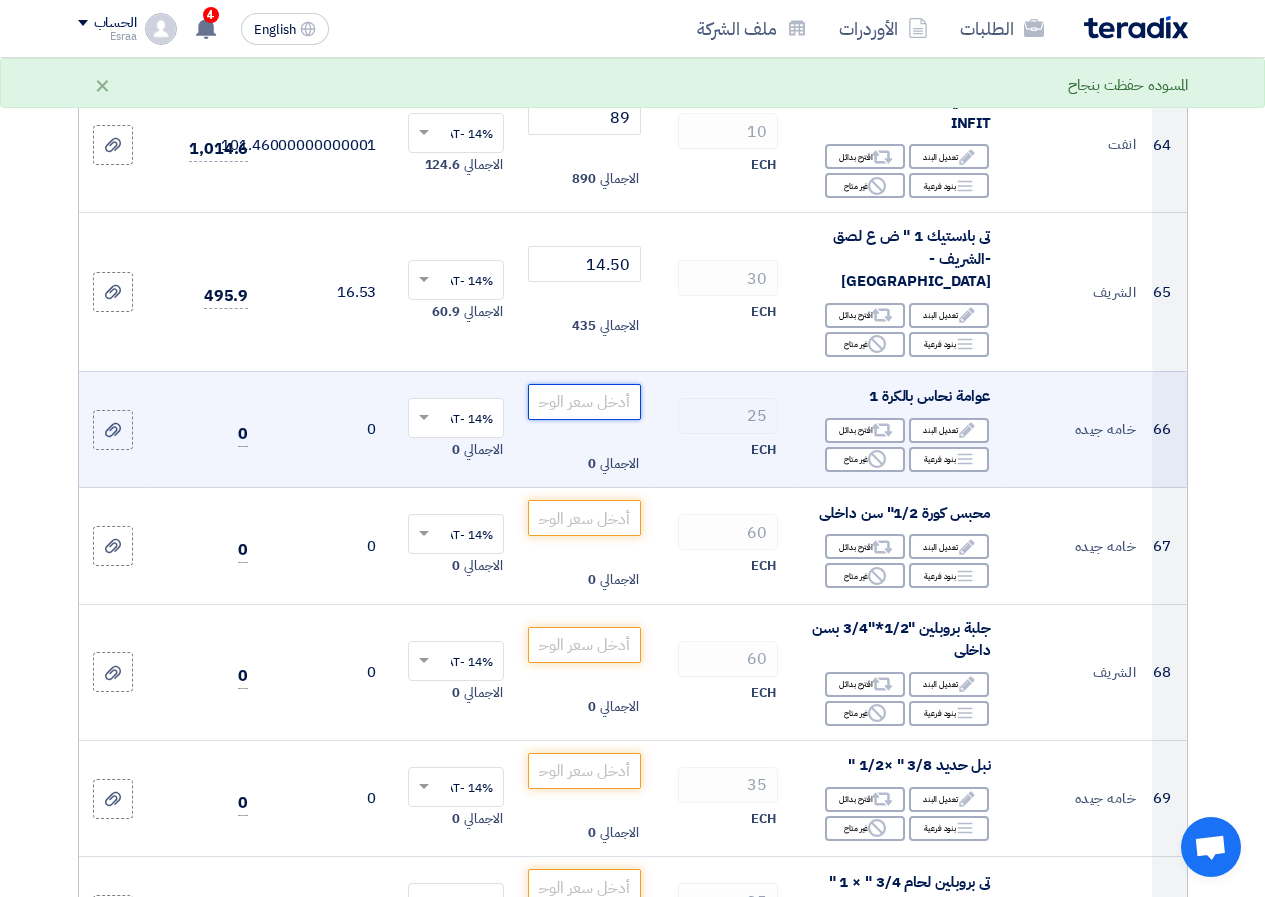click 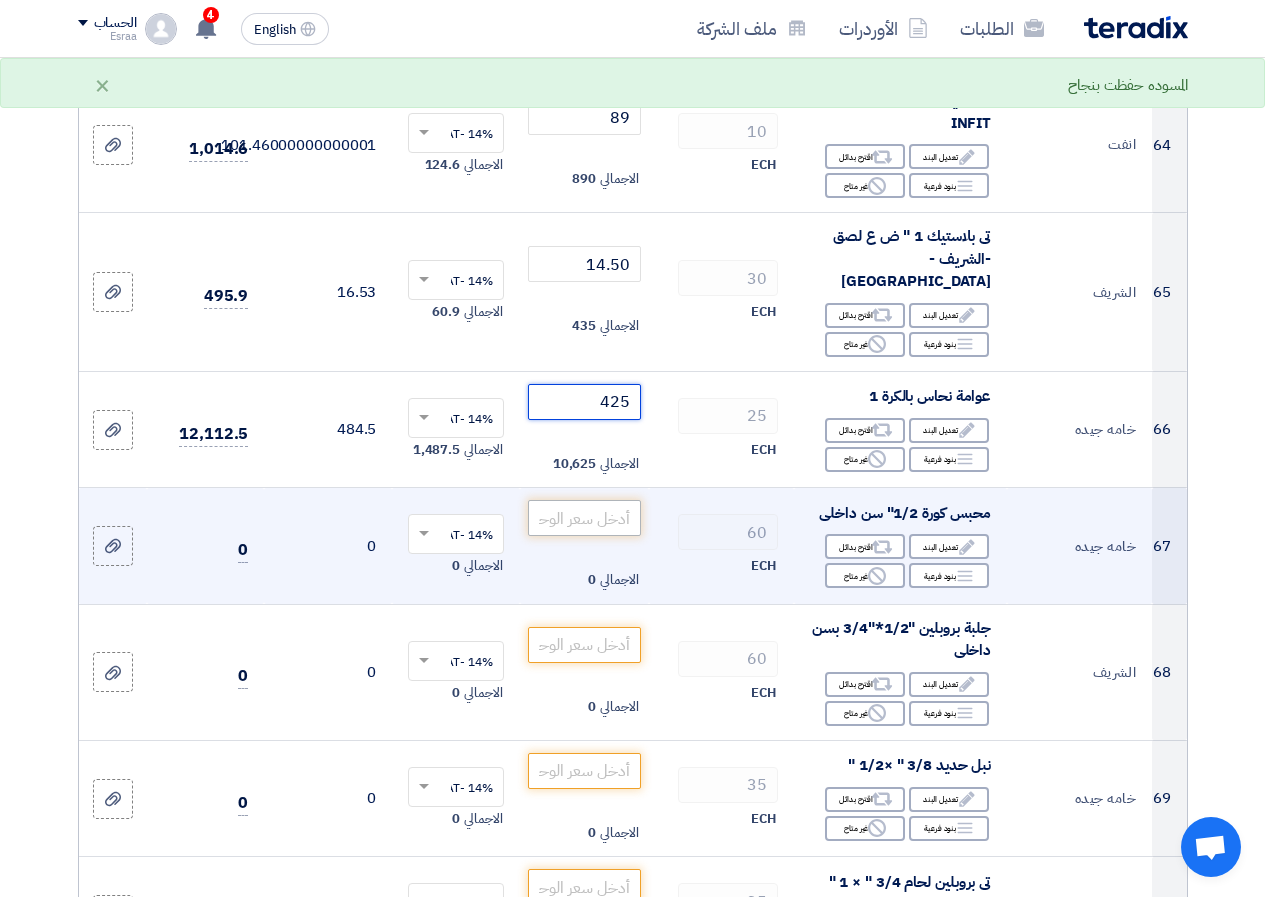 type on "425" 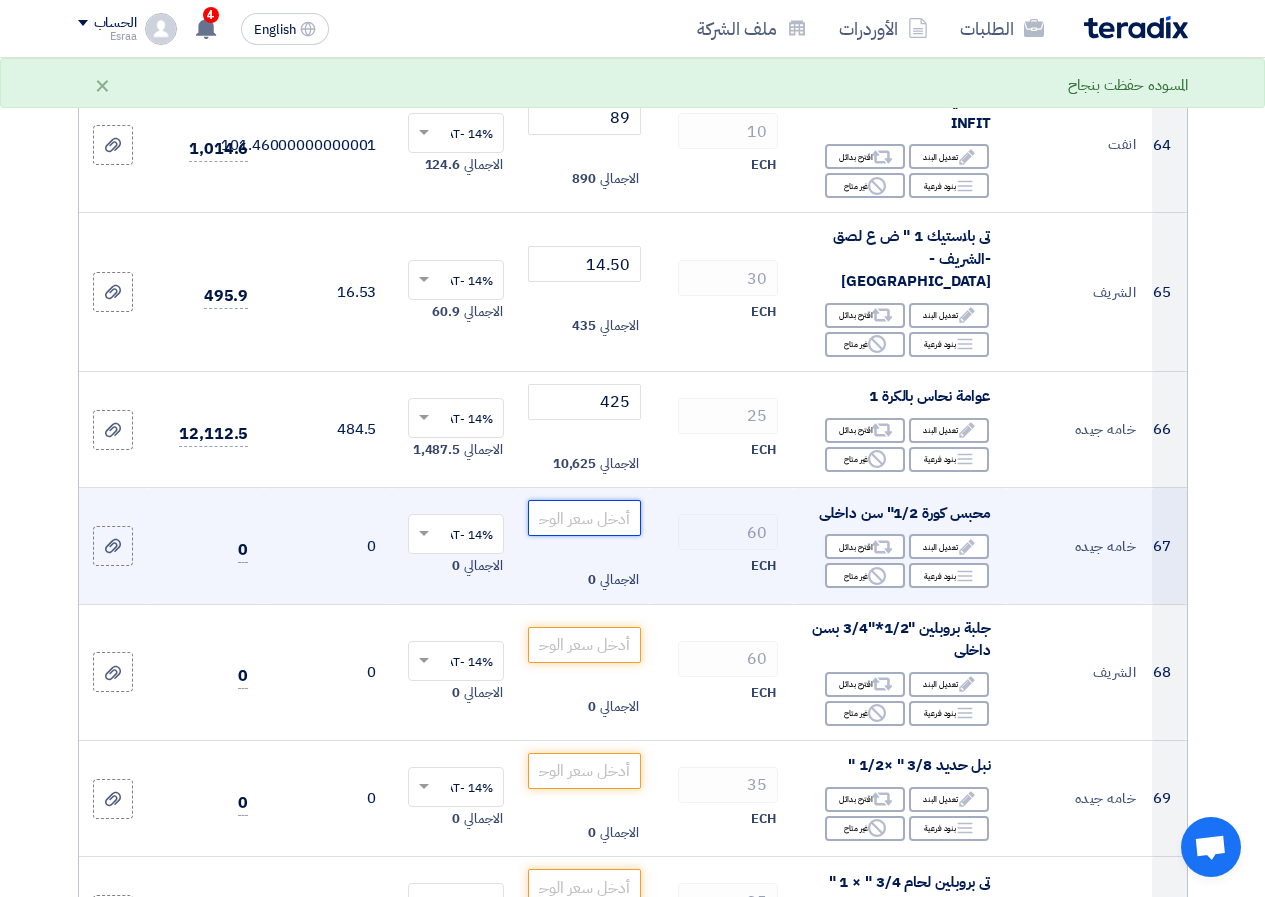 click 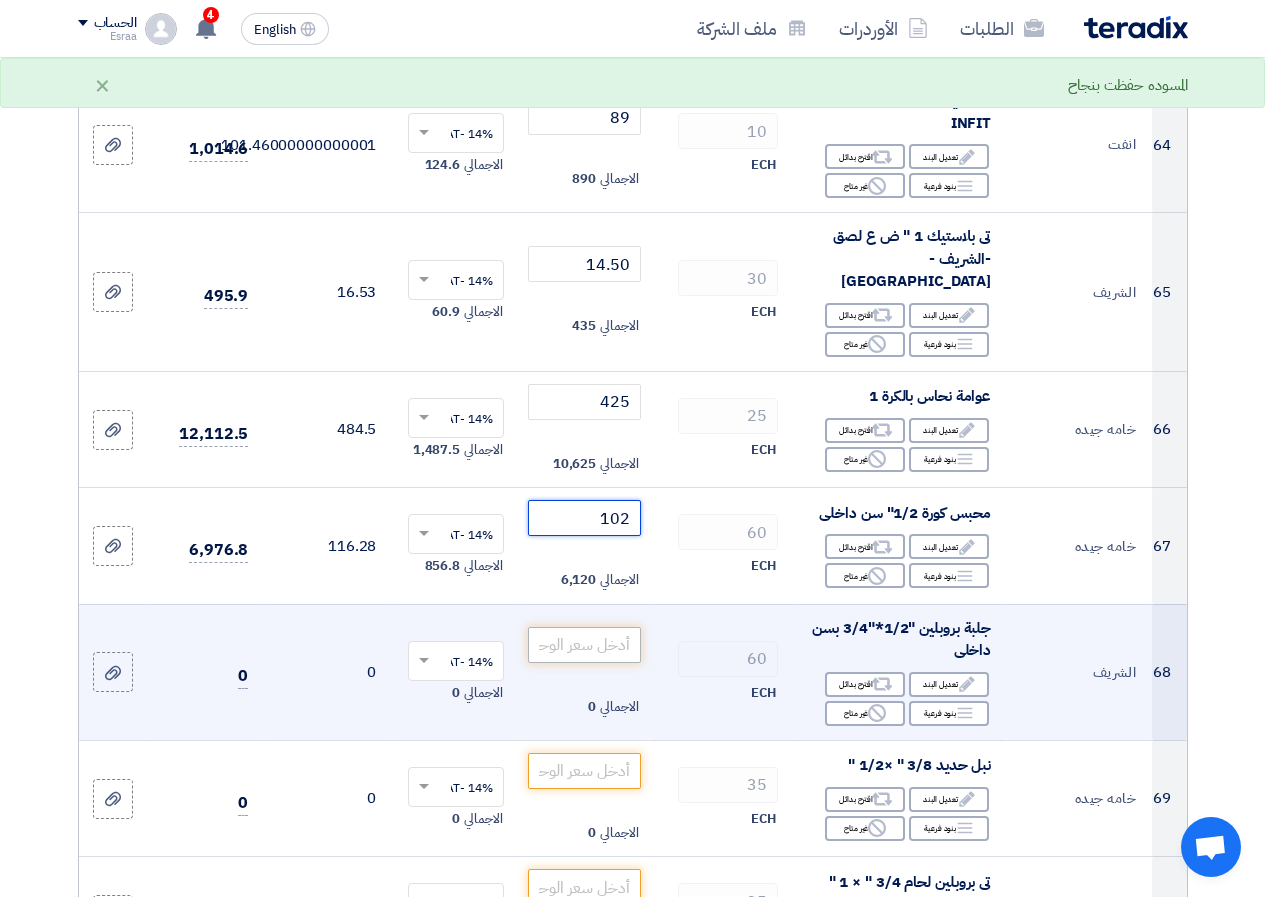 type on "102" 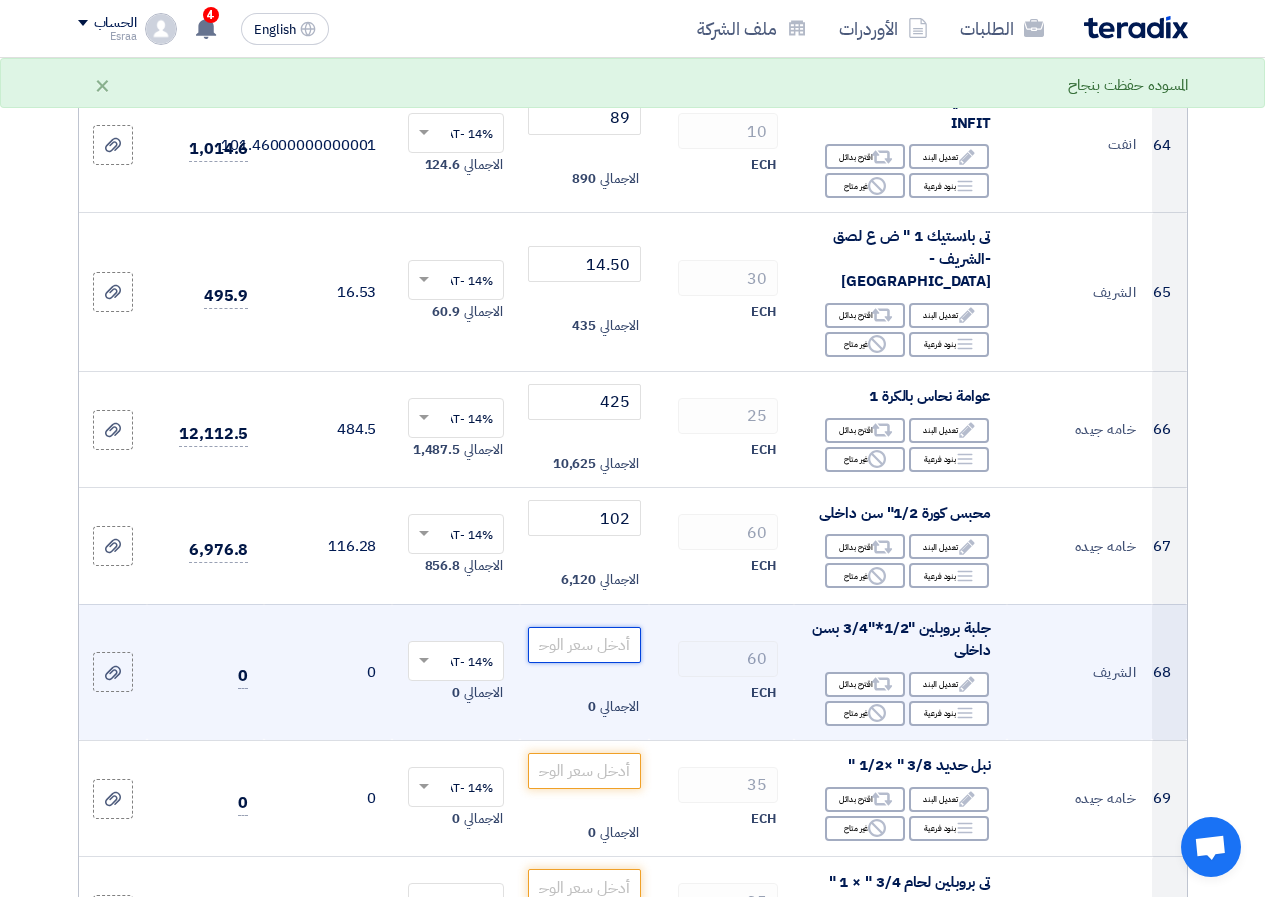 click 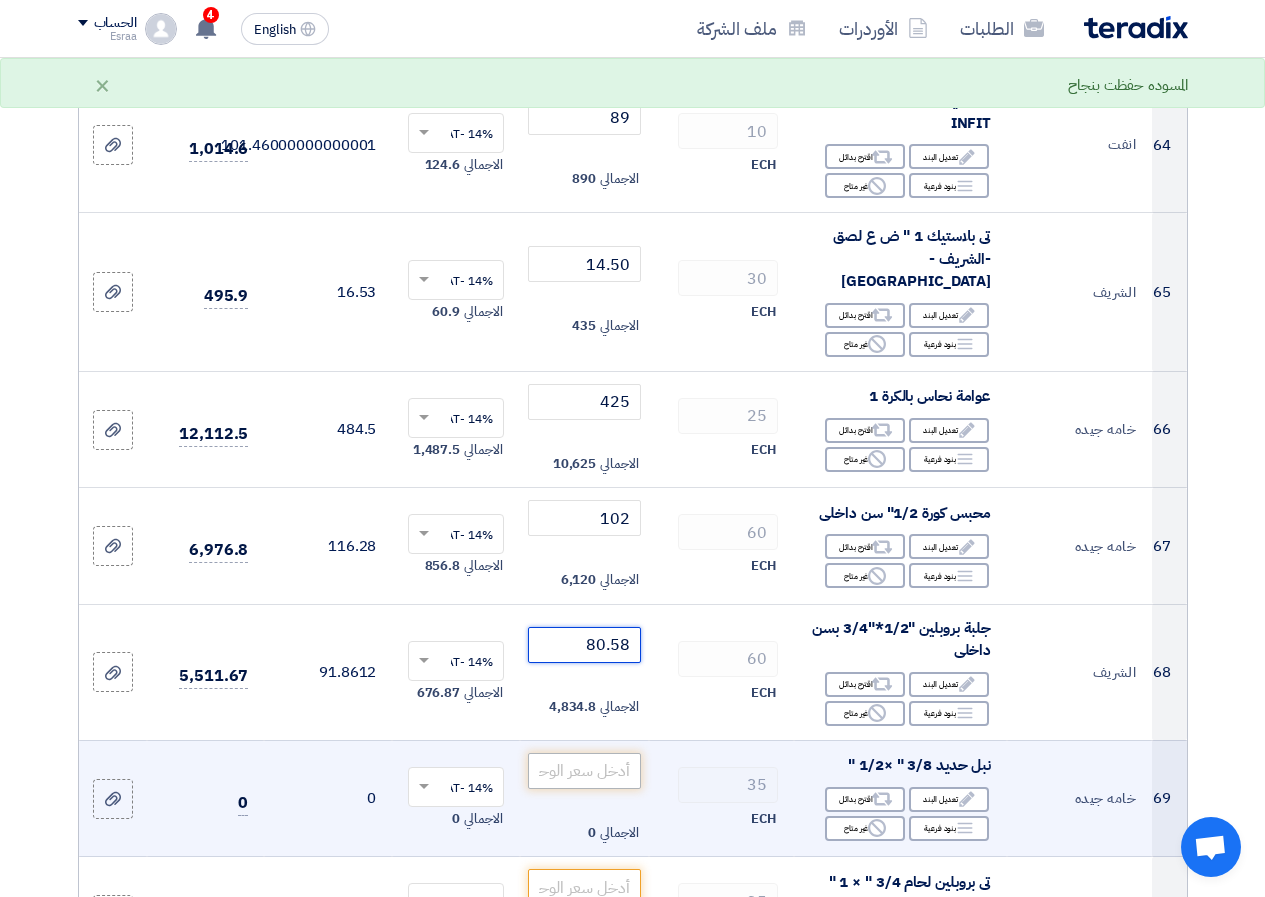 type on "80.58" 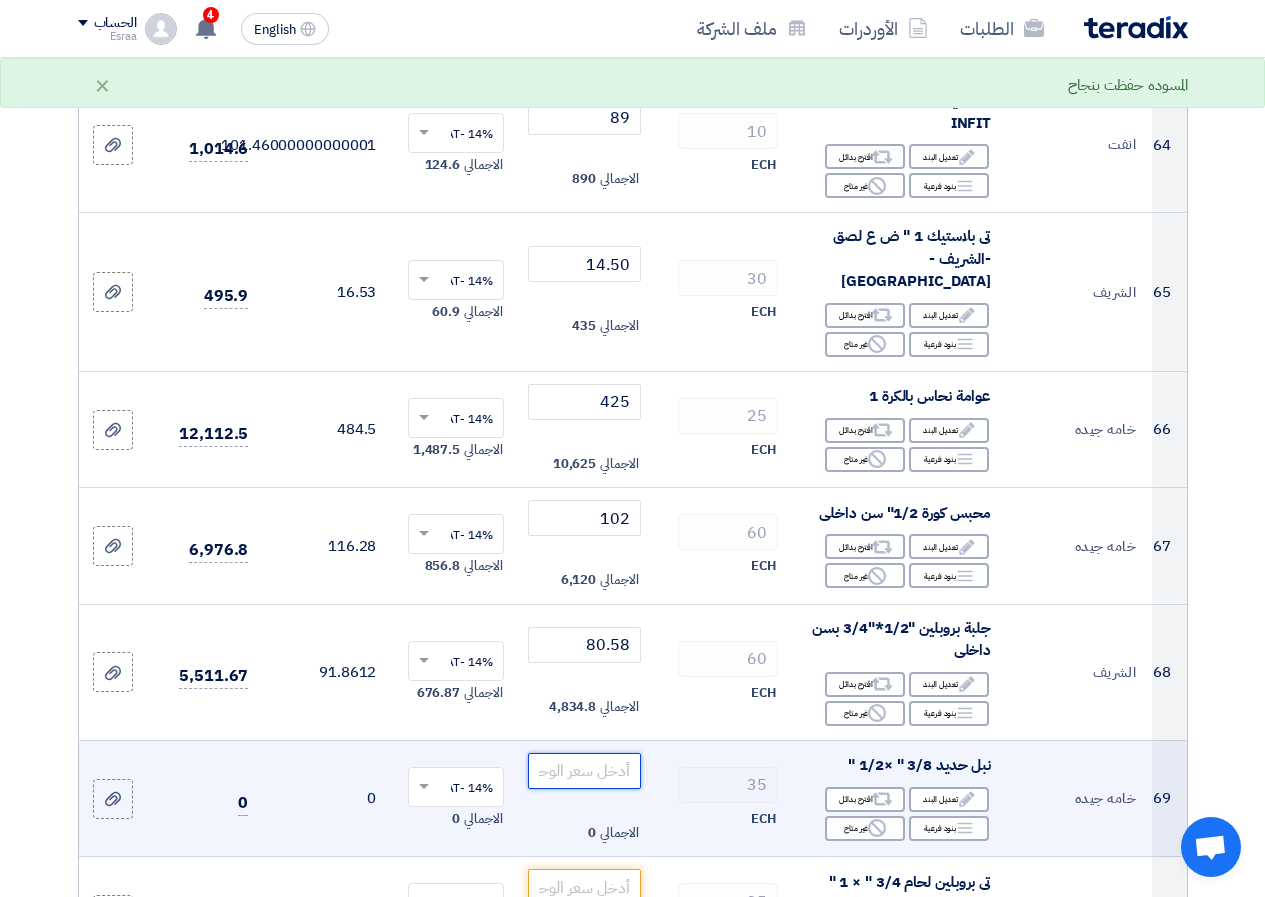 click 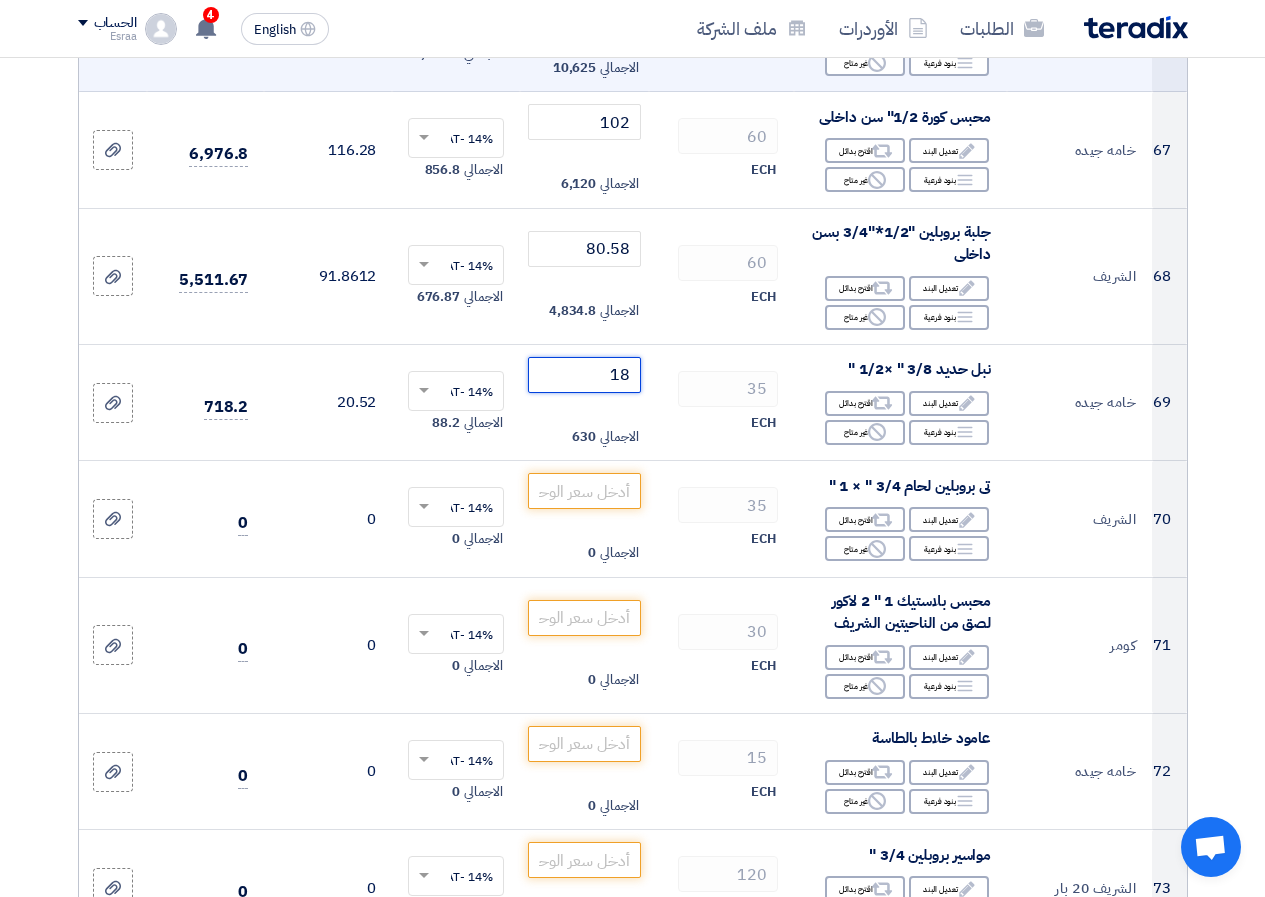 scroll, scrollTop: 8600, scrollLeft: 0, axis: vertical 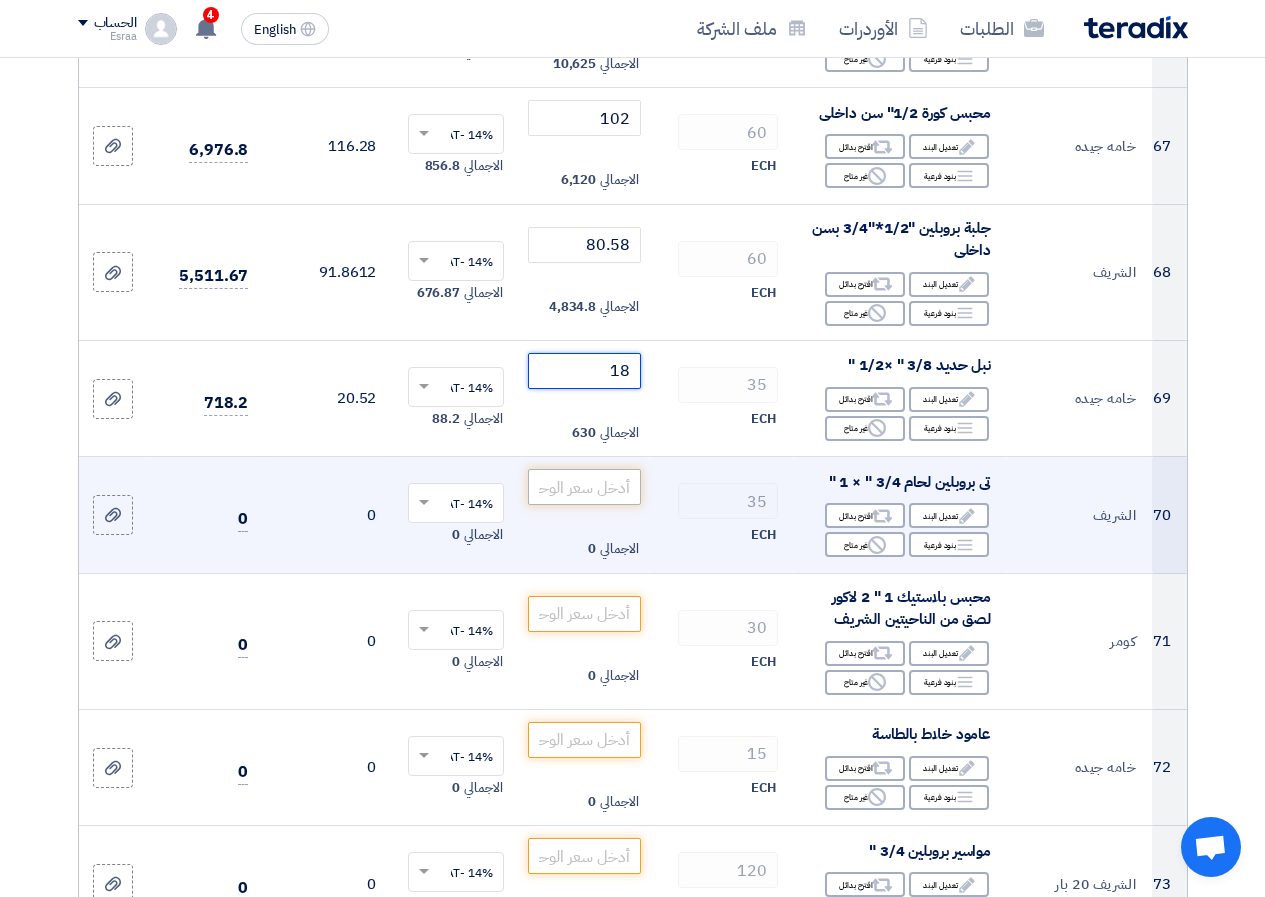 type on "18" 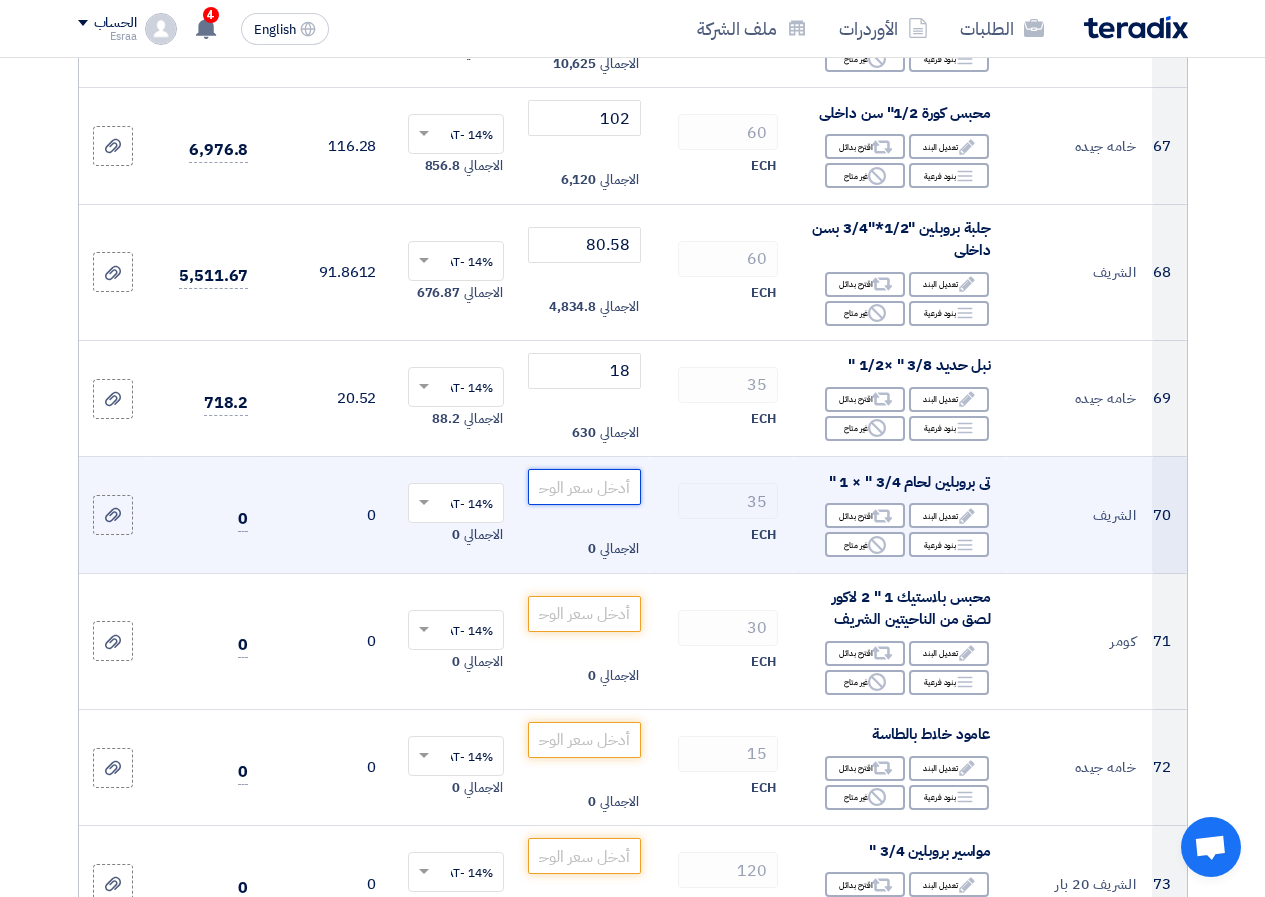 click 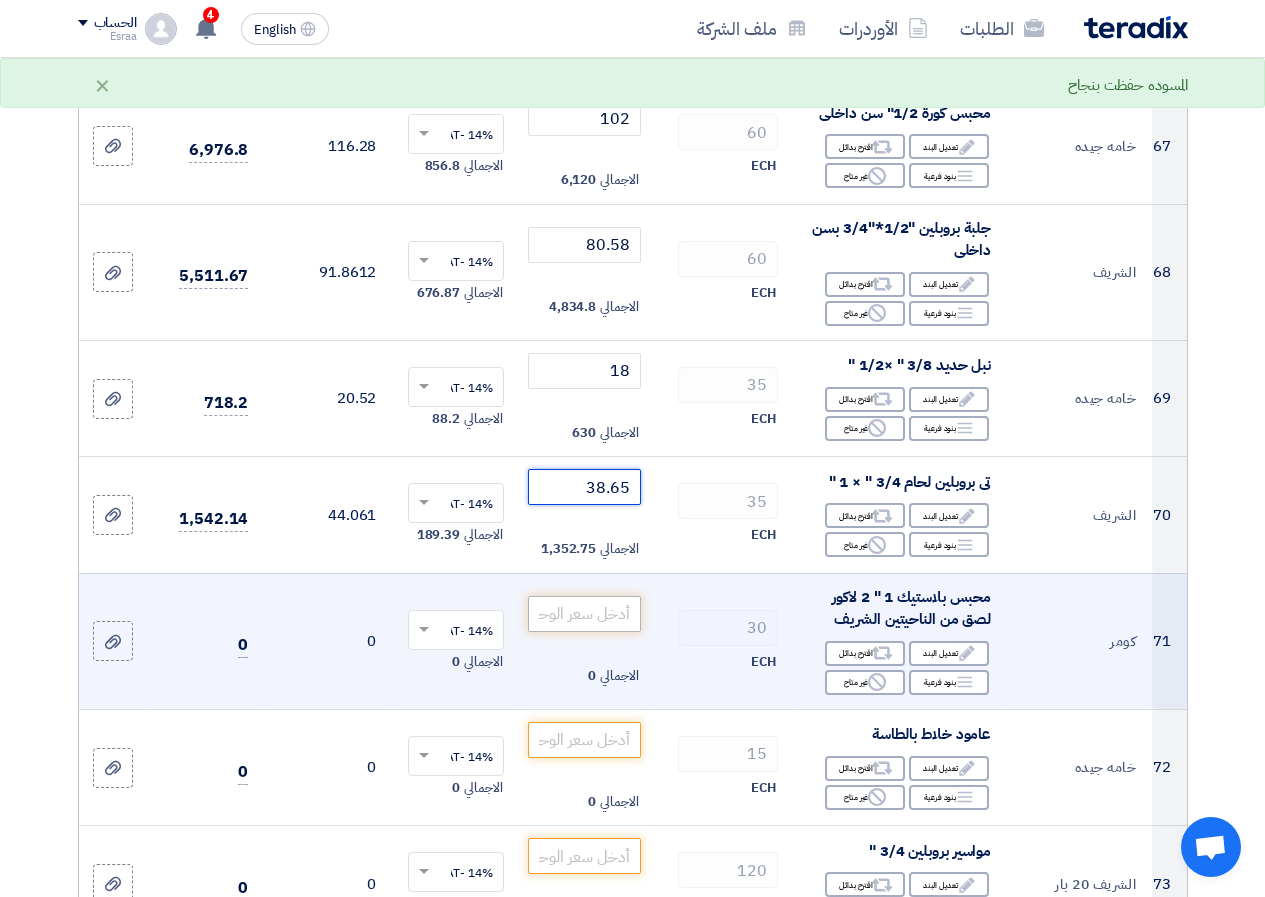type on "38.65" 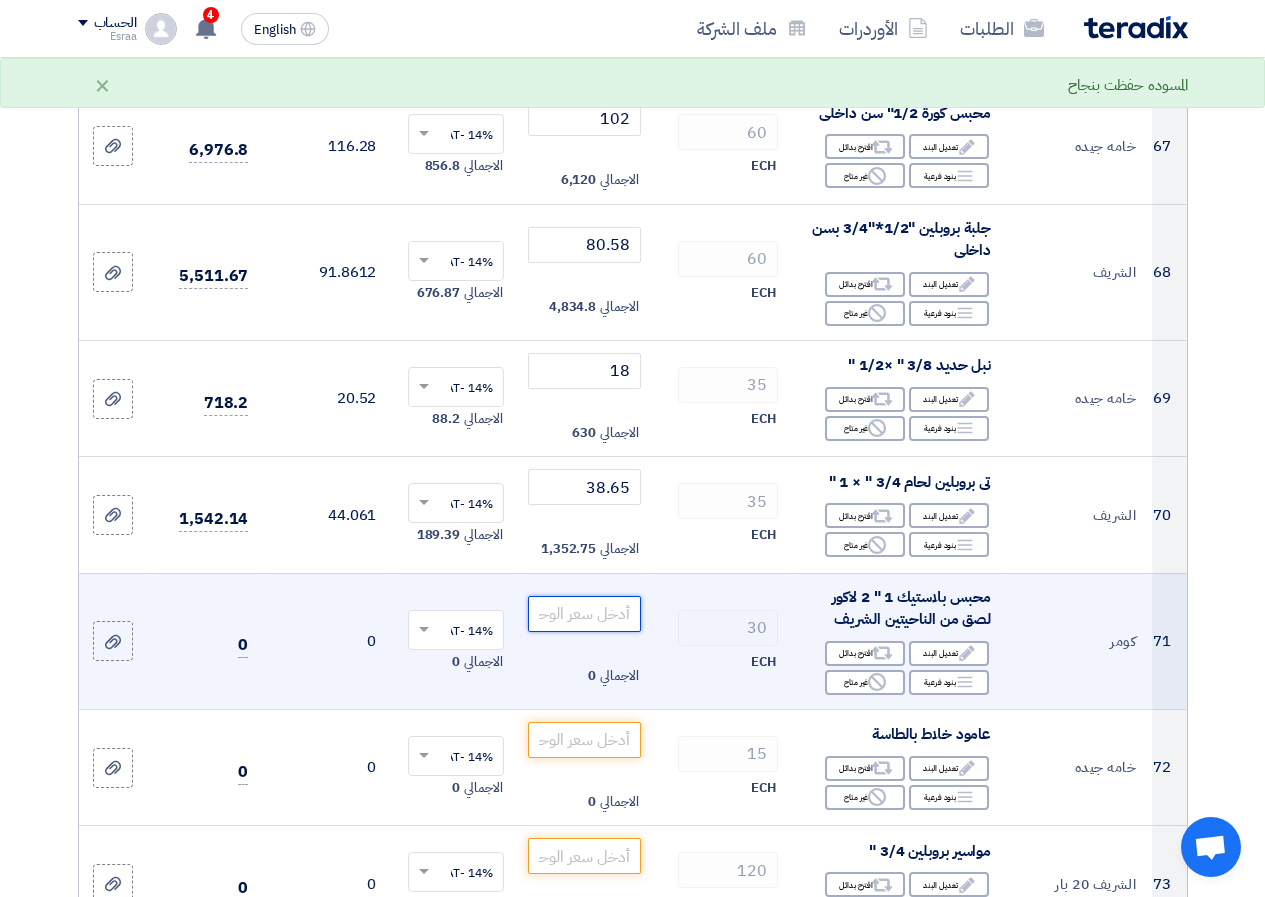 click 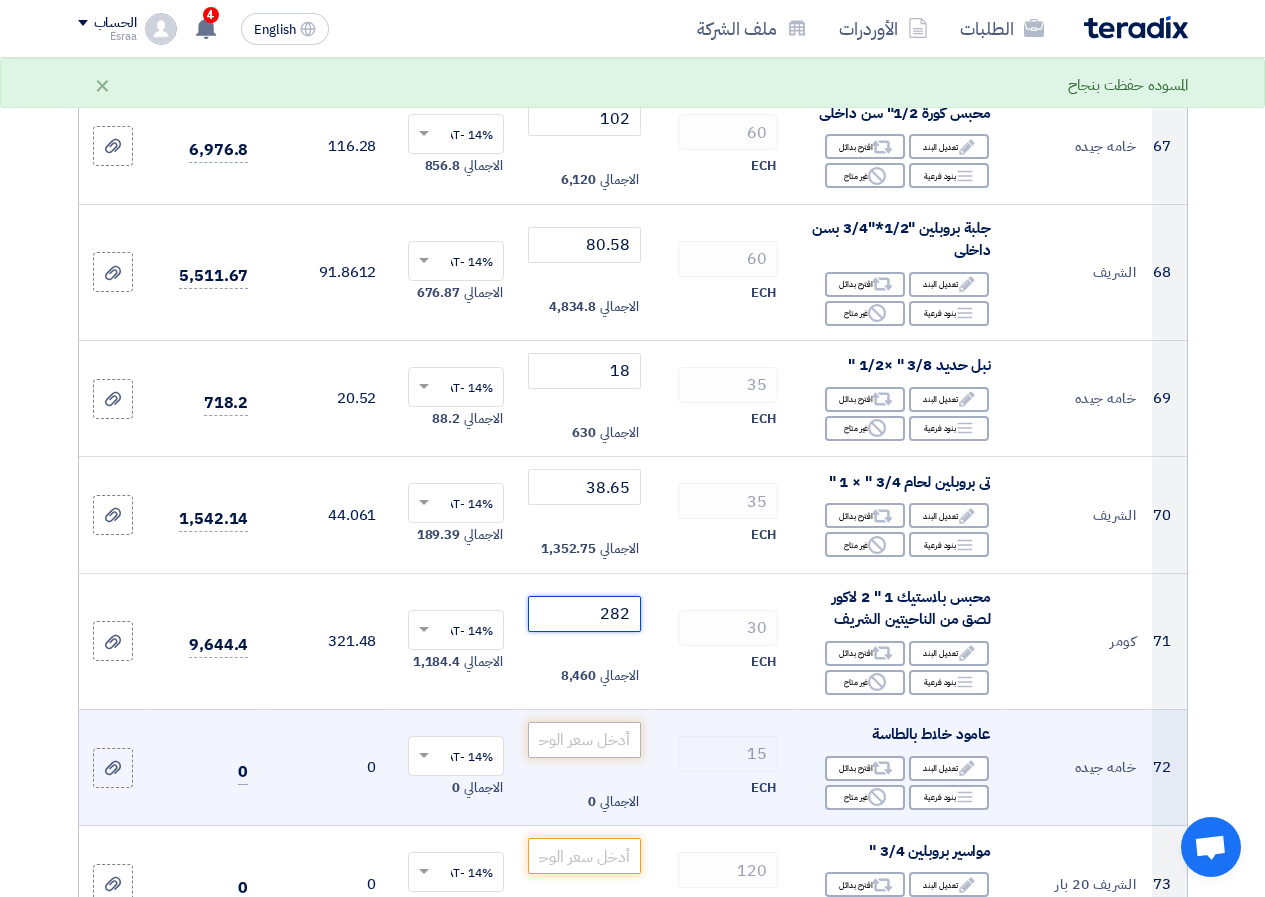 type on "282" 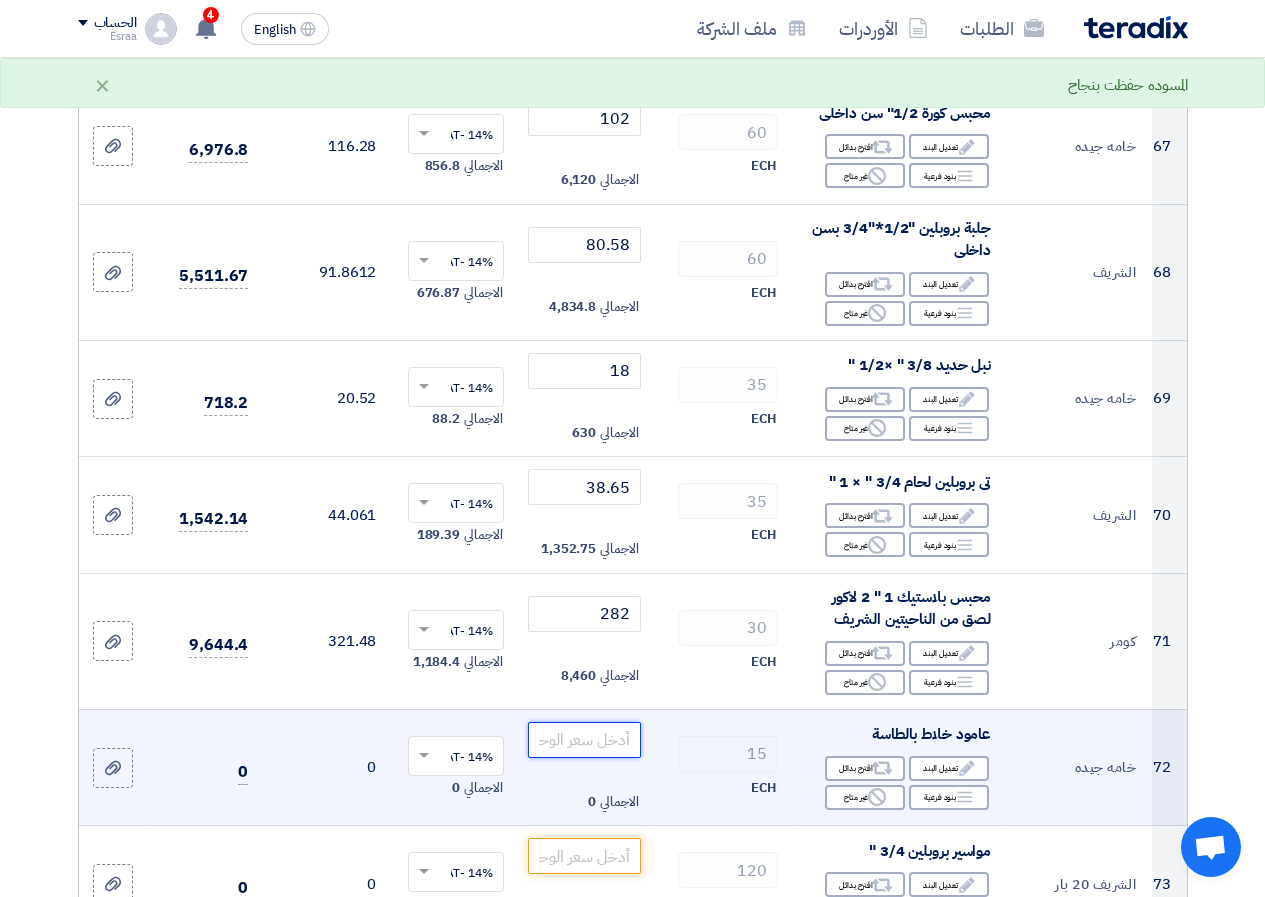 click 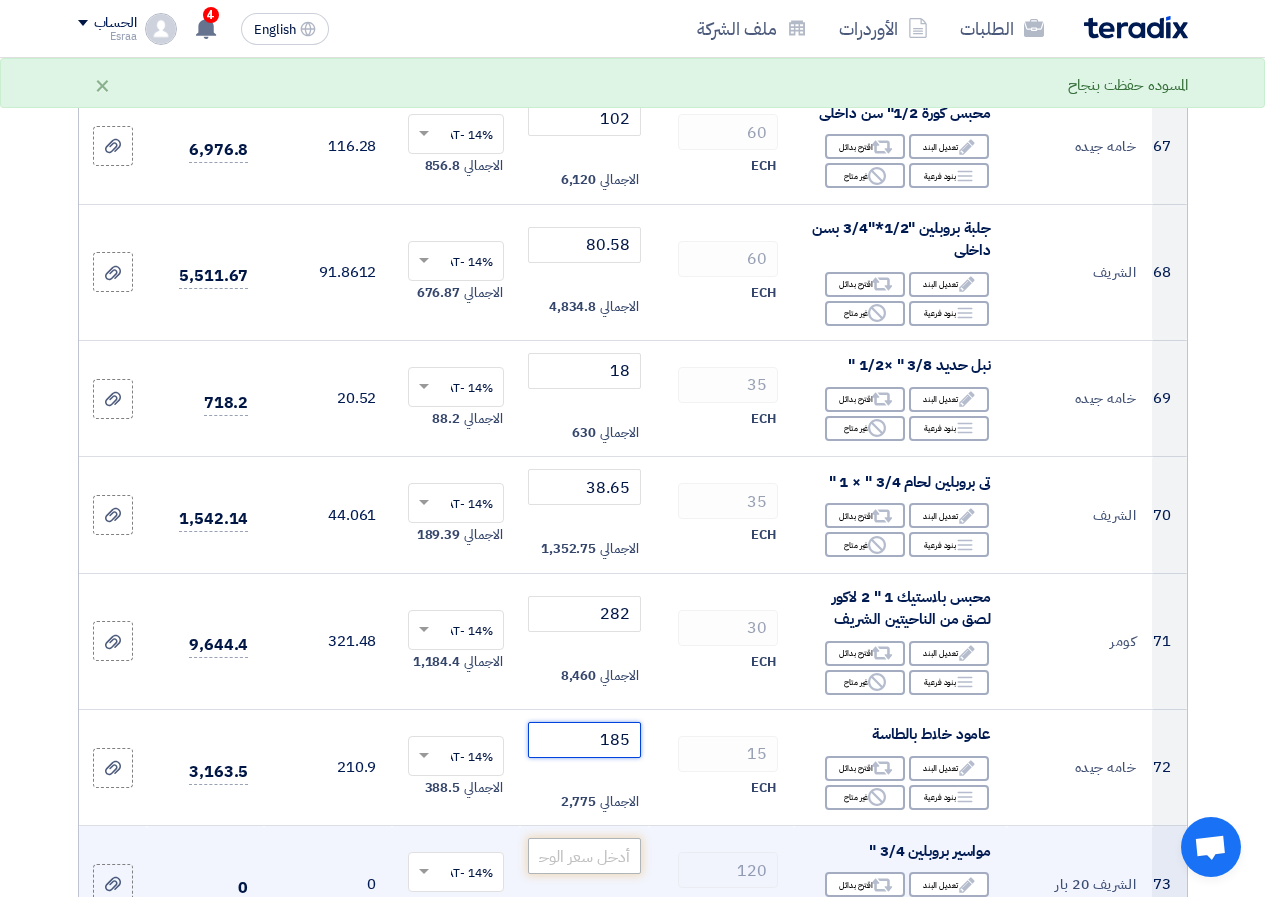 type on "185" 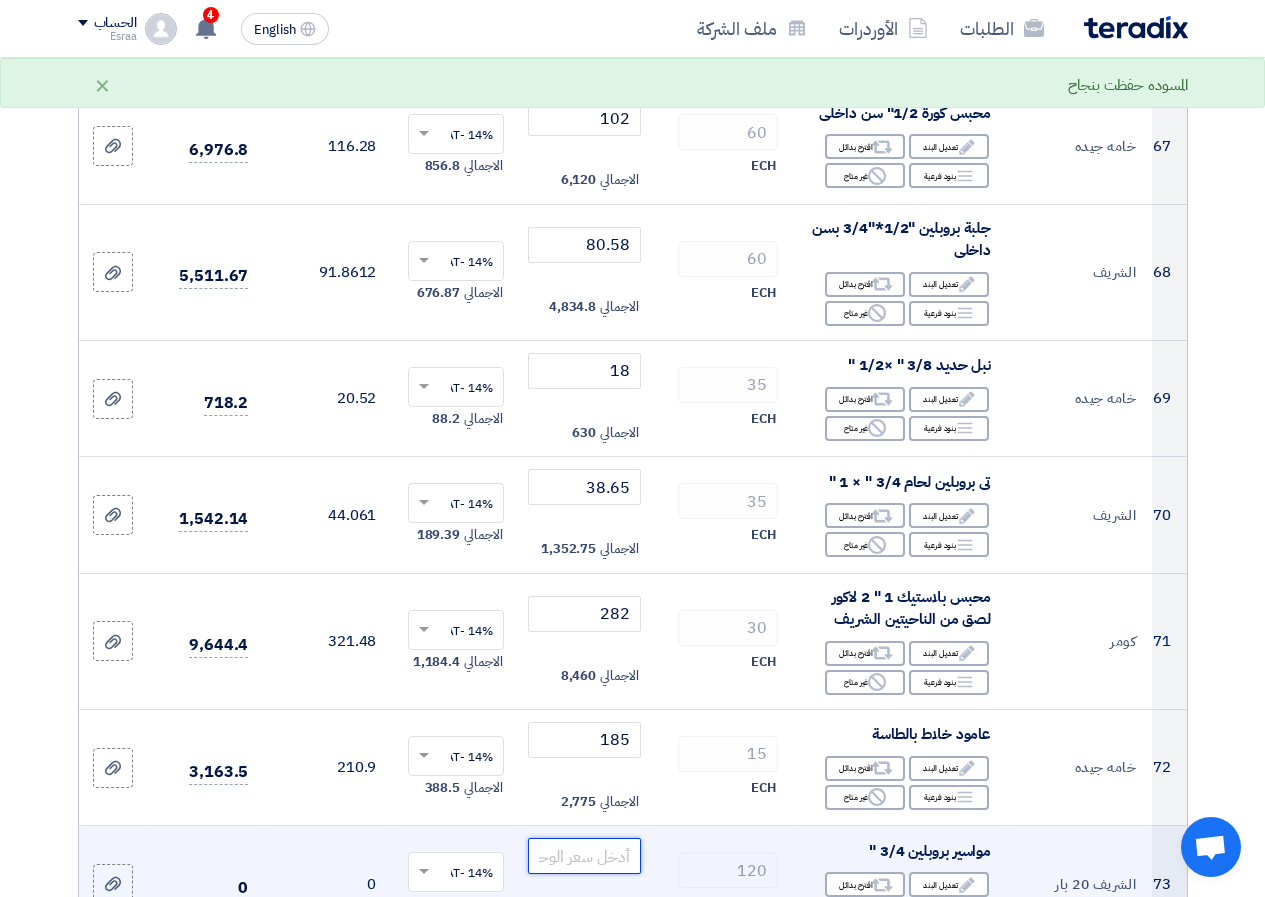 click 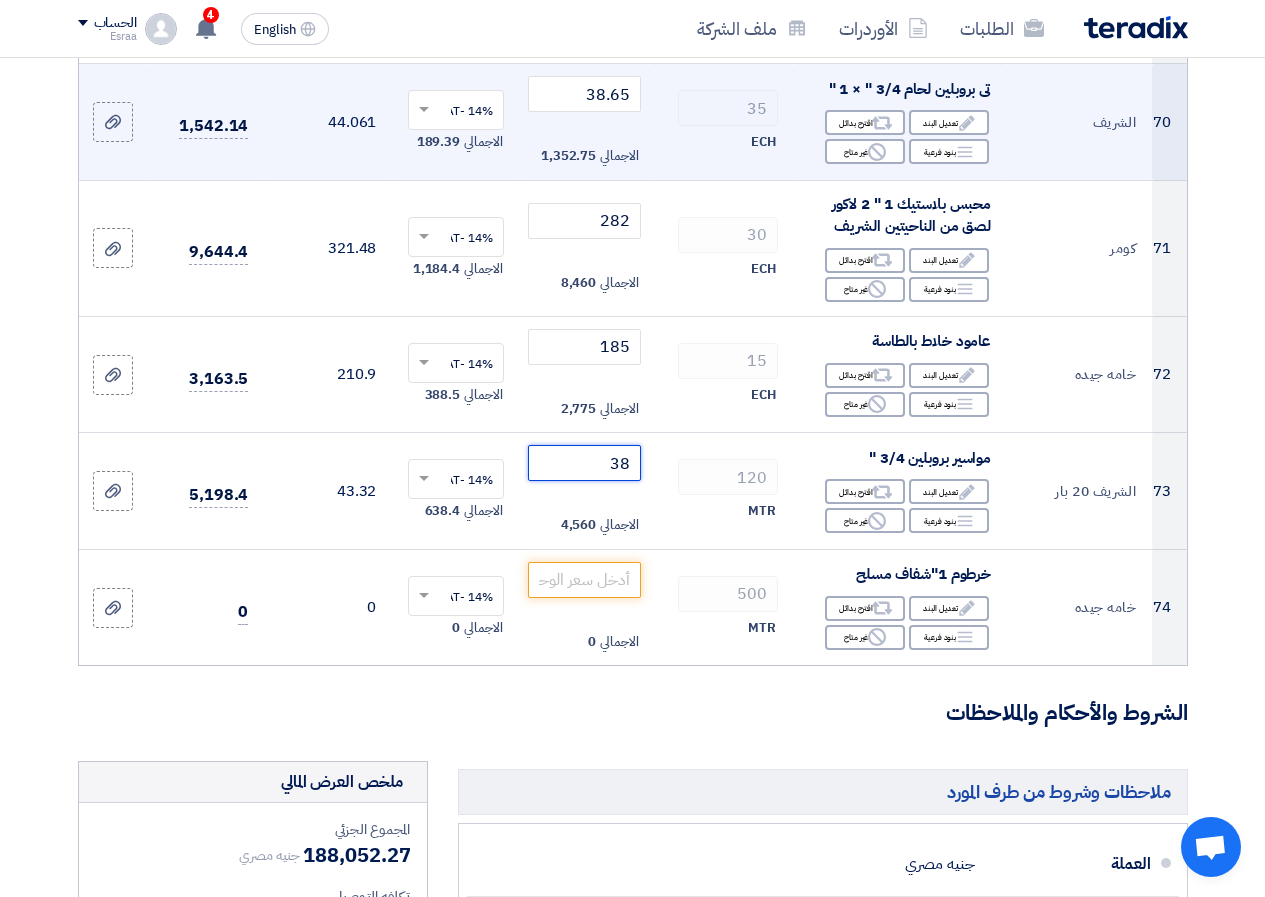 scroll, scrollTop: 9000, scrollLeft: 0, axis: vertical 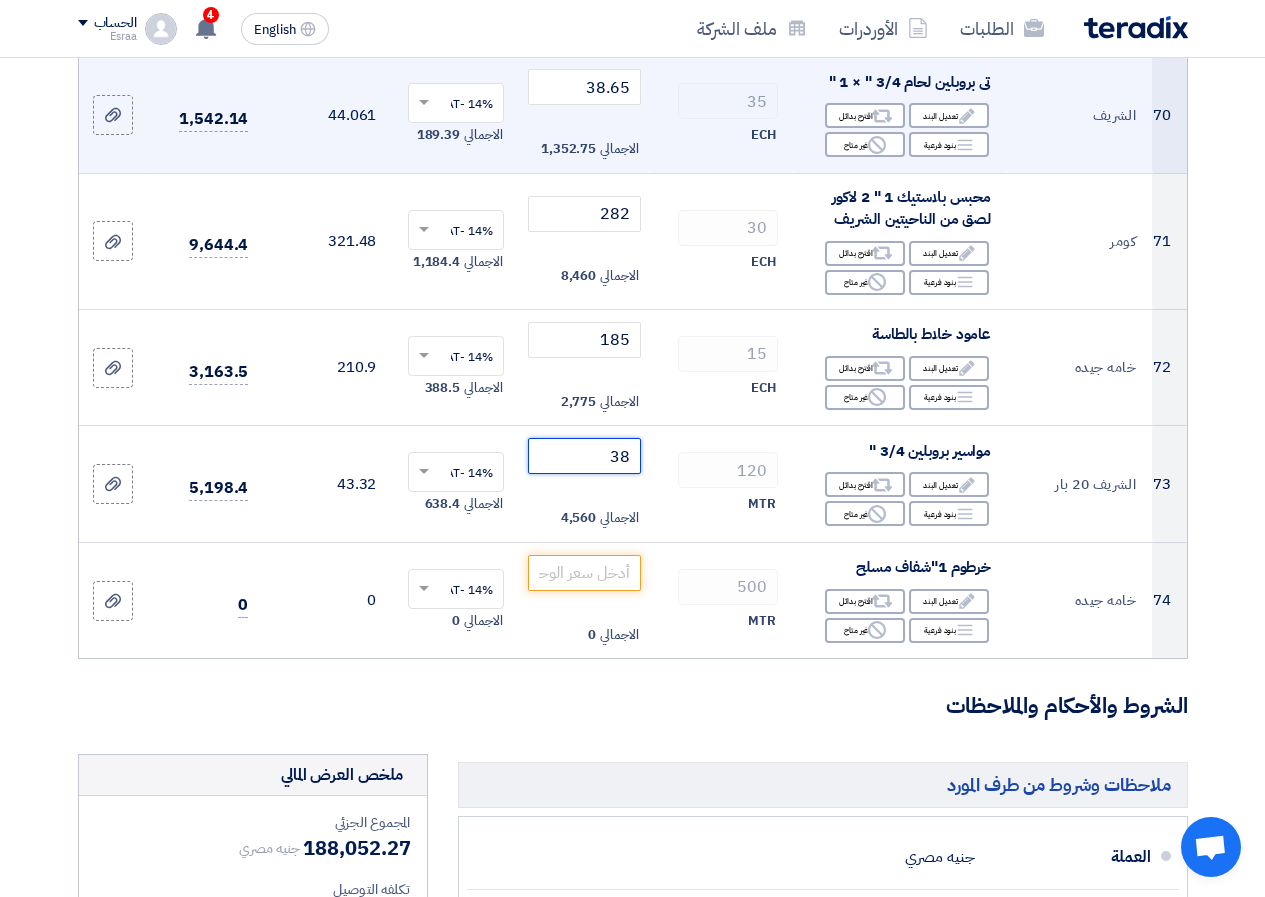 type on "38" 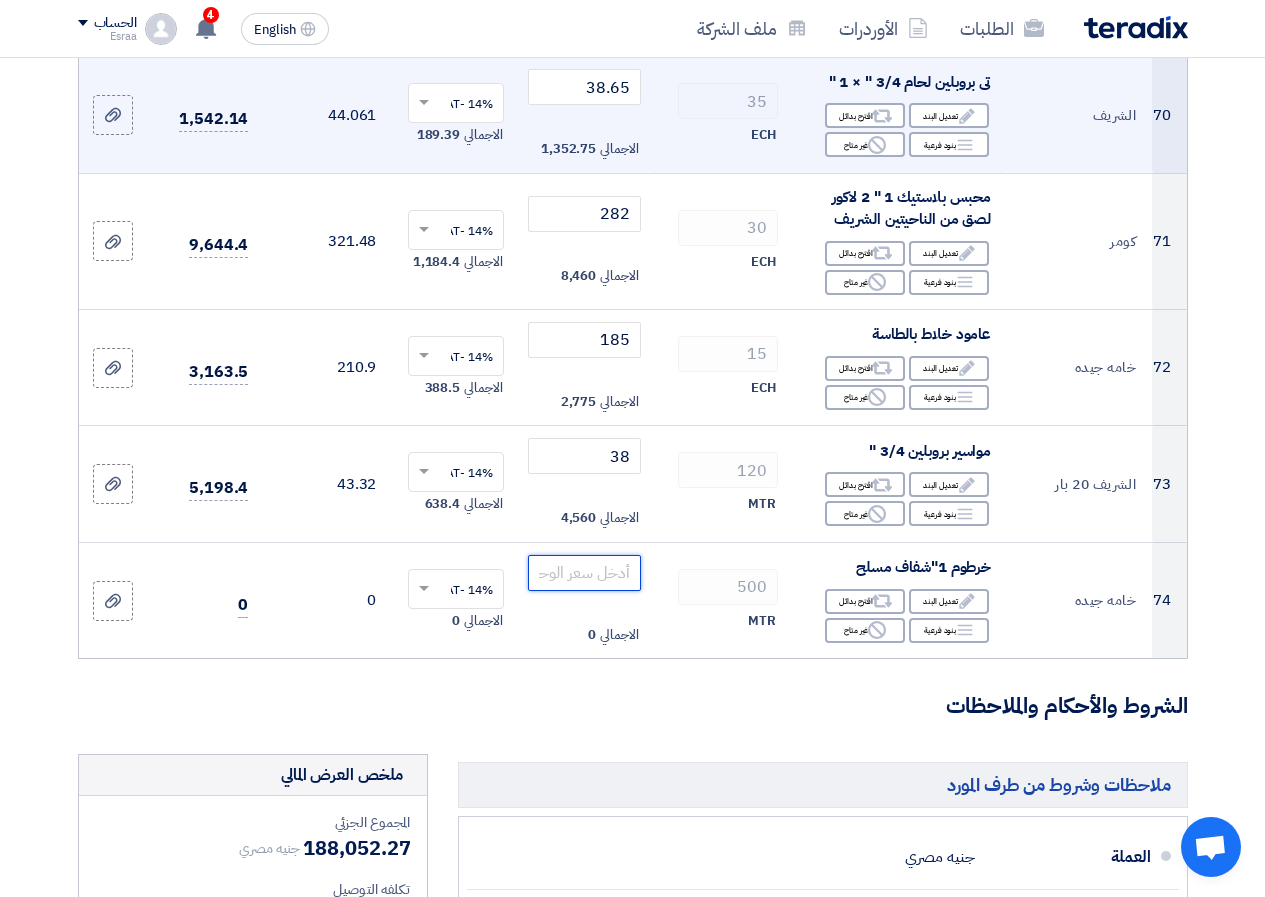 click 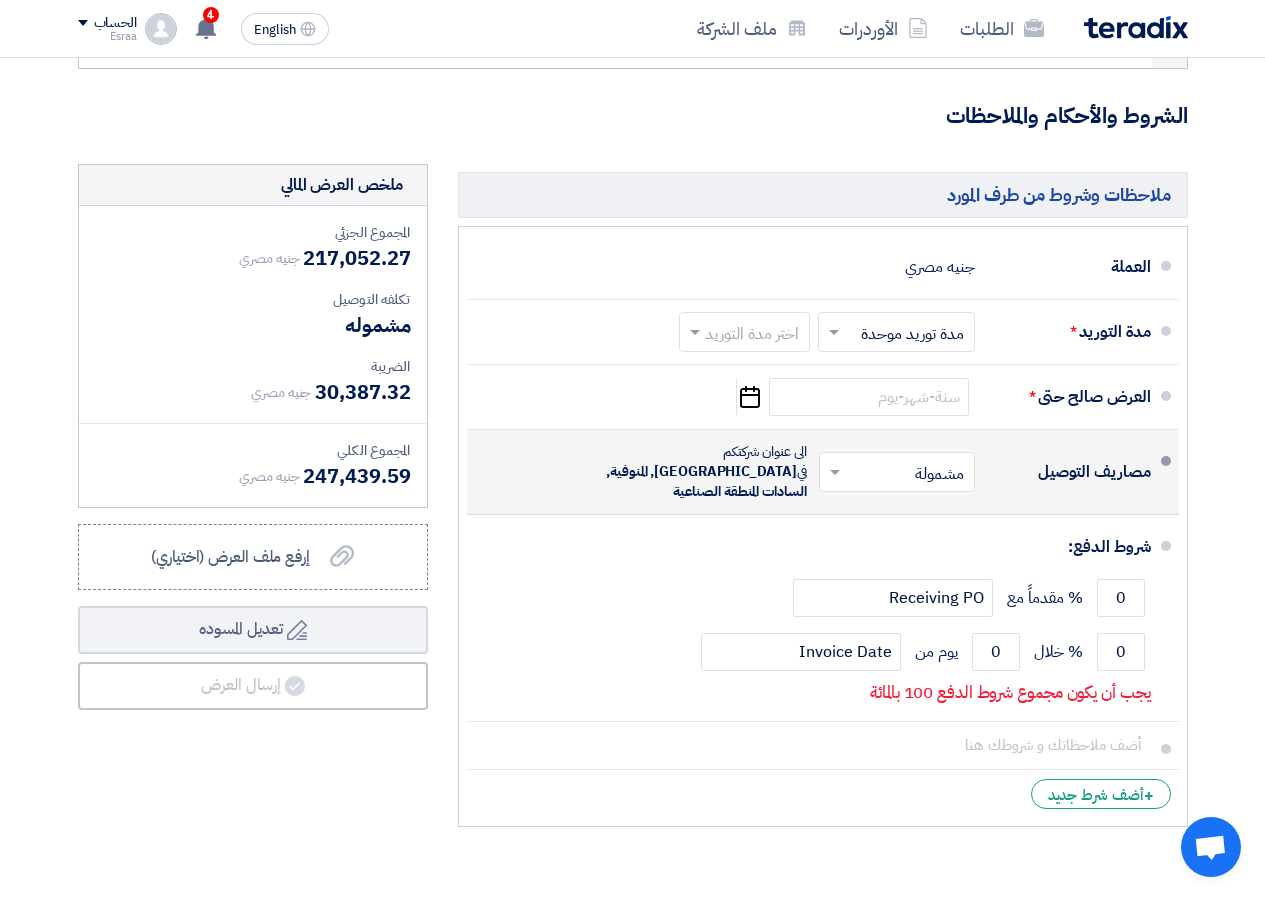 scroll, scrollTop: 9500, scrollLeft: 0, axis: vertical 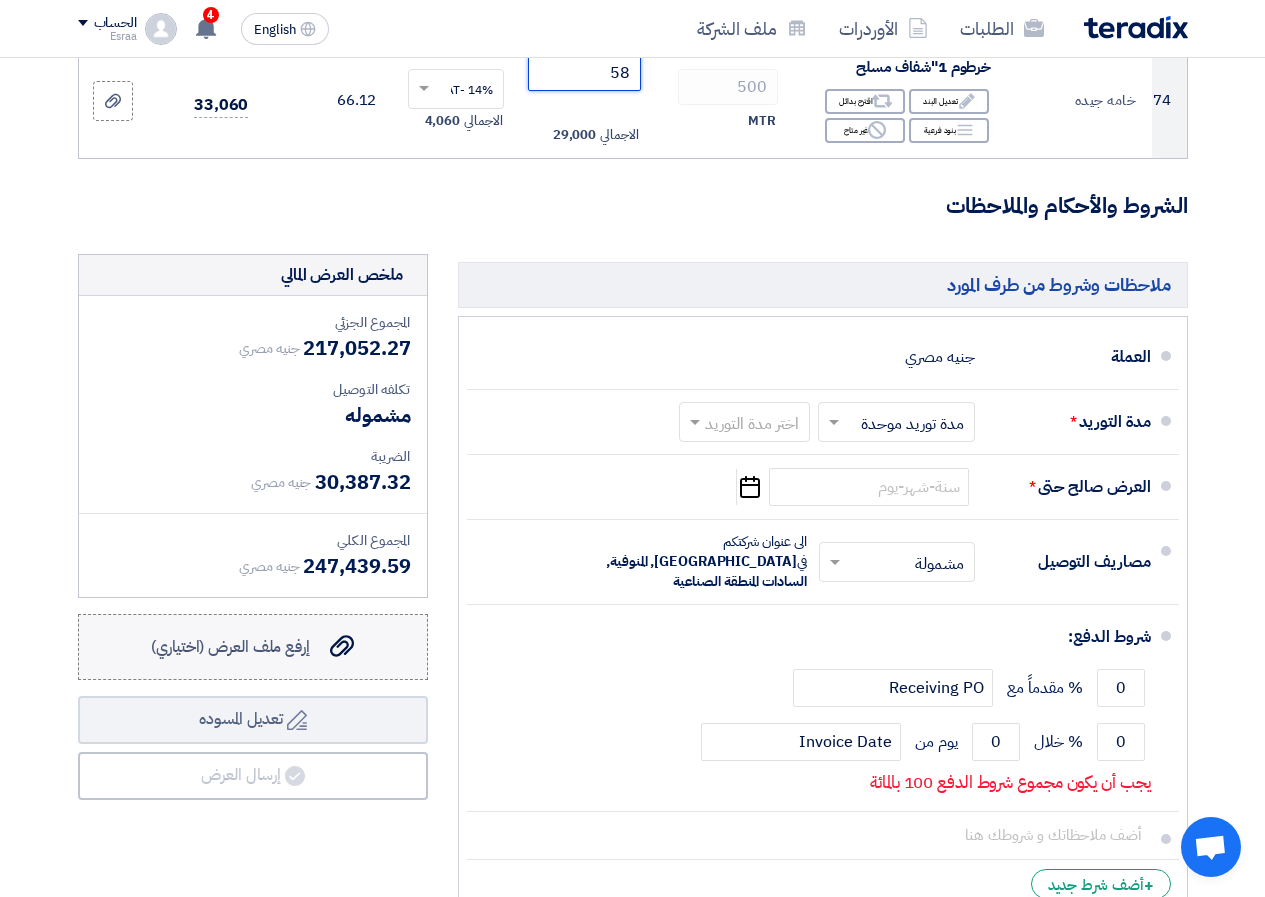 type on "58" 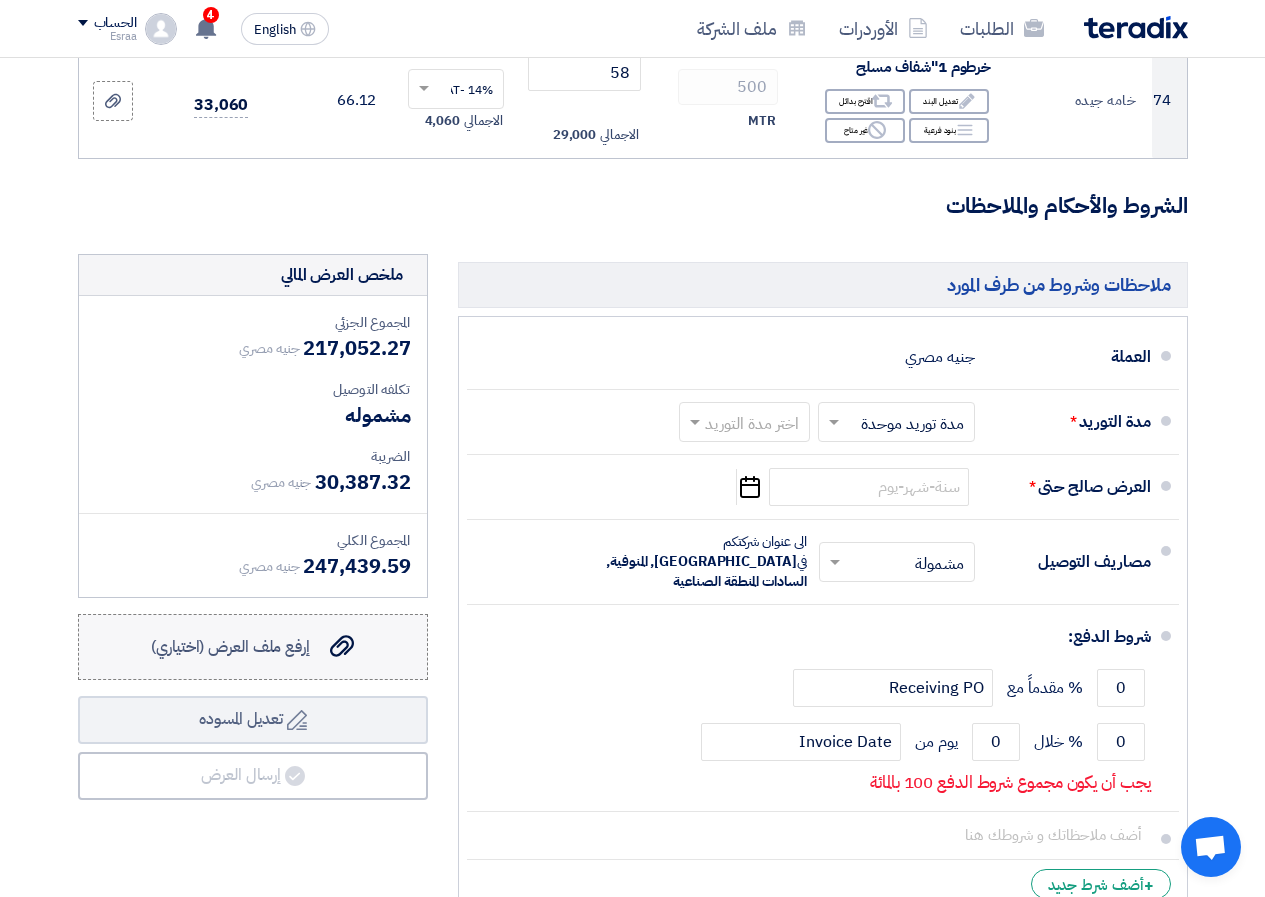 click on "إرفع ملف العرض (اختياري)
إرفع ملف العرض (اختياري)" 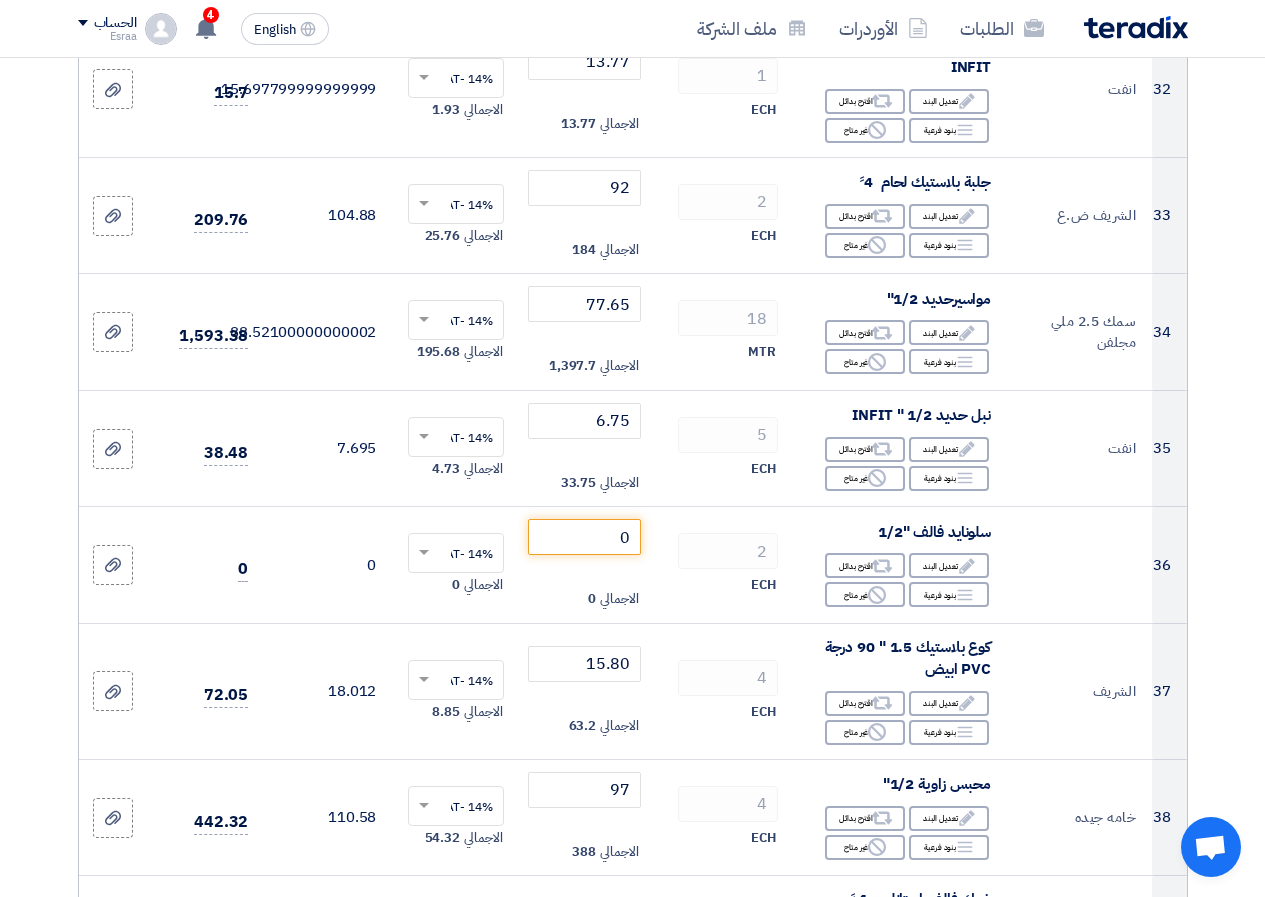 scroll, scrollTop: 4200, scrollLeft: 0, axis: vertical 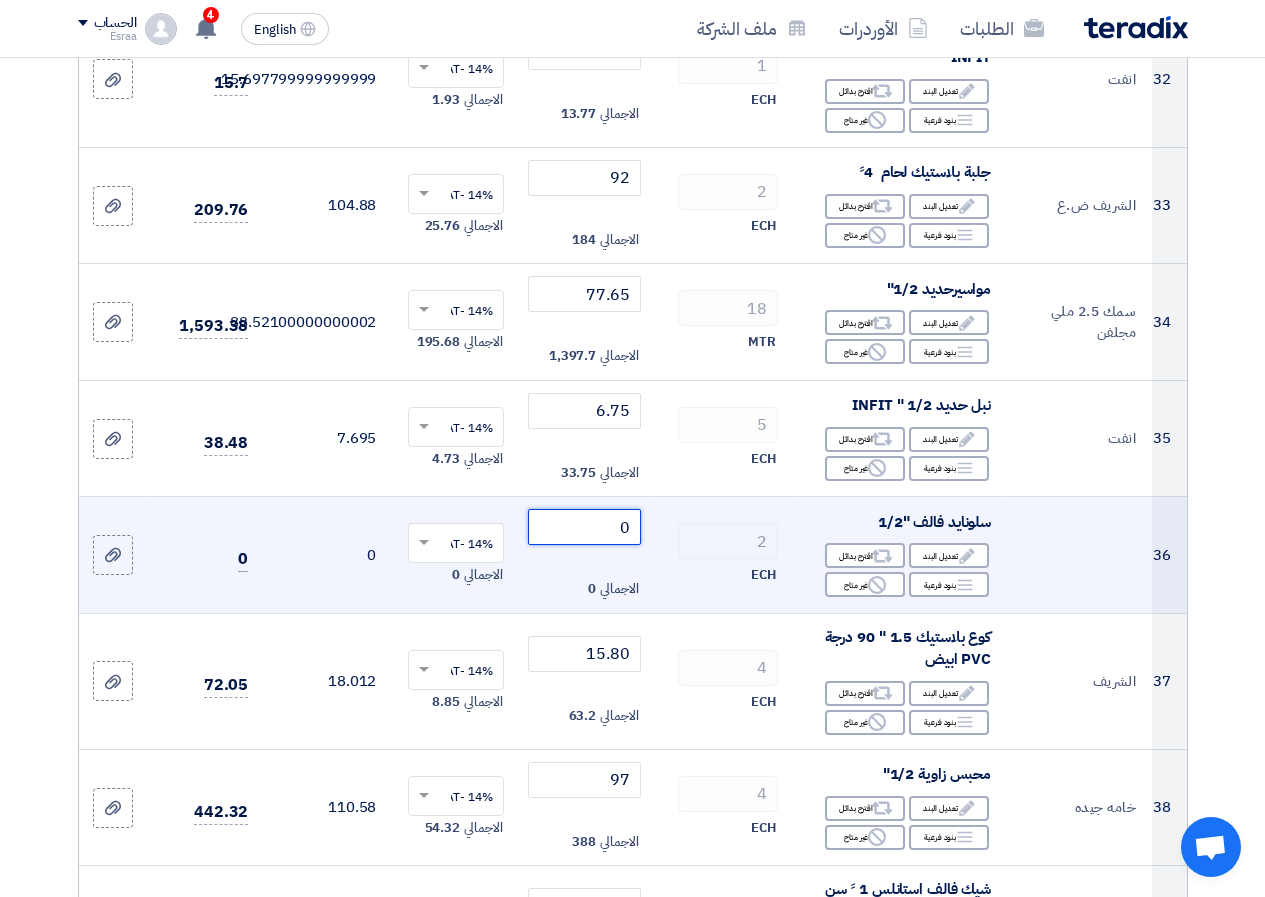 click on "0" 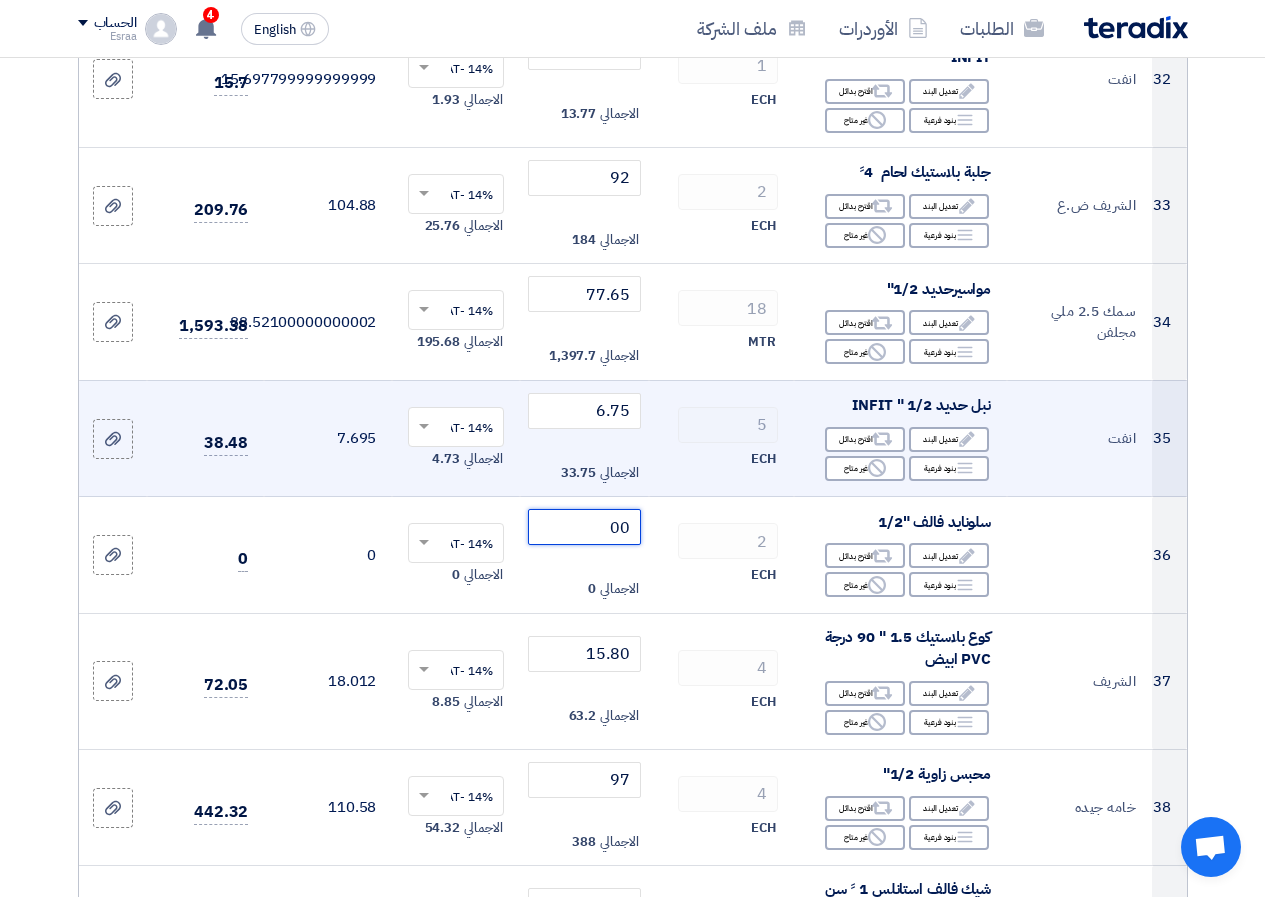 type on "0" 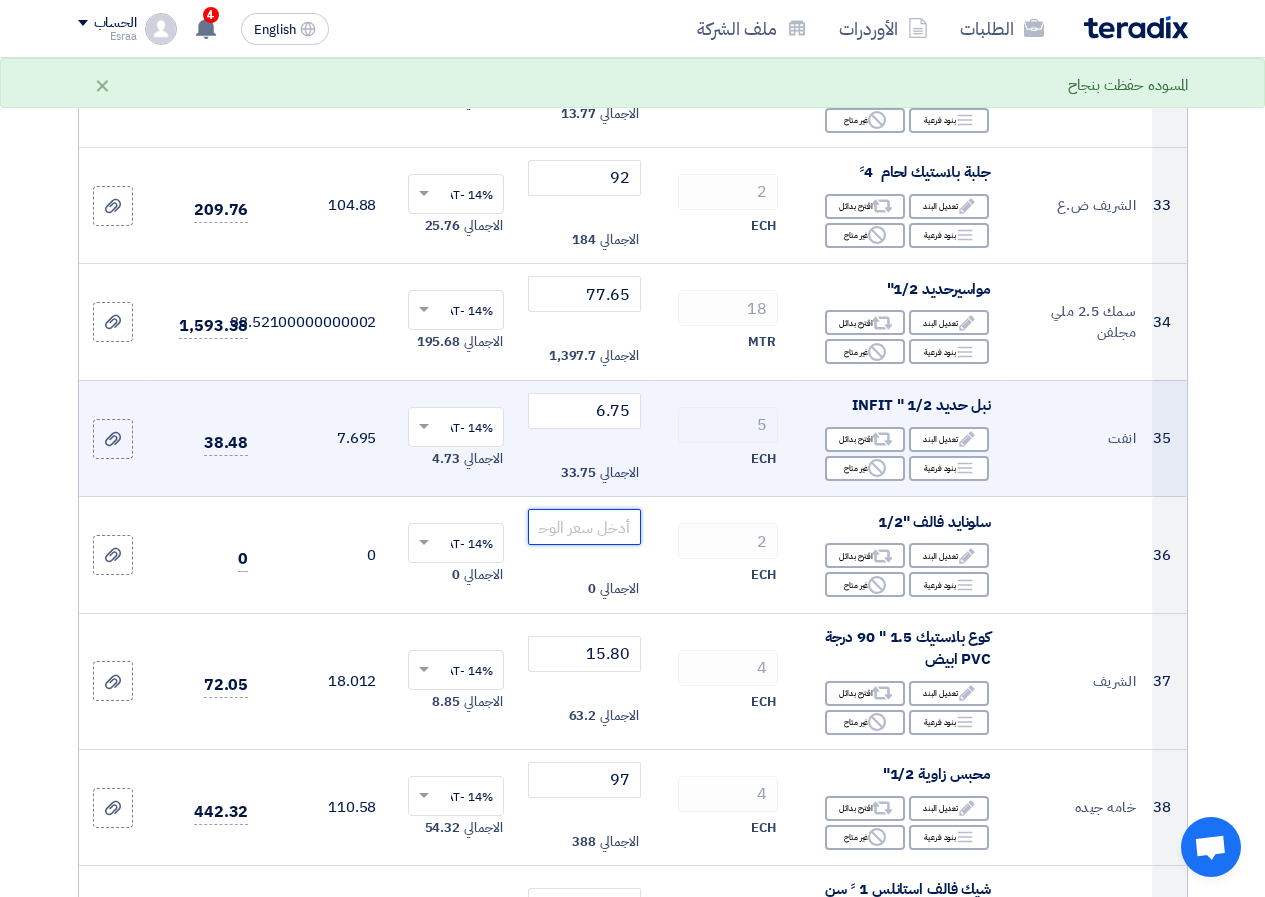 type on "0" 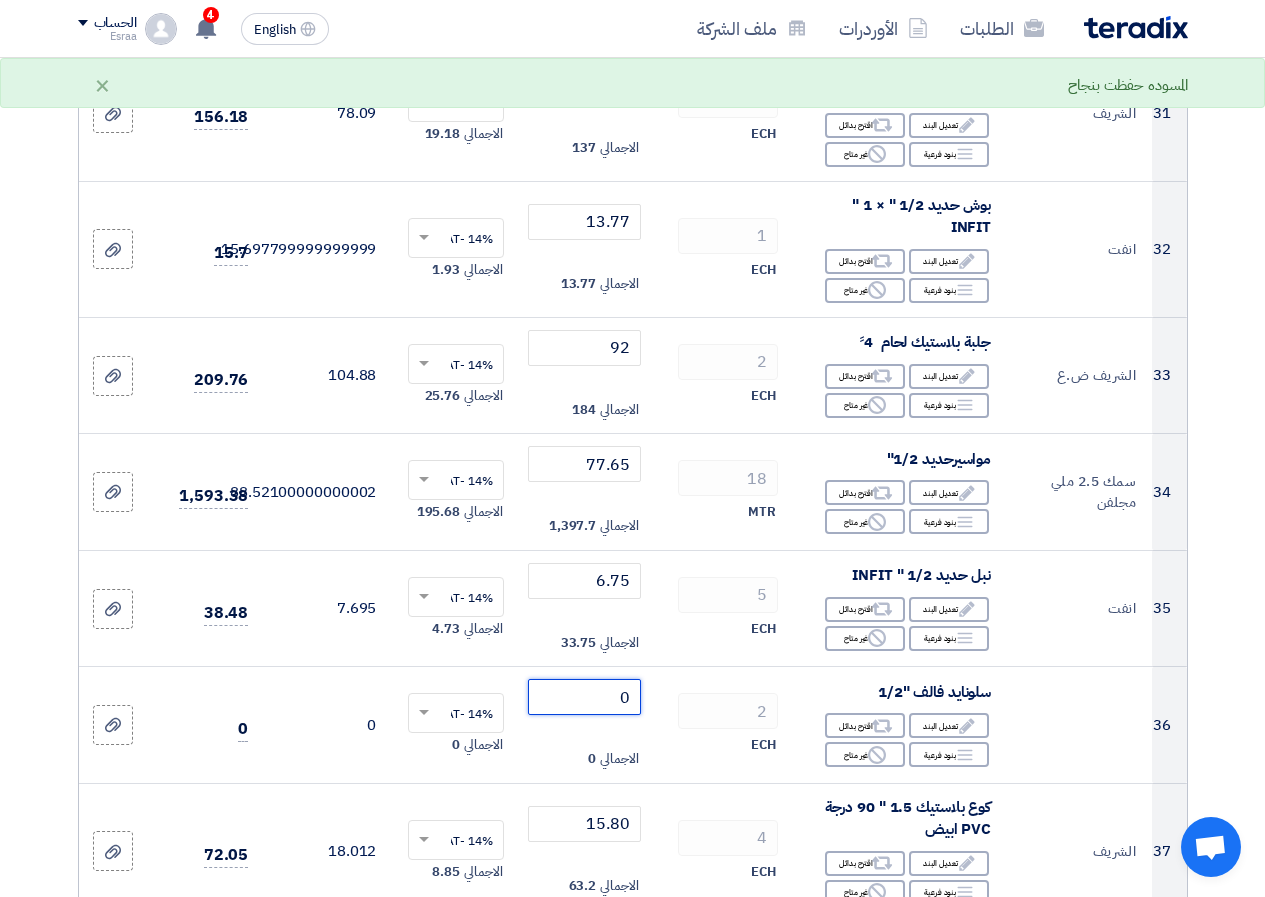 scroll, scrollTop: 4300, scrollLeft: 0, axis: vertical 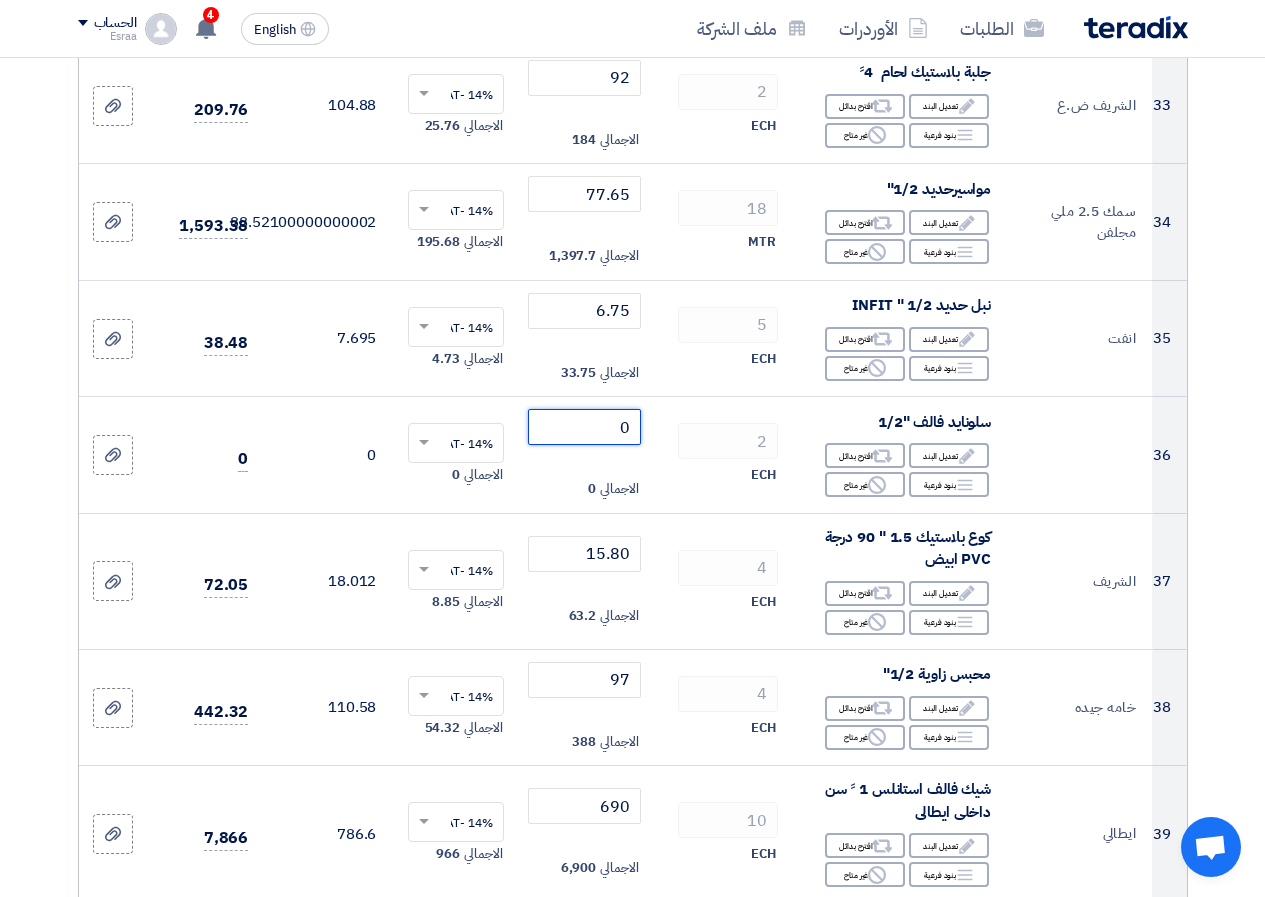 click on "Draft
تعديل المسوده" 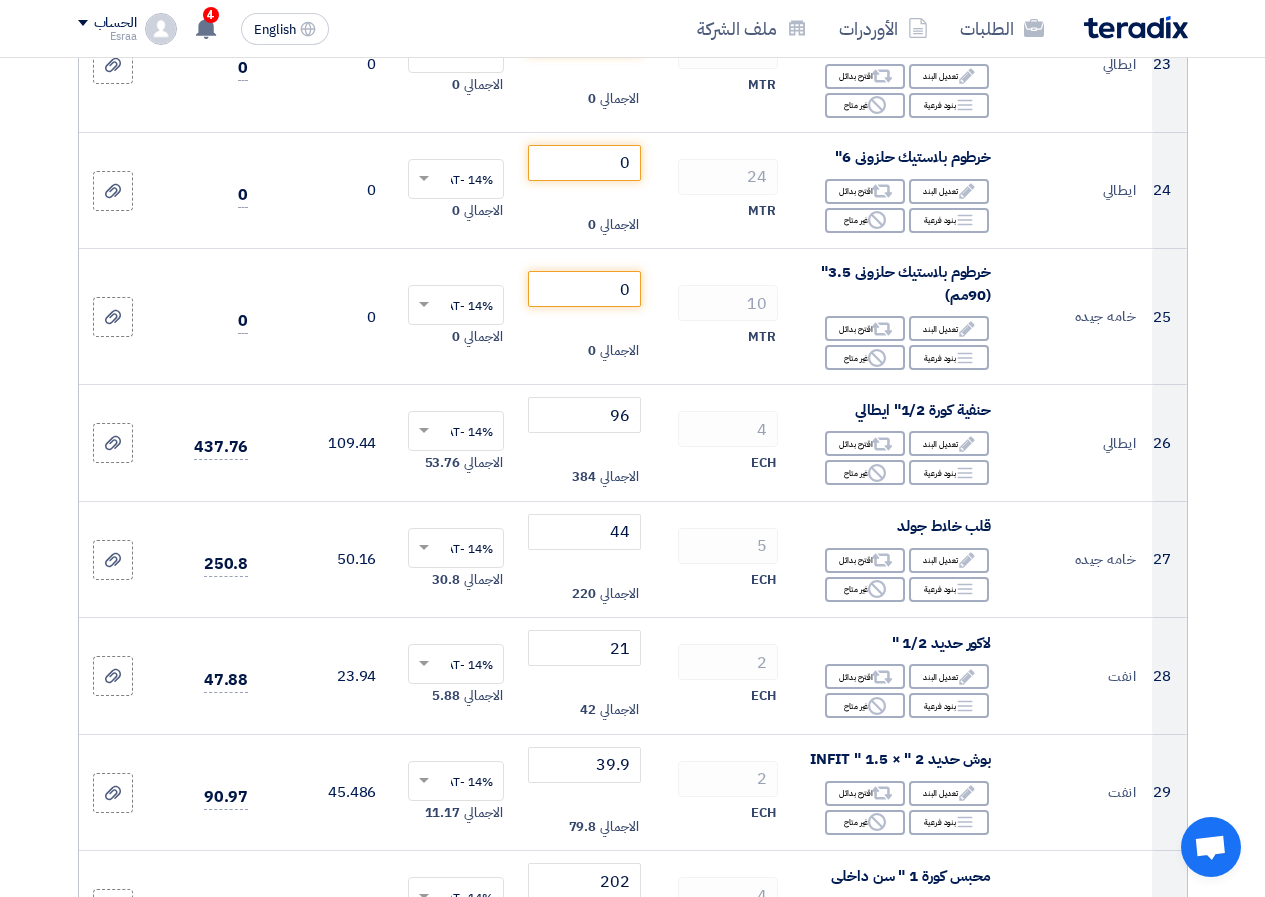 scroll, scrollTop: 3100, scrollLeft: 0, axis: vertical 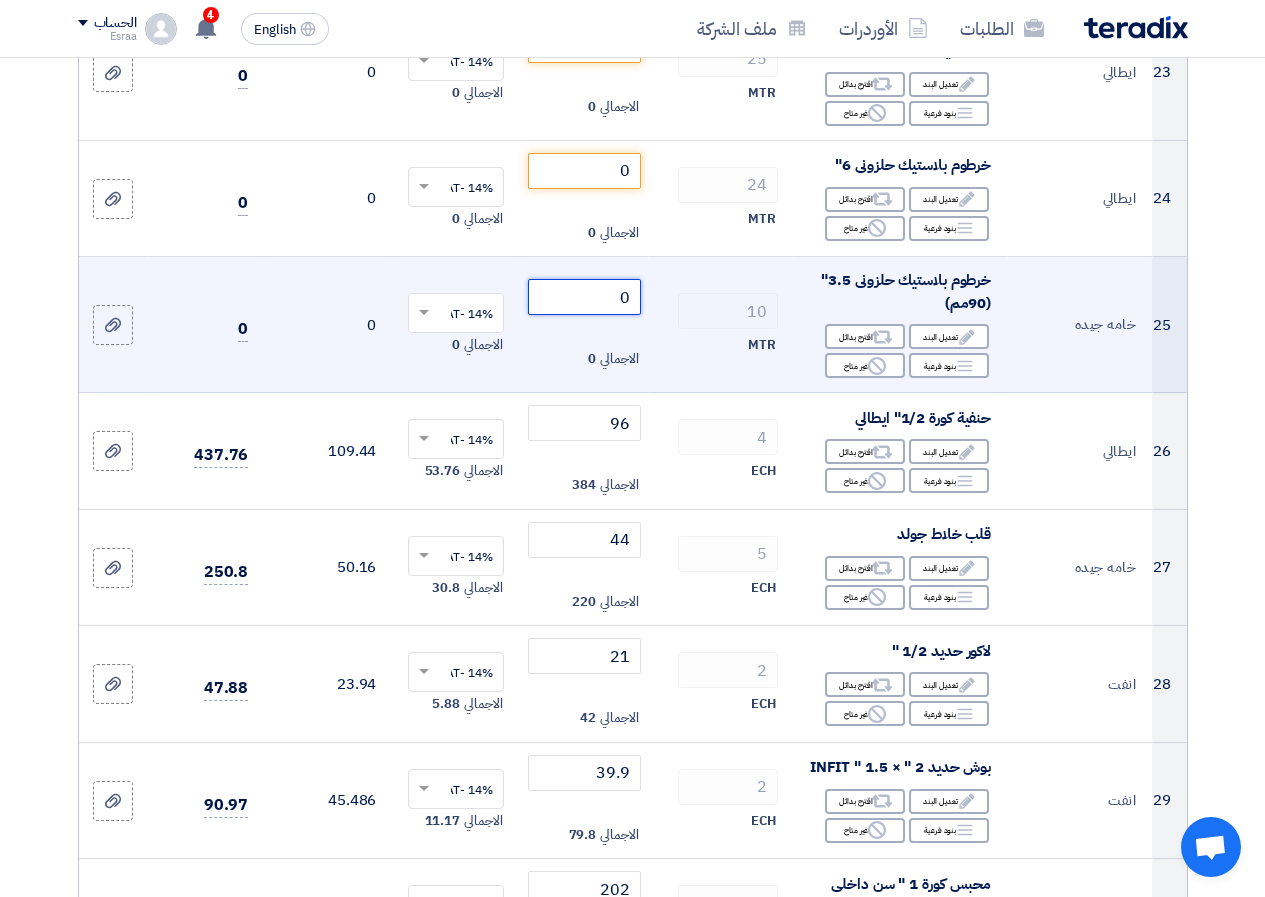 click on "0" 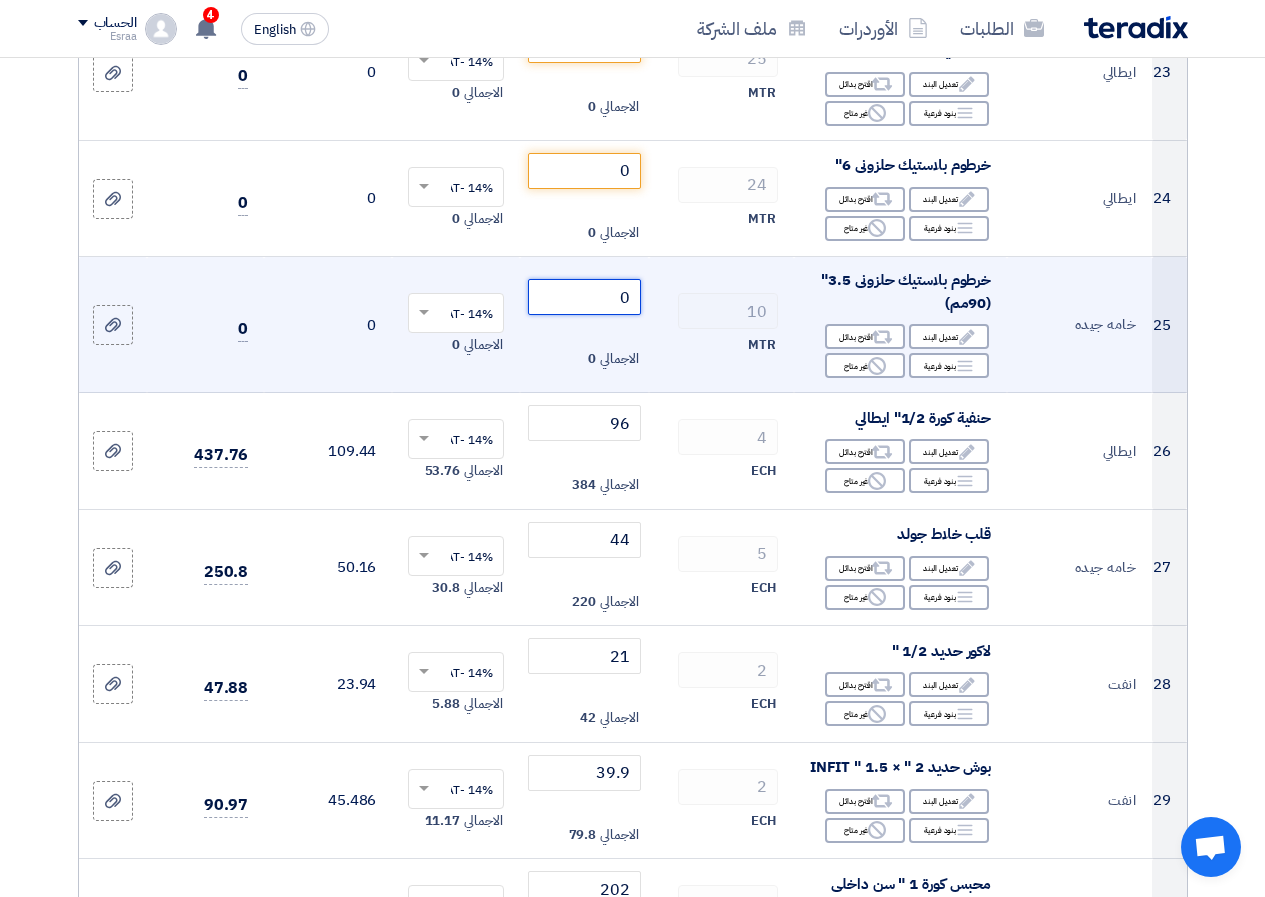 click on "Draft
تعديل المسوده" 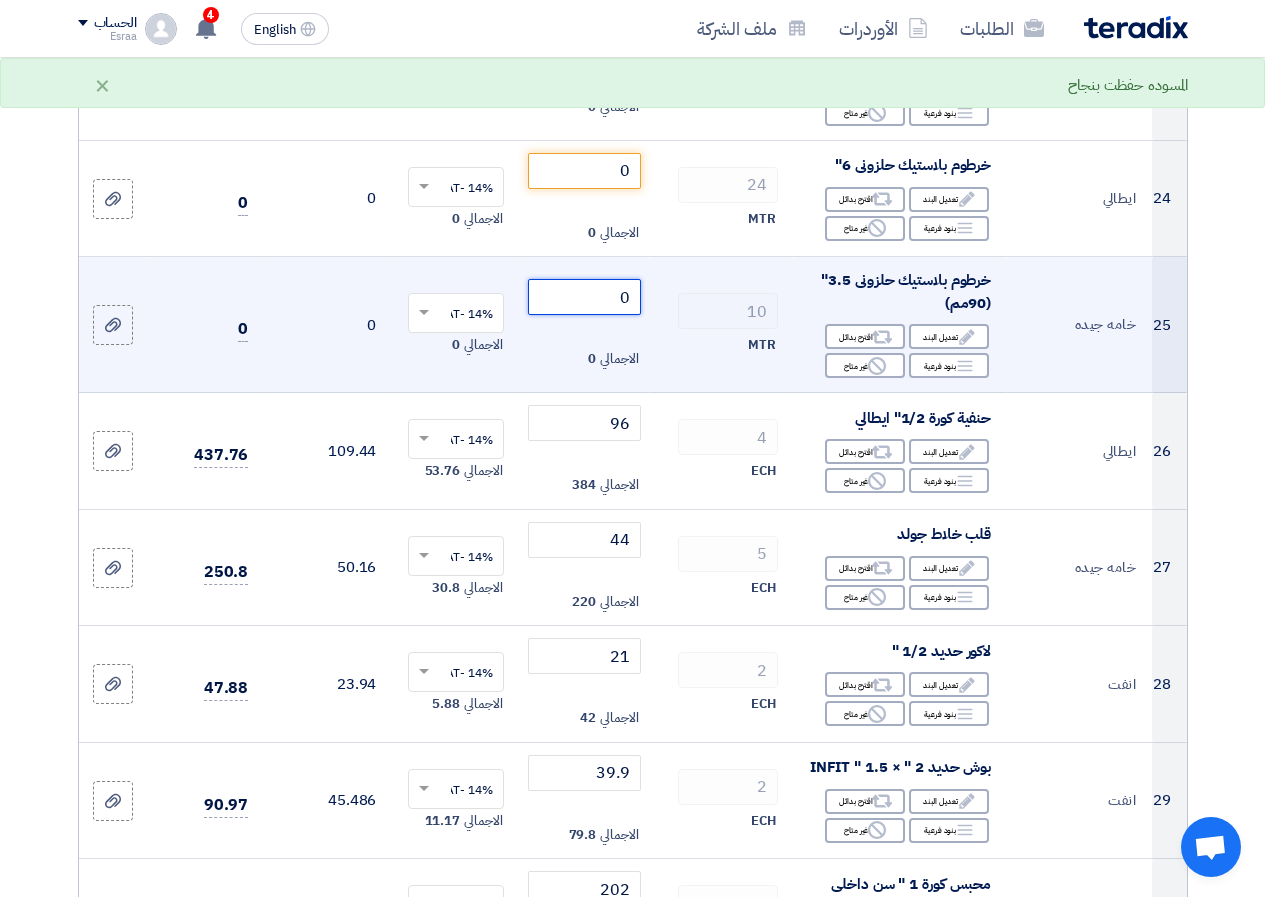 click on "Draft
تعديل المسوده" 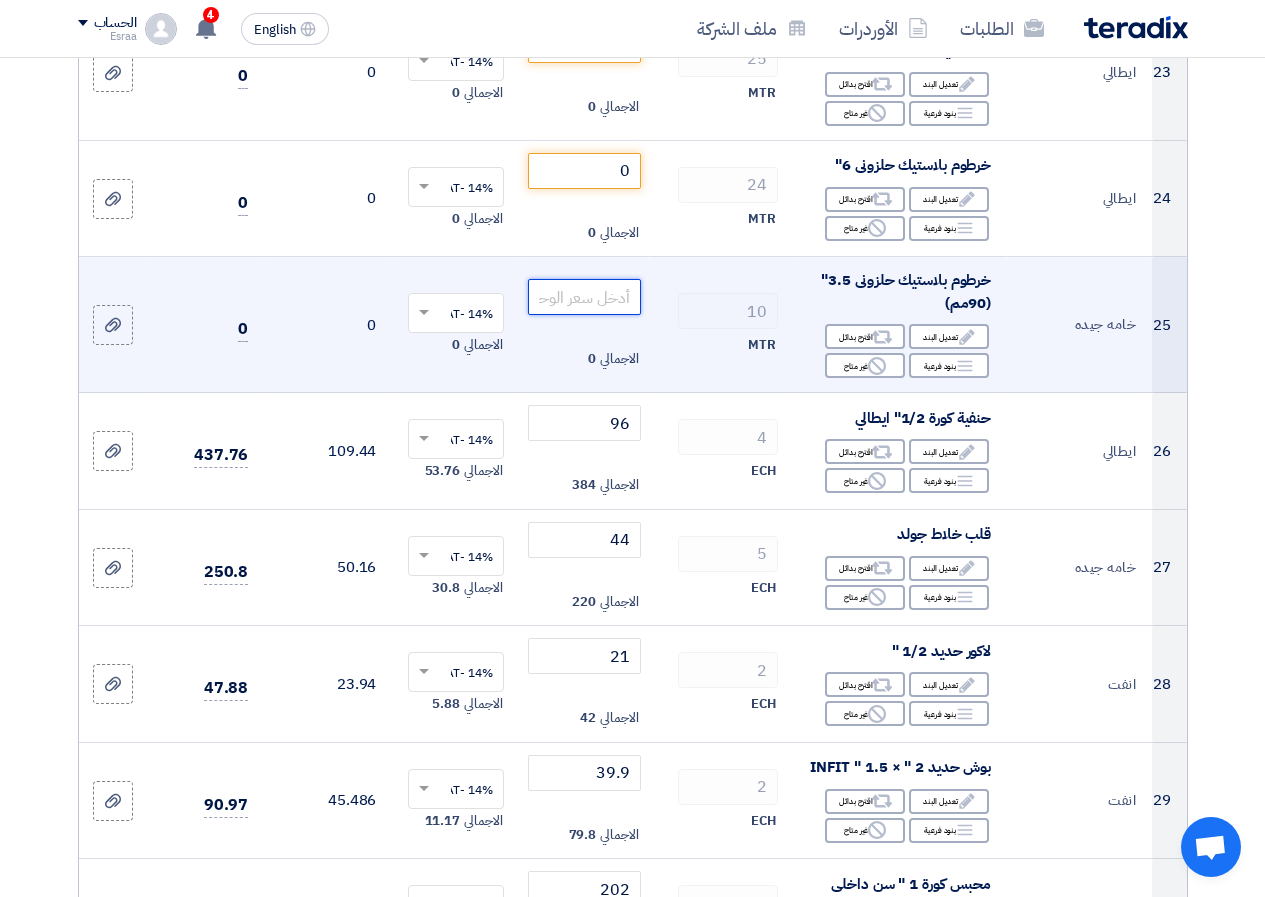click on "Draft
تعديل المسوده" 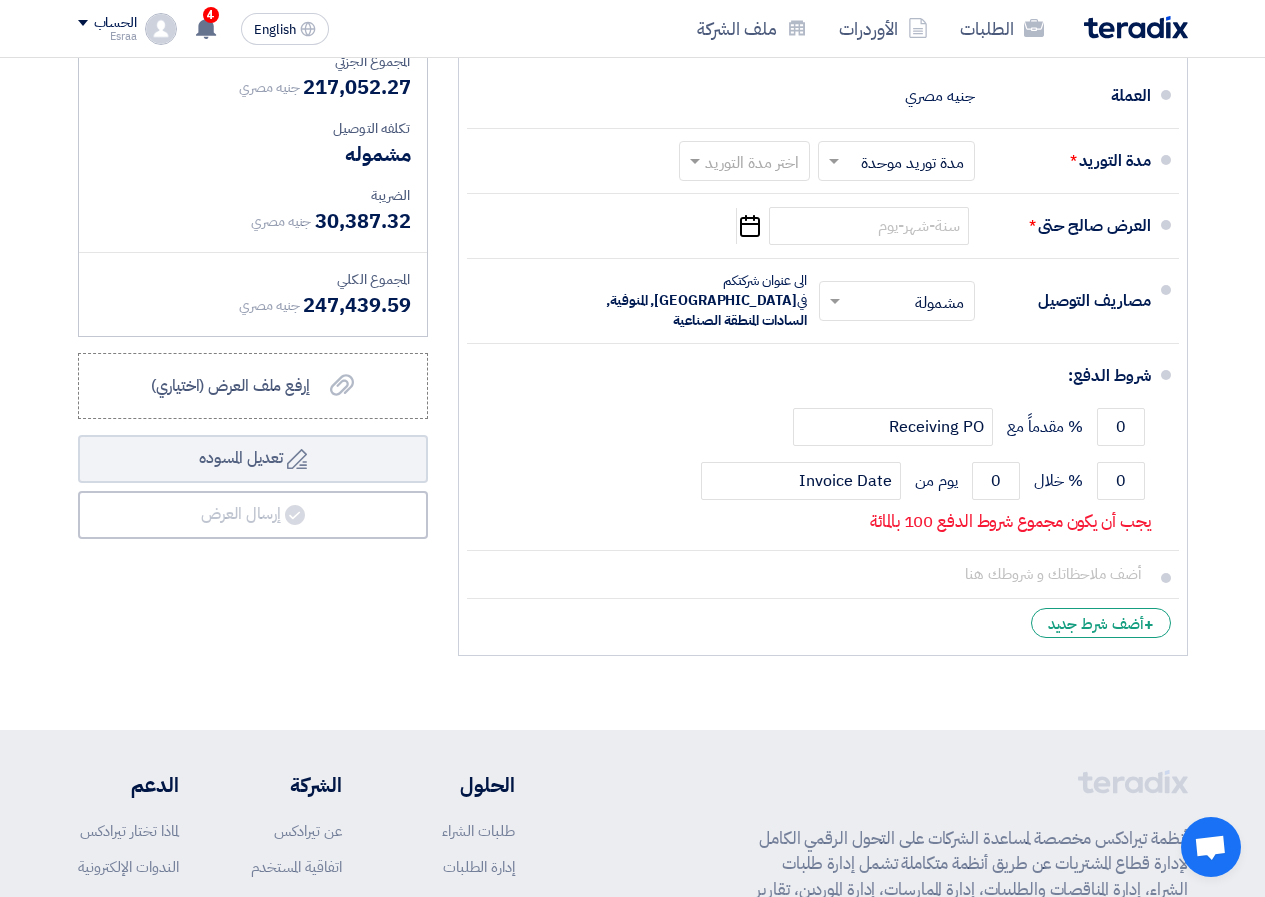 scroll, scrollTop: 9700, scrollLeft: 0, axis: vertical 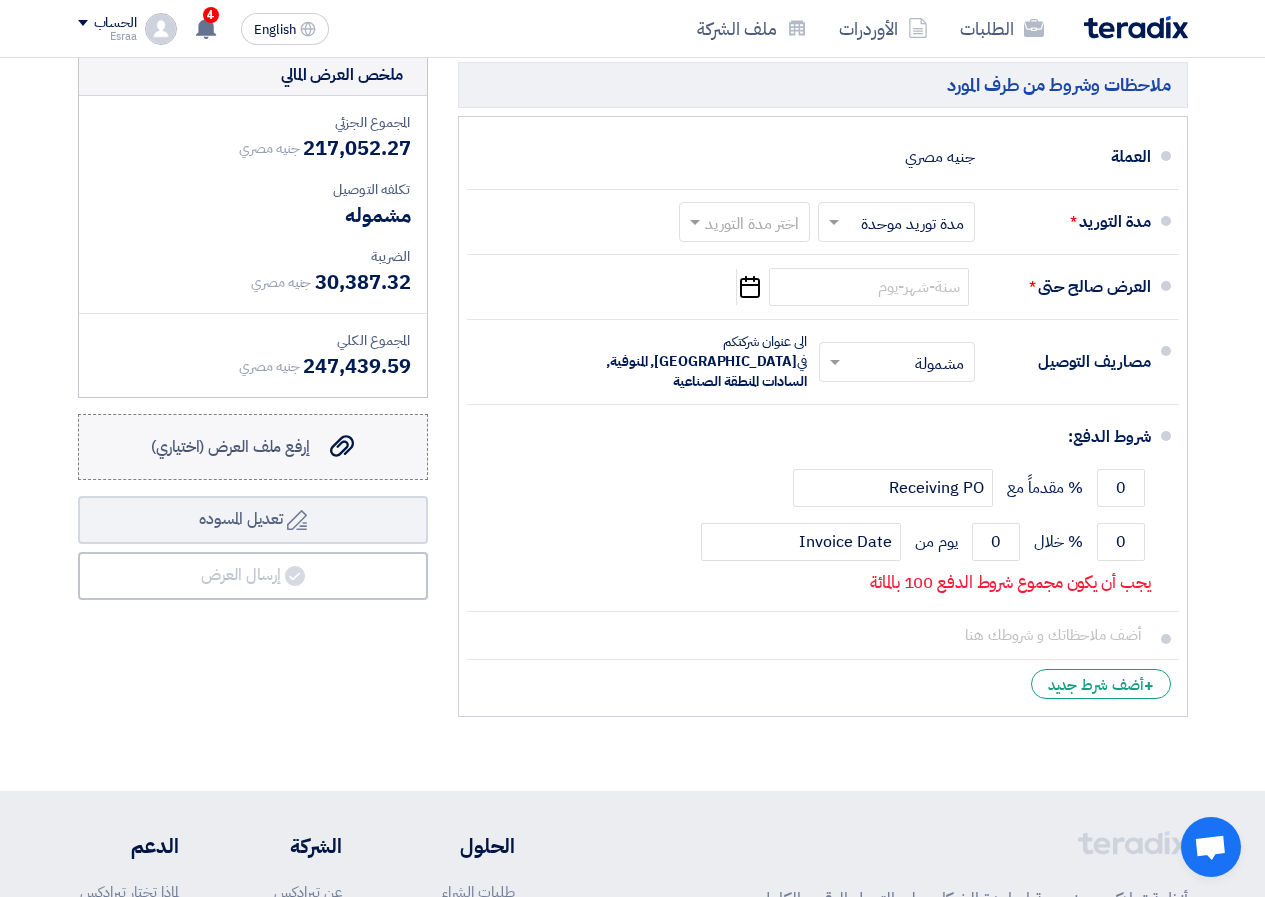 type on "0" 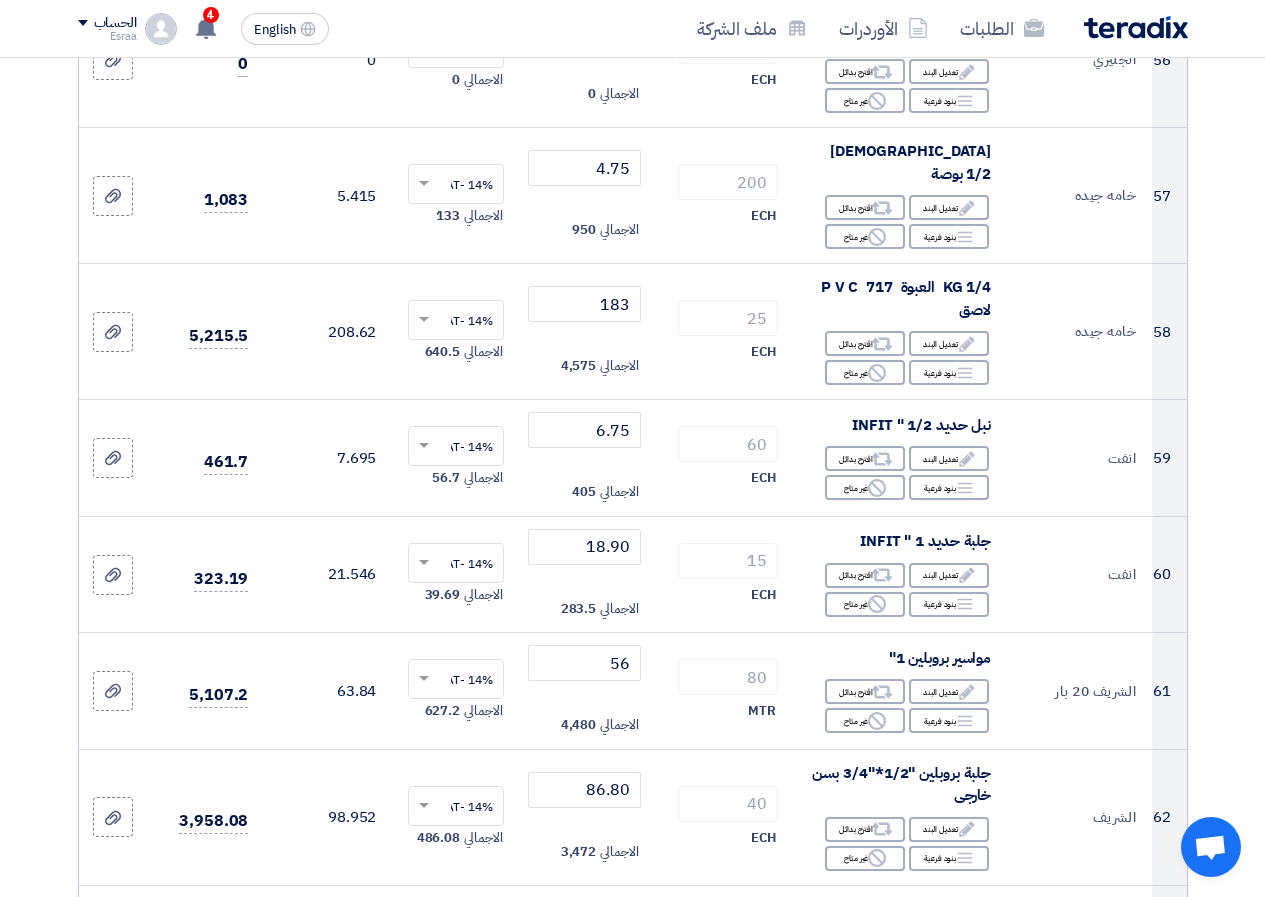 scroll, scrollTop: 7100, scrollLeft: 0, axis: vertical 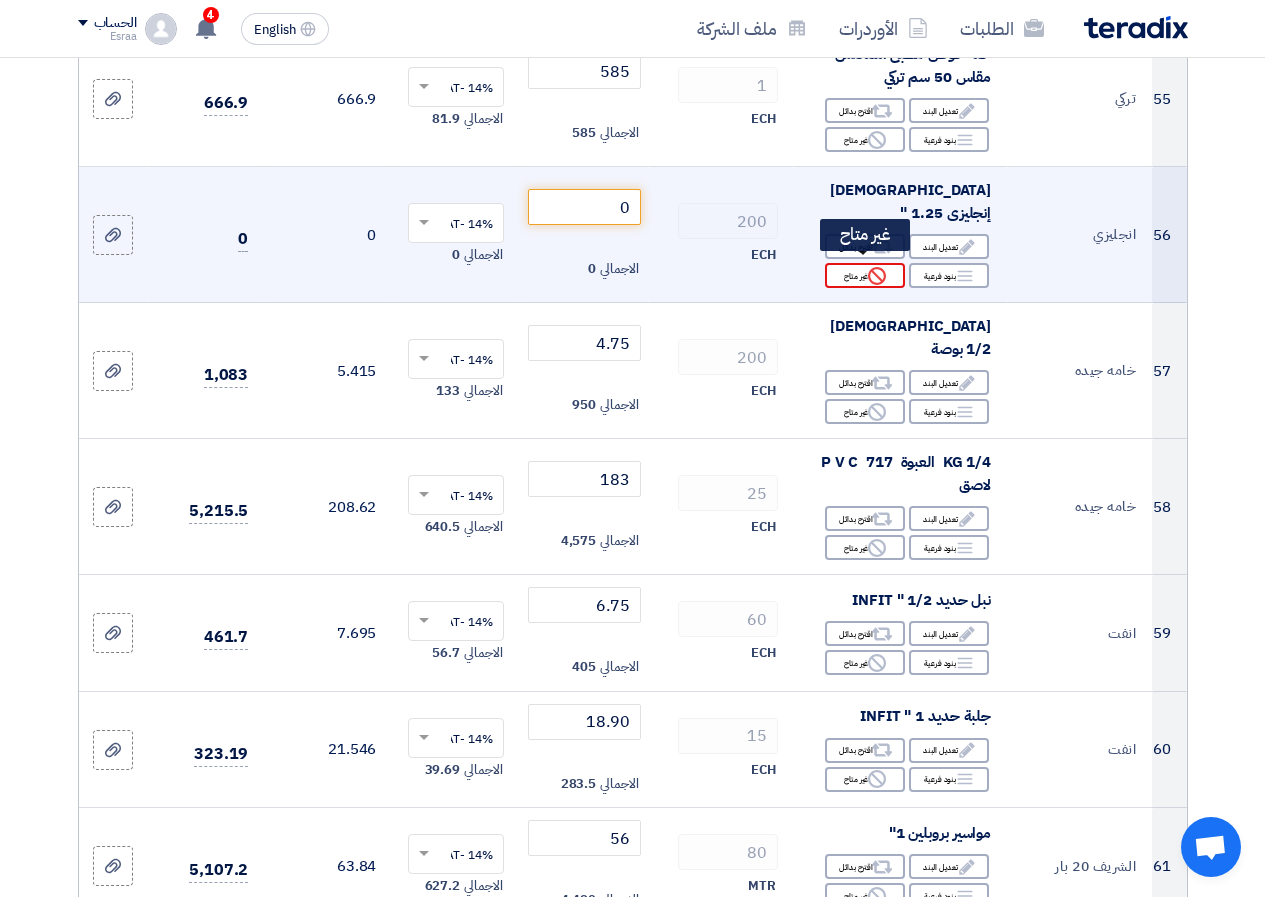 click on "Reject
غير متاح" 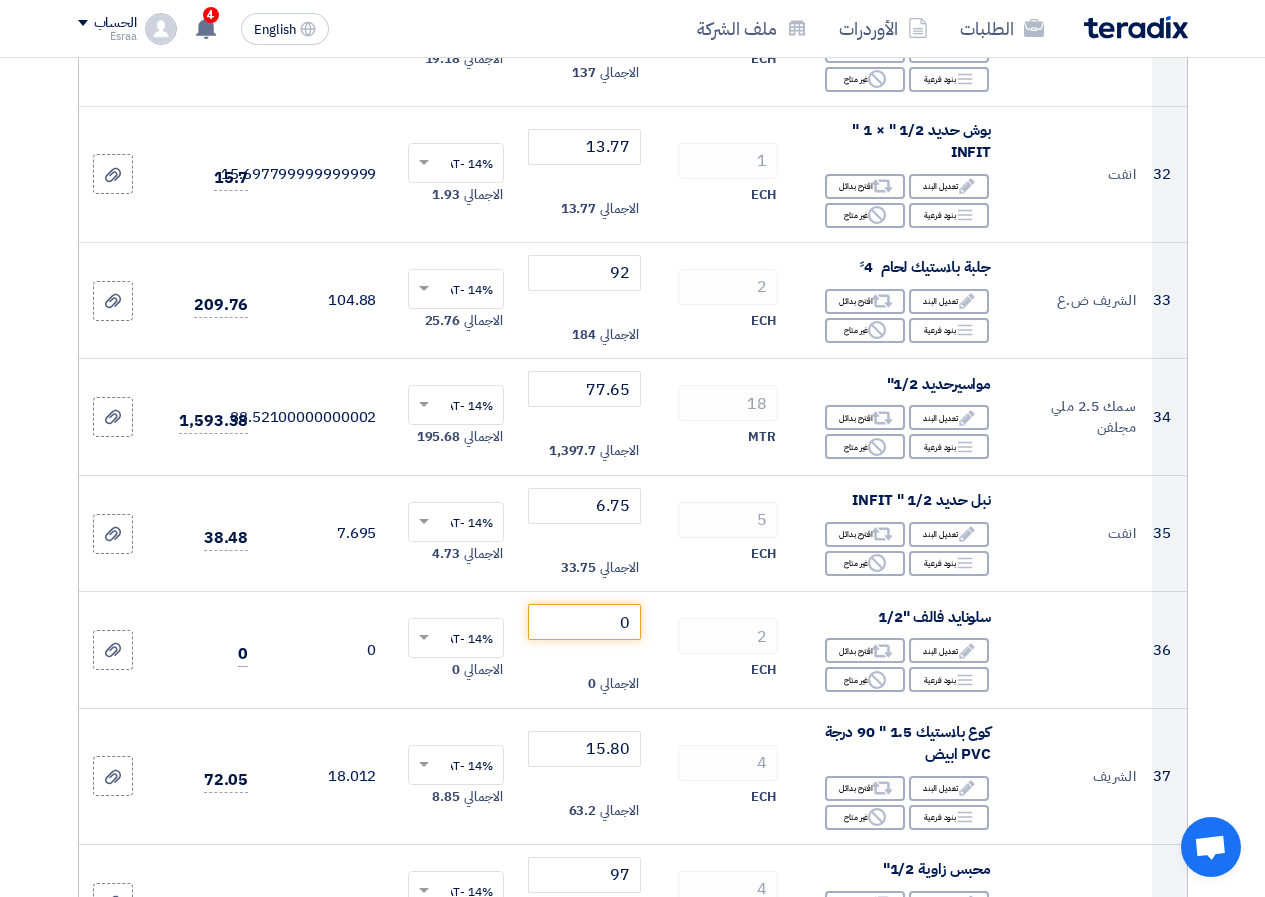 scroll, scrollTop: 4100, scrollLeft: 0, axis: vertical 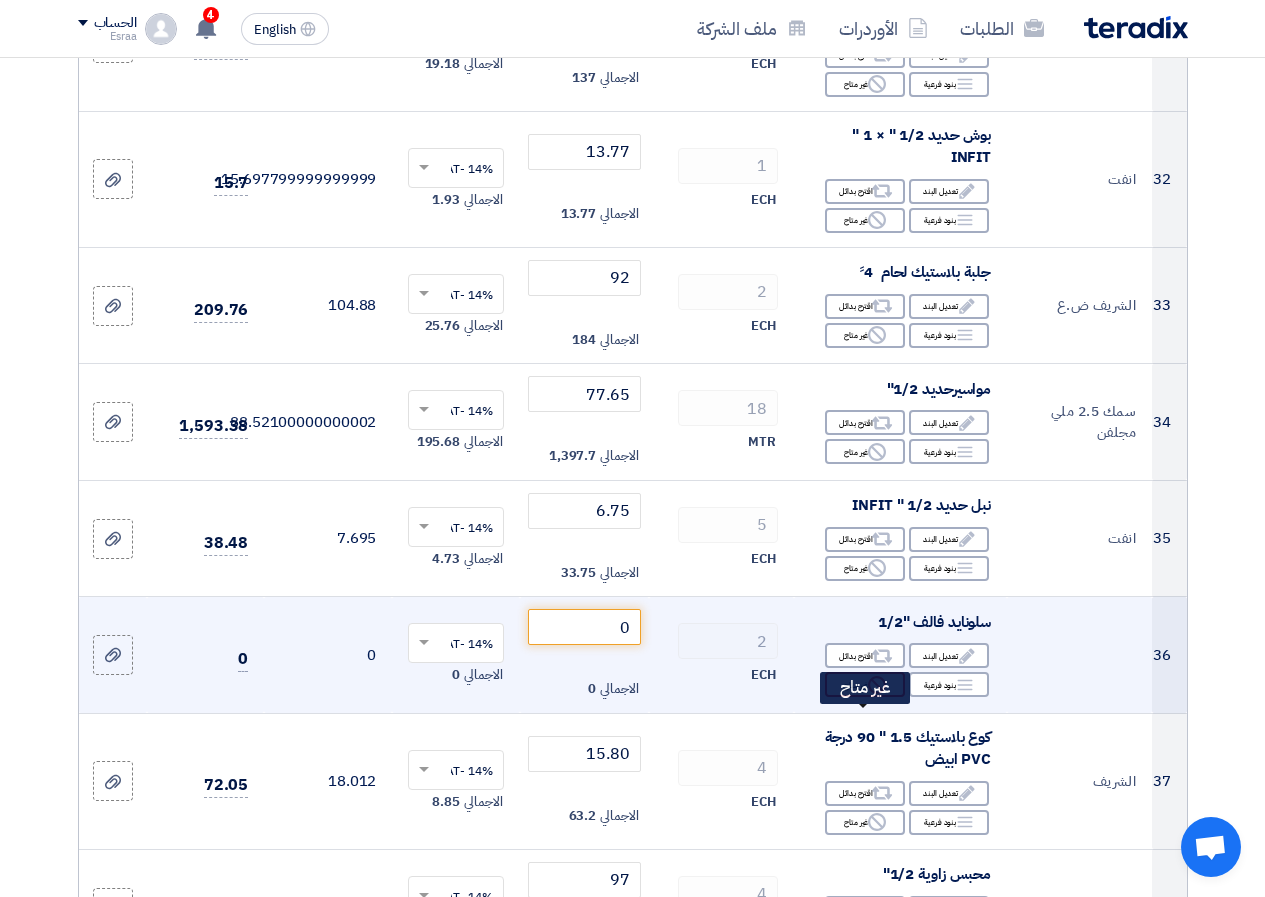 click on "Reject
غير متاح" 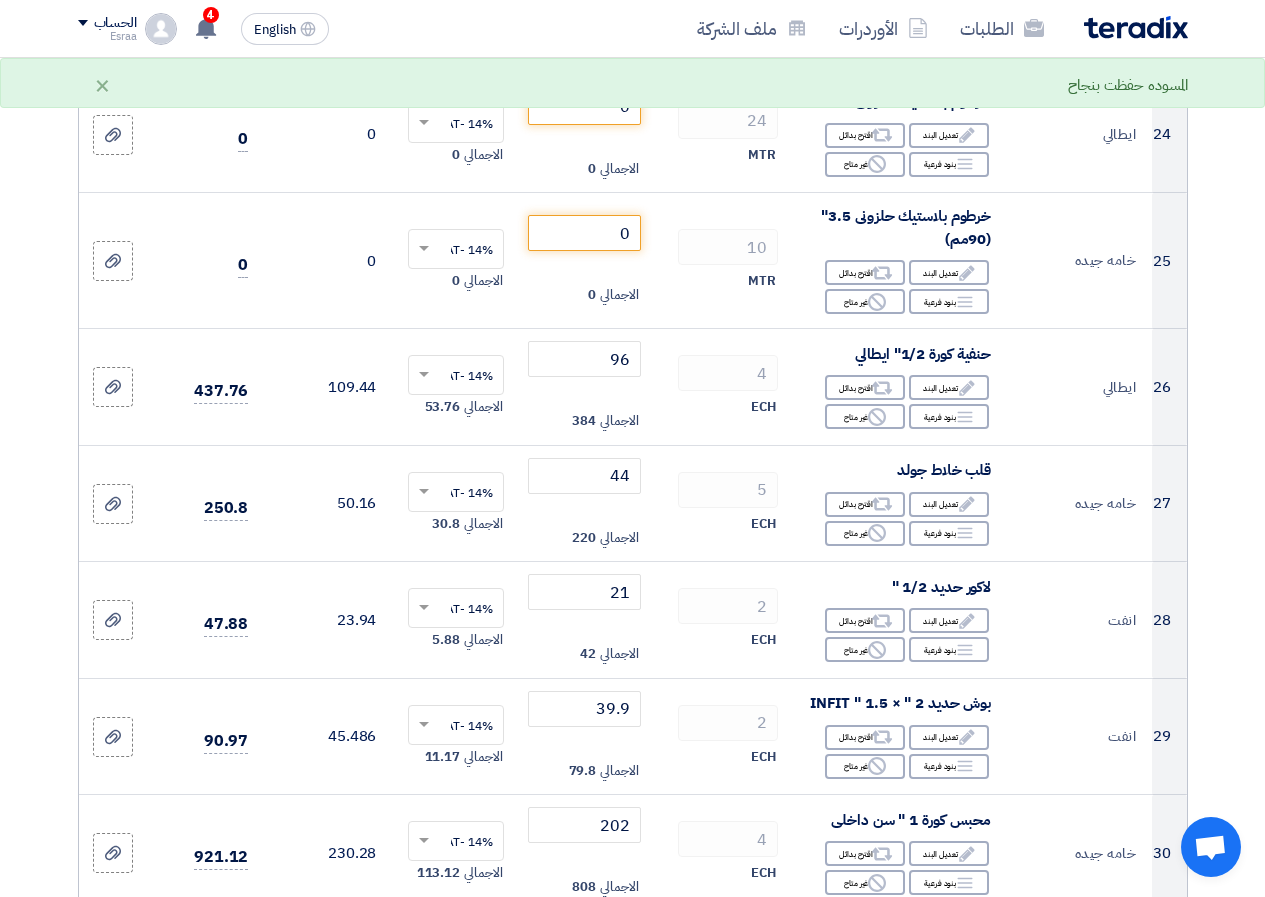 scroll, scrollTop: 2900, scrollLeft: 0, axis: vertical 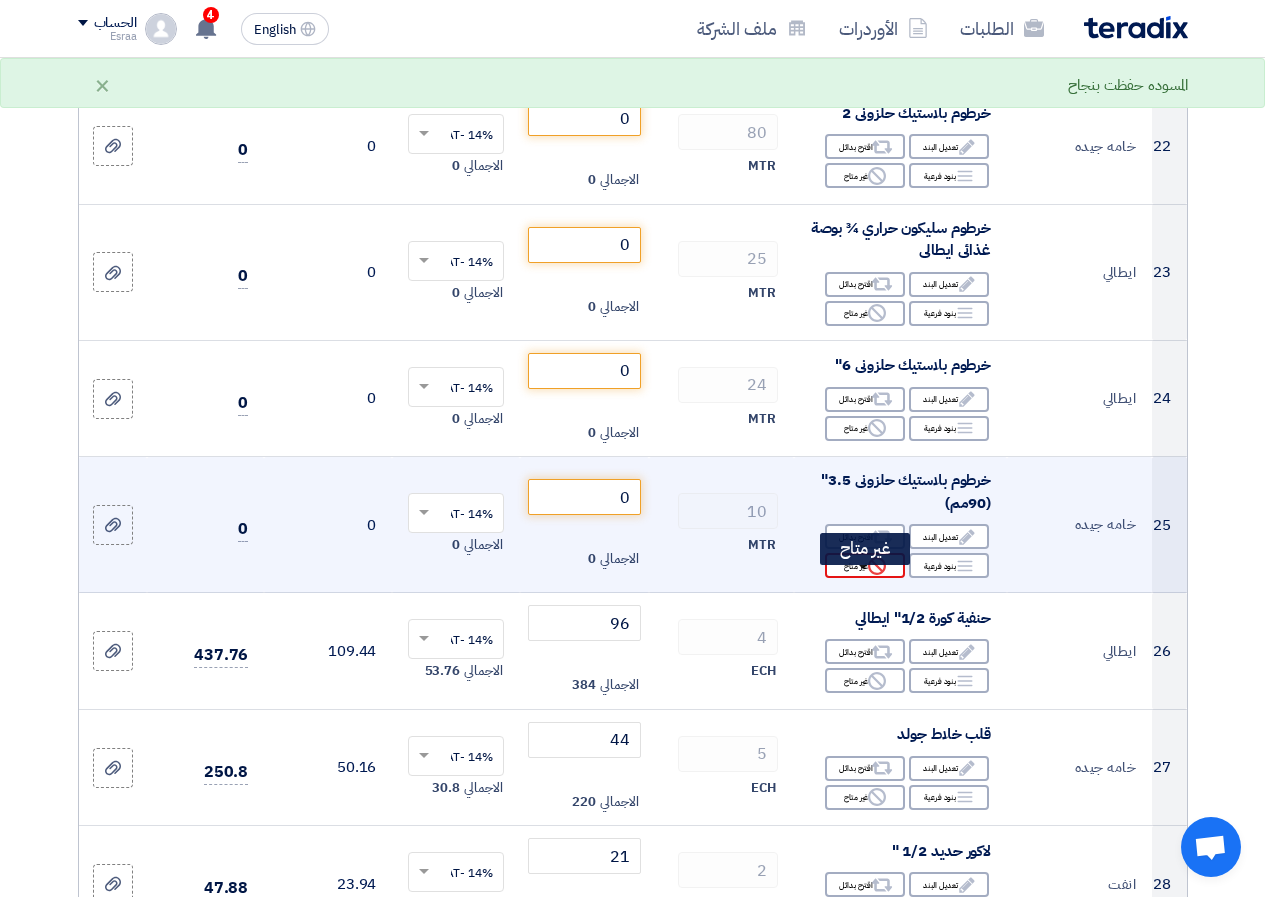 click on "Reject
غير متاح" 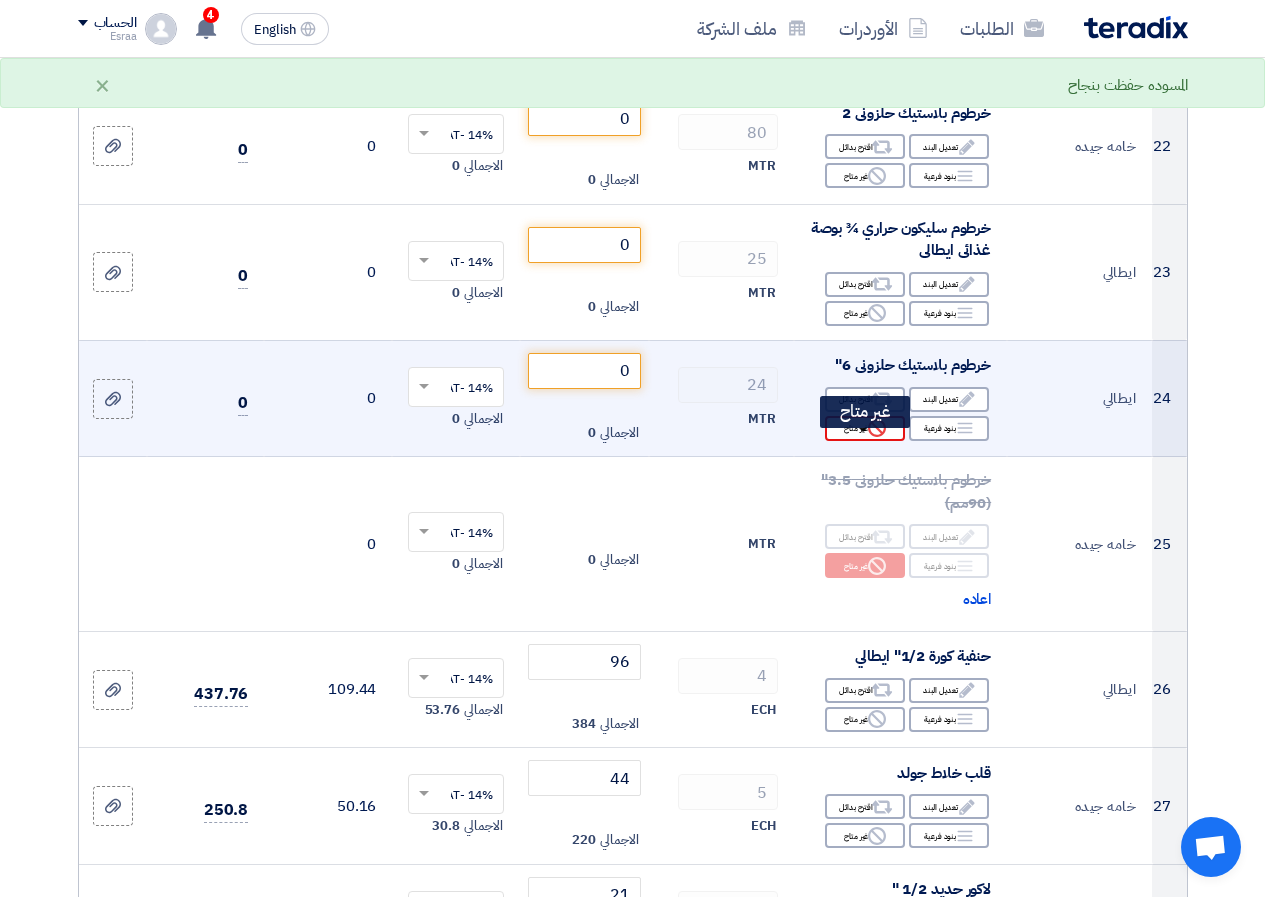 click on "Reject
غير متاح" 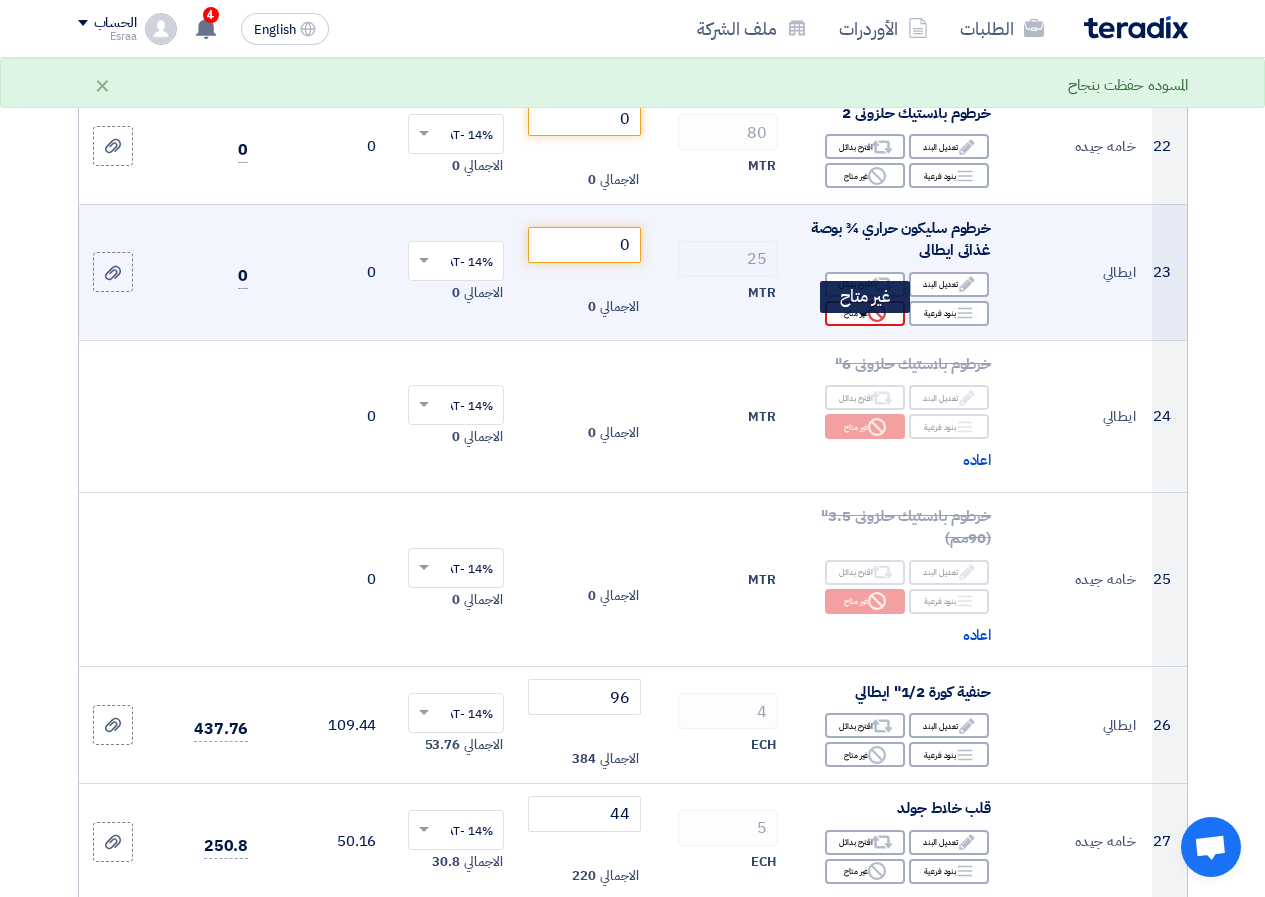 click on "Reject" 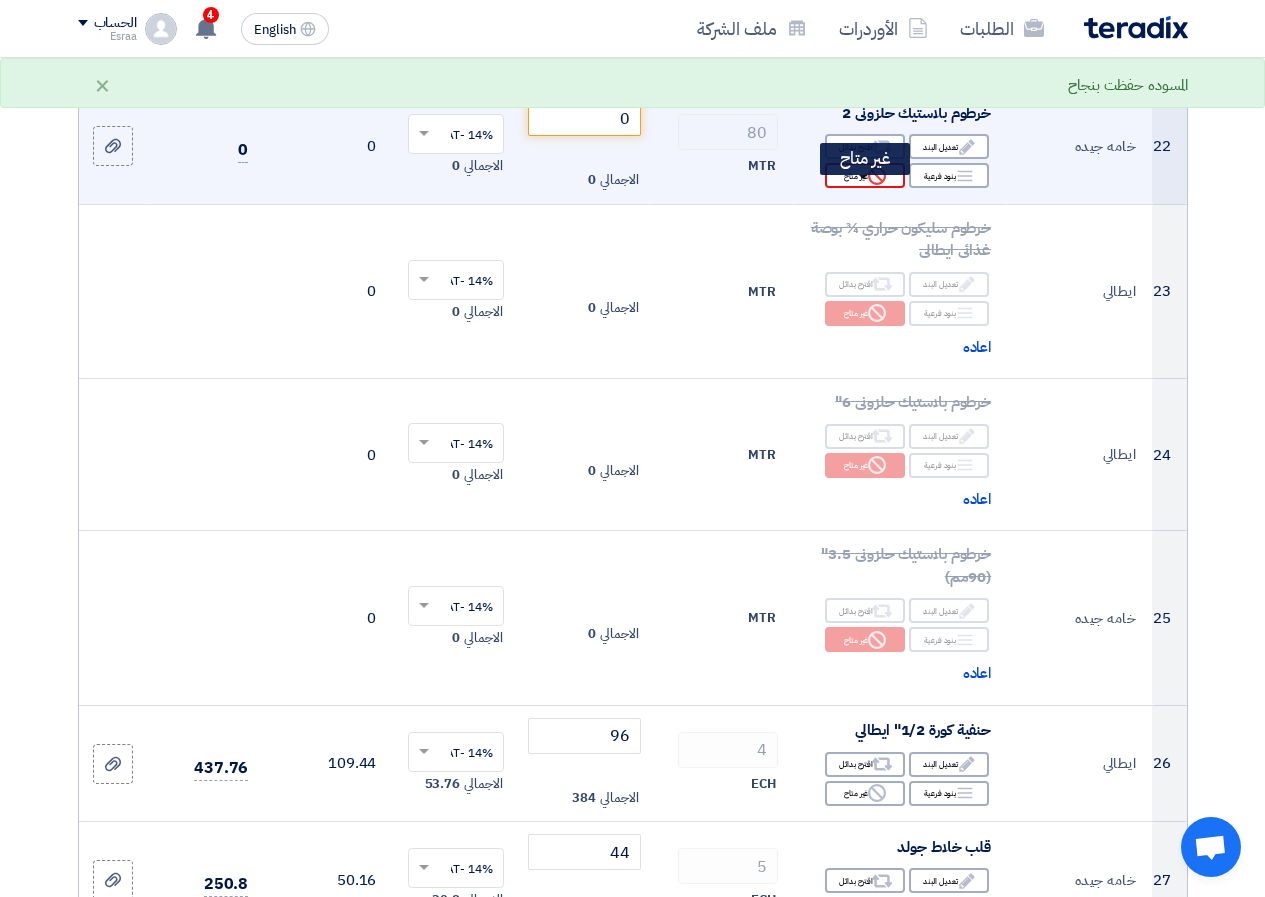 click on "Reject" 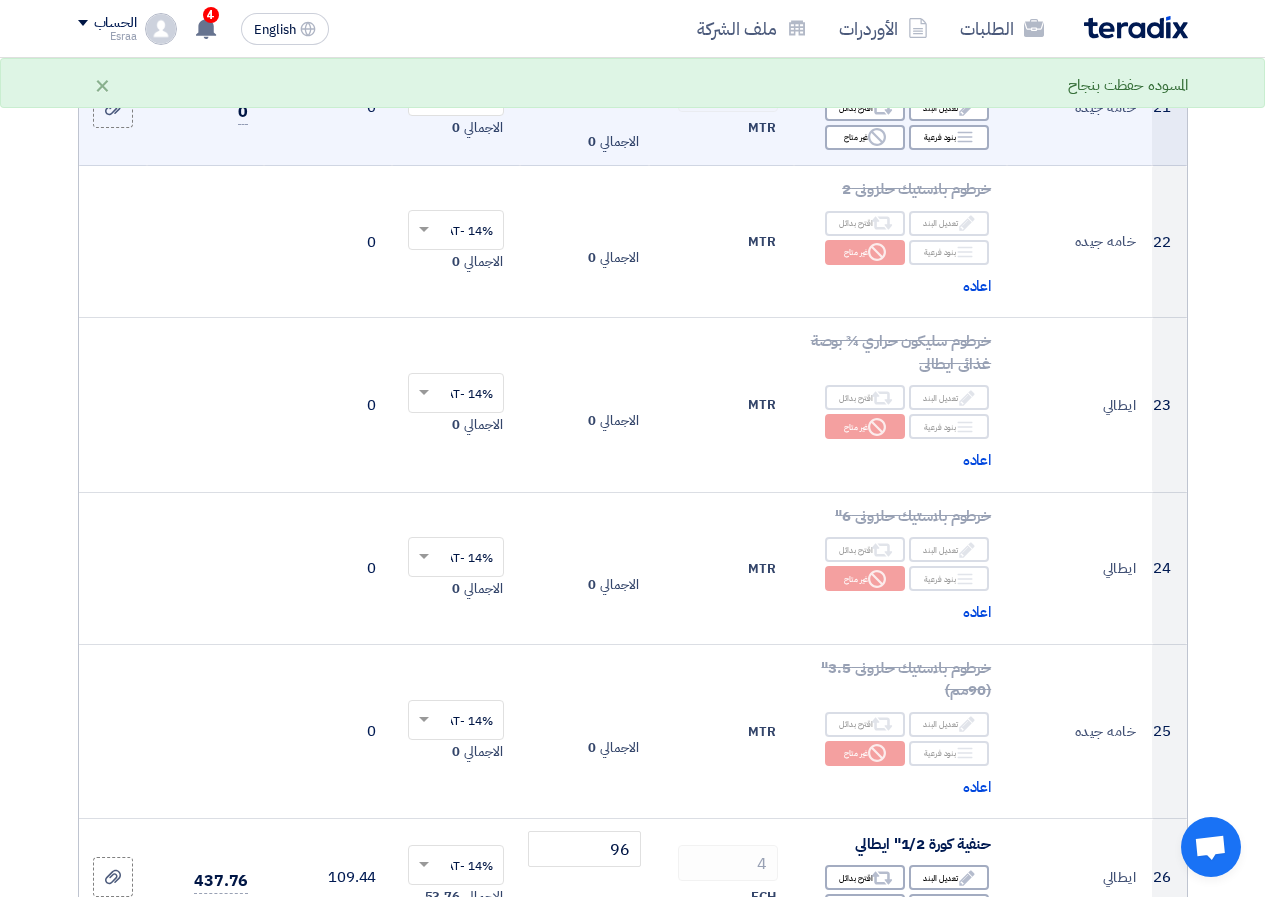 scroll, scrollTop: 2600, scrollLeft: 0, axis: vertical 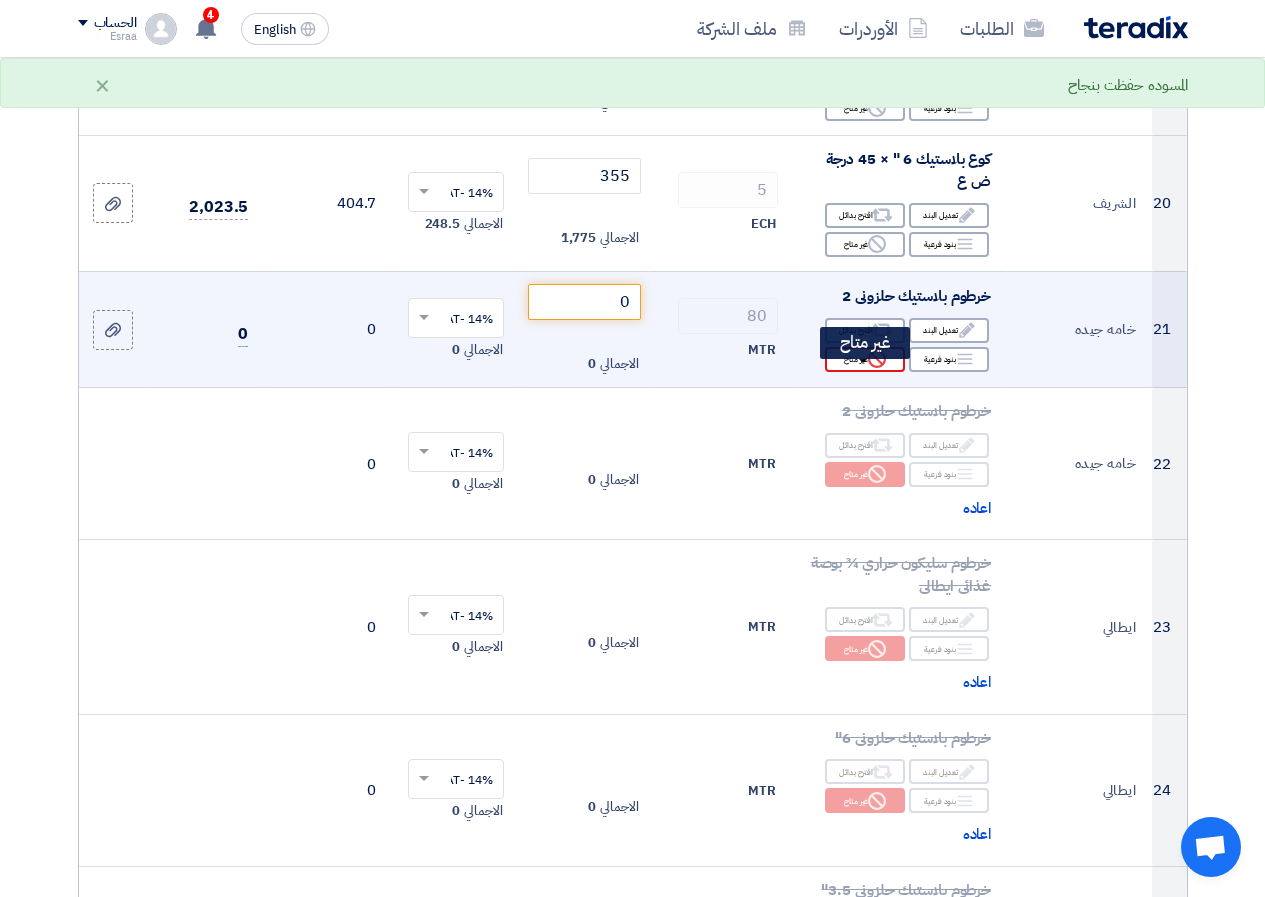 click on "Reject" 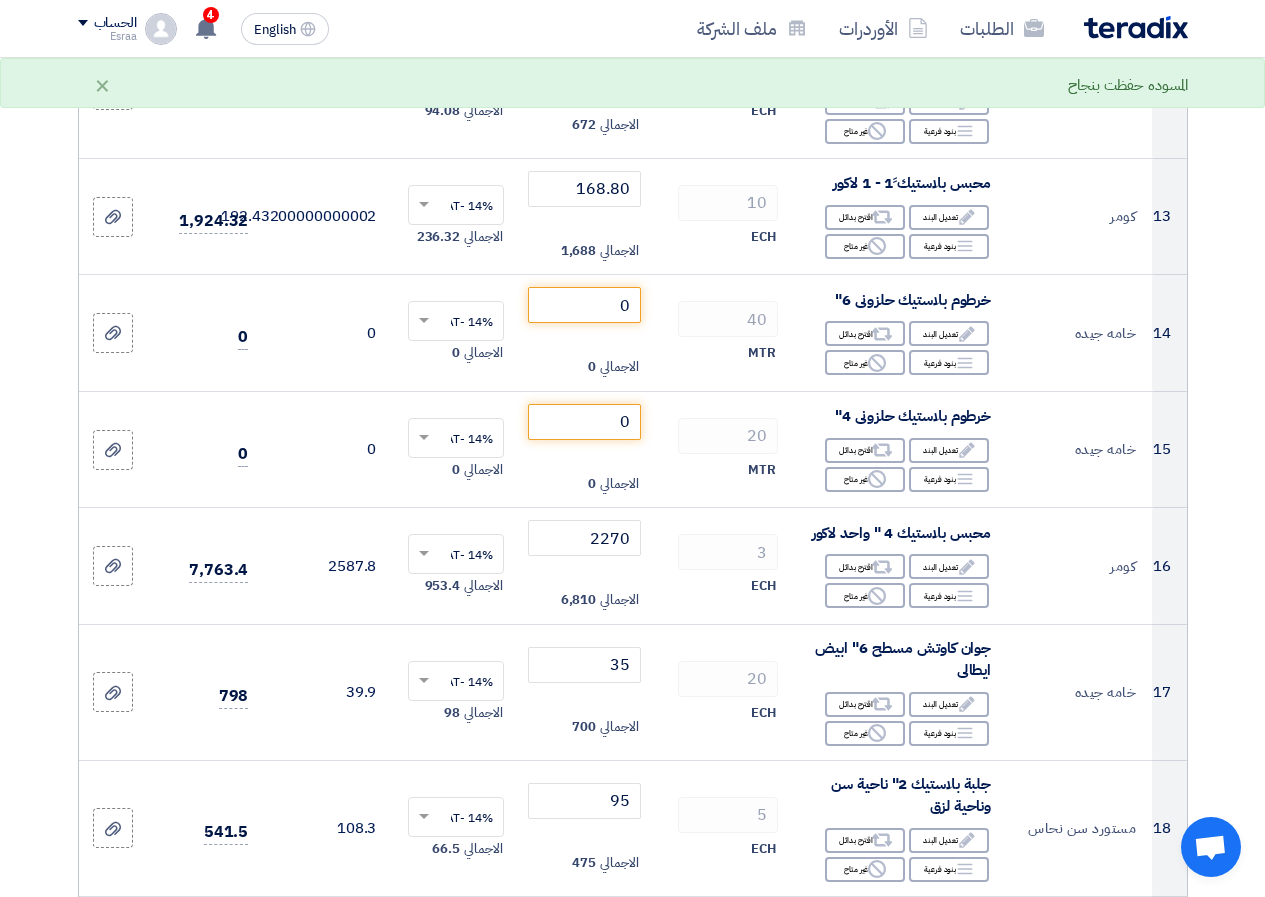 scroll, scrollTop: 1700, scrollLeft: 0, axis: vertical 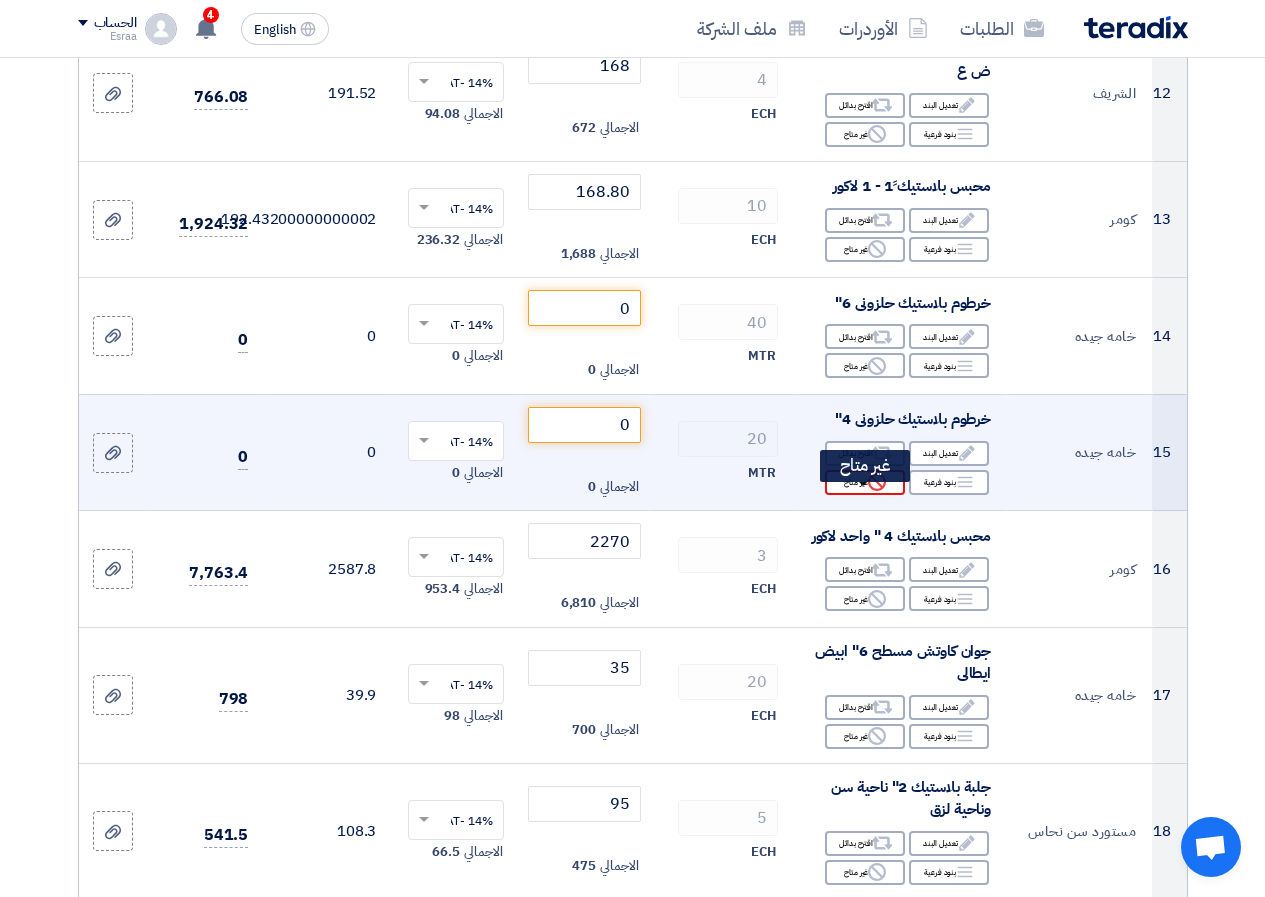 click on "Reject
غير متاح" 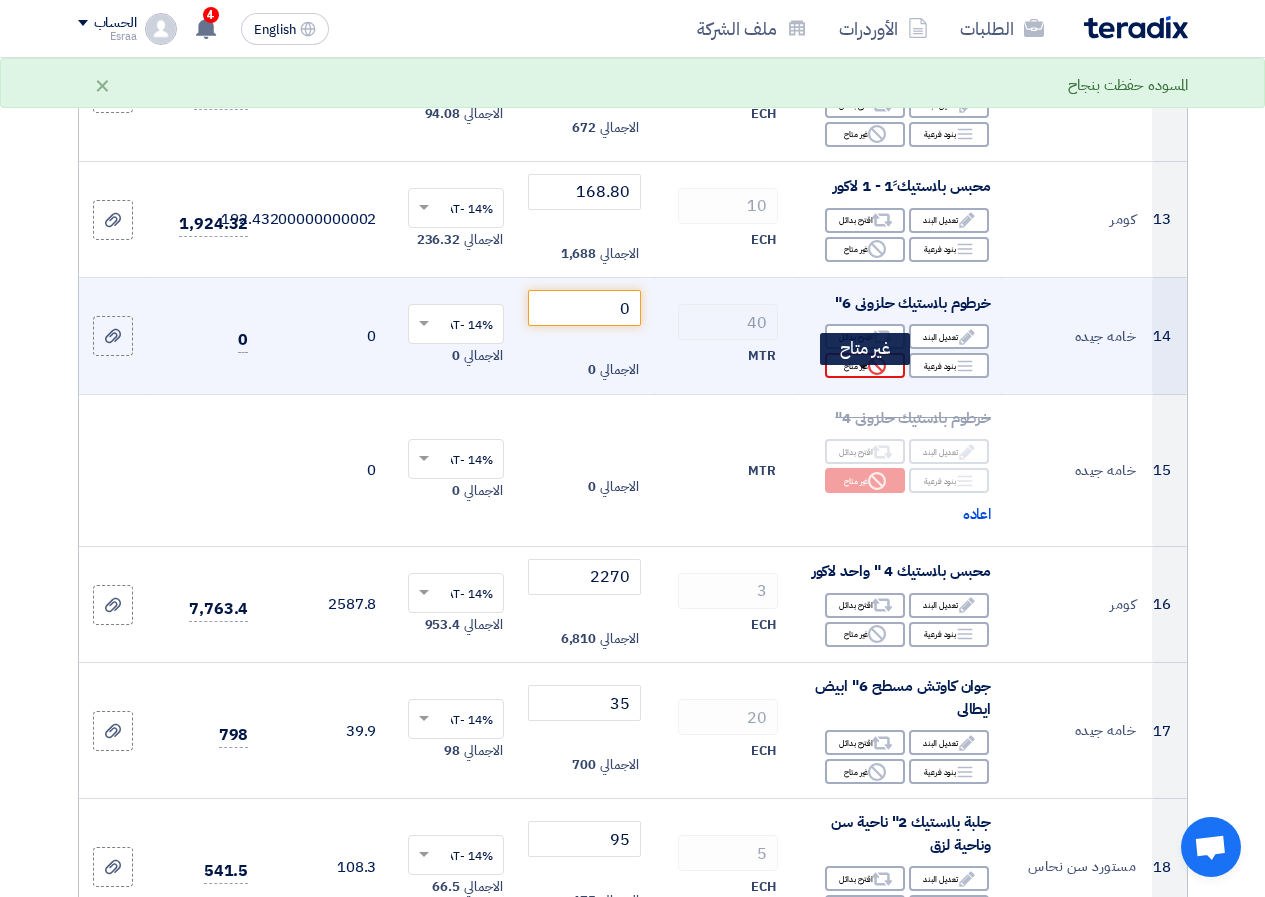 click on "Reject" 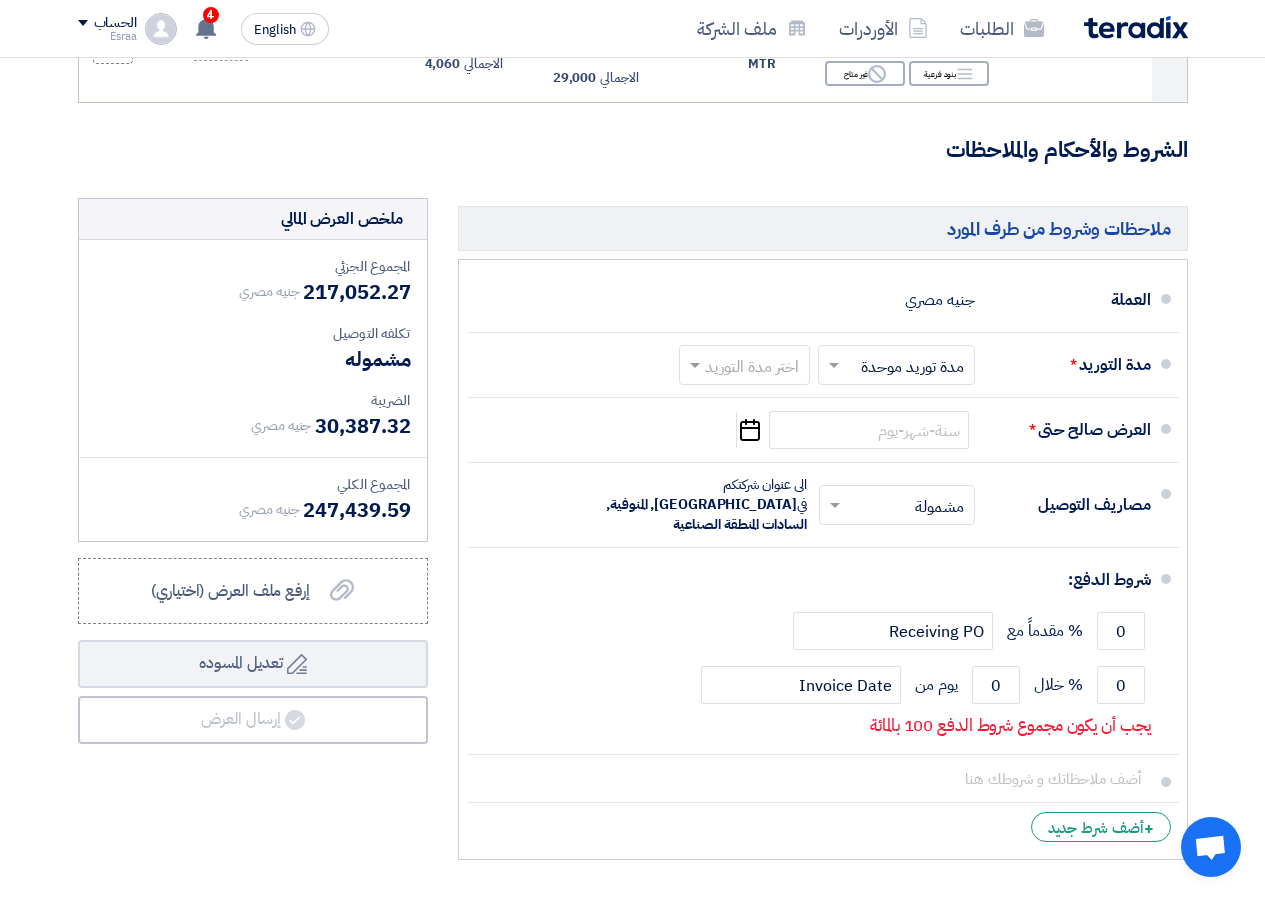 scroll, scrollTop: 9900, scrollLeft: 0, axis: vertical 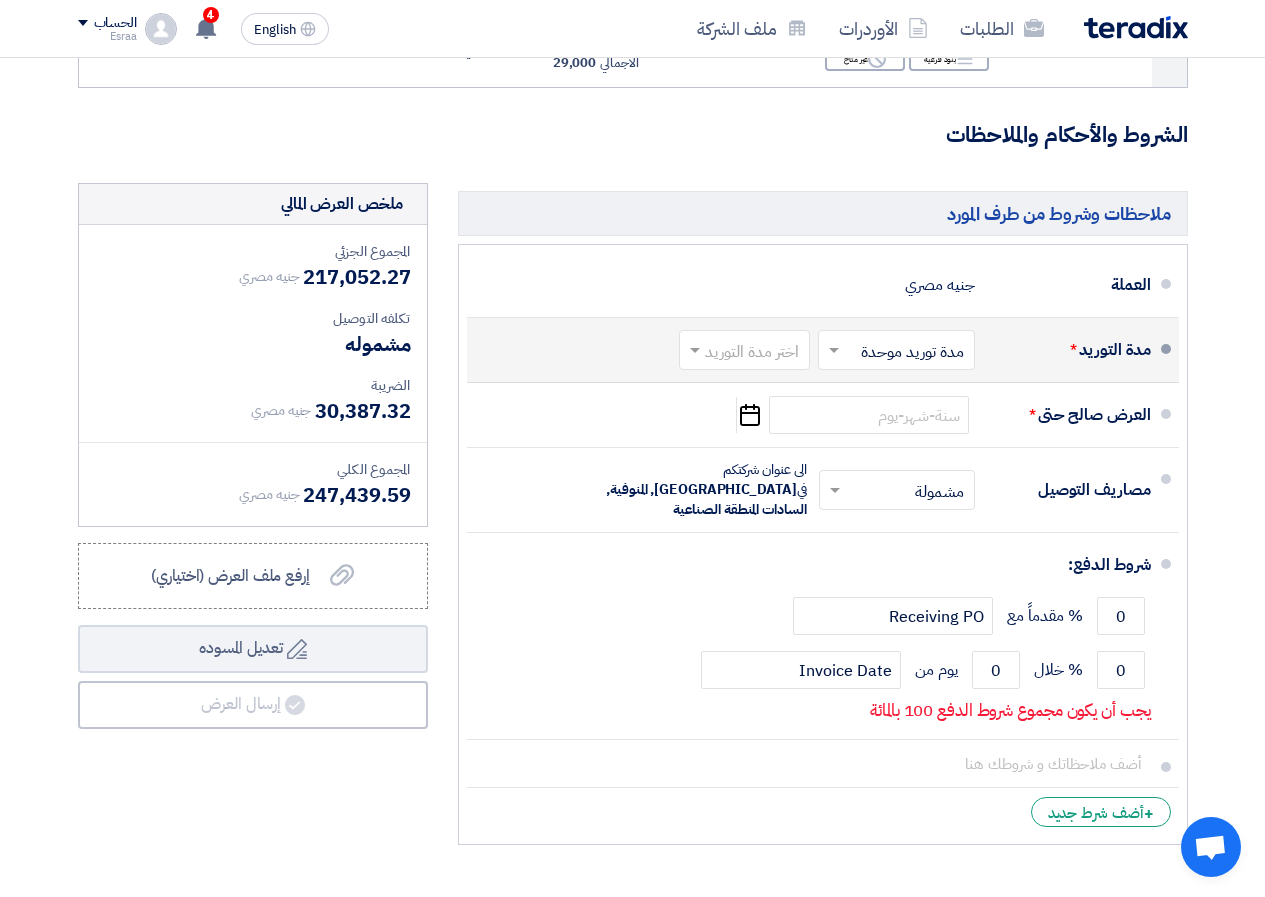 click 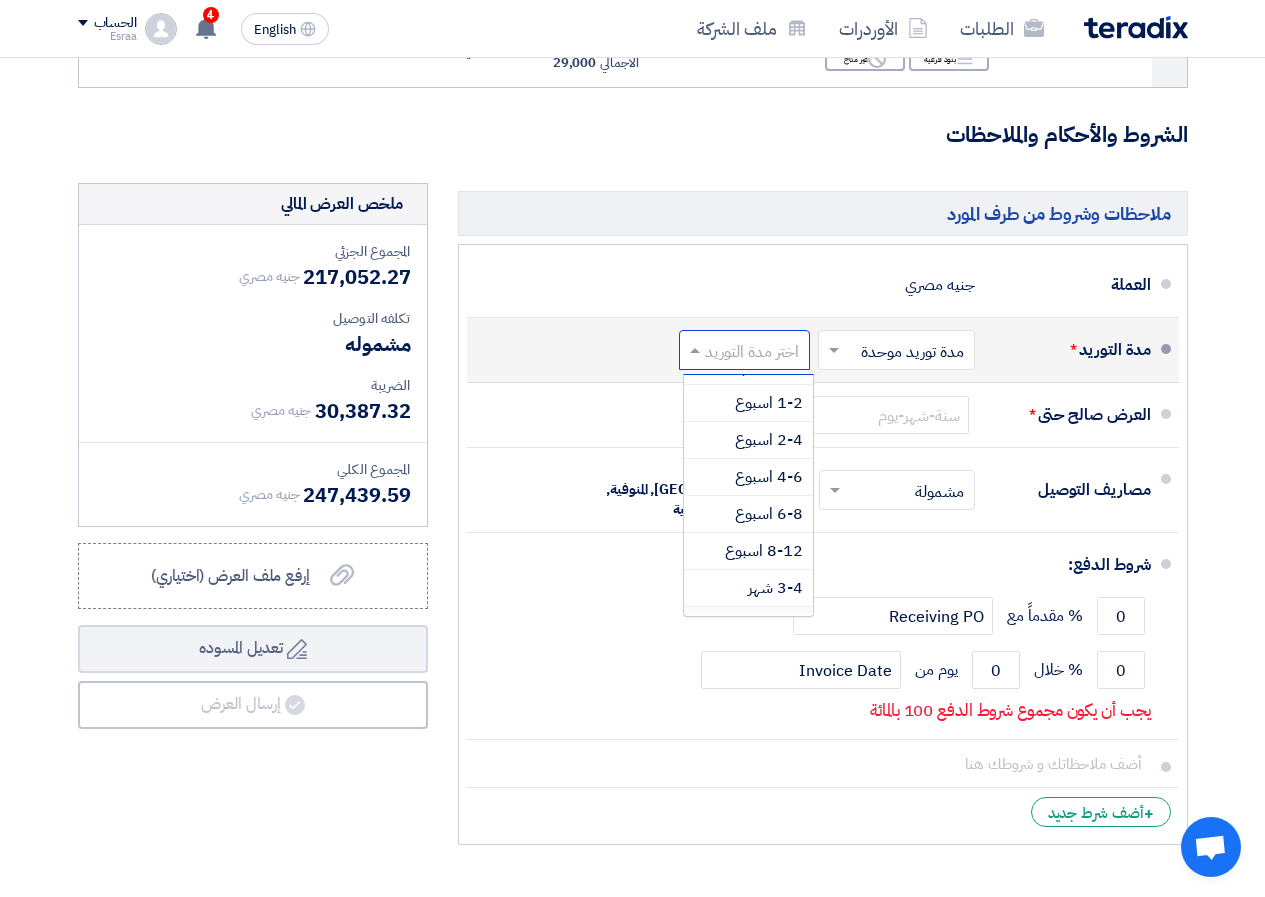 scroll, scrollTop: 0, scrollLeft: 0, axis: both 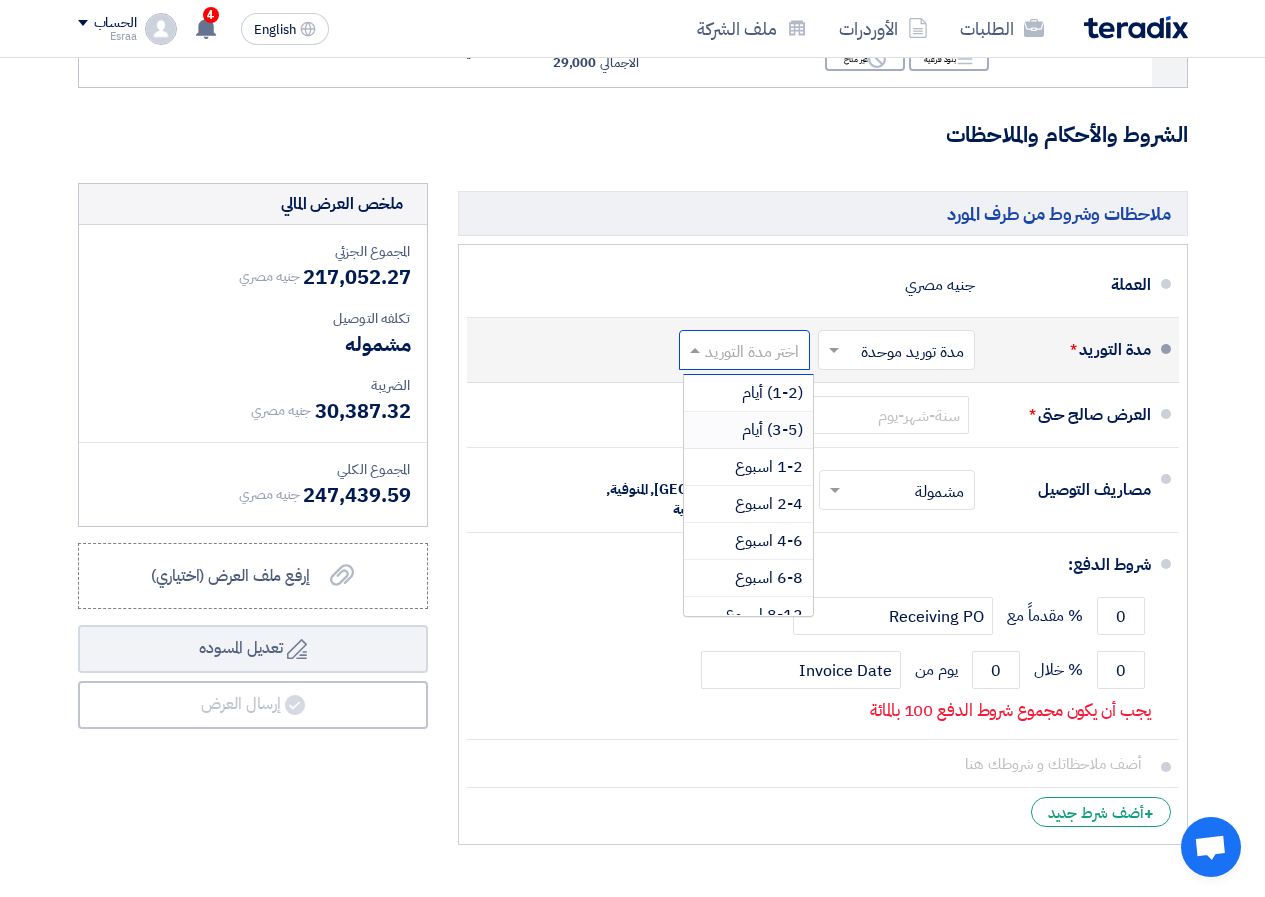 click on "(3-5) أيام" at bounding box center [772, 430] 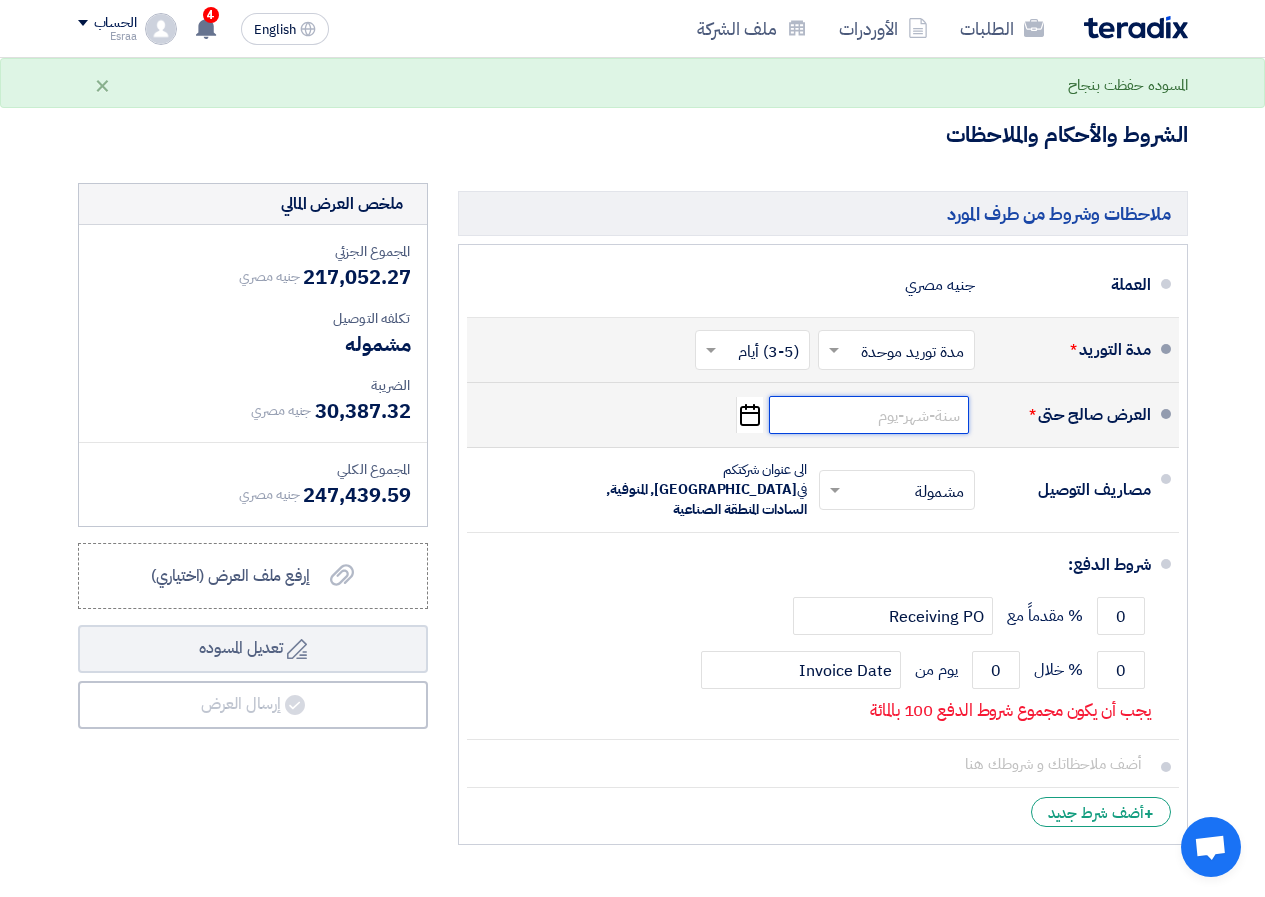 click 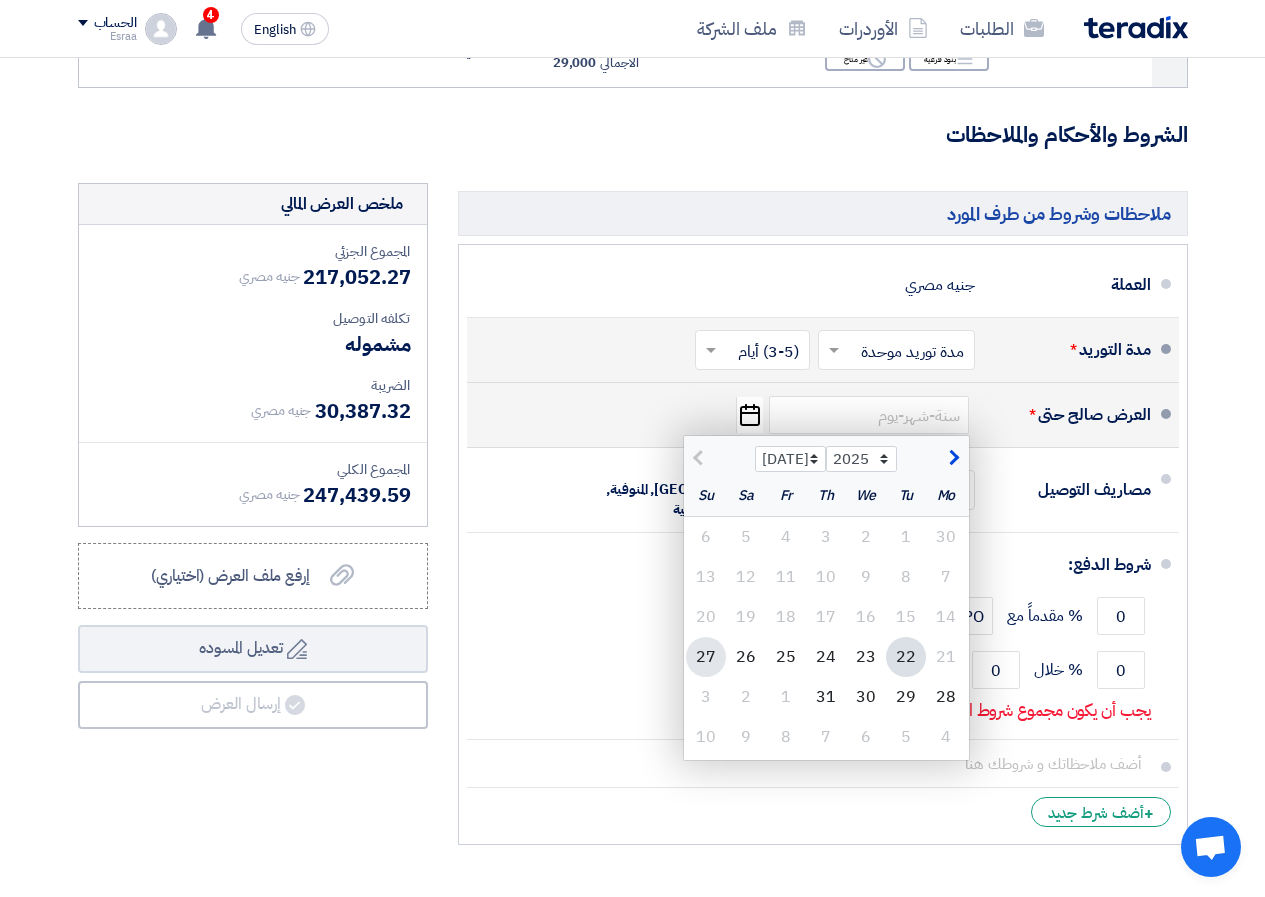 click on "27" 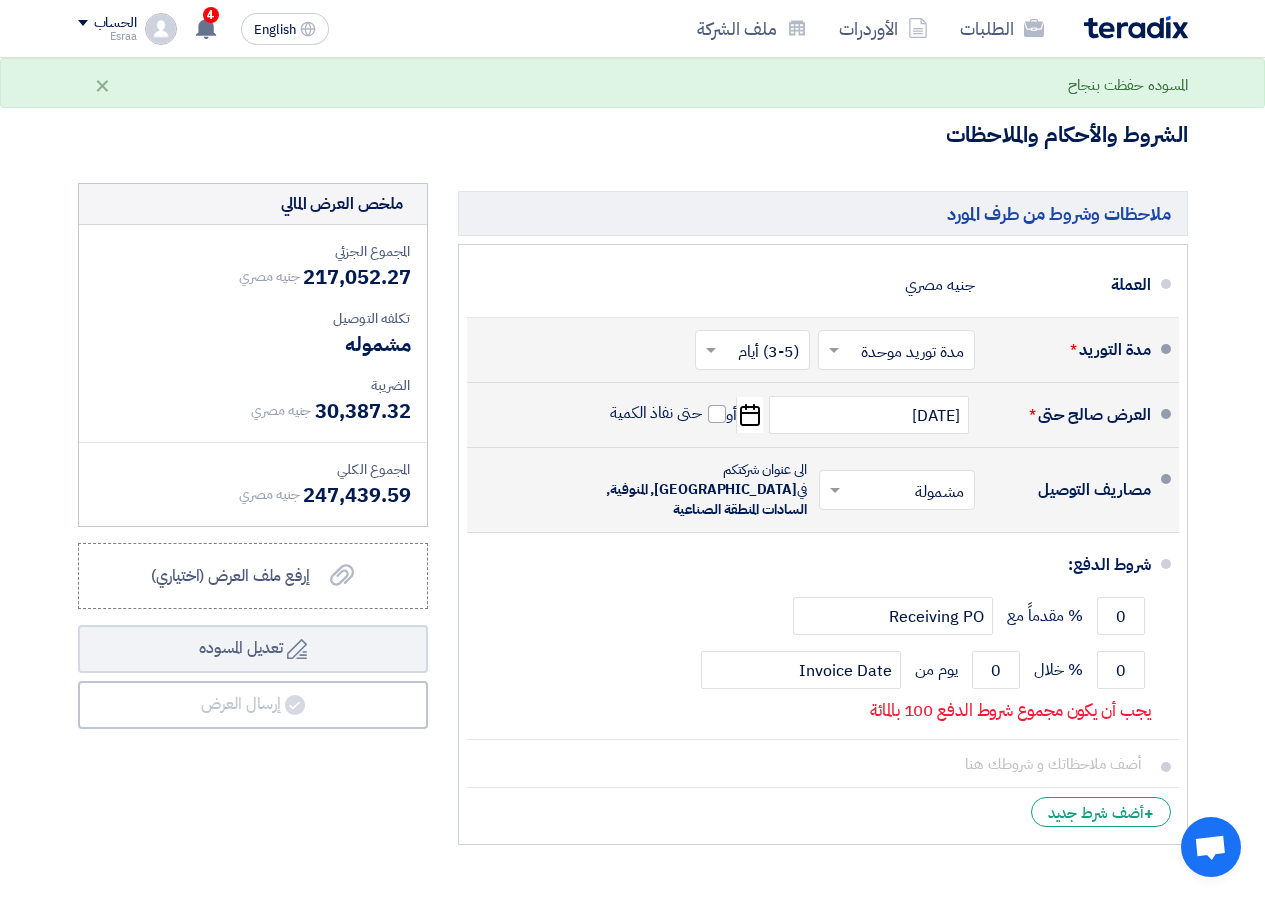 click 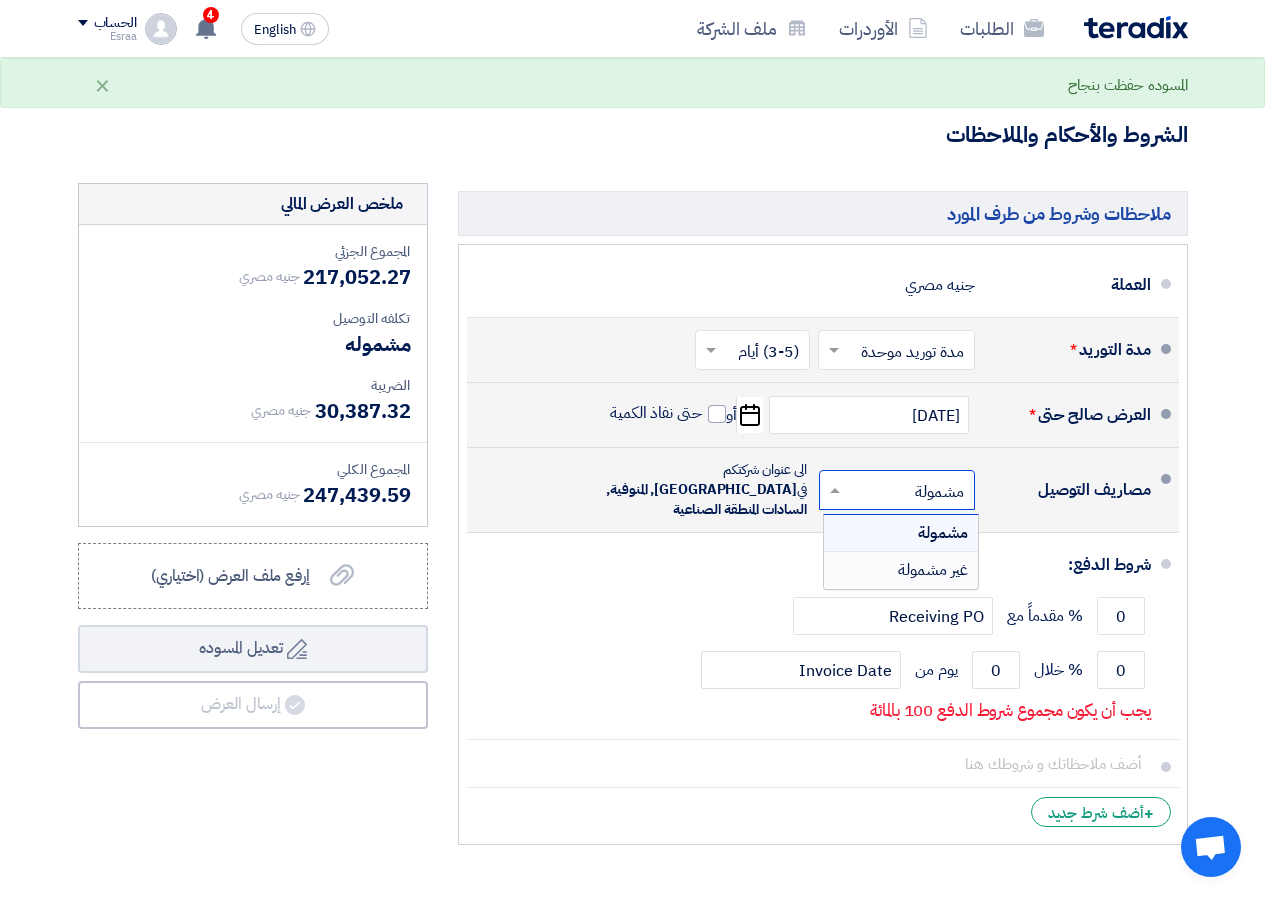 click on "غير مشمولة" at bounding box center [933, 570] 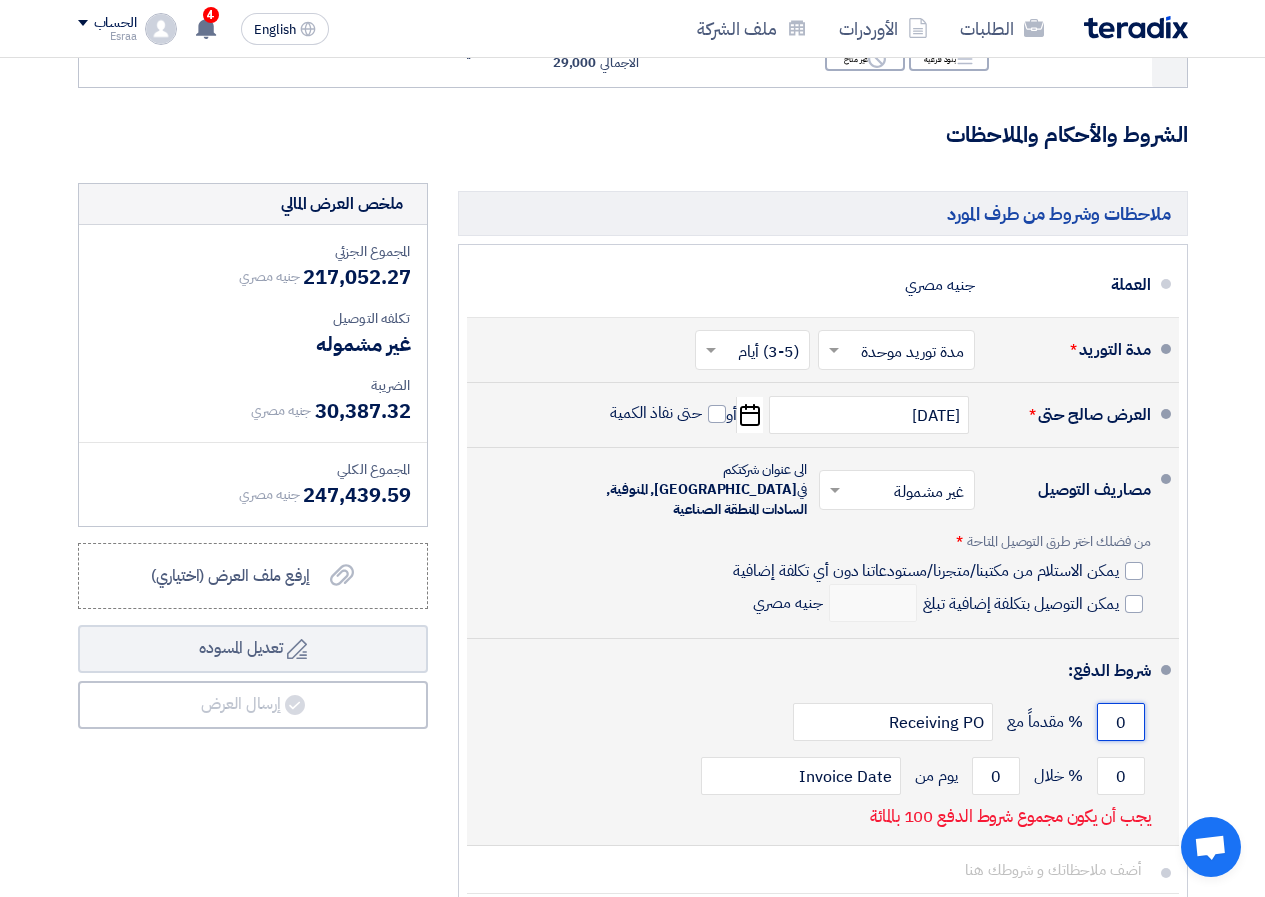 click on "0" 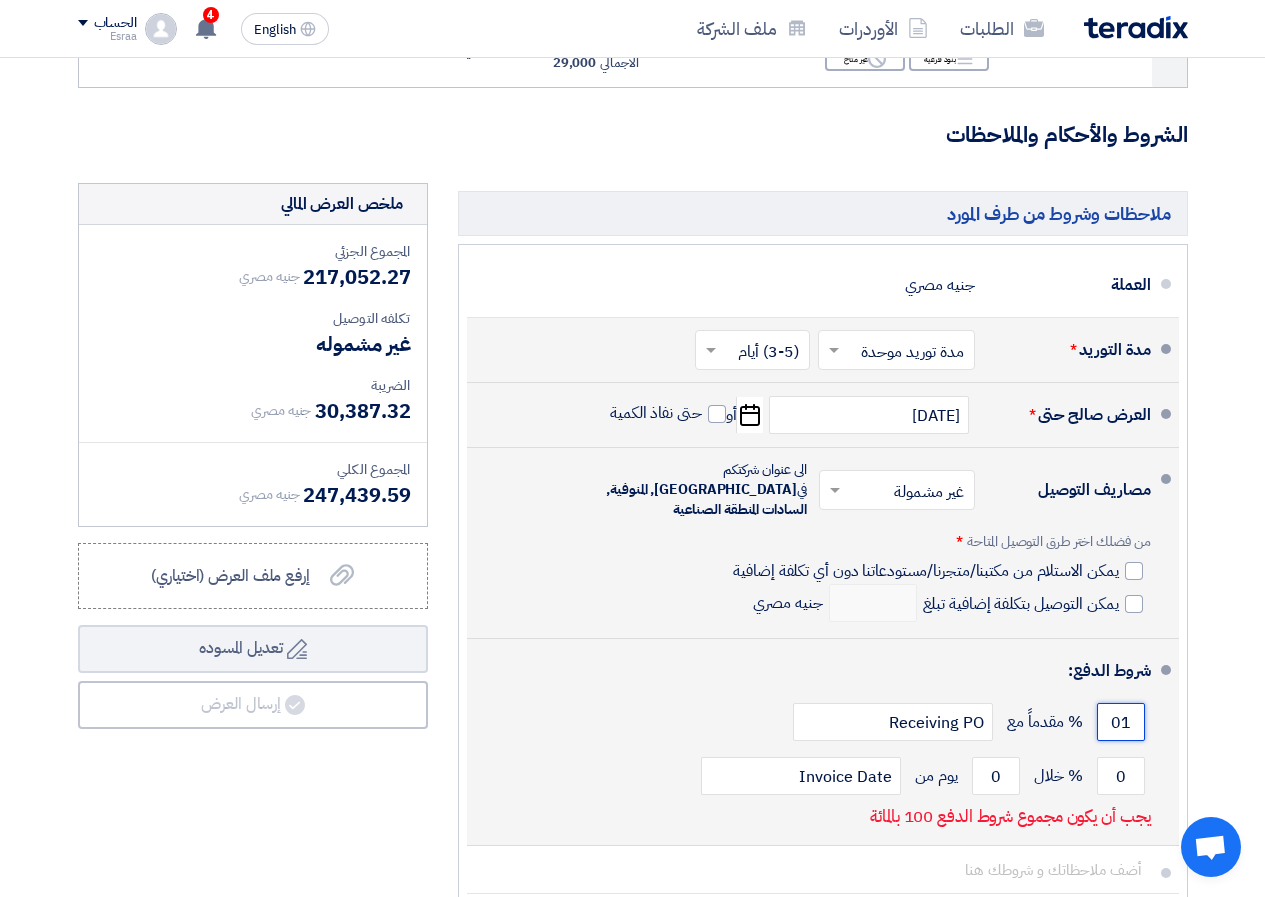 type on "0" 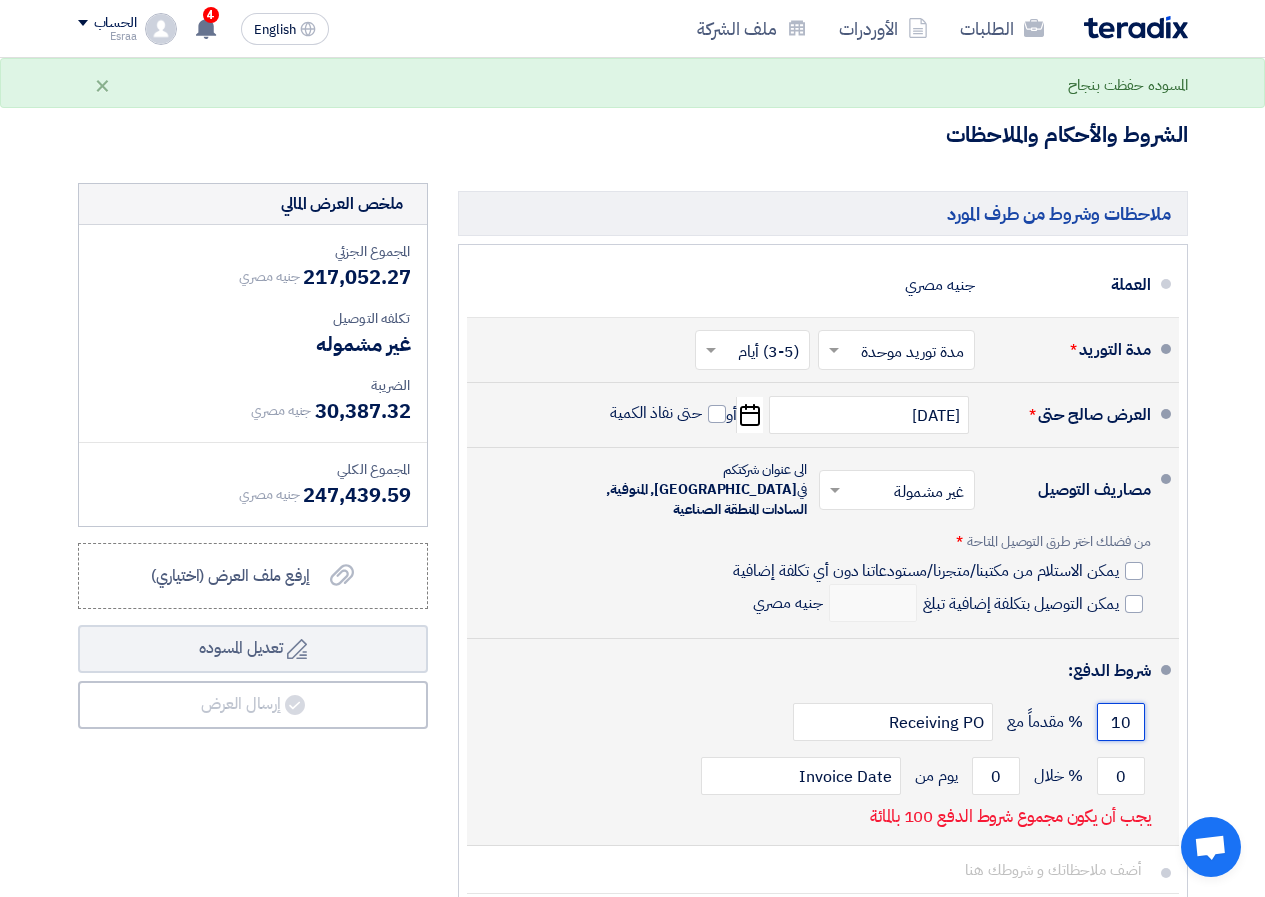 type on "1" 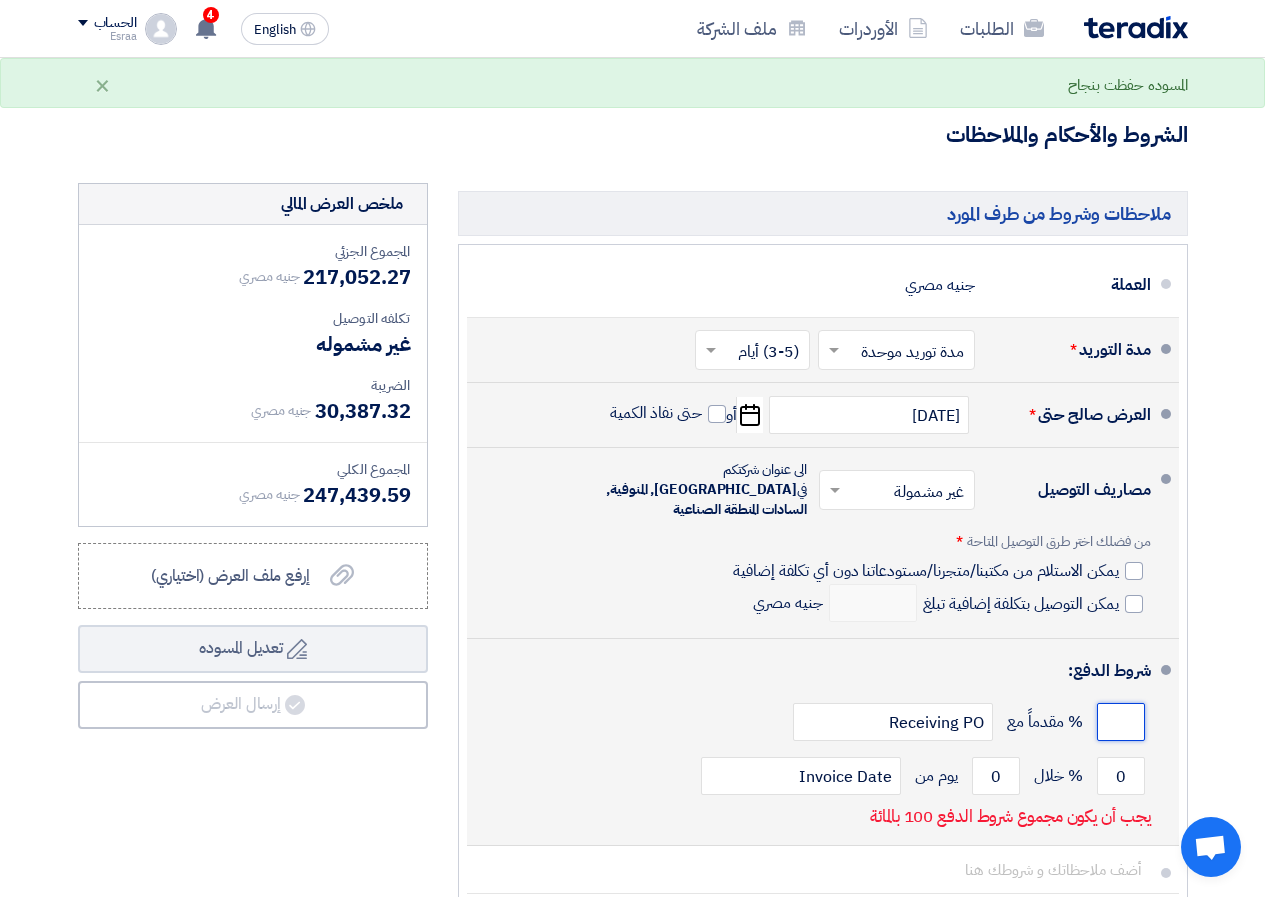 type on "0" 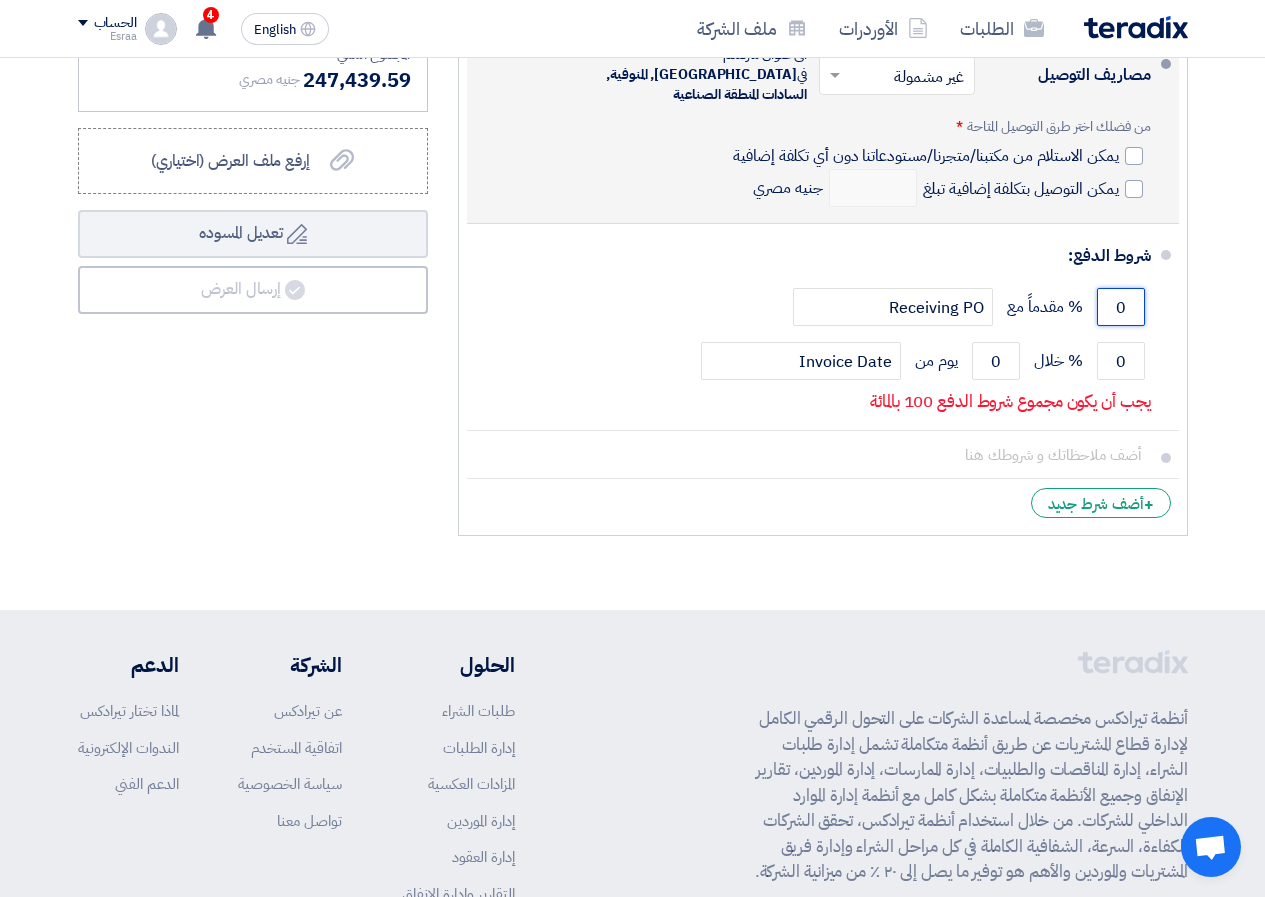 scroll, scrollTop: 10200, scrollLeft: 0, axis: vertical 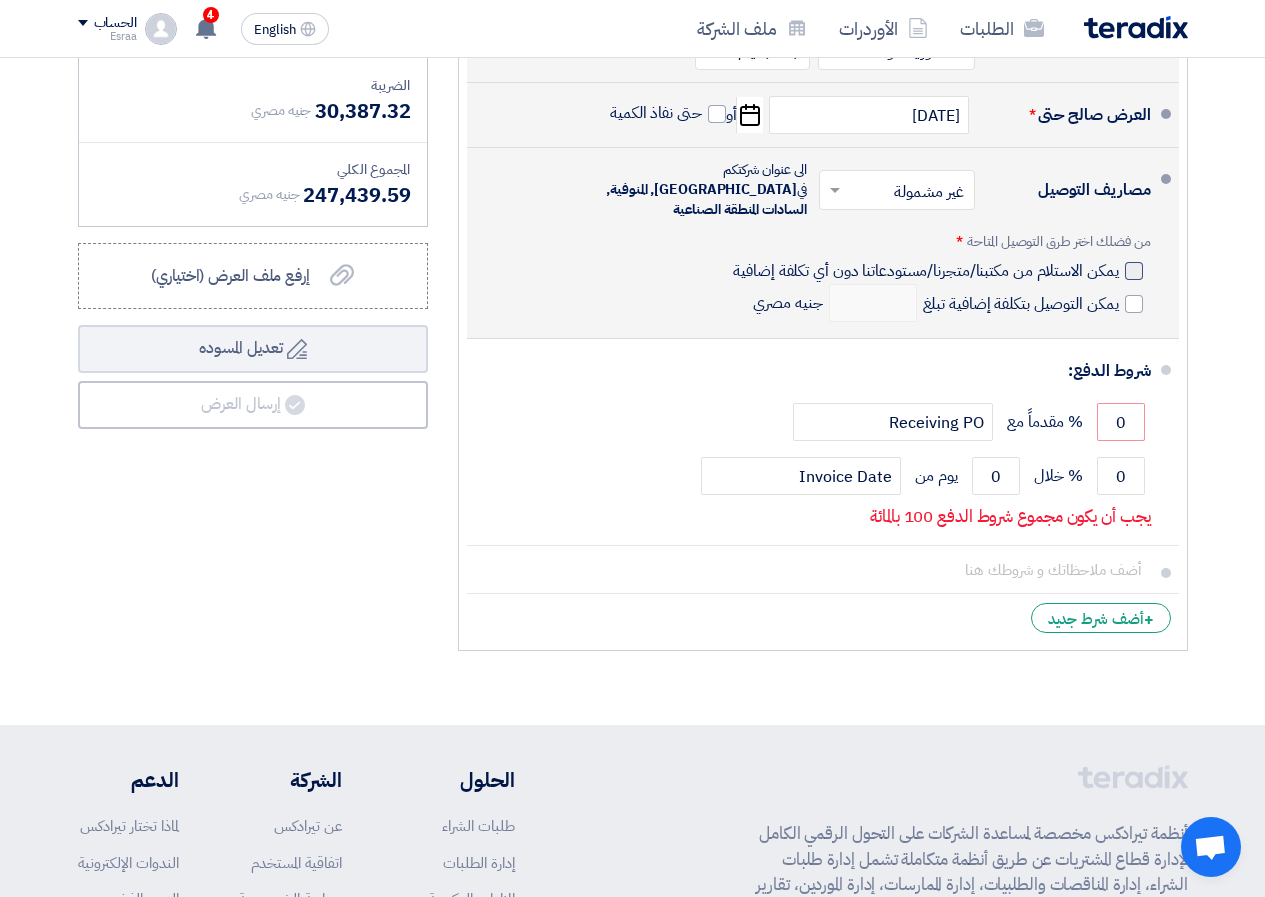 click 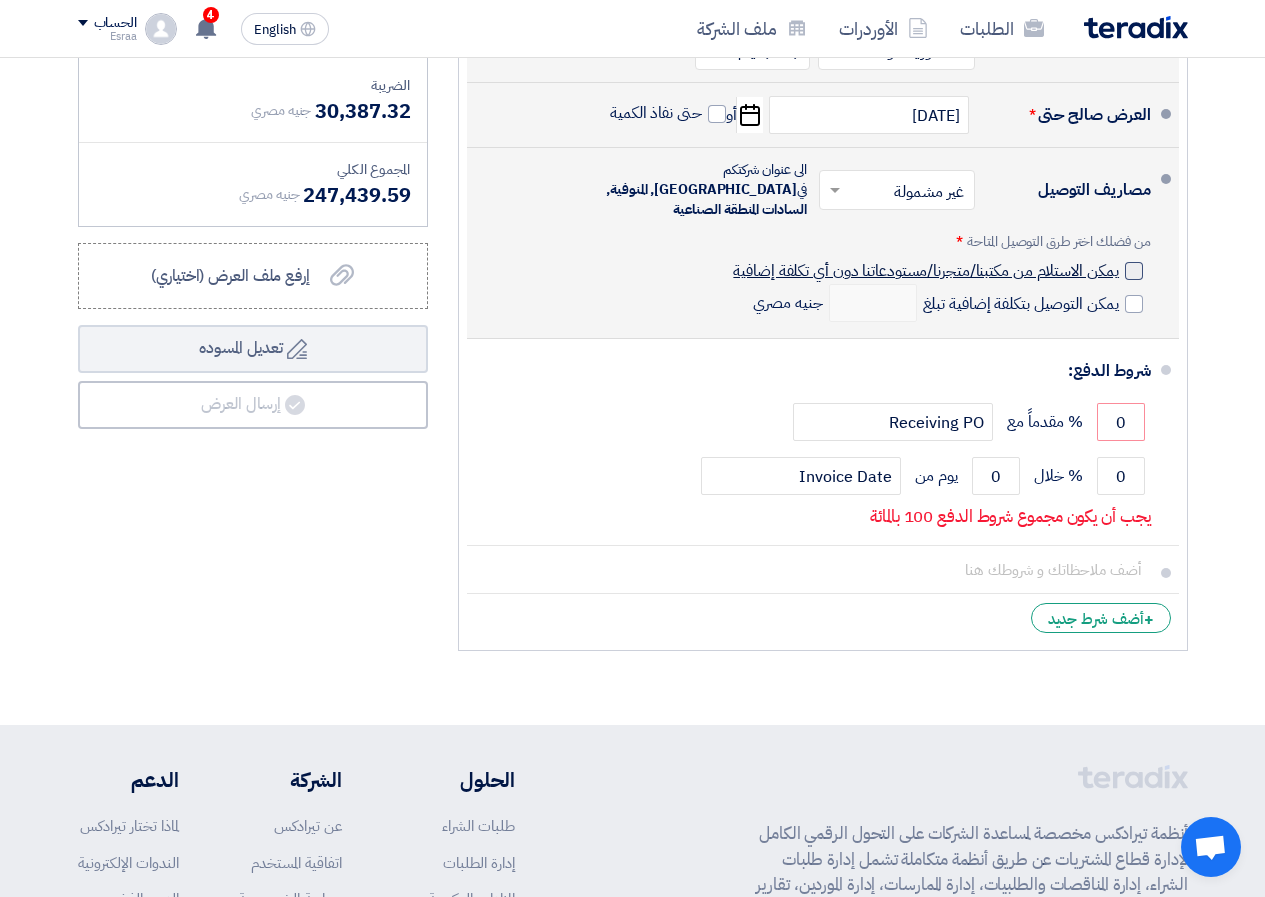 click on "يمكن الاستلام من مكتبنا/متجرنا/مستودعاتنا دون أي تكلفة إضافية" 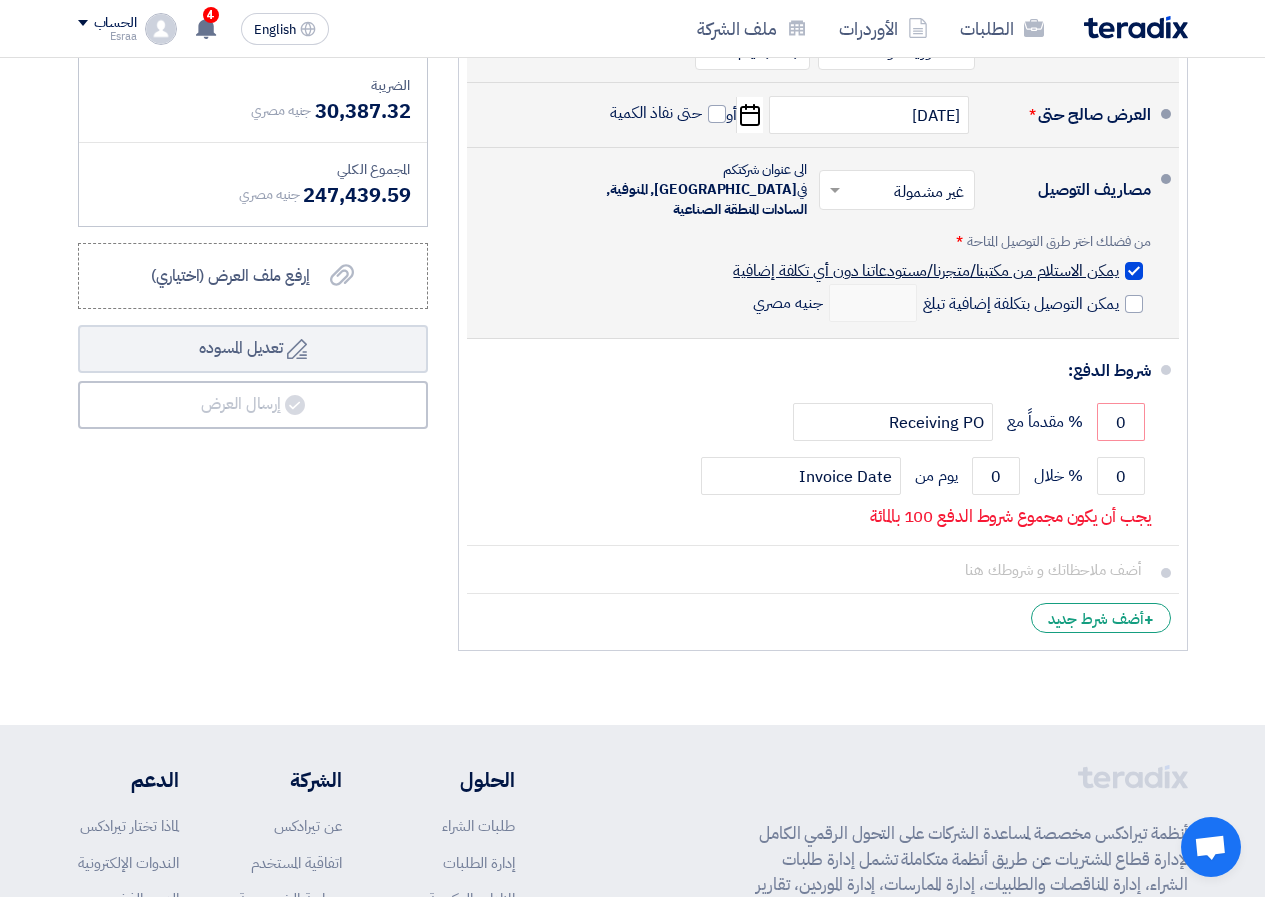 checkbox on "true" 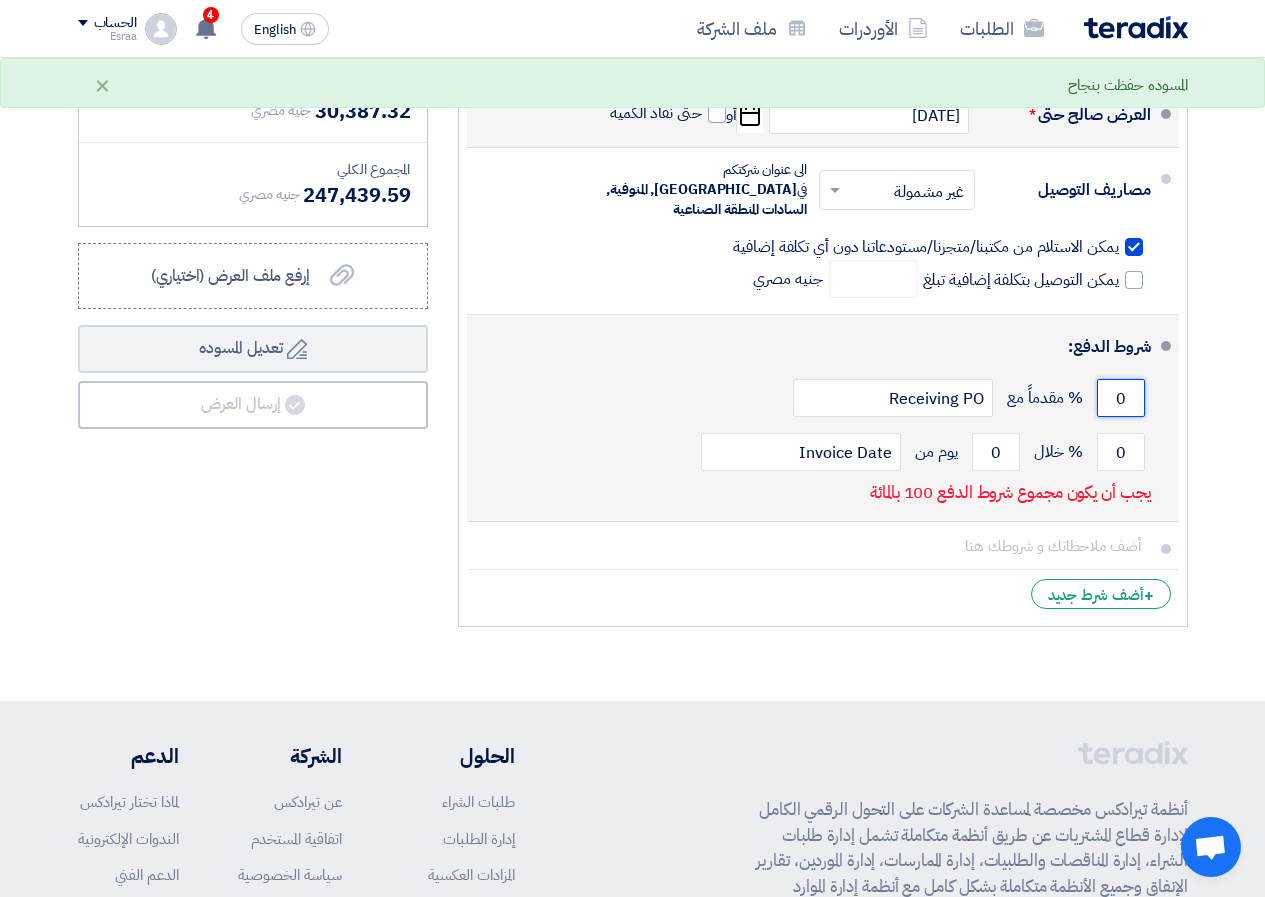 click on "0" 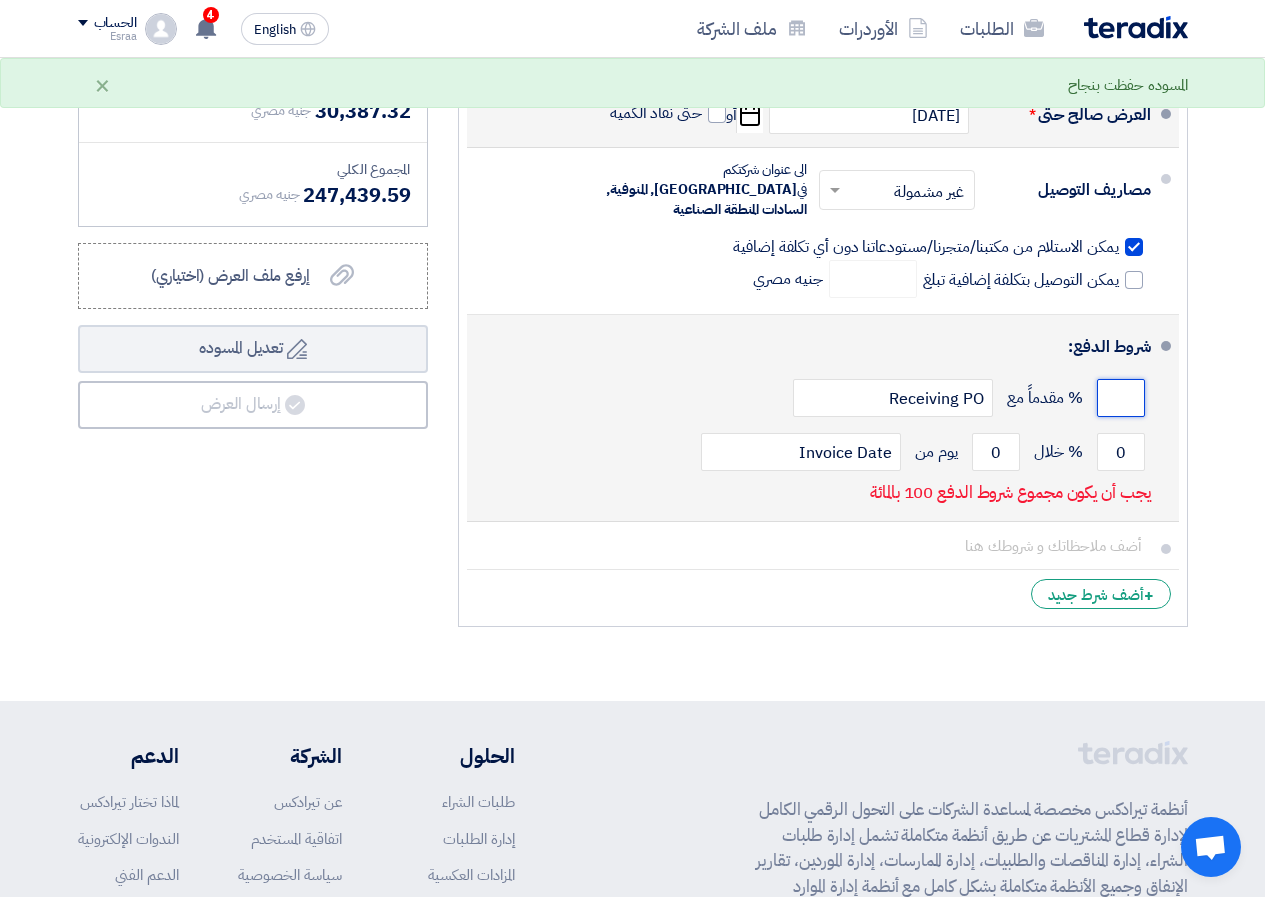 type on "0" 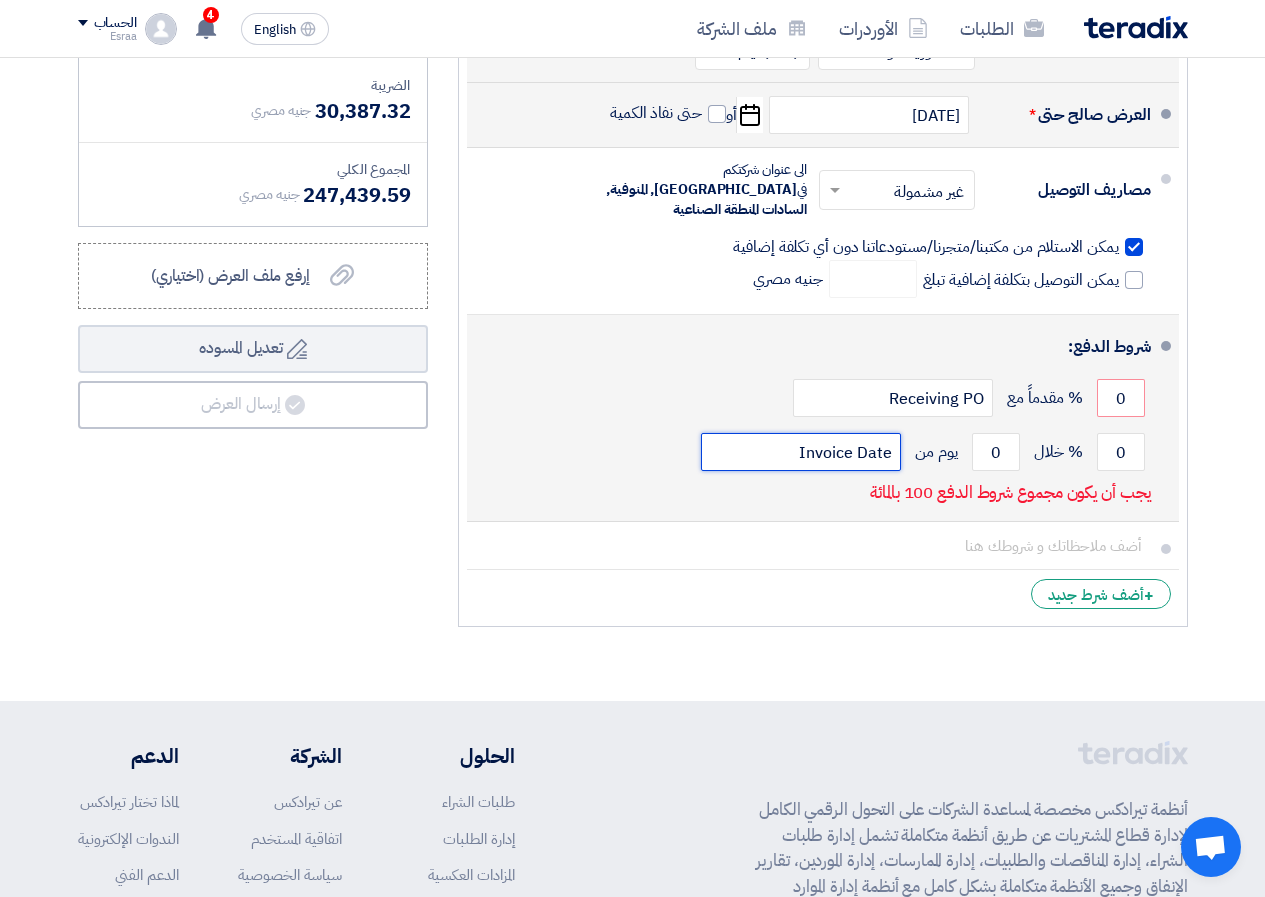click on "Invoice Date" 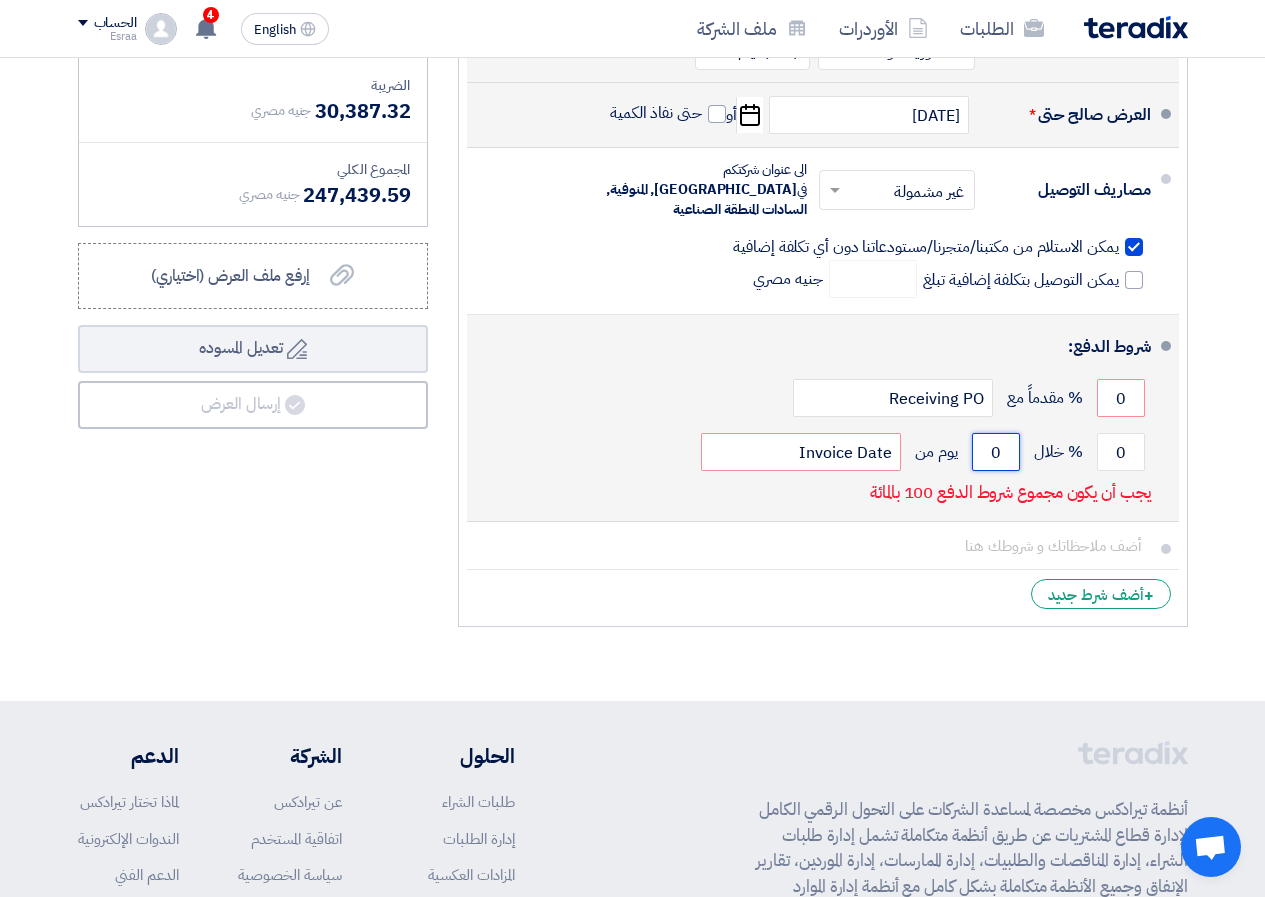 click on "0" 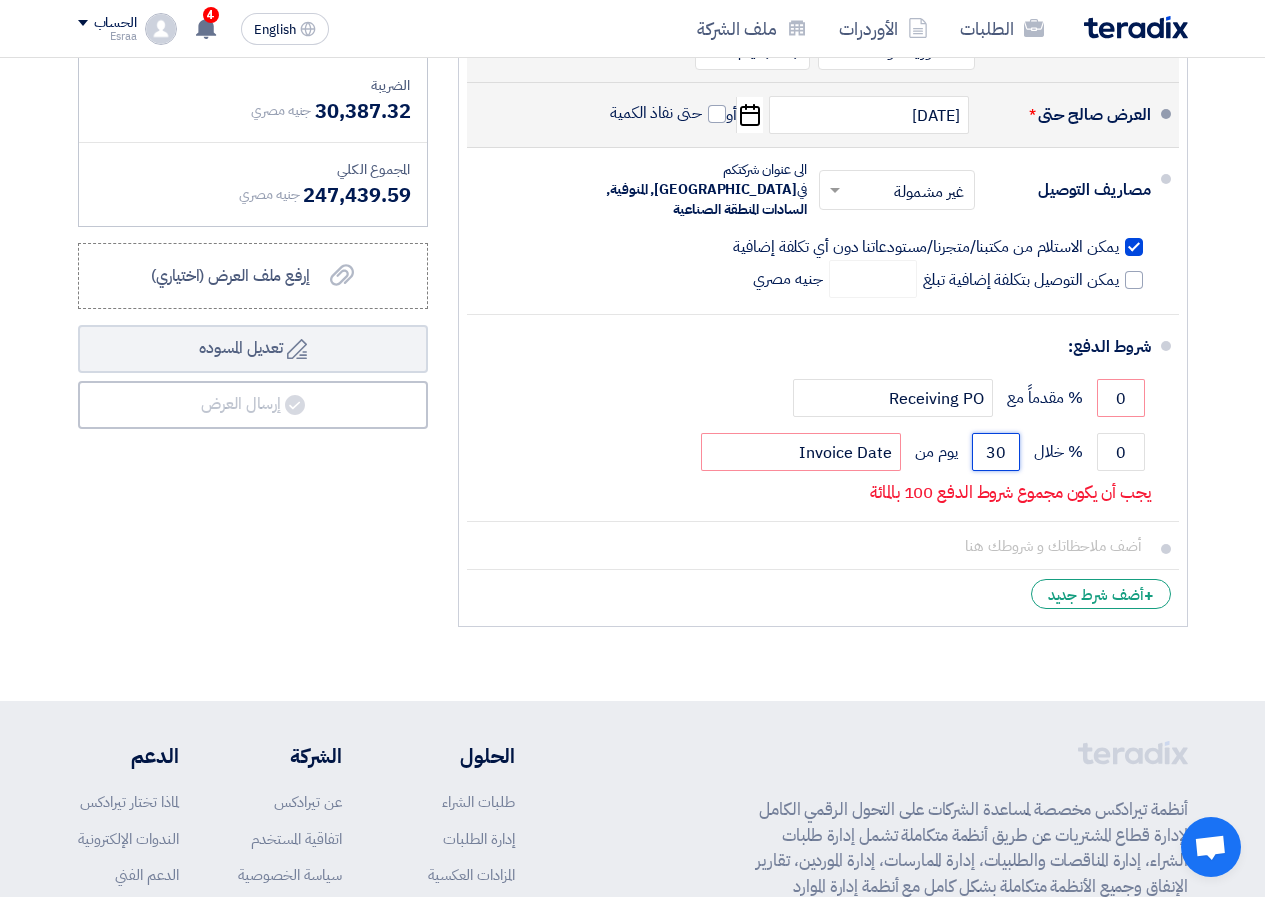type on "30" 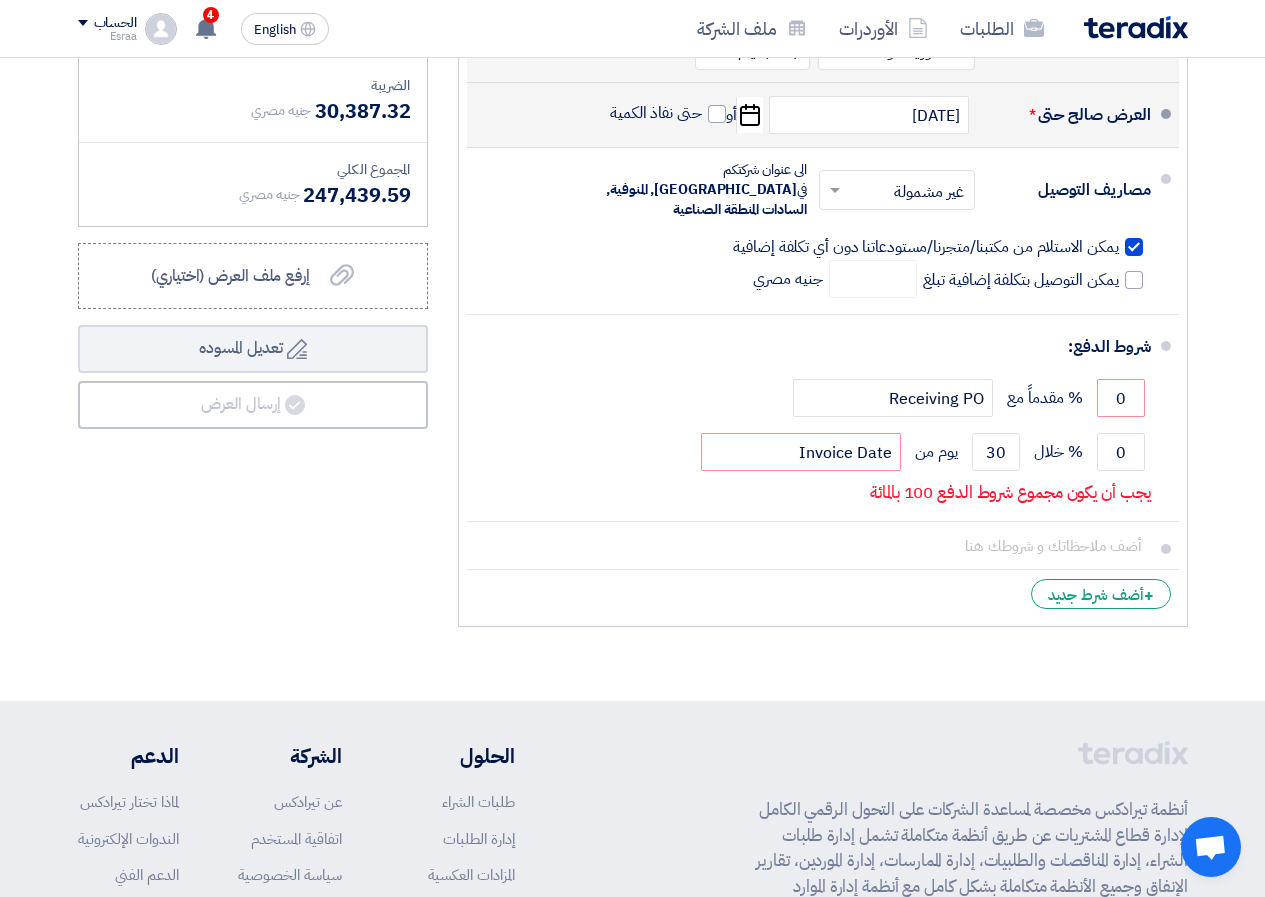 click on "أنظمة تيرادكس مخصصة لمساعدة الشركات على التحول الرقمي الكامل لإدارة قطاع المشتريات عن طريق أنظمة متكاملة تشمل إدارة طلبات الشراء، إدارة المناقصات والطلبيات، إدارة الممارسات، إدارة الموردين، تقارير الإنفاق وجميع الأنظمة متكاملة بشكل كامل مع أنظمة إدارة الموارد الداخلي للشركات. من خلال استخدام أنظمة تيرادكس، تحقق الشركات الكفاءة، السرعة، الشفافية الكاملة في كل مراحل الشراء وإدارة فريق المشتريات والموردين والأهم هو توفير ما يصل إلى ٢٠ ٪ من ميزانية الشركة.
الحلول" 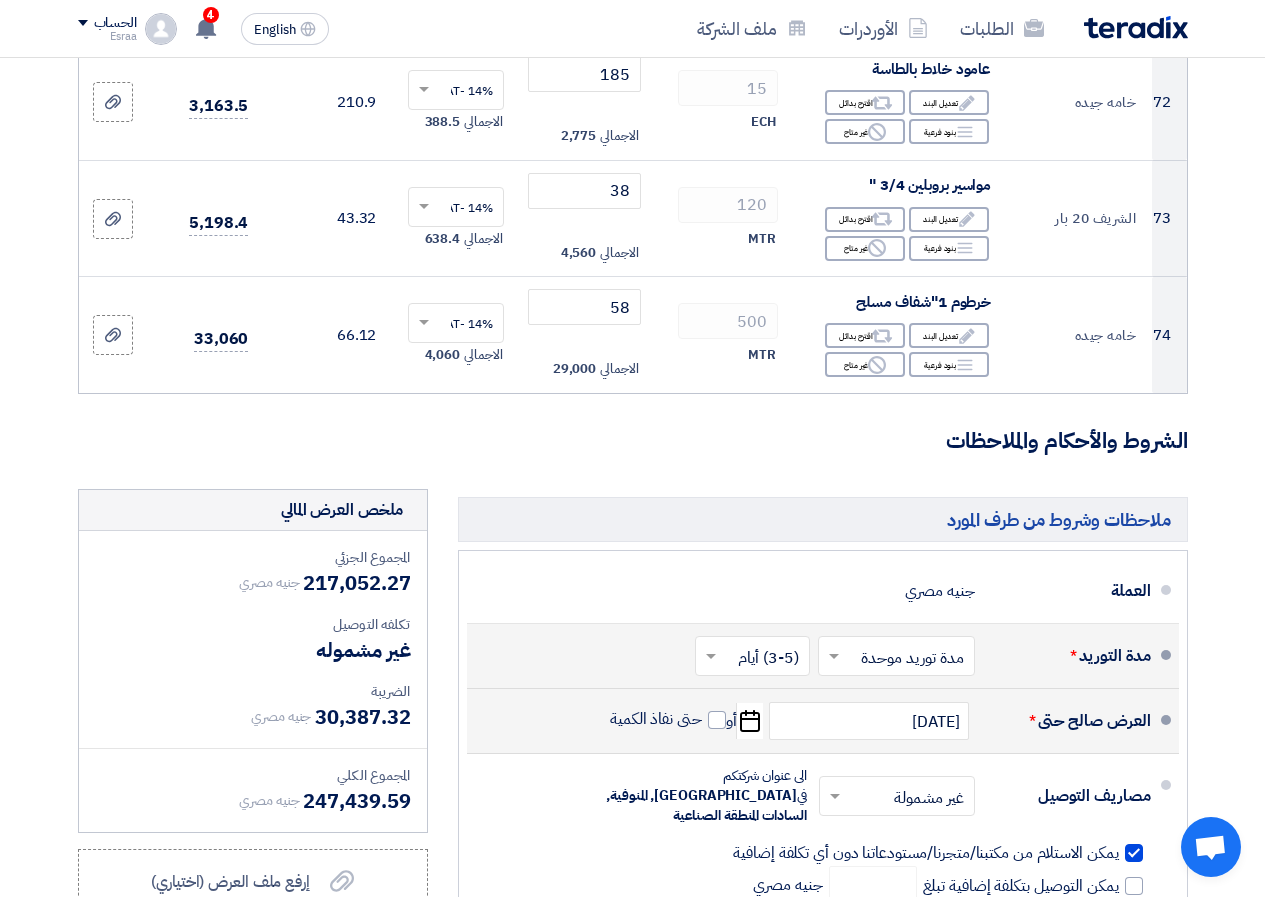 scroll, scrollTop: 9700, scrollLeft: 0, axis: vertical 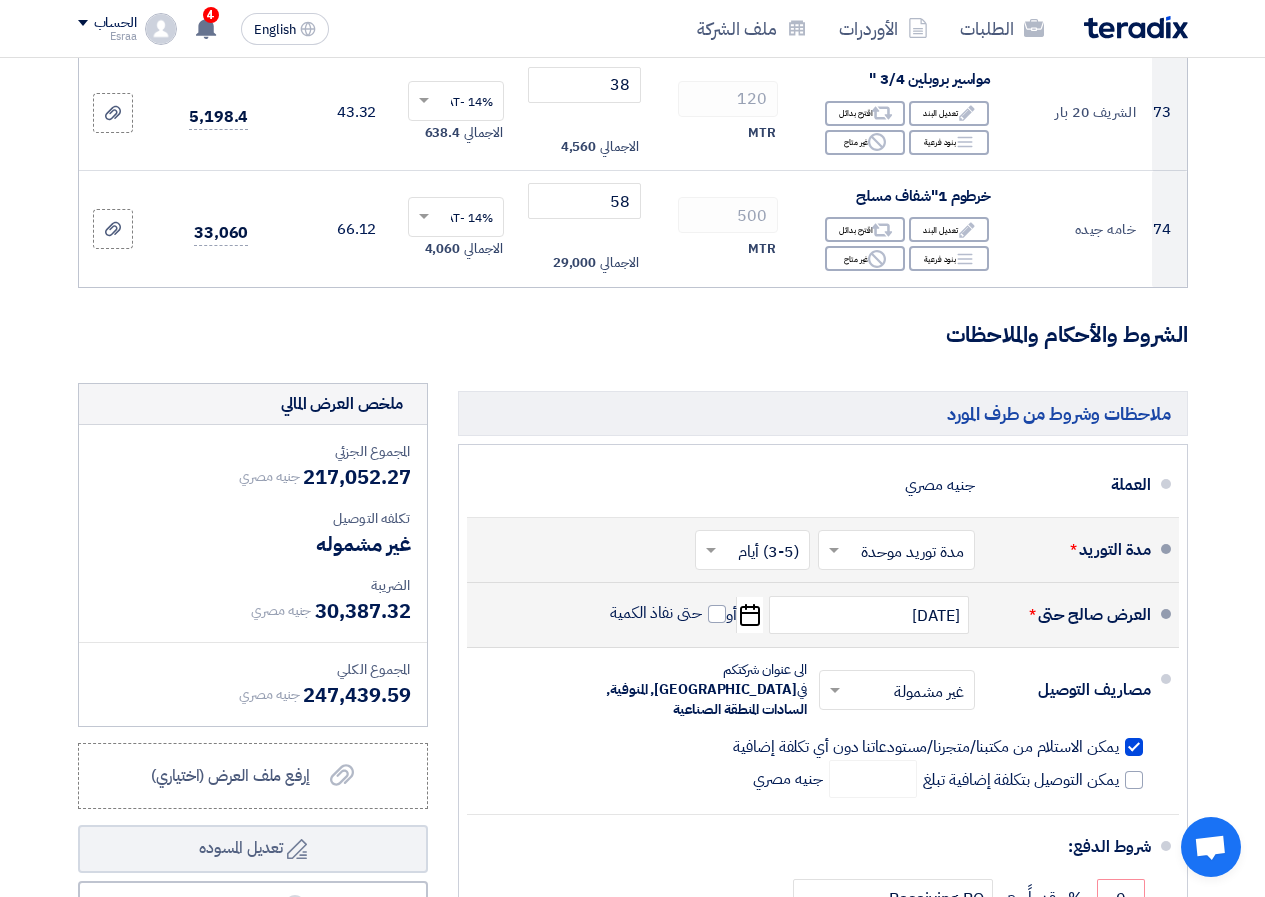 click 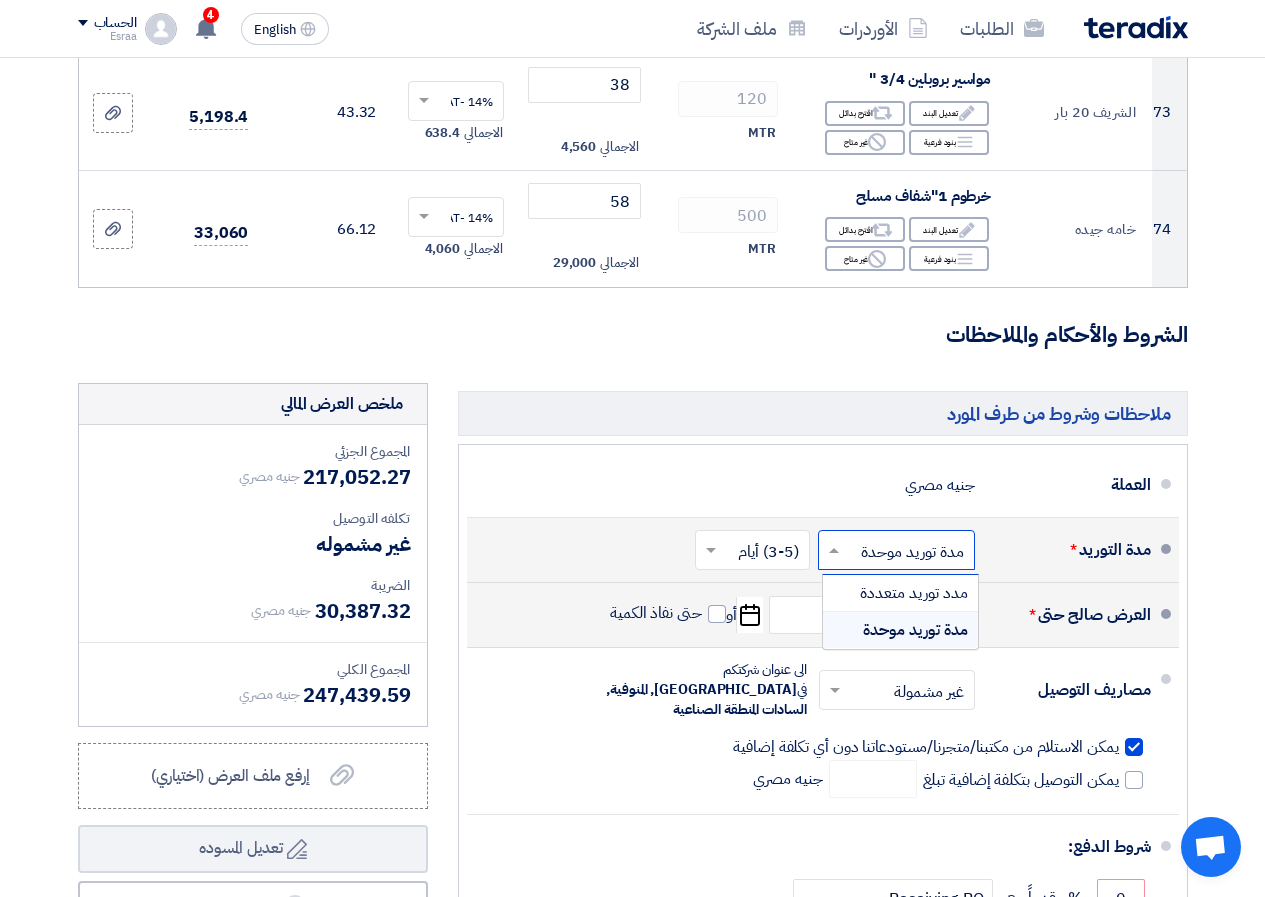 click 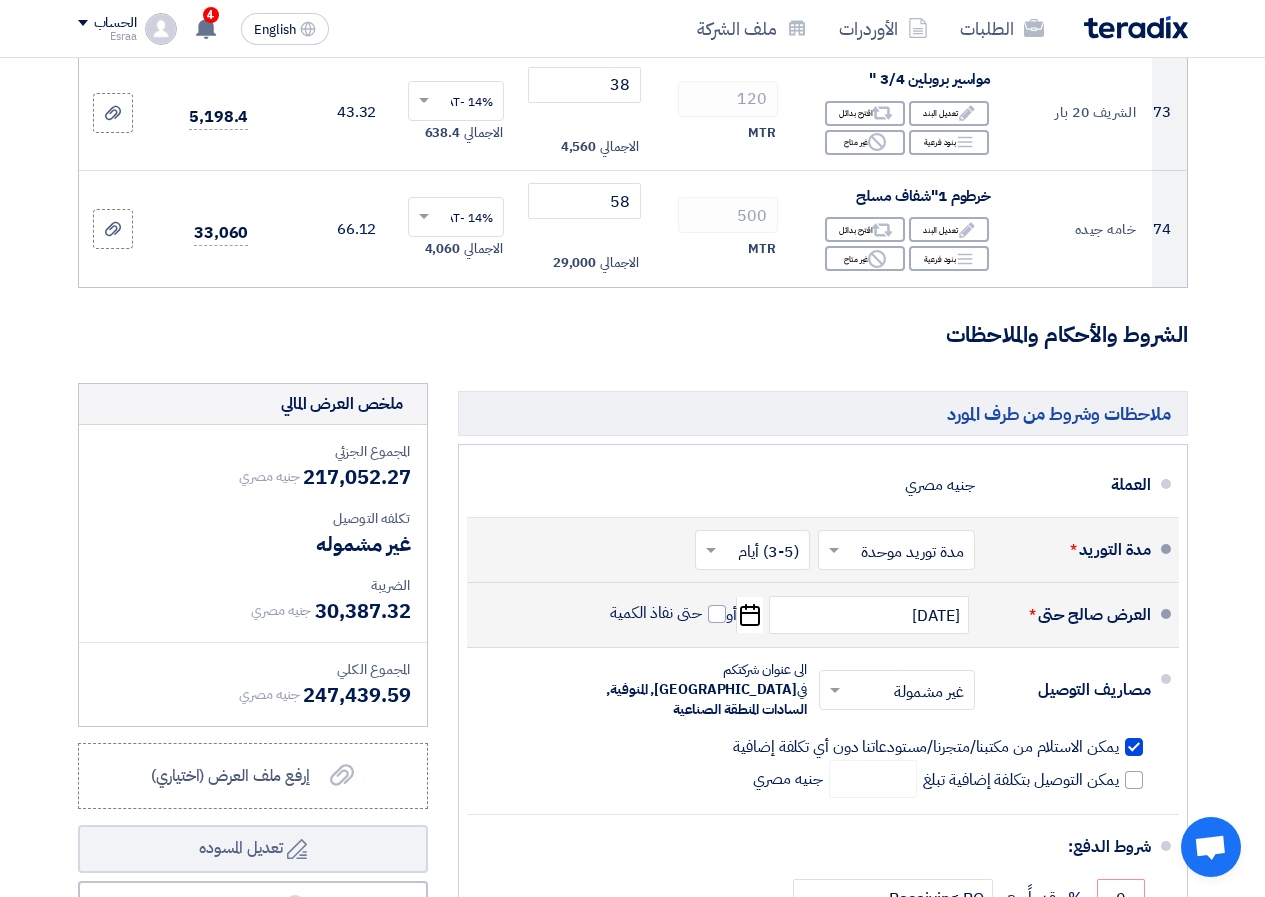 click 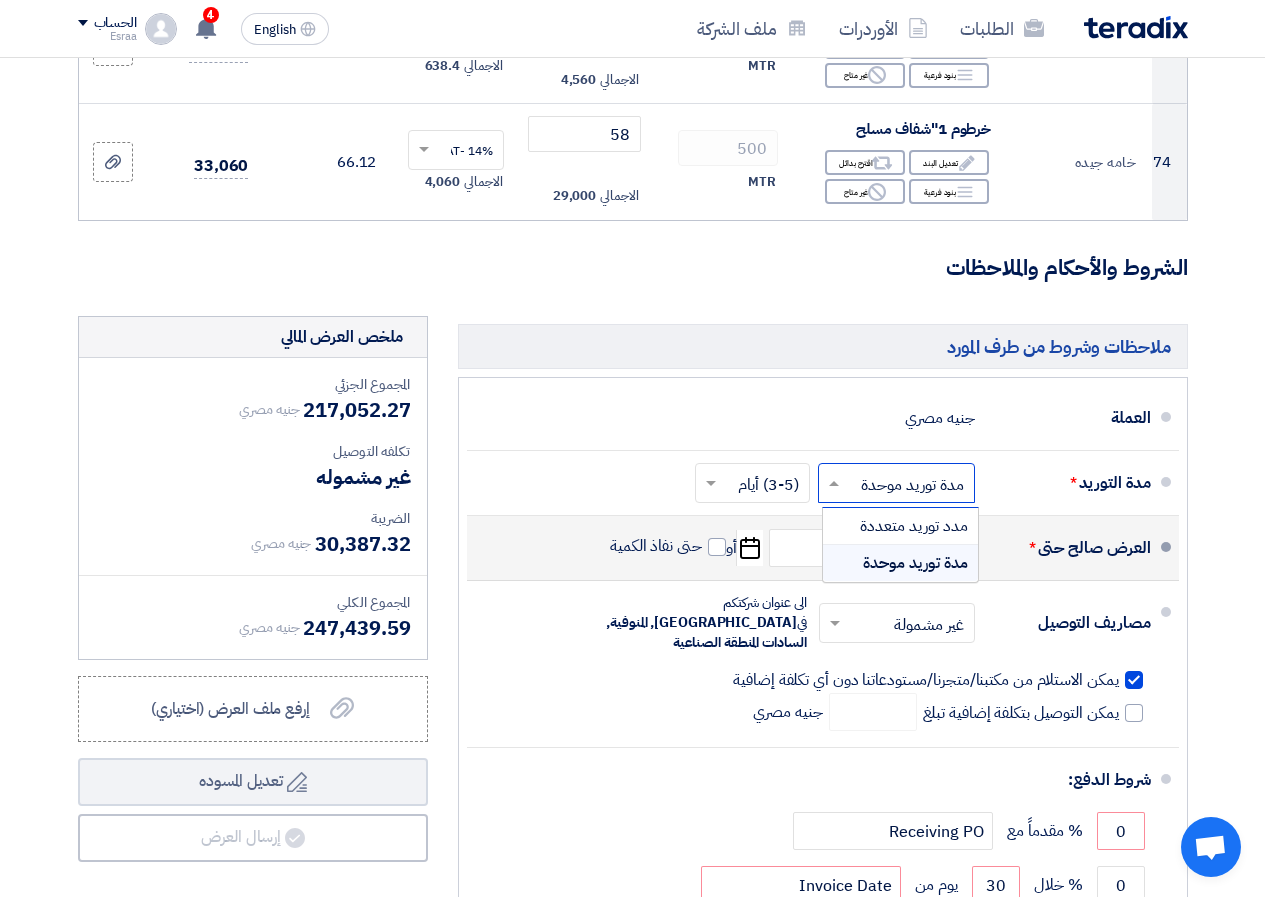 scroll, scrollTop: 9800, scrollLeft: 0, axis: vertical 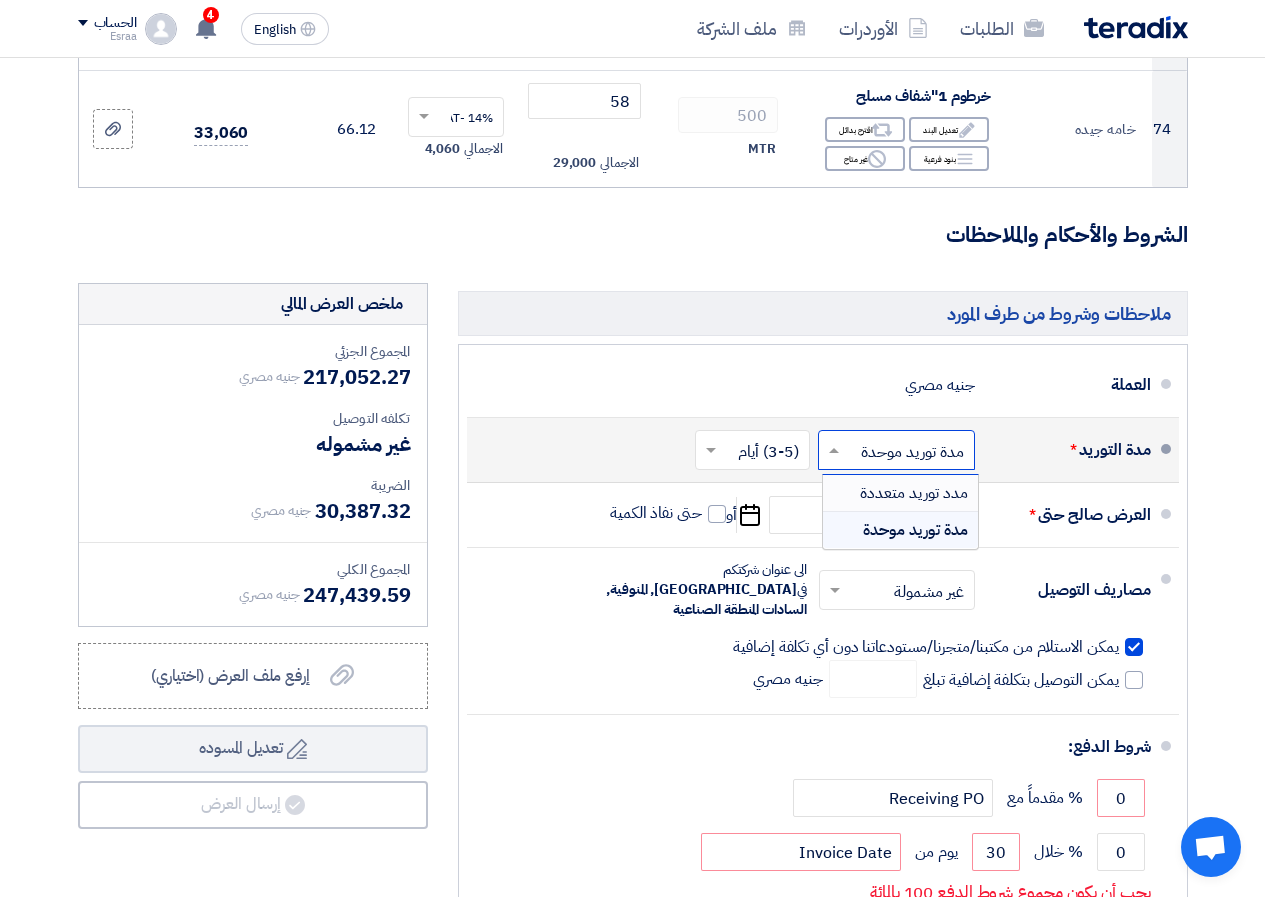 click 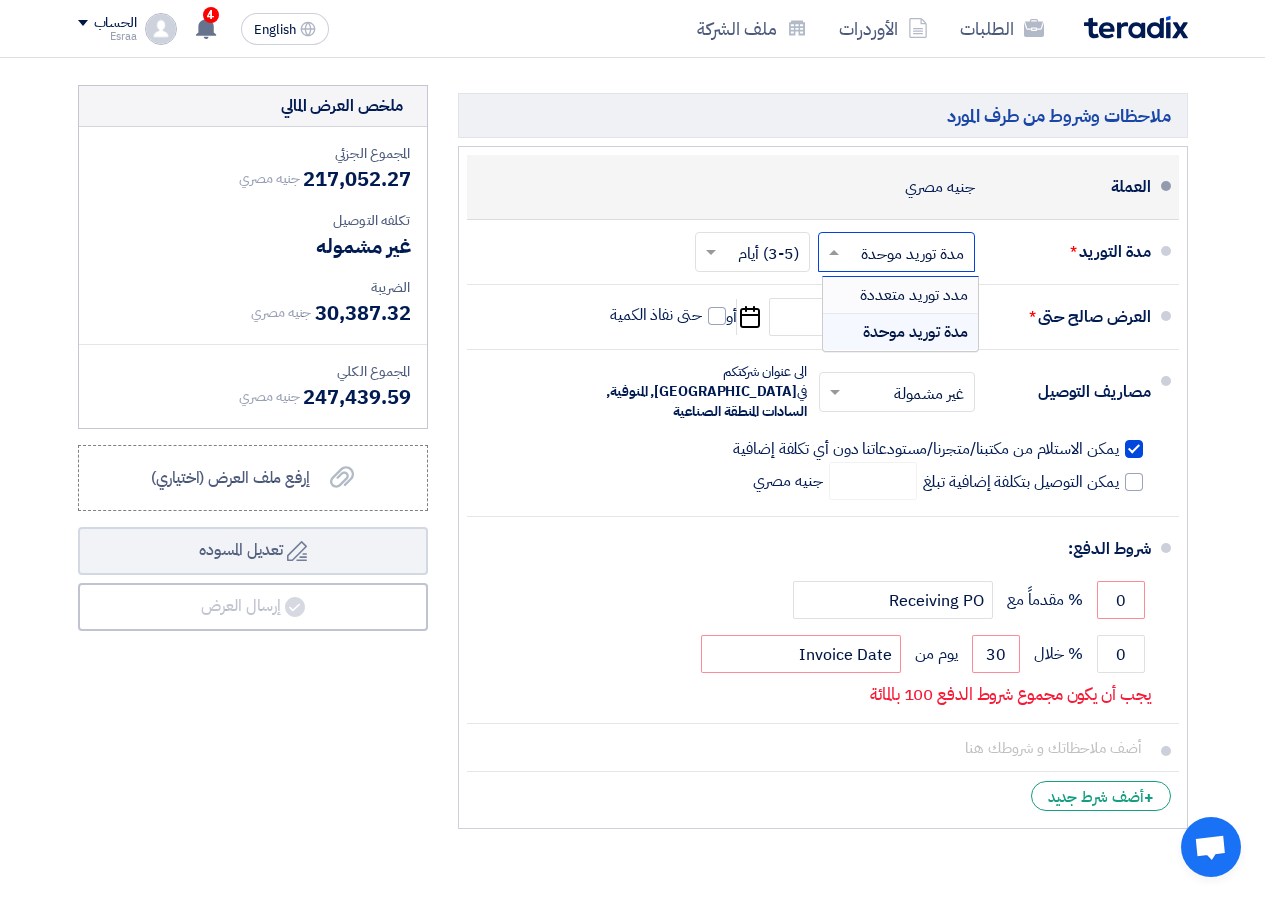 scroll, scrollTop: 10000, scrollLeft: 0, axis: vertical 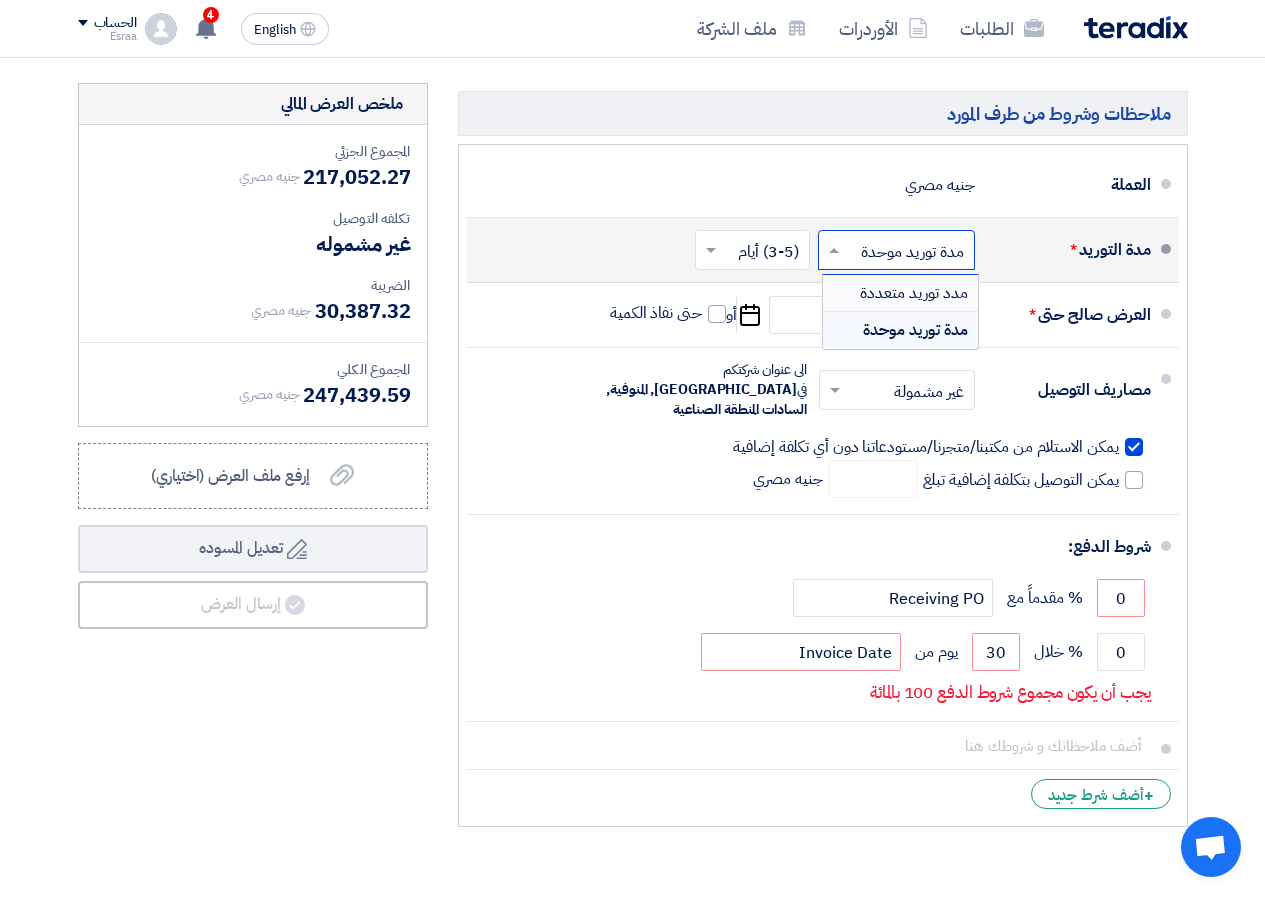 click on "مدد توريد متعددة" at bounding box center (914, 293) 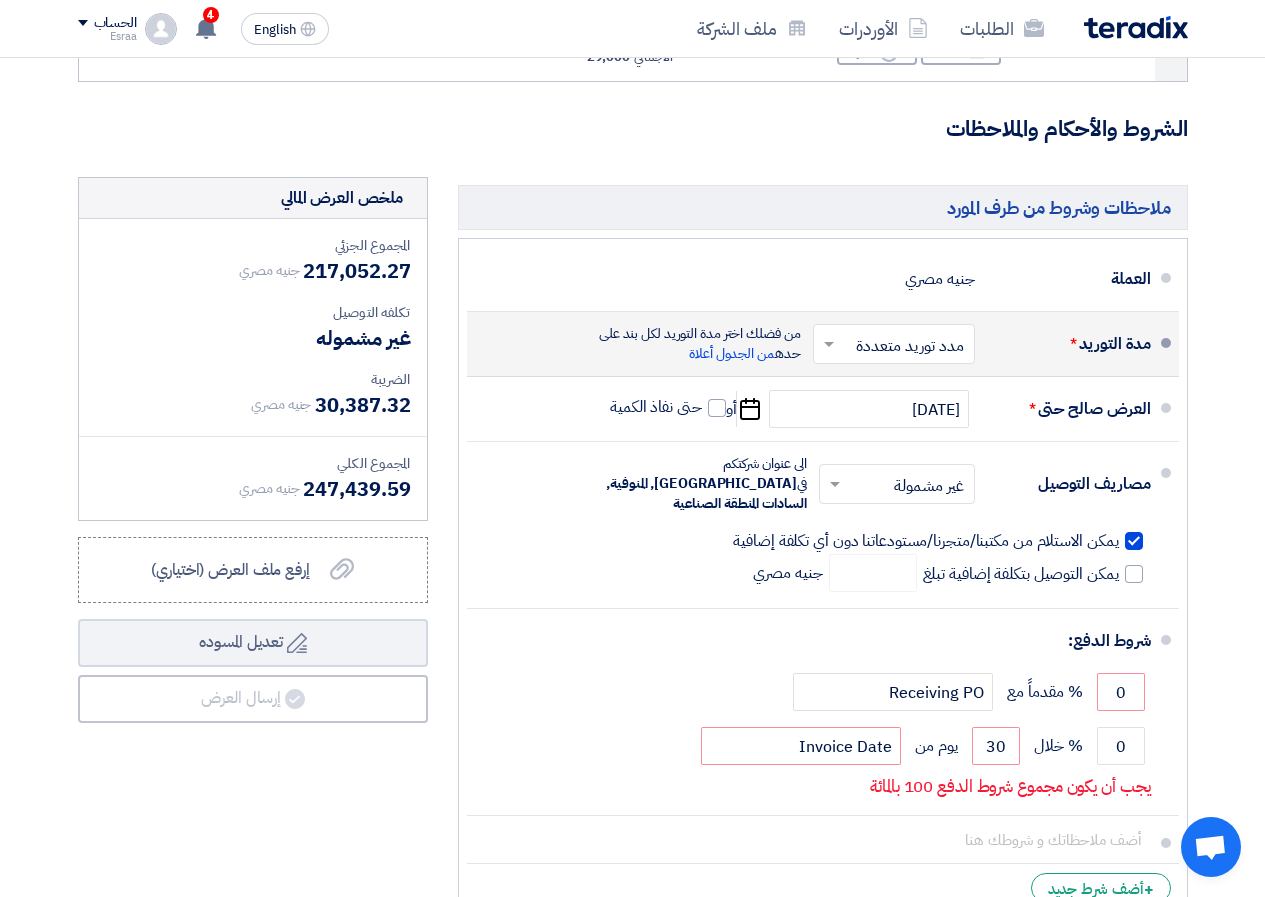 scroll, scrollTop: 10078, scrollLeft: 0, axis: vertical 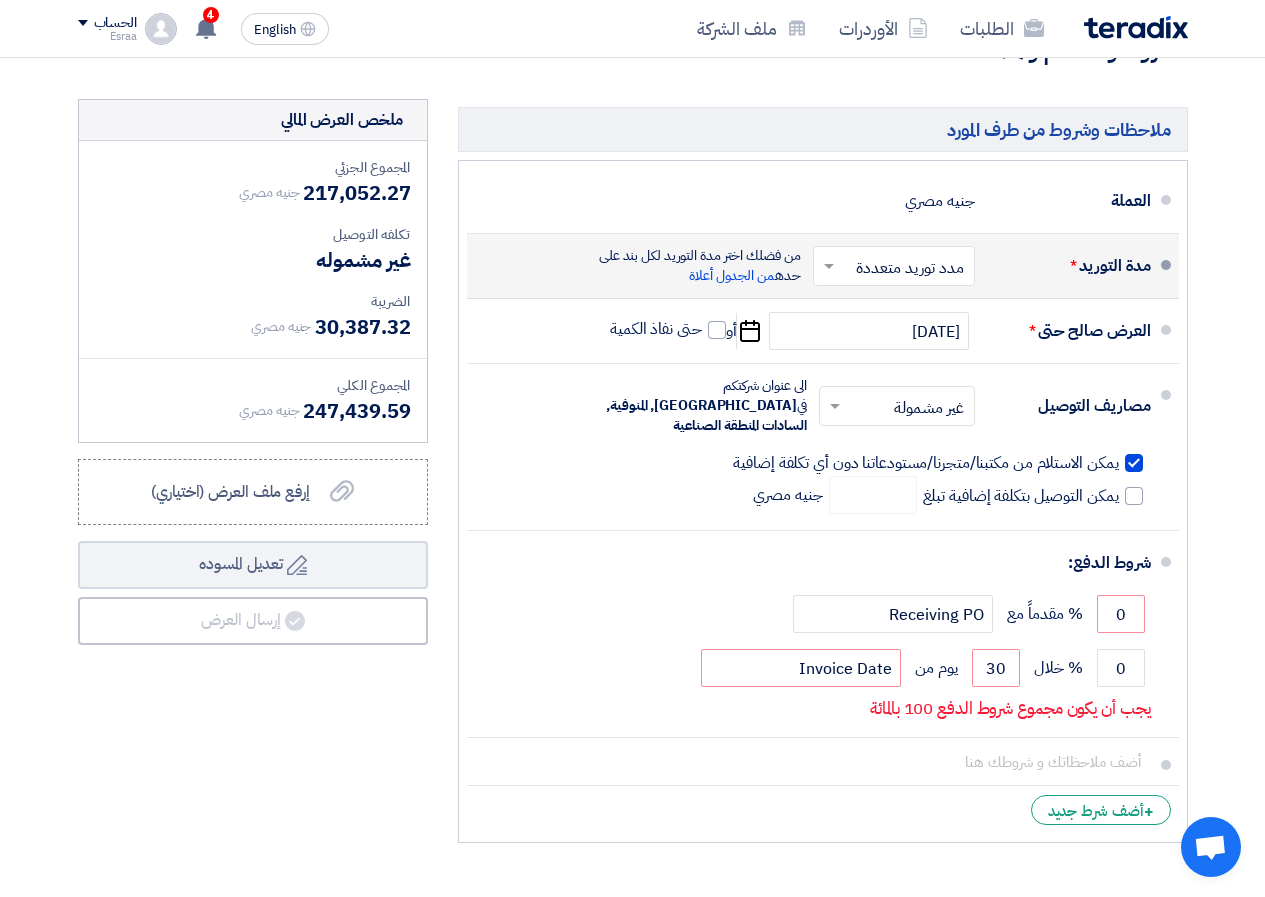 click 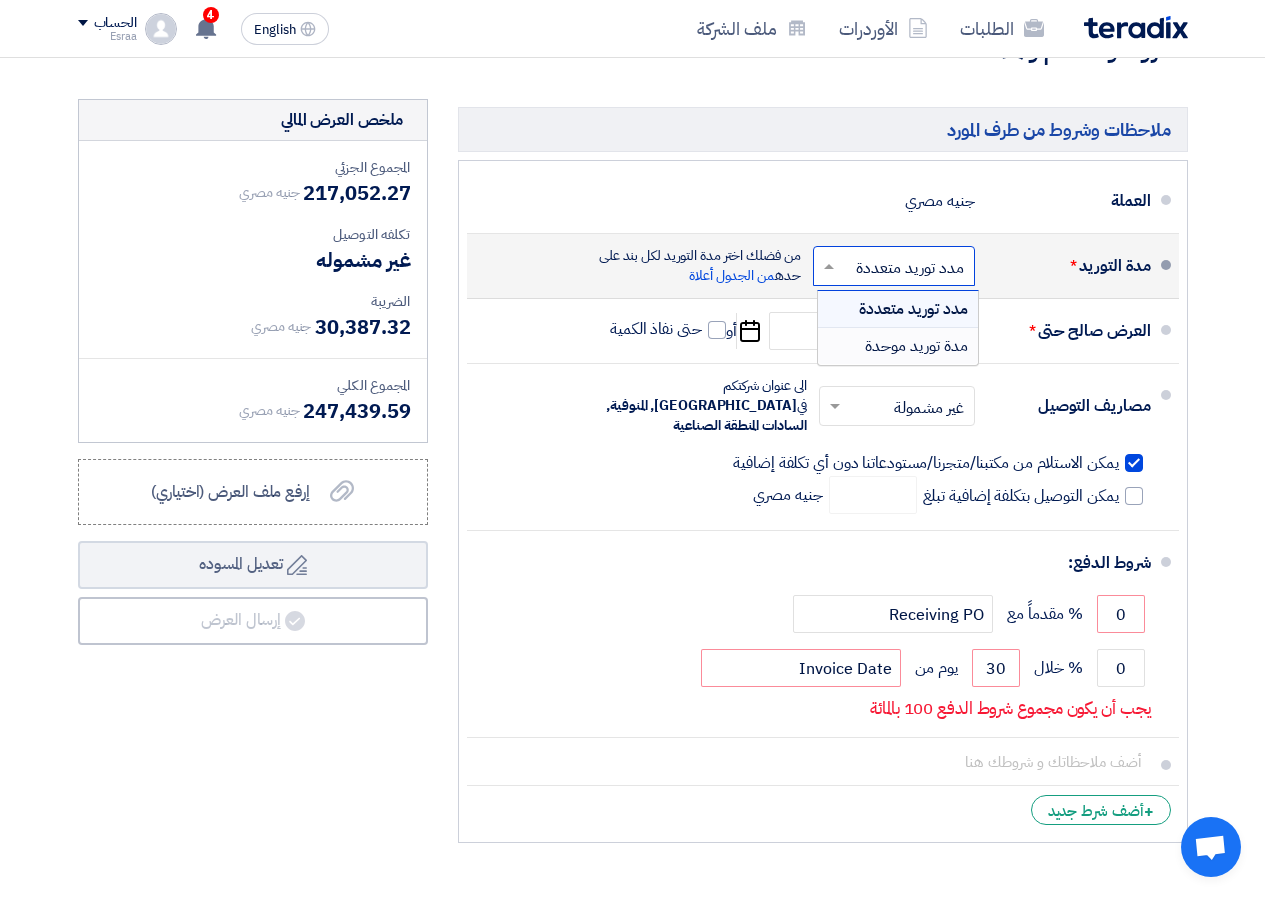 click on "مدة توريد موحدة" at bounding box center (916, 346) 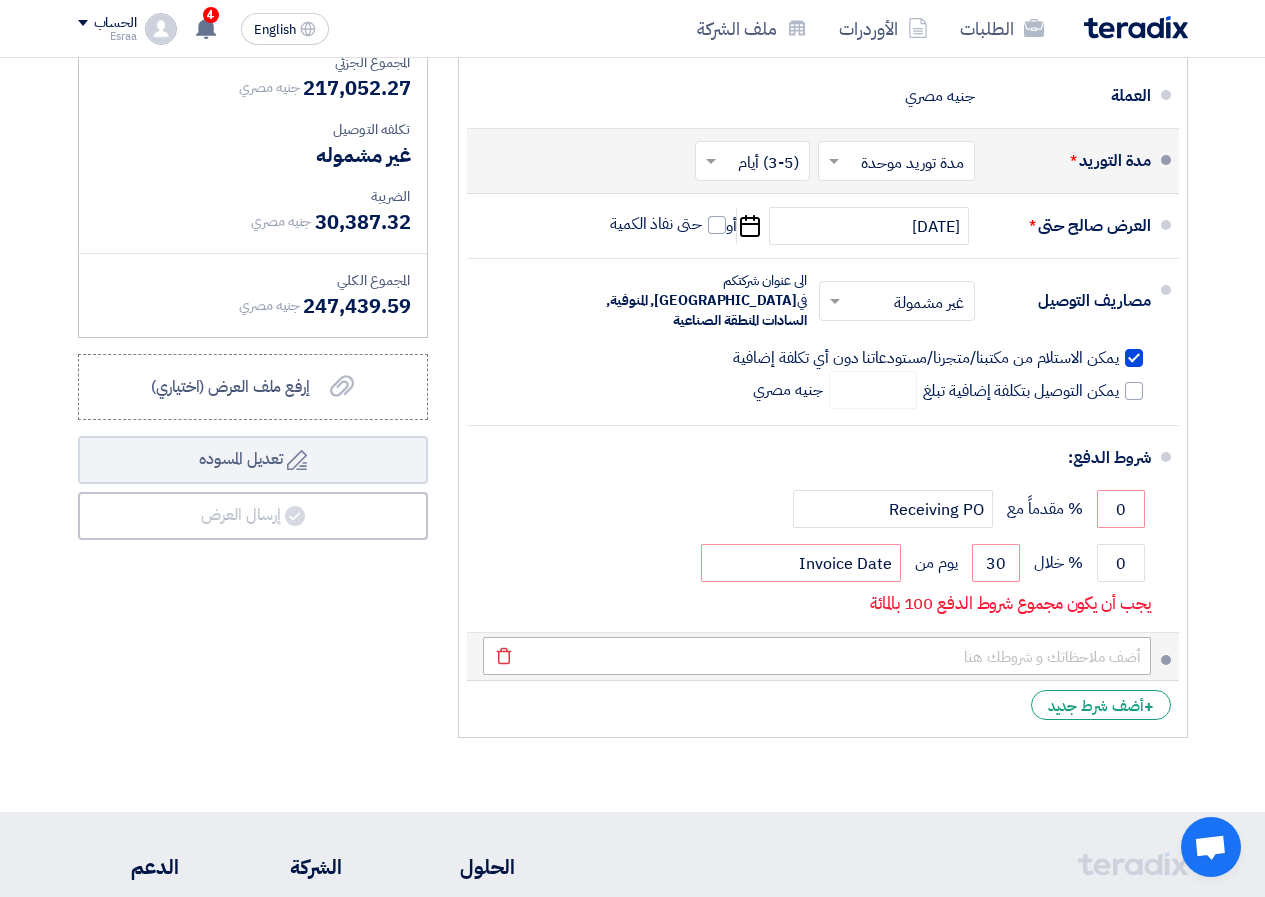 scroll, scrollTop: 10200, scrollLeft: 0, axis: vertical 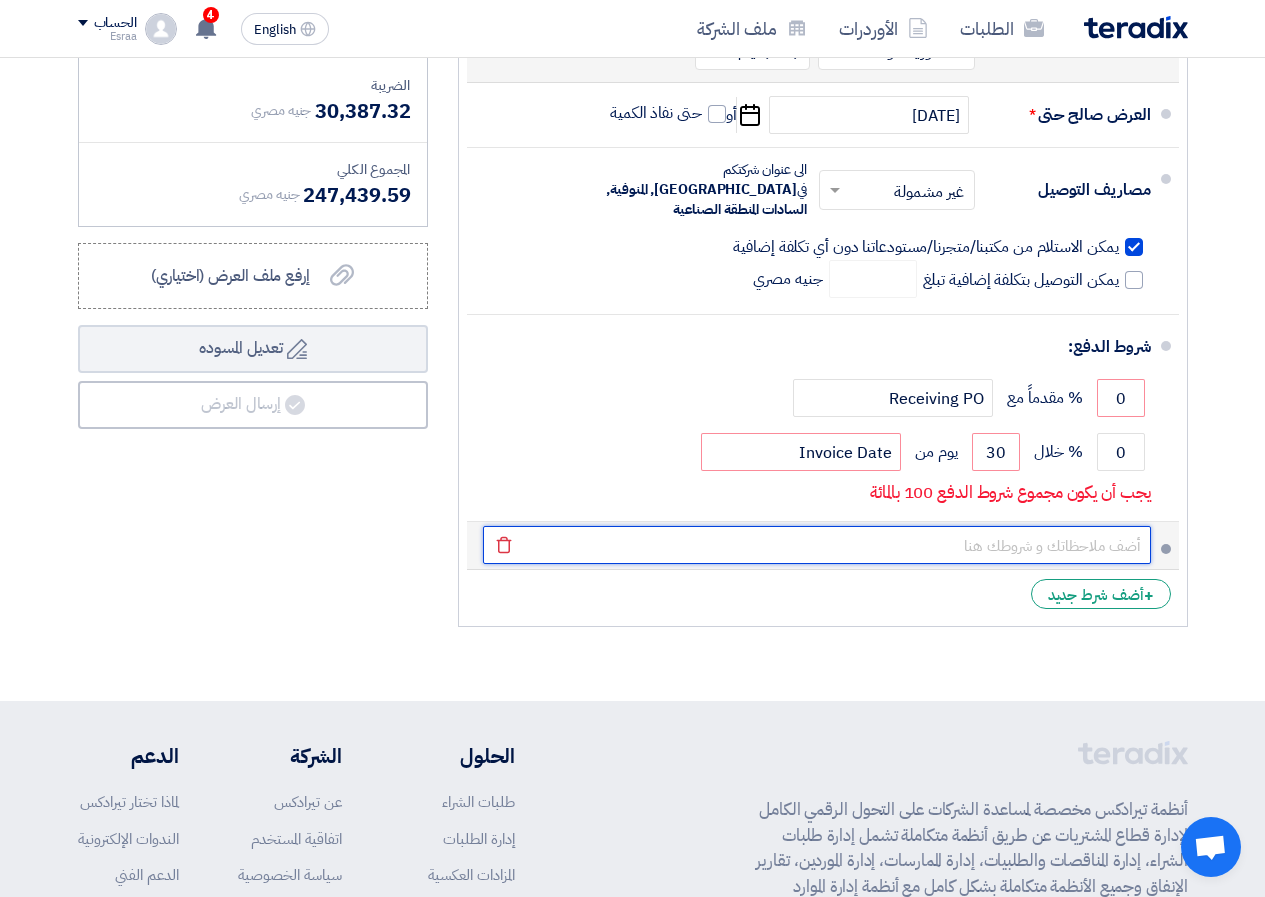click 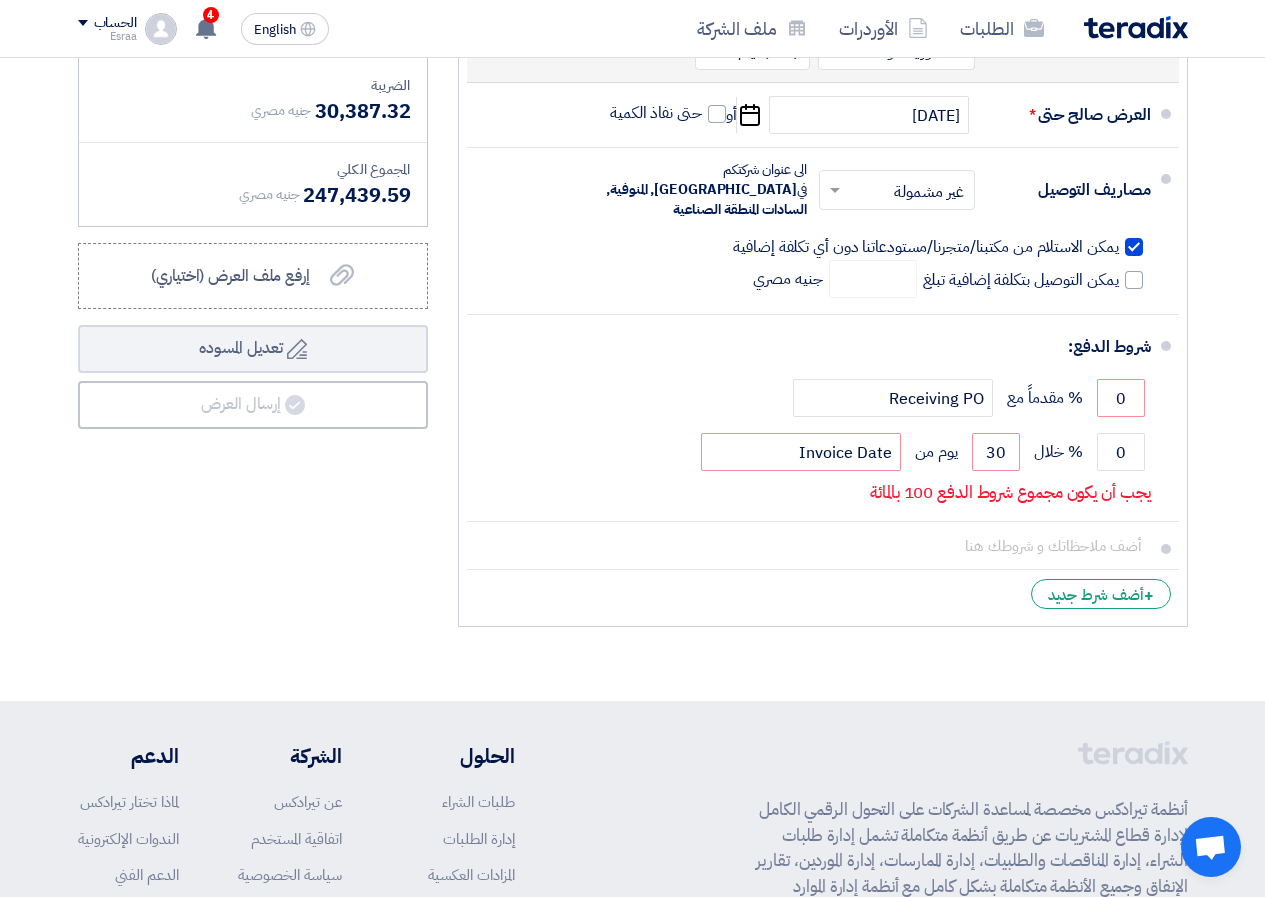 click on "أنظمة تيرادكس مخصصة لمساعدة الشركات على التحول الرقمي الكامل لإدارة قطاع المشتريات عن طريق أنظمة متكاملة تشمل إدارة طلبات الشراء، إدارة المناقصات والطلبيات، إدارة الممارسات، إدارة الموردين، تقارير الإنفاق وجميع الأنظمة متكاملة بشكل كامل مع أنظمة إدارة الموارد الداخلي للشركات. من خلال استخدام أنظمة تيرادكس، تحقق الشركات الكفاءة، السرعة، الشفافية الكاملة في كل مراحل الشراء وإدارة فريق المشتريات والموردين والأهم هو توفير ما يصل إلى ٢٠ ٪ من ميزانية الشركة.
الحلول" 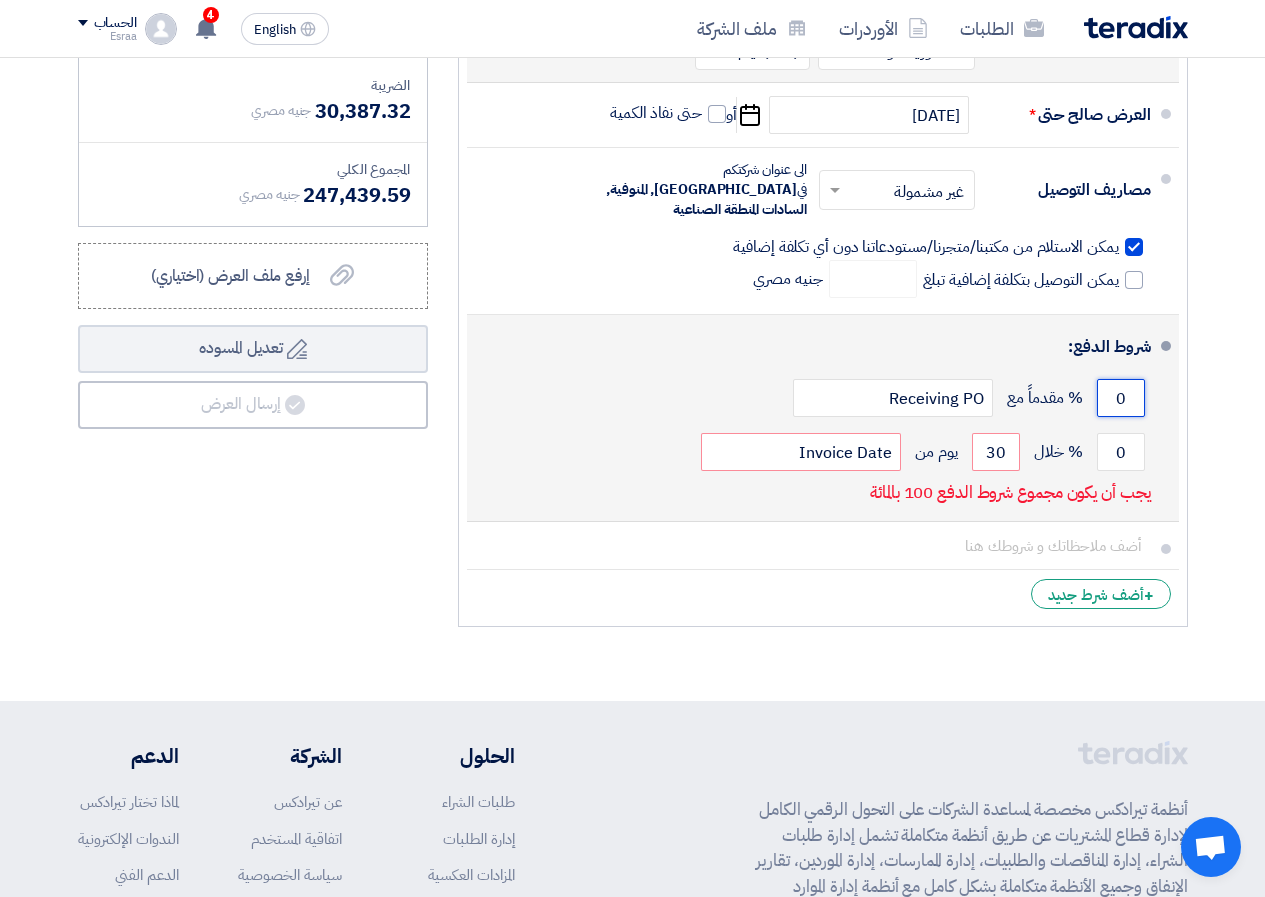 click on "0" 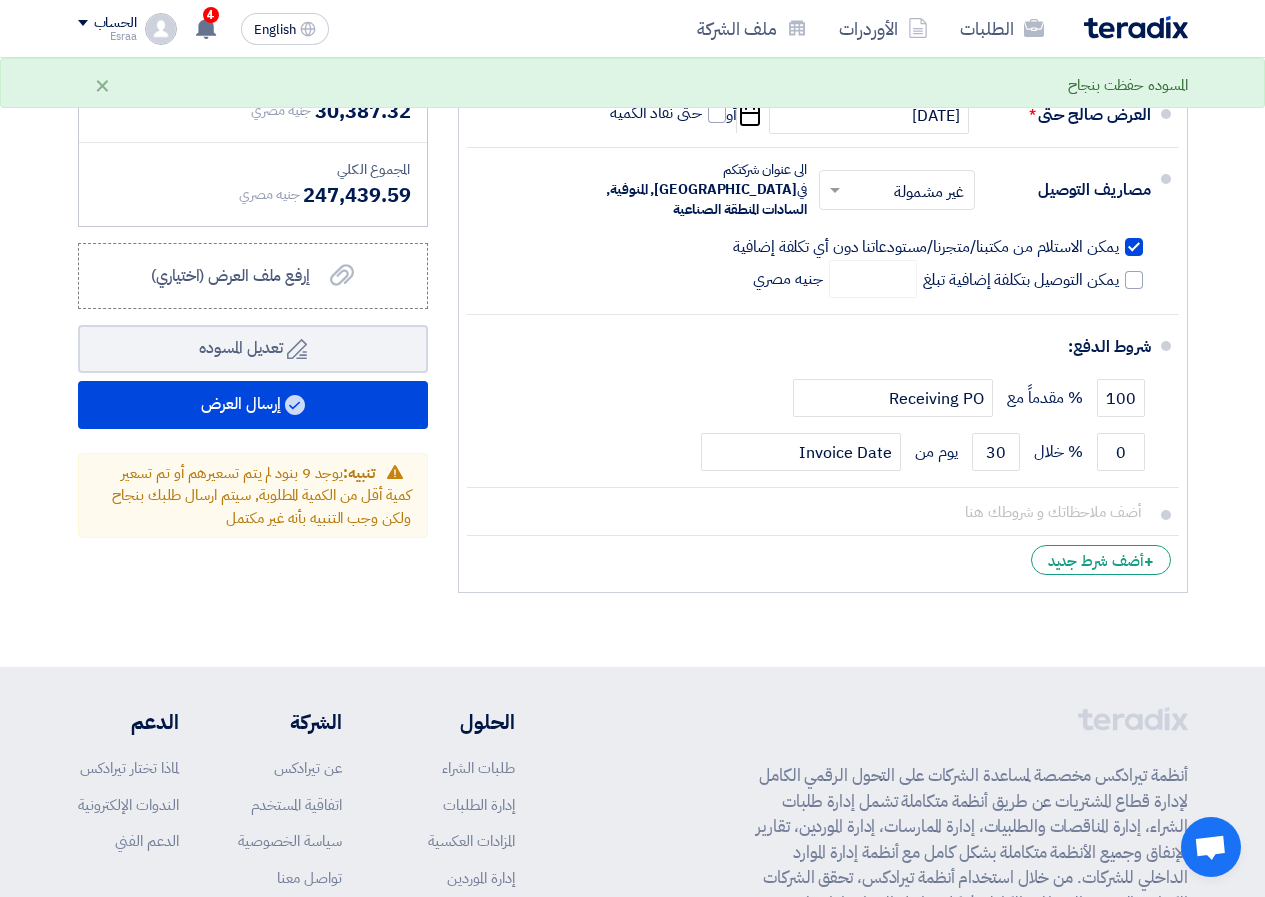 click on "تفاصيل الطلب
#
الكود/الموديل
البيان/الوصف
الكمية/العدد
سعر الوحدة (EGP)
الضرائب
+
'Select taxes...
14% -VAT" 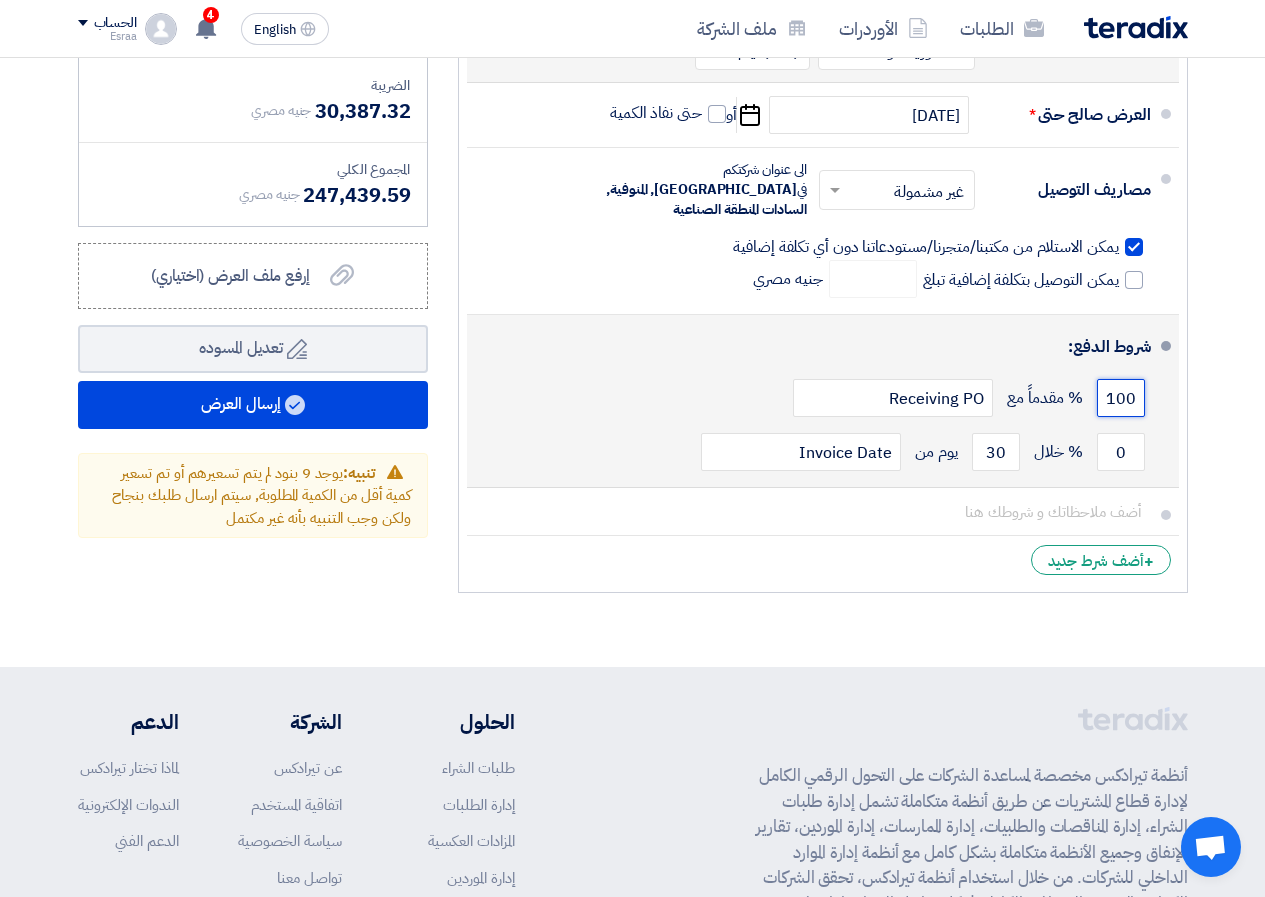 click on "100" 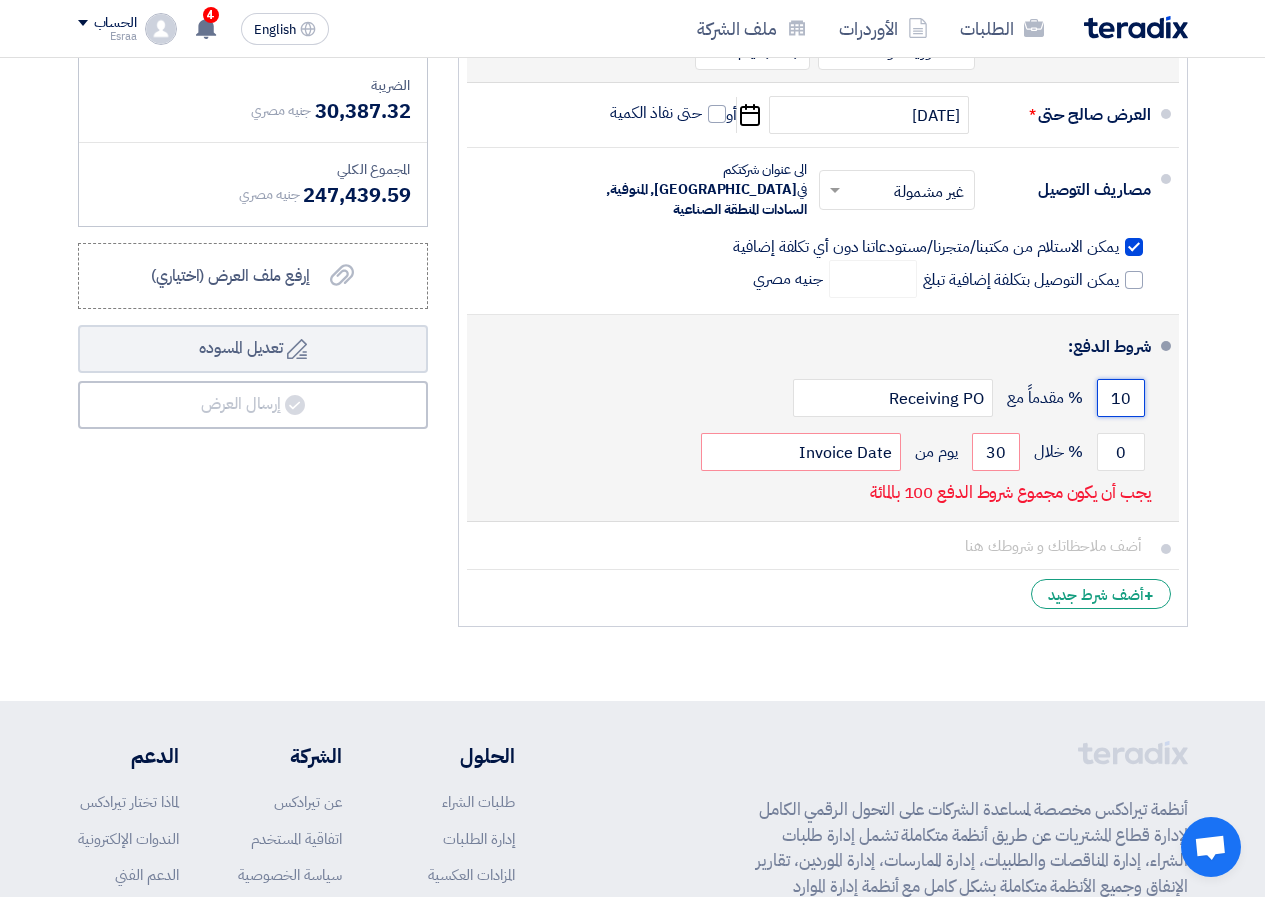 type on "1" 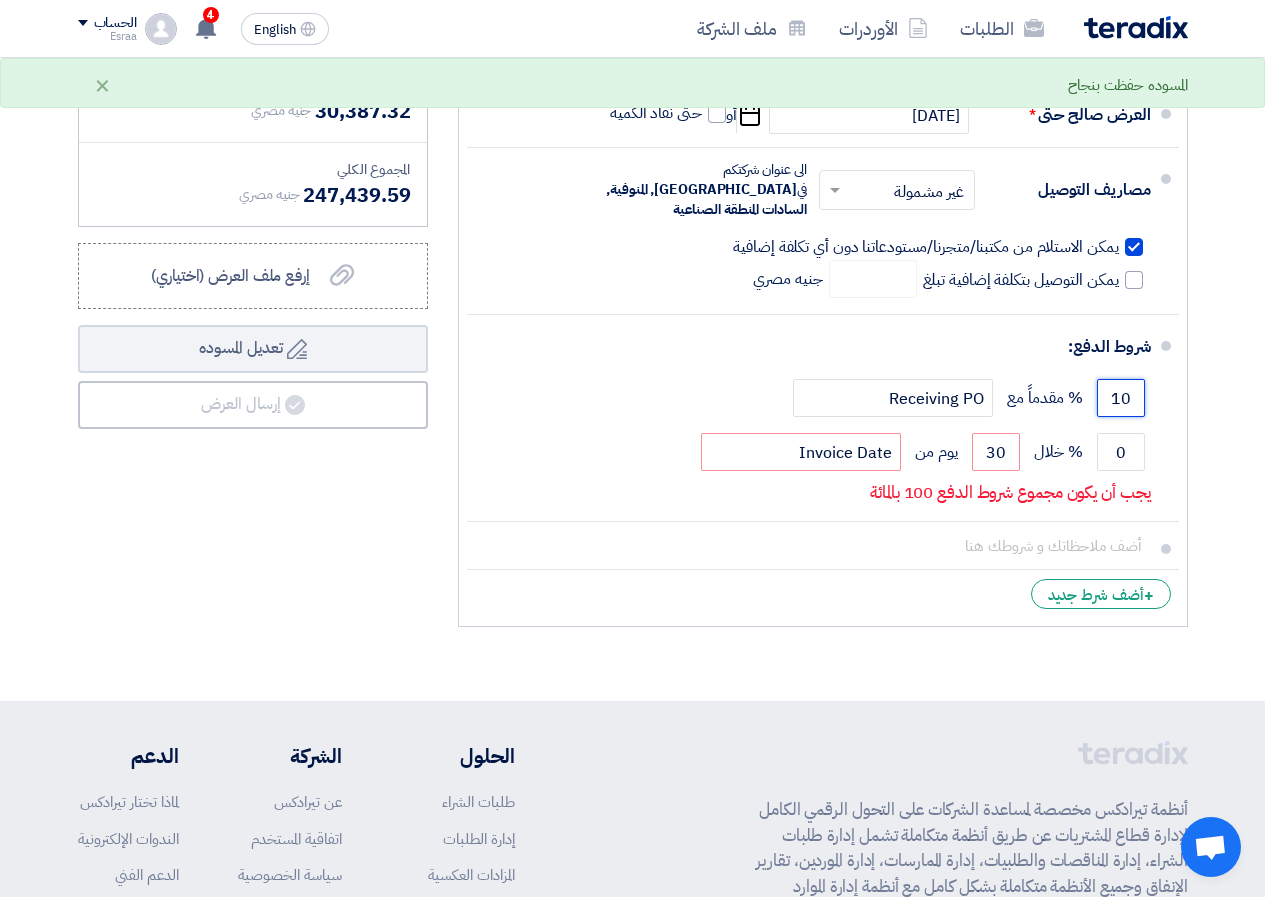 type on "1" 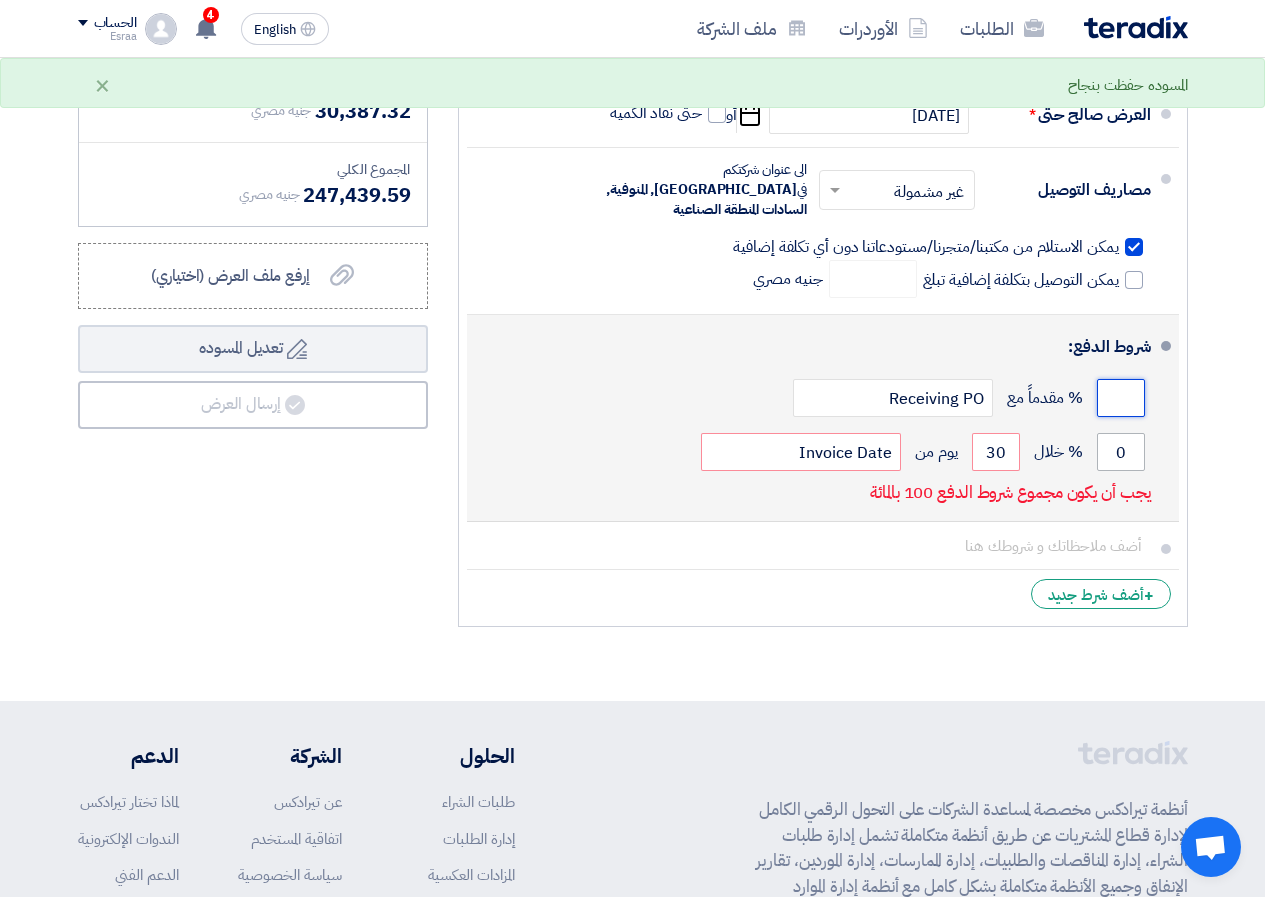 type 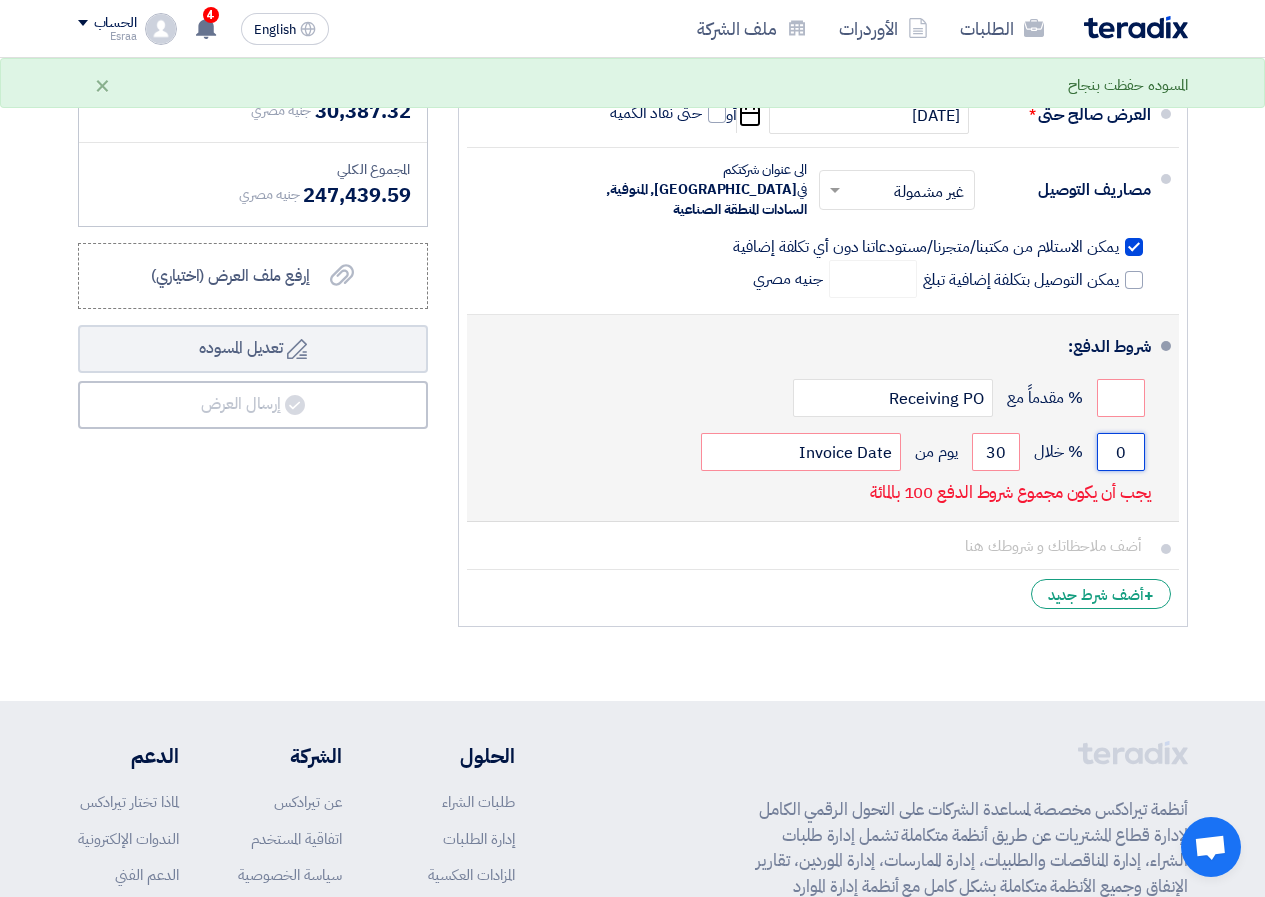 click on "0" 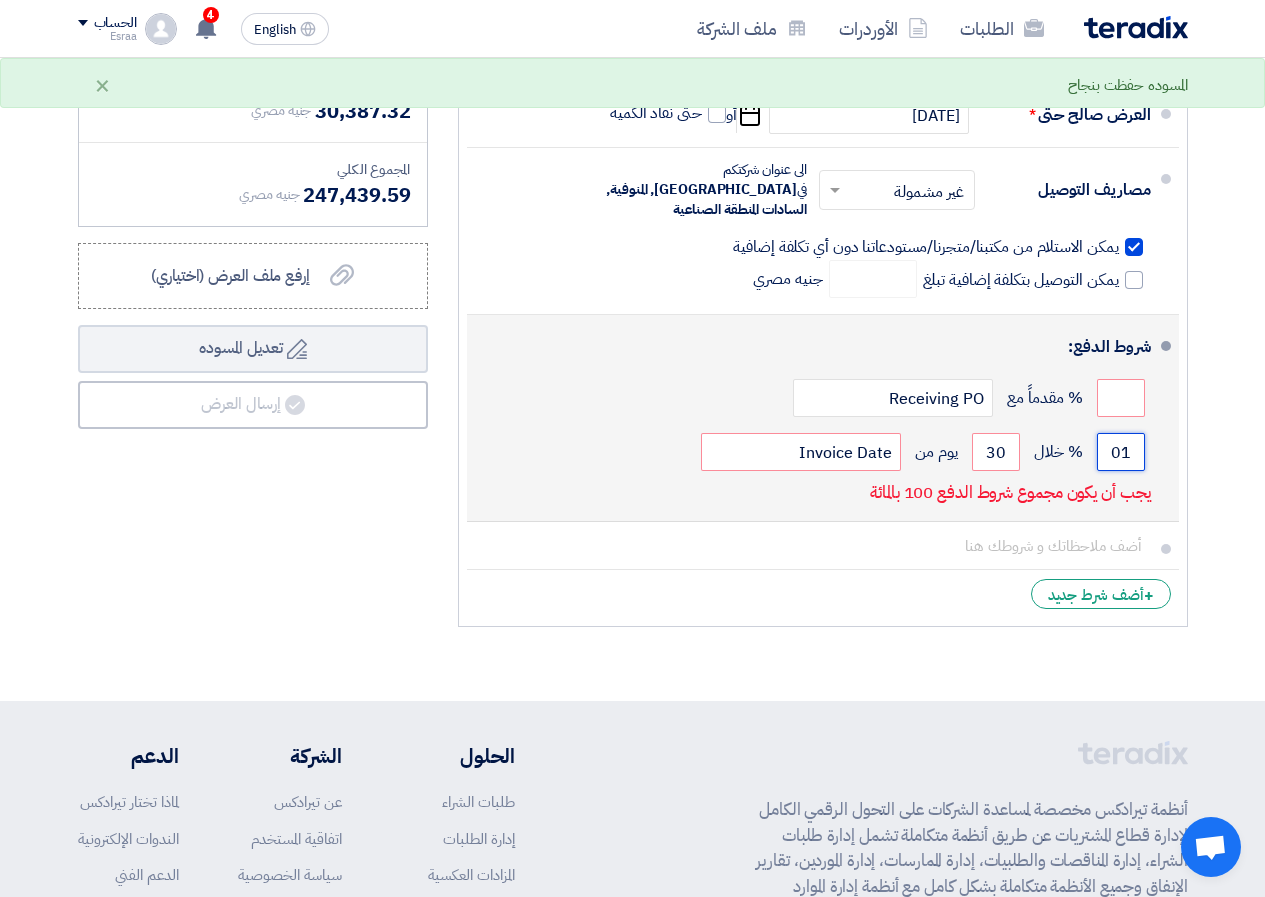 type on "0" 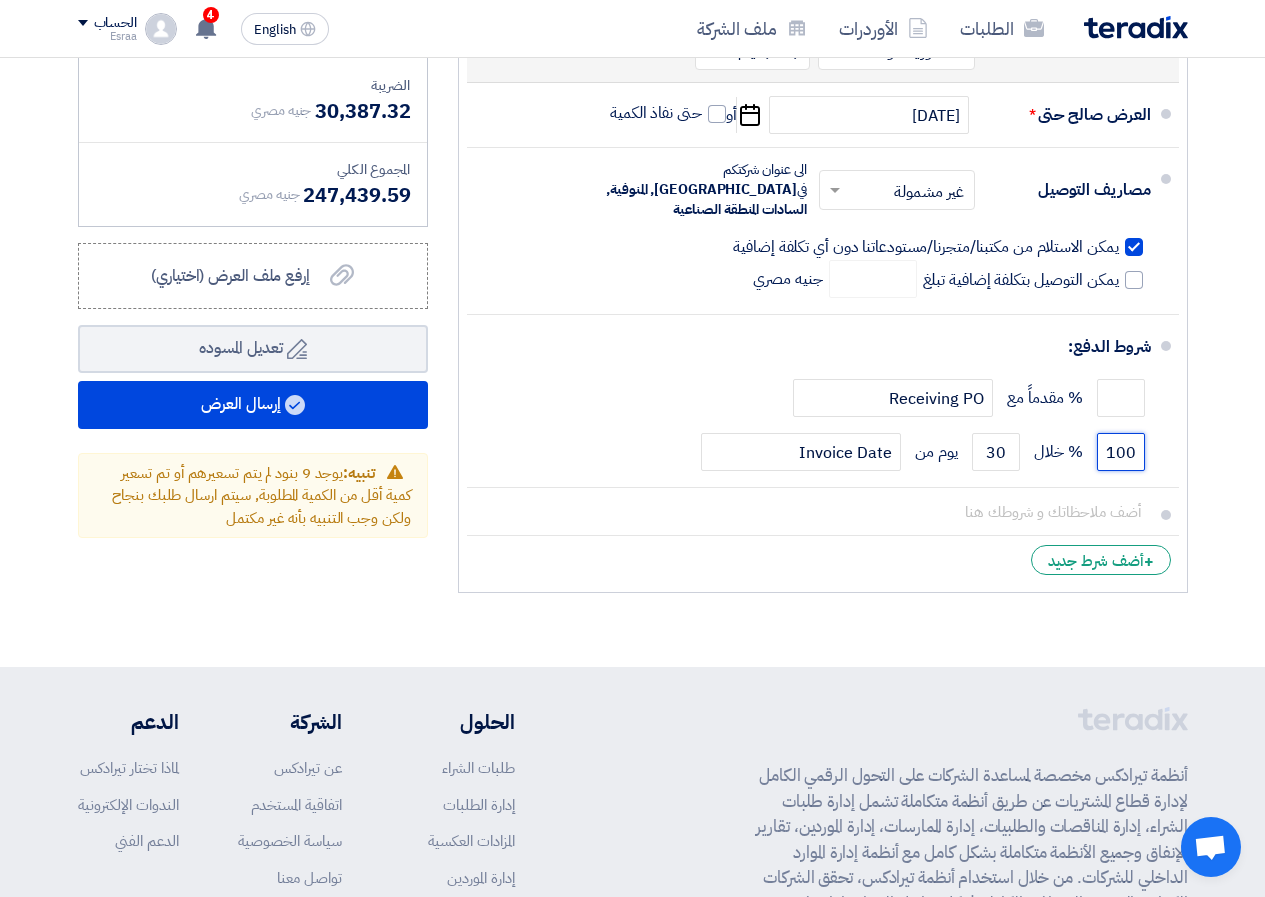 type on "100" 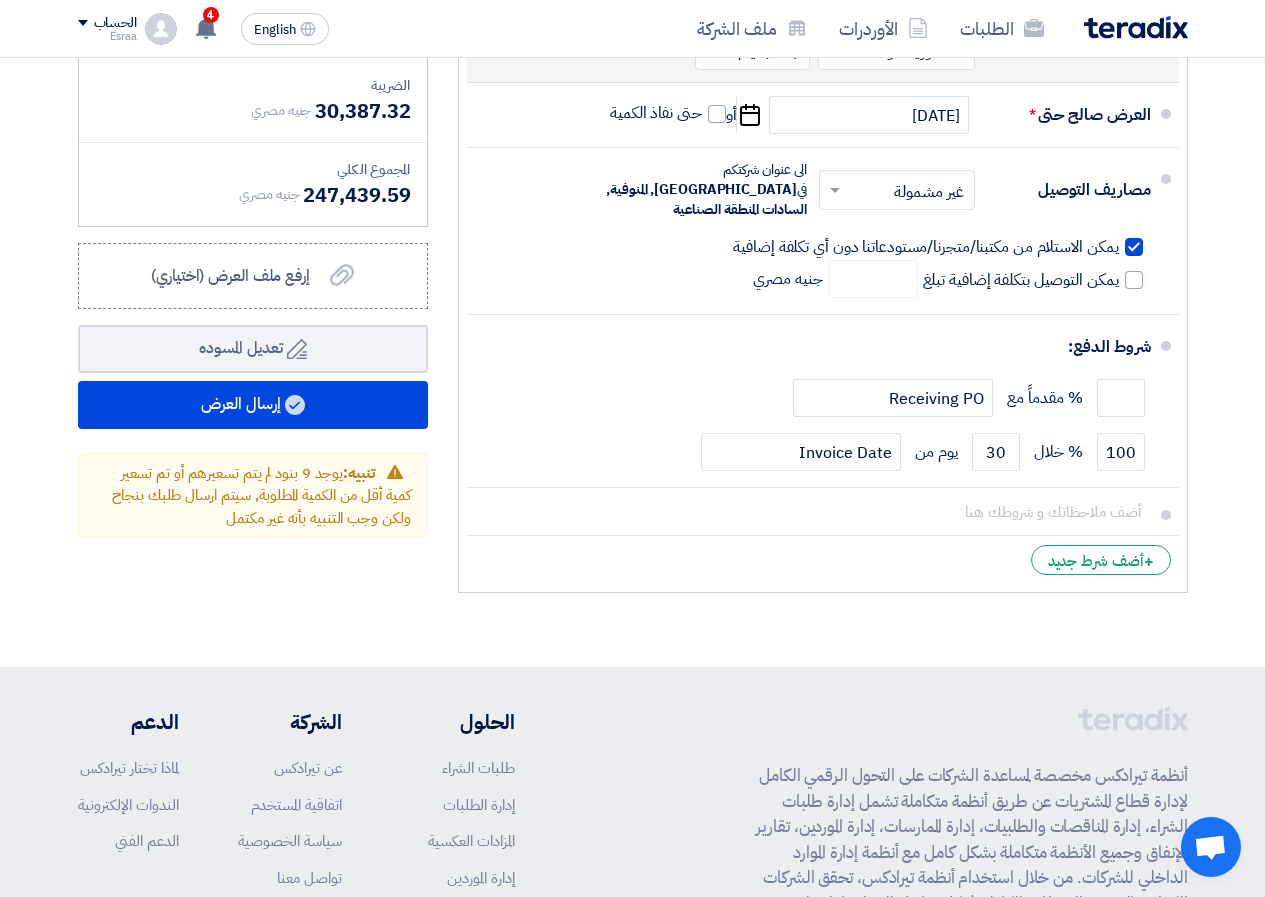 click on "تفاصيل الطلب
#
الكود/الموديل
البيان/الوصف
الكمية/العدد
سعر الوحدة (EGP)
الضرائب
+
'Select taxes...
14% -VAT" 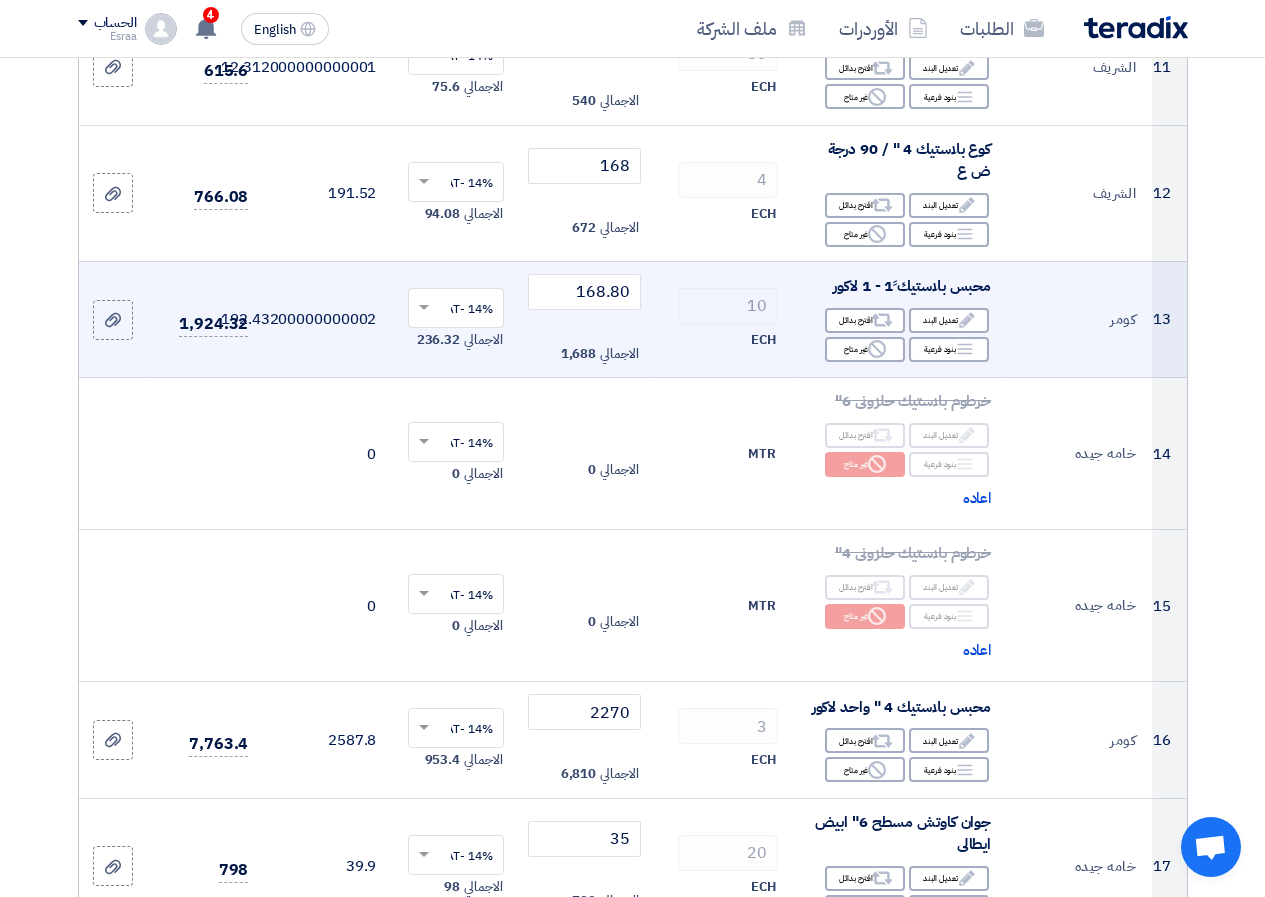 scroll, scrollTop: 1500, scrollLeft: 0, axis: vertical 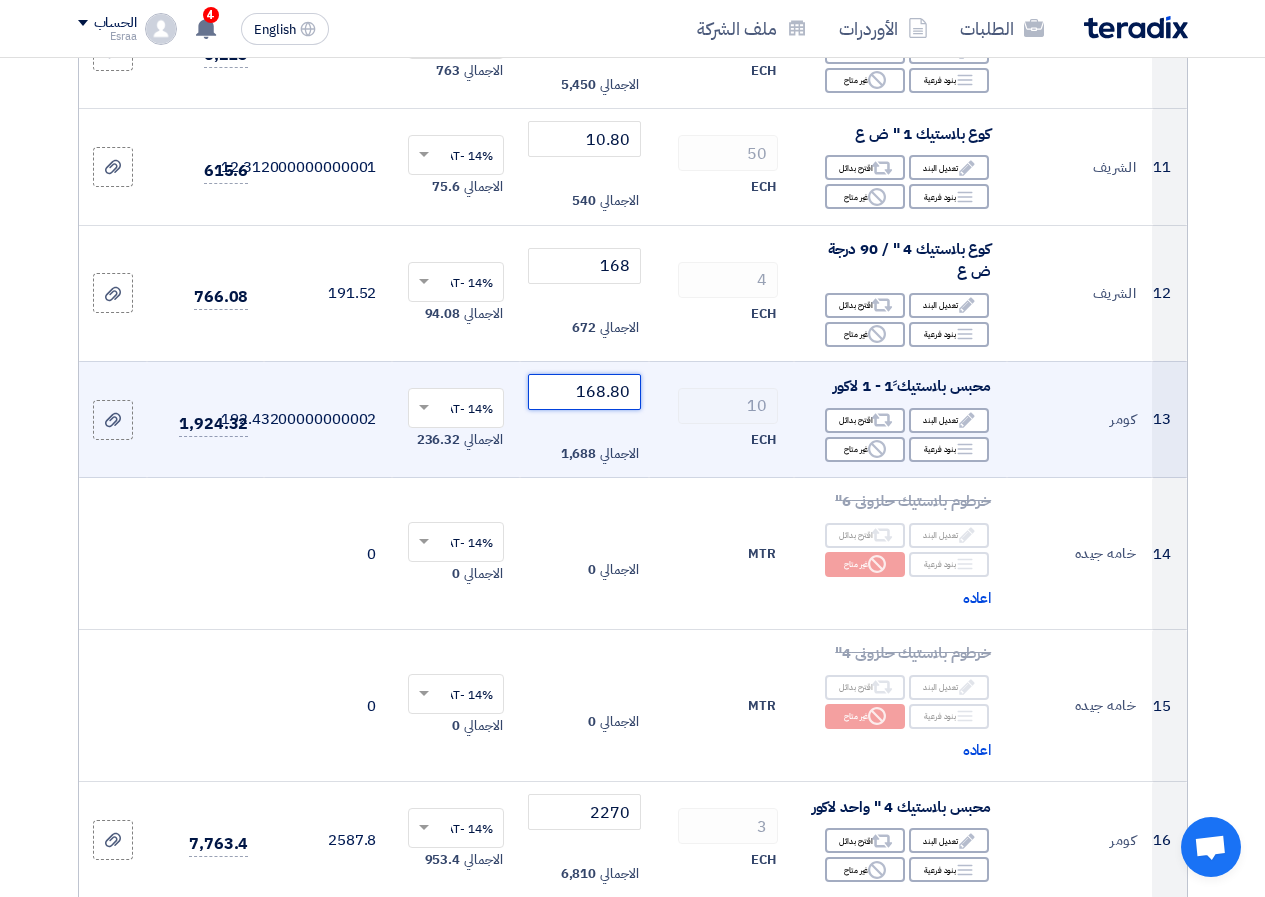 click on "168.80" 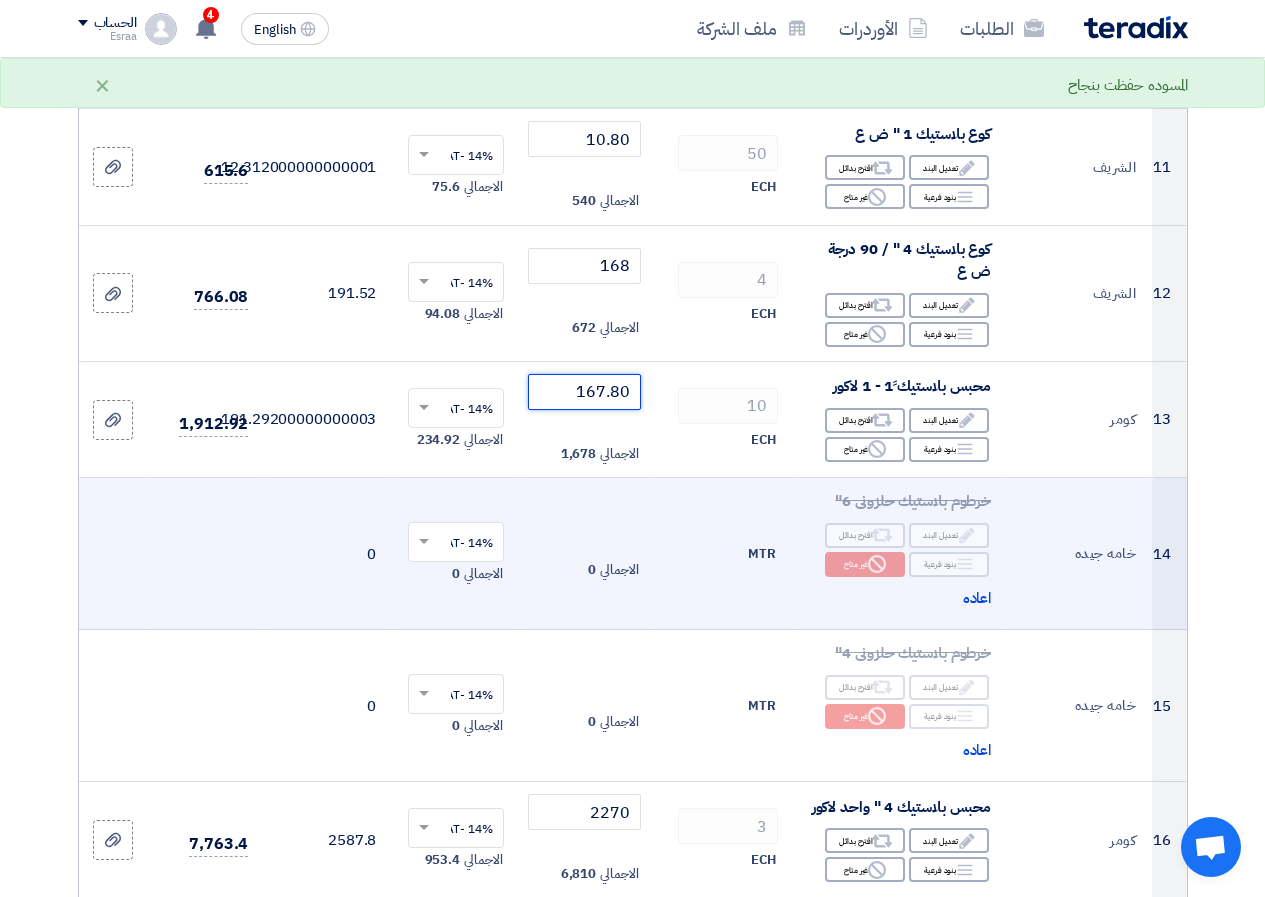 type on "167.80" 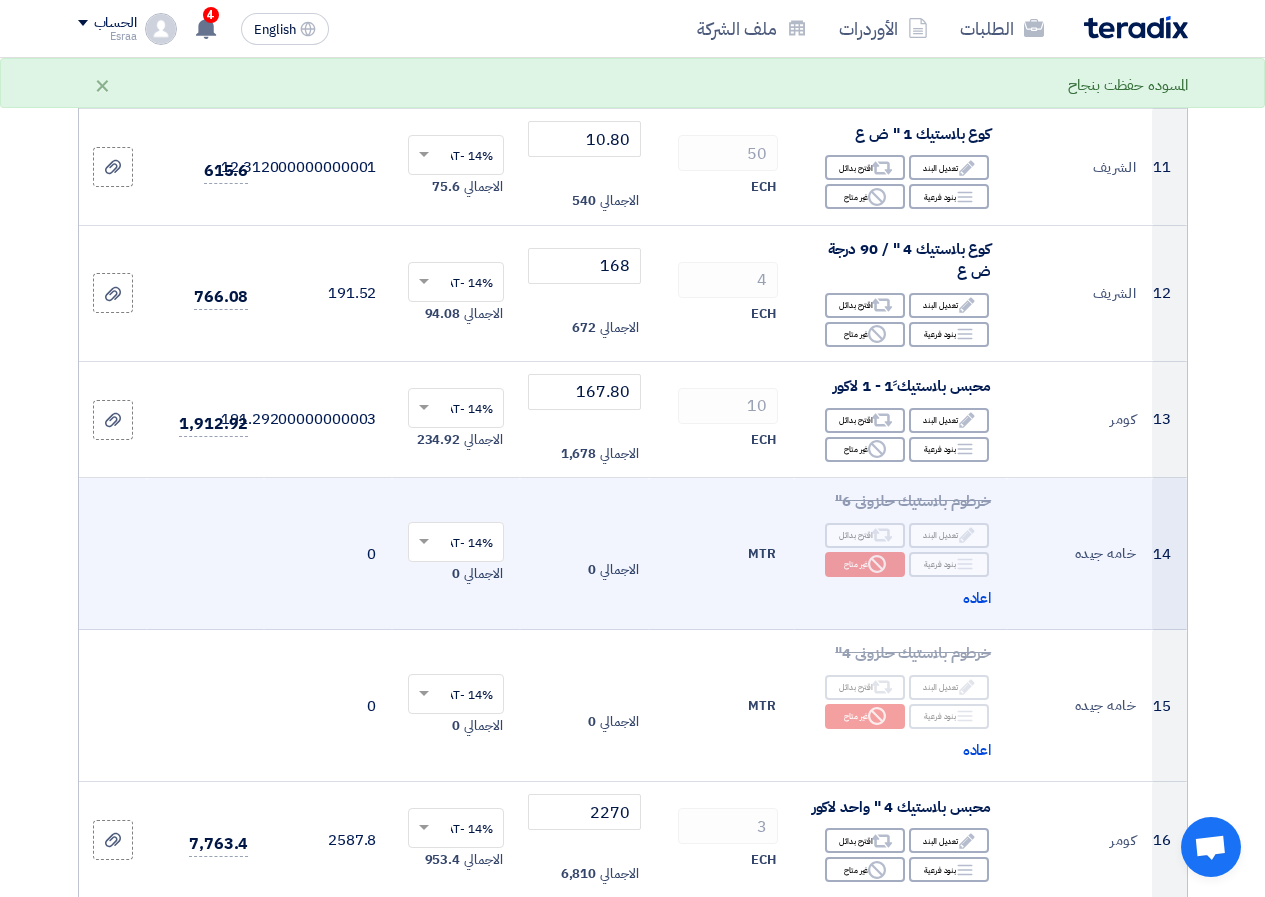 click on "0" 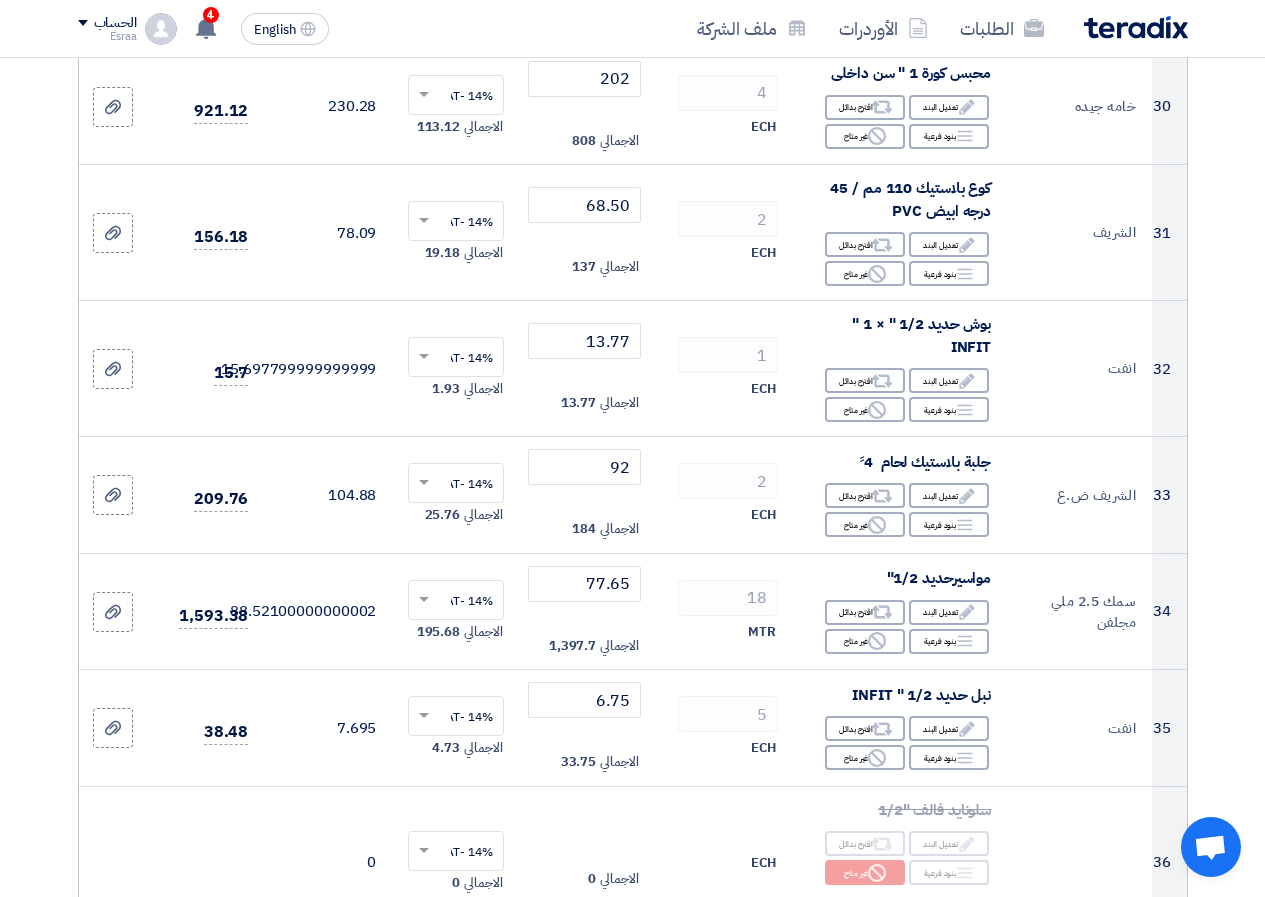 scroll, scrollTop: 4200, scrollLeft: 0, axis: vertical 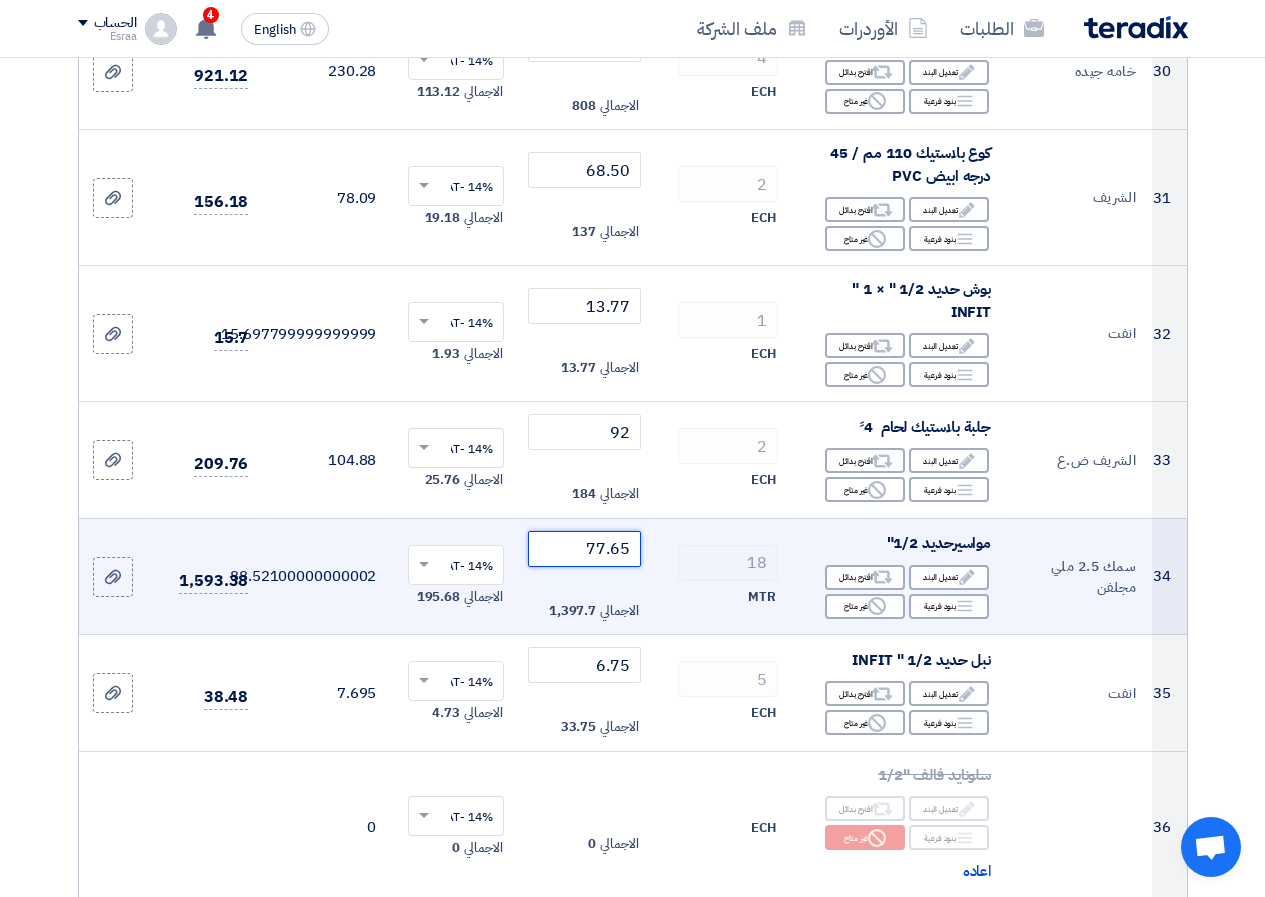 click on "77.65" 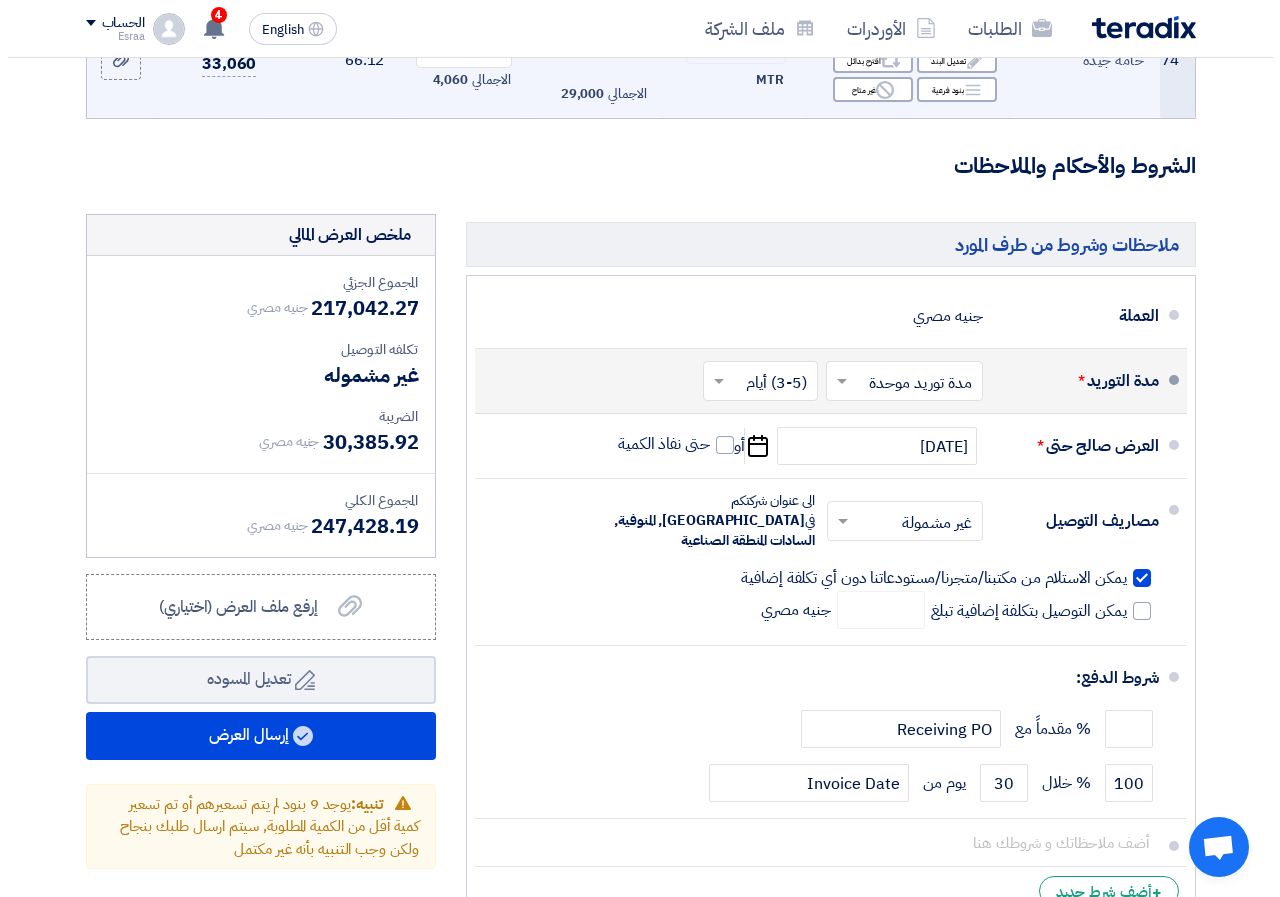 scroll, scrollTop: 9900, scrollLeft: 0, axis: vertical 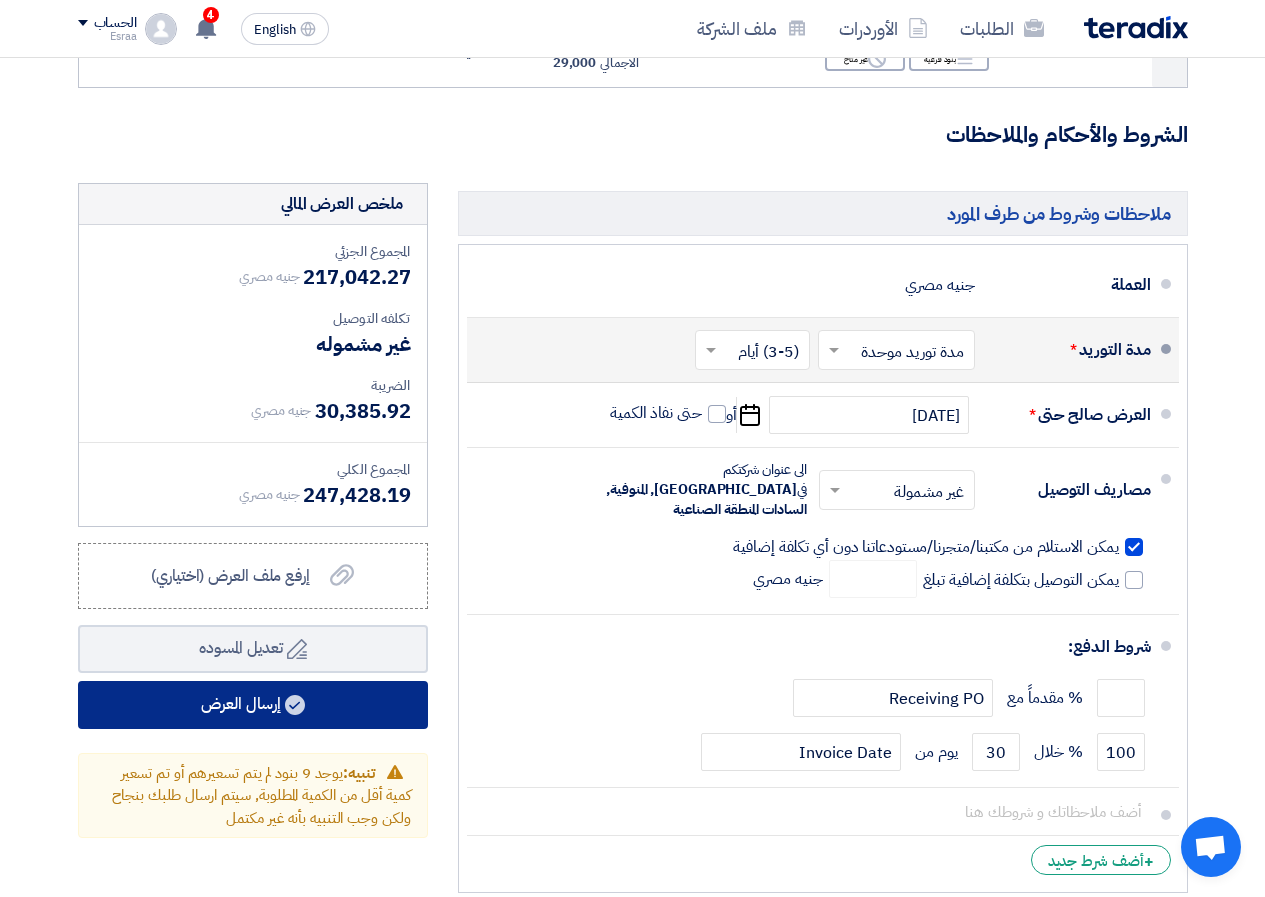 click on "إرسال العرض" 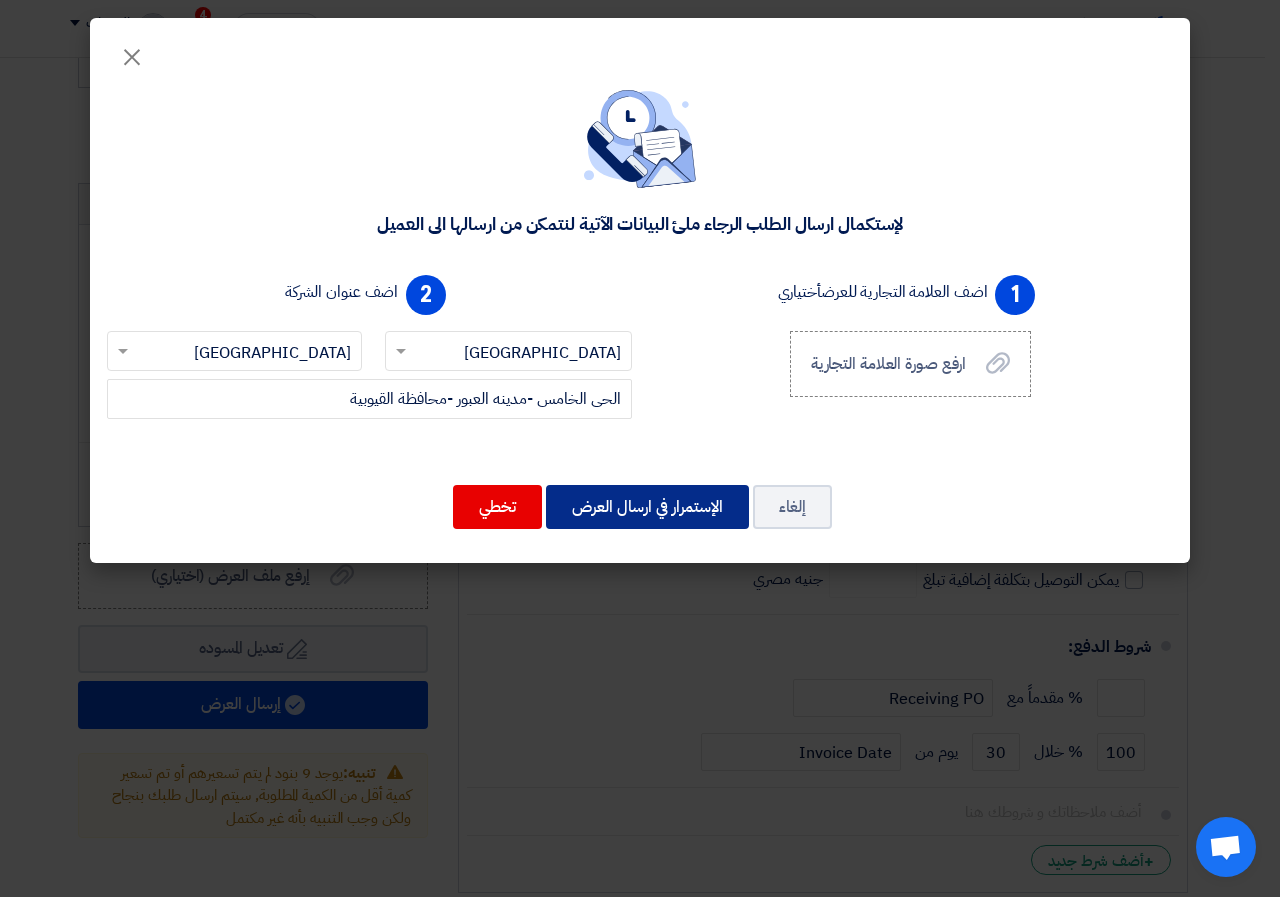 click on "الإستمرار في ارسال العرض" 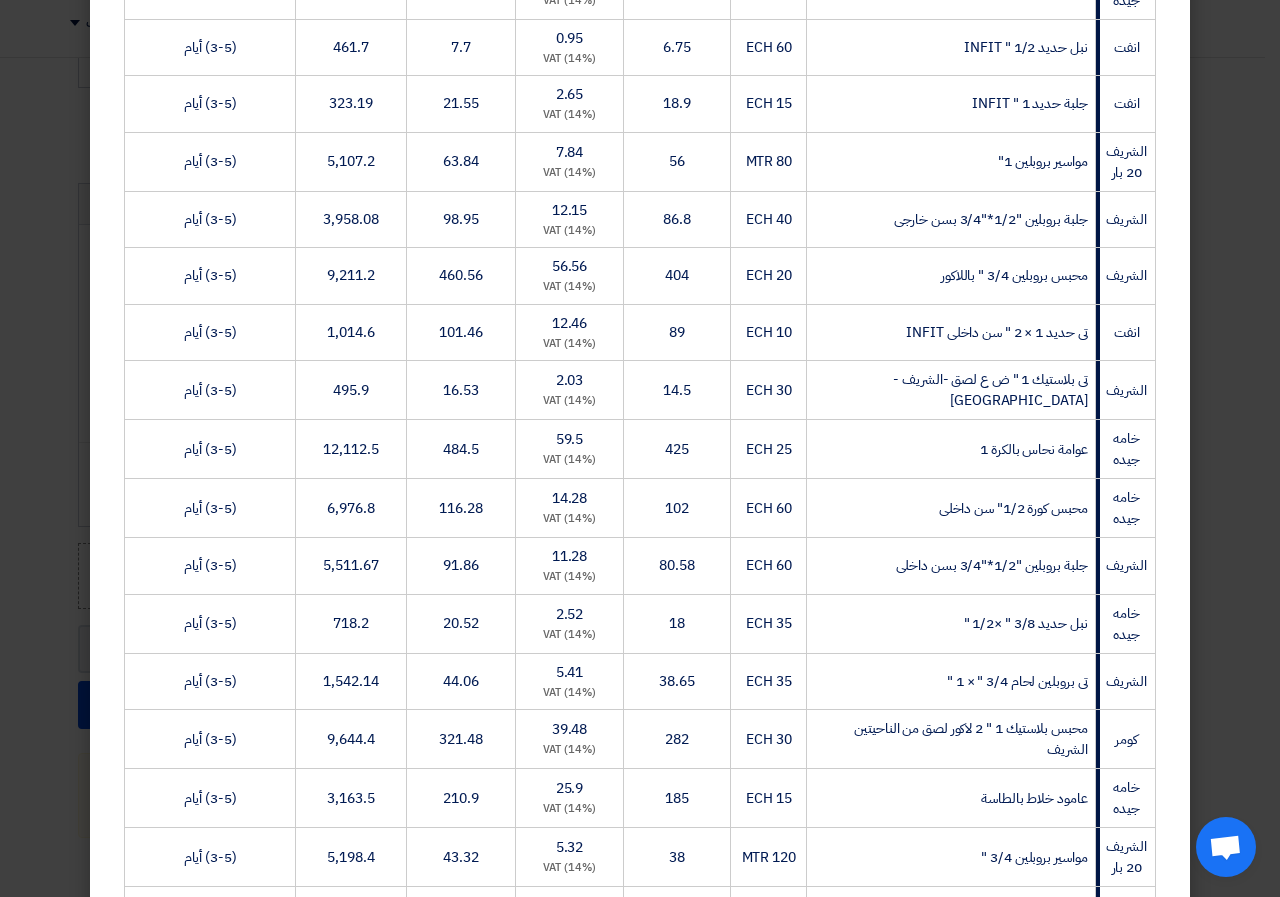 scroll, scrollTop: 4304, scrollLeft: 0, axis: vertical 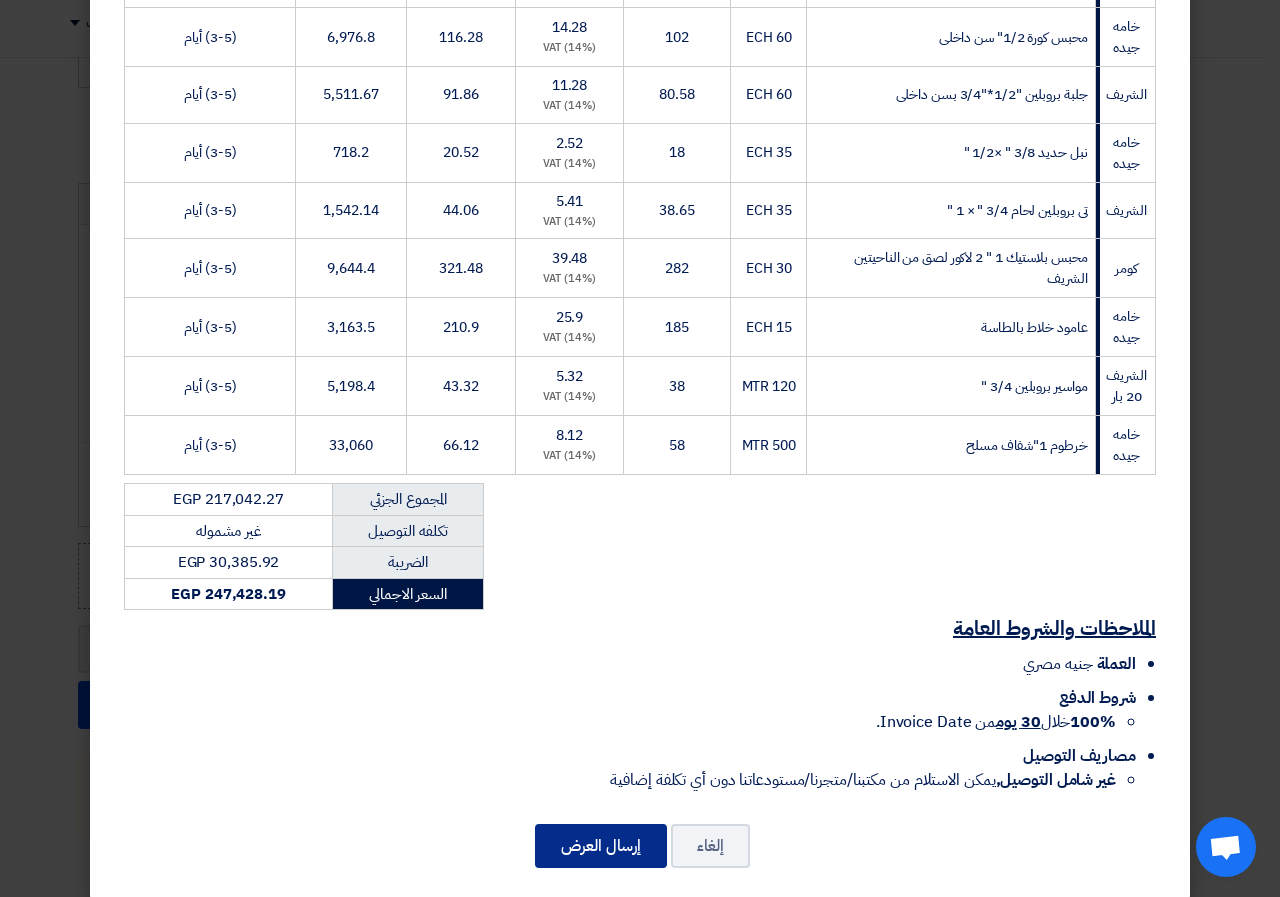 click on "إرسال العرض" 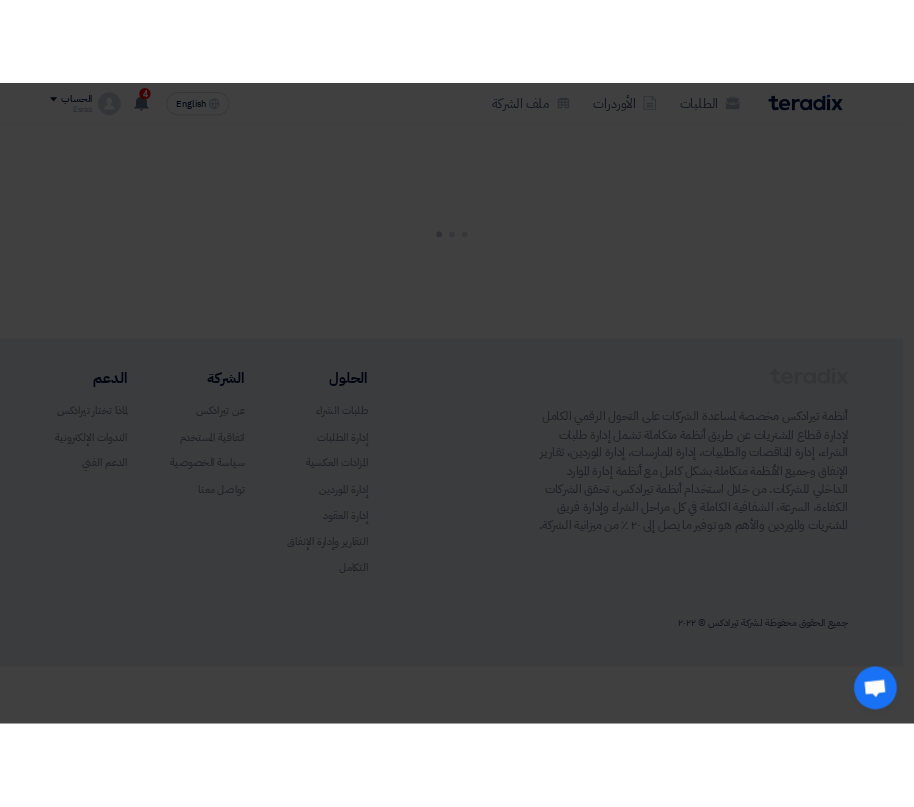scroll, scrollTop: 0, scrollLeft: 0, axis: both 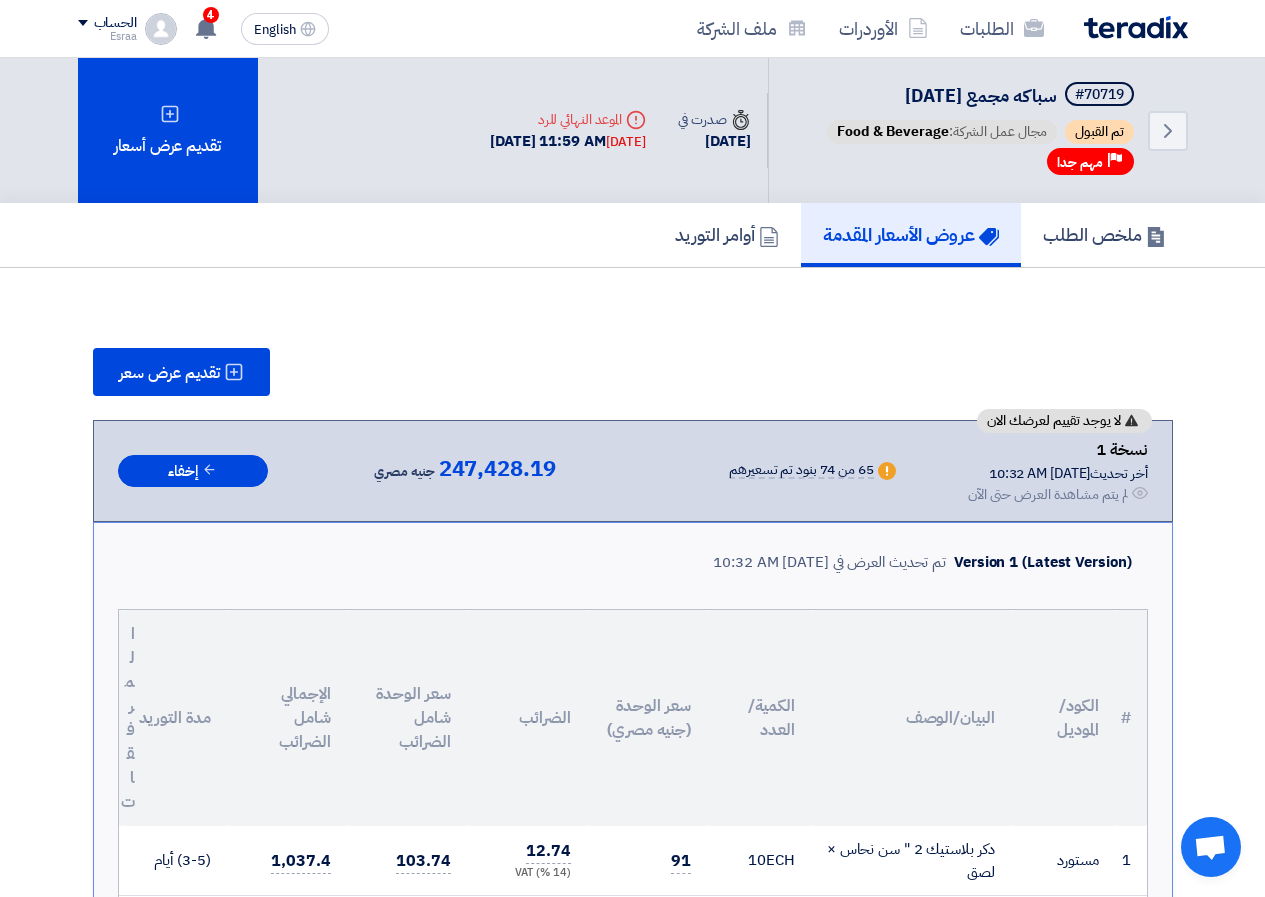 click on "الحساب" 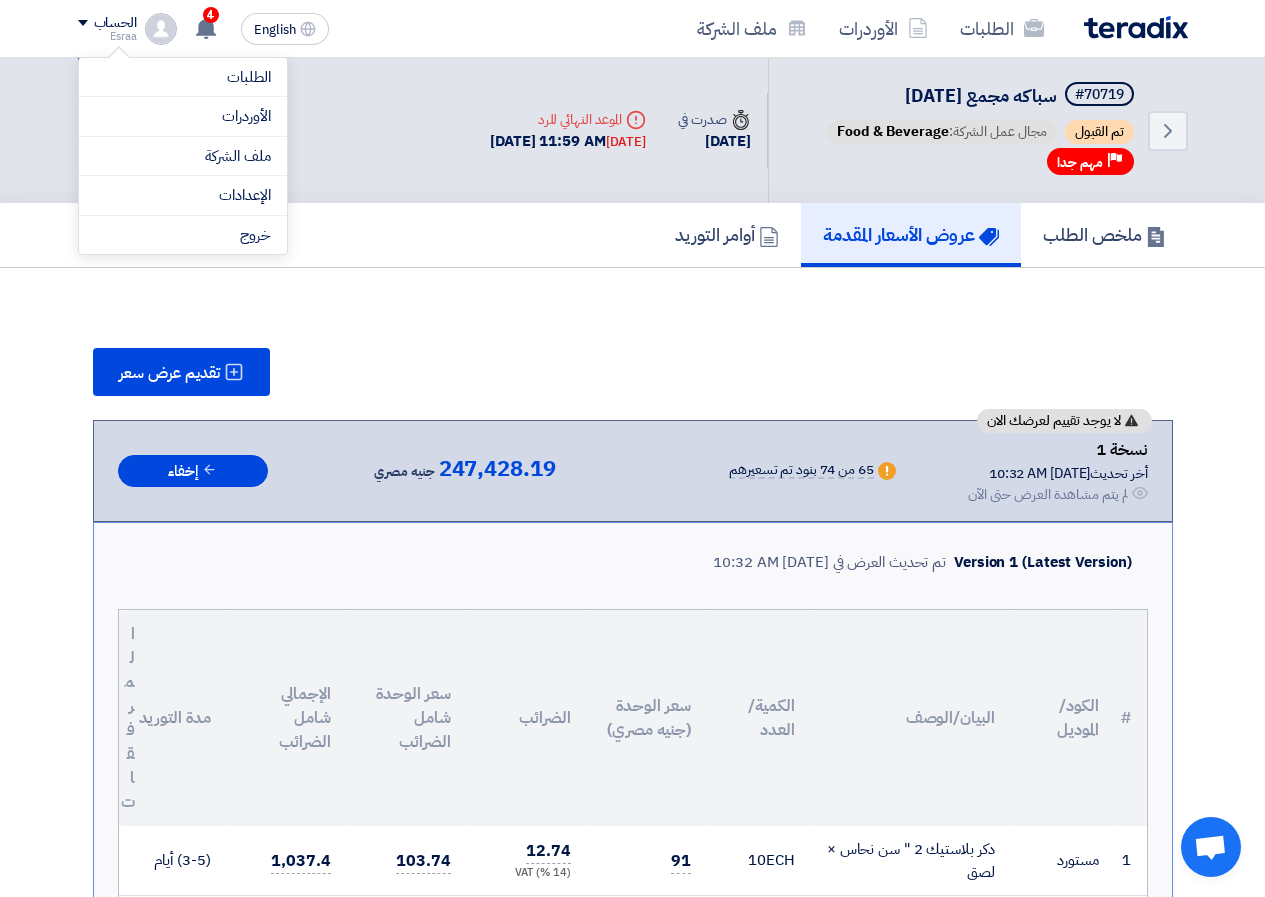 click on "الحساب" 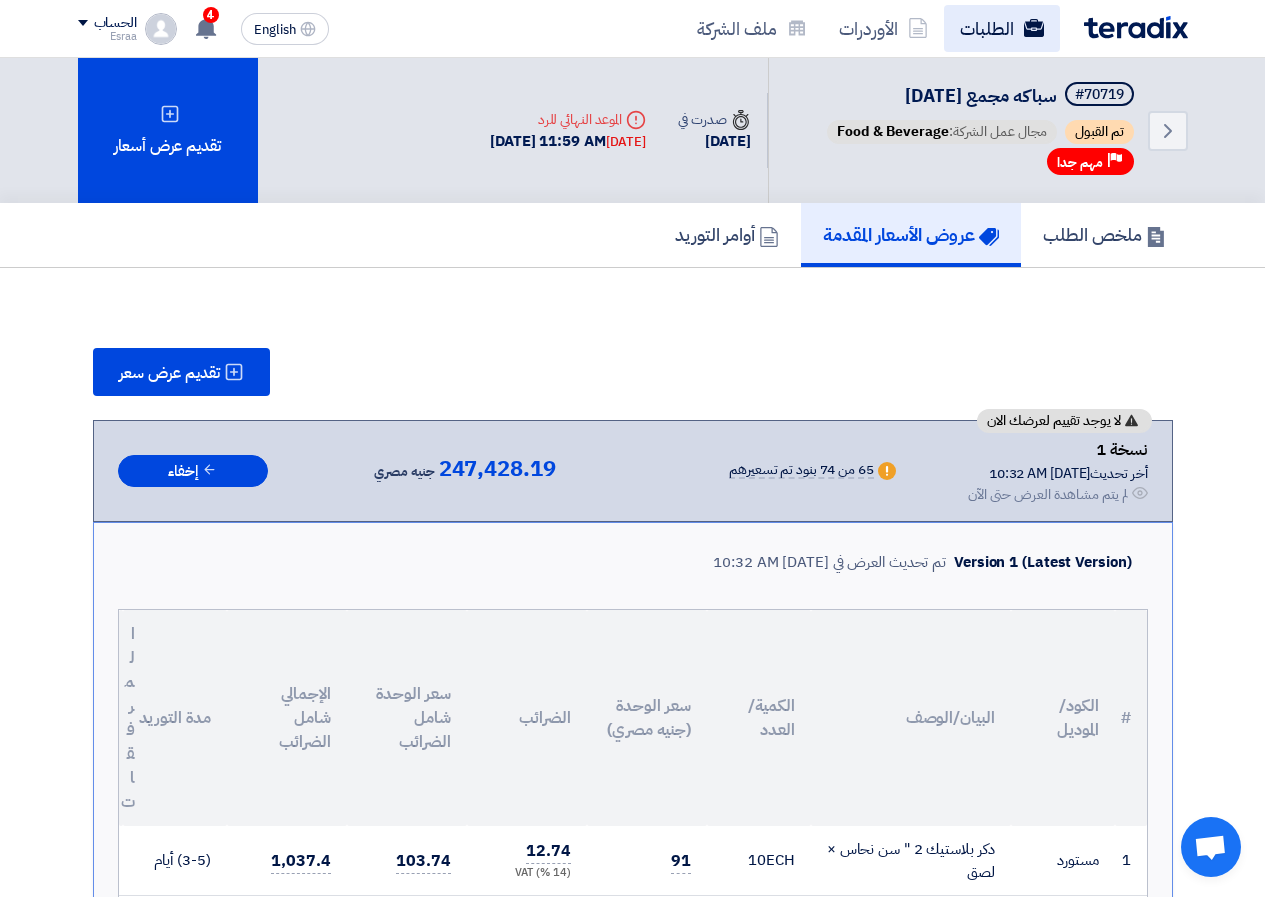click on "الطلبات" 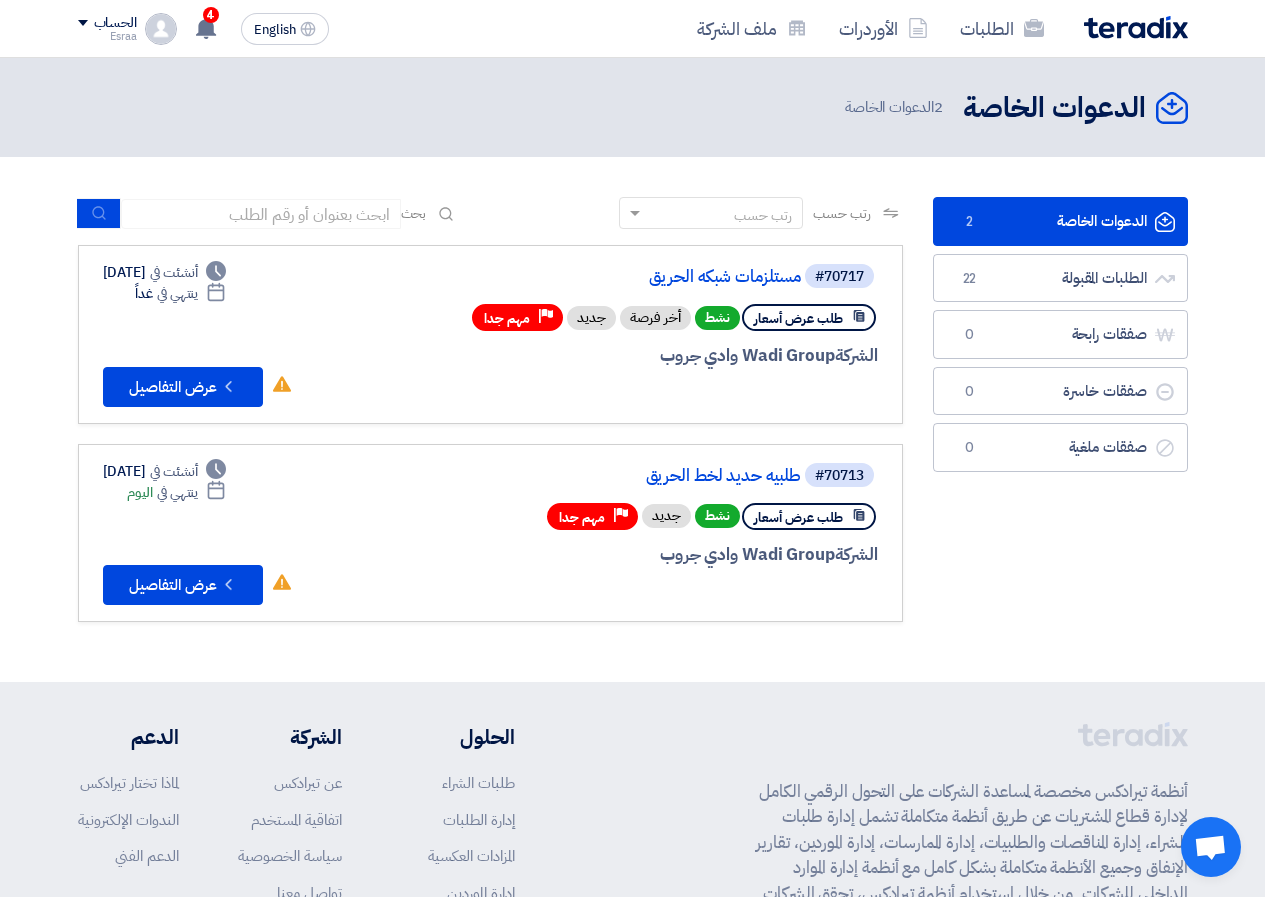 click on "#70717
مستلزمات شبكه الحريق
طلب عرض أسعار
نشط
أخر فرصة
جديد
Priority
مهم جدا
الشركة  Wadi Group وادي جروب
Deadline" 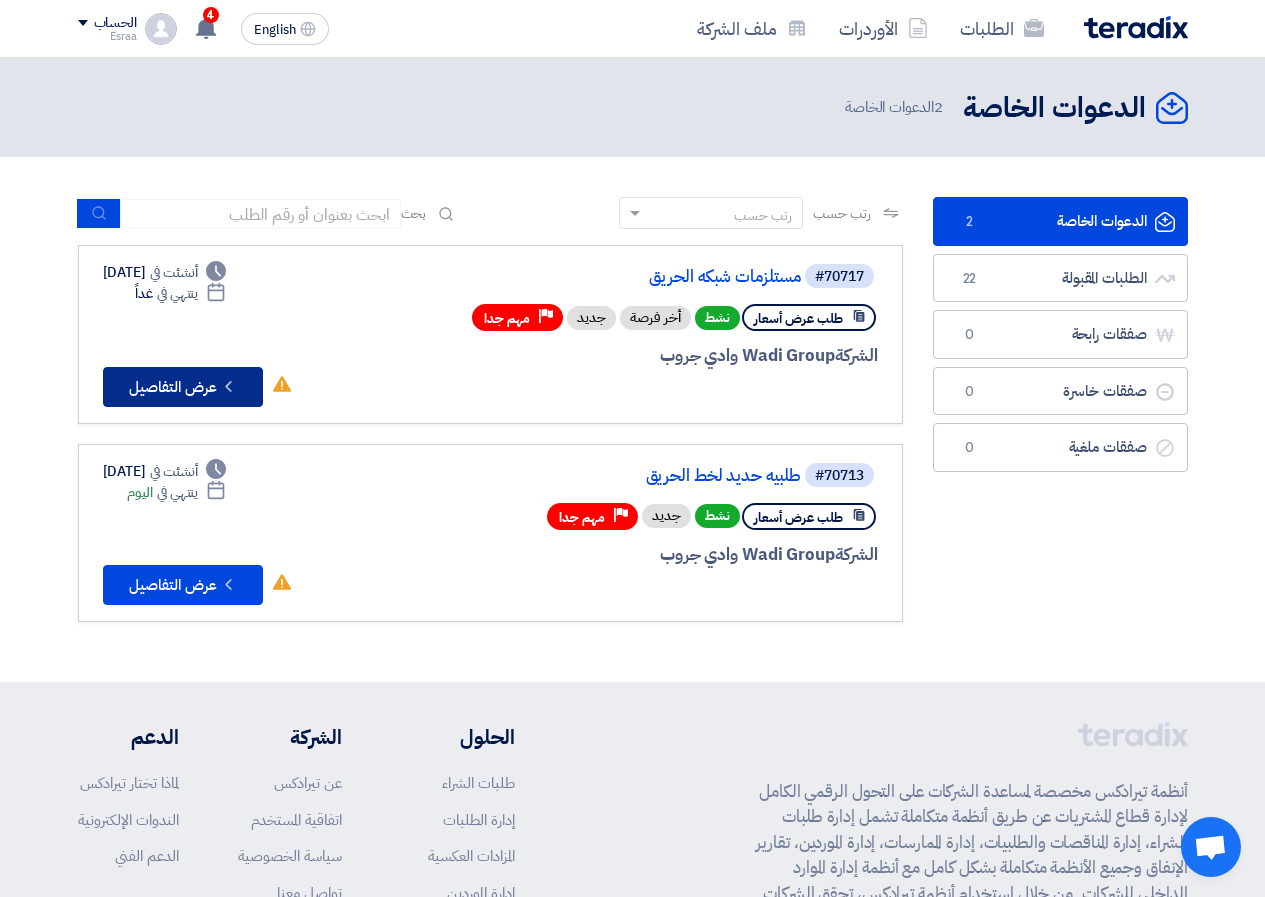 click on "Check details
عرض التفاصيل" 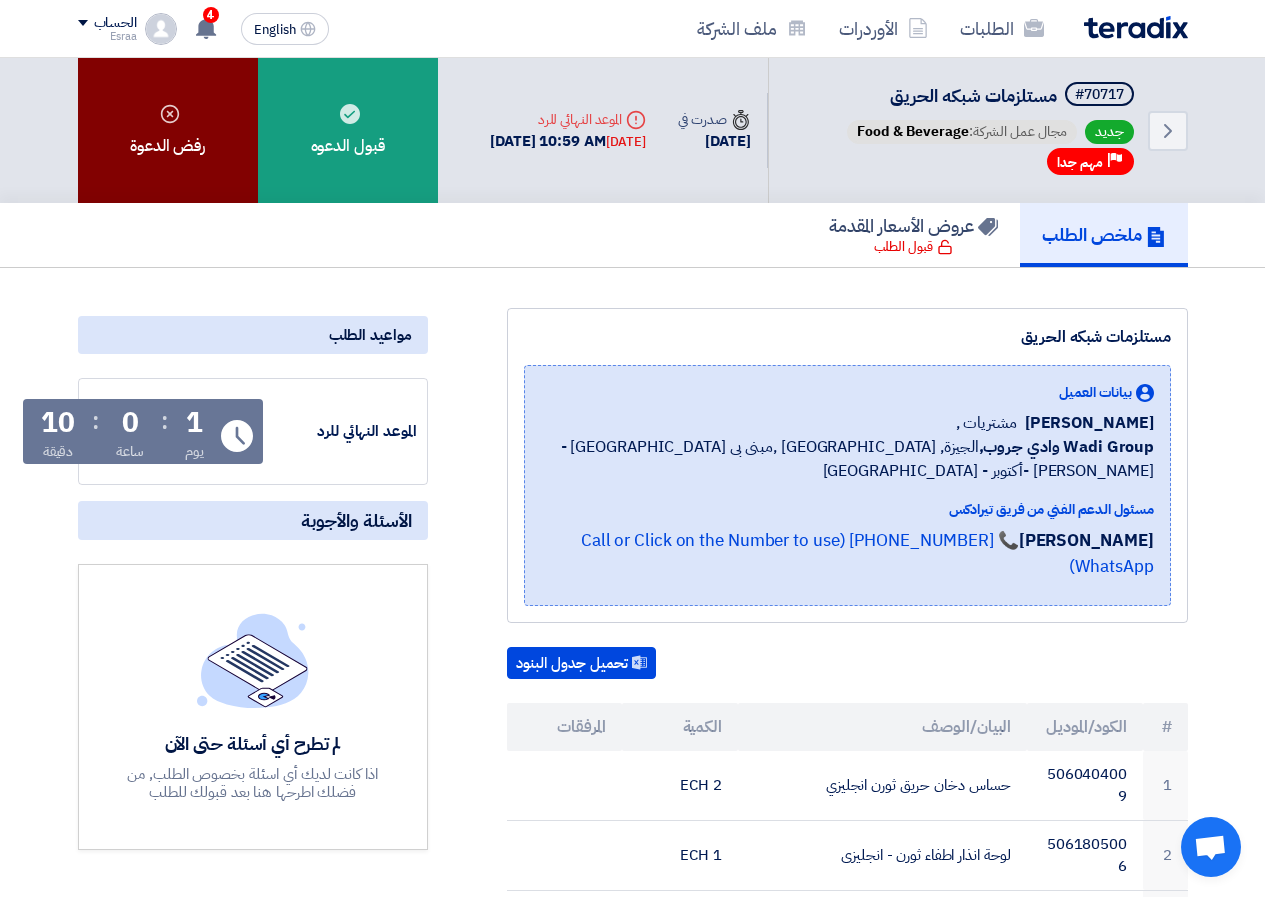 click on "رفض الدعوة" 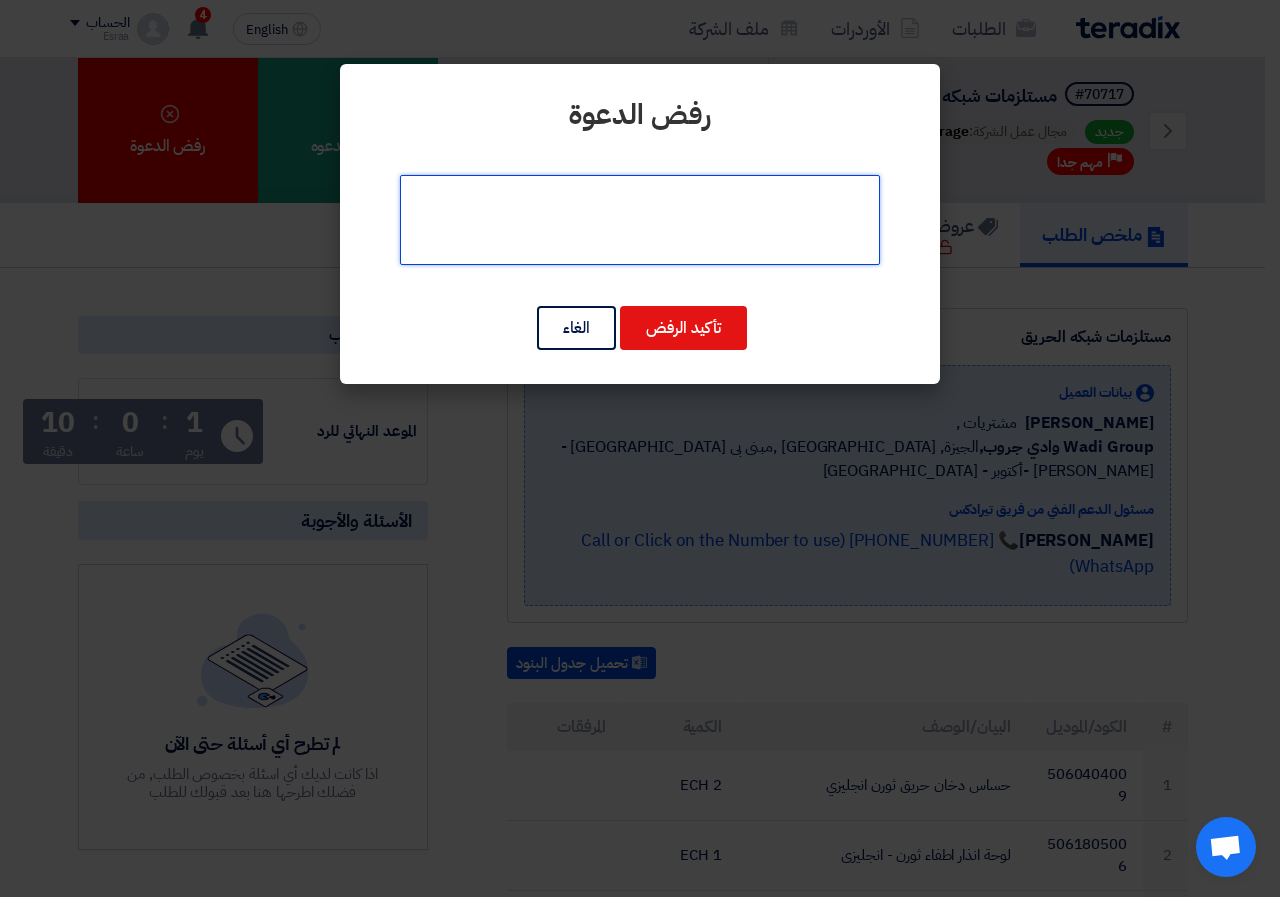 click 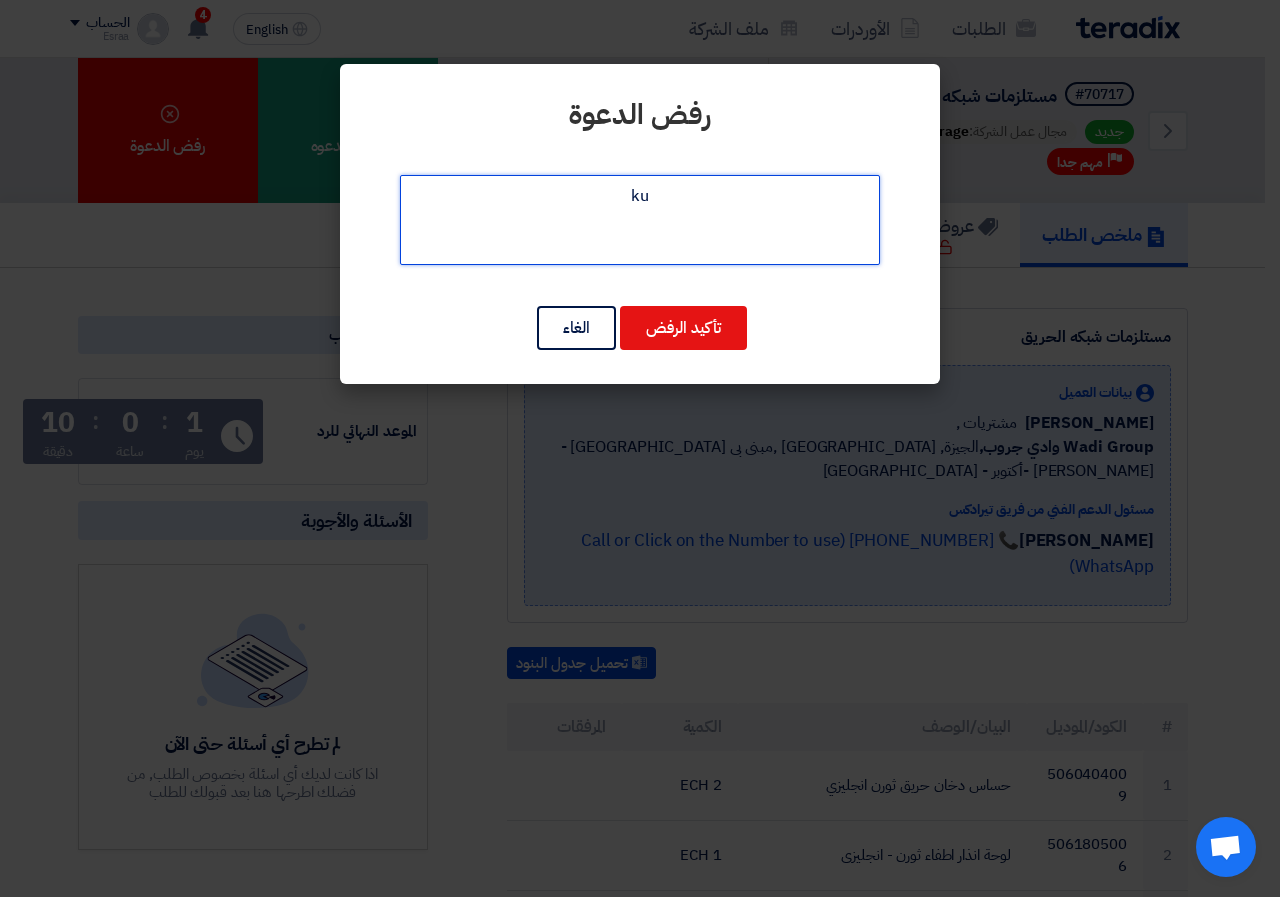 type on "k" 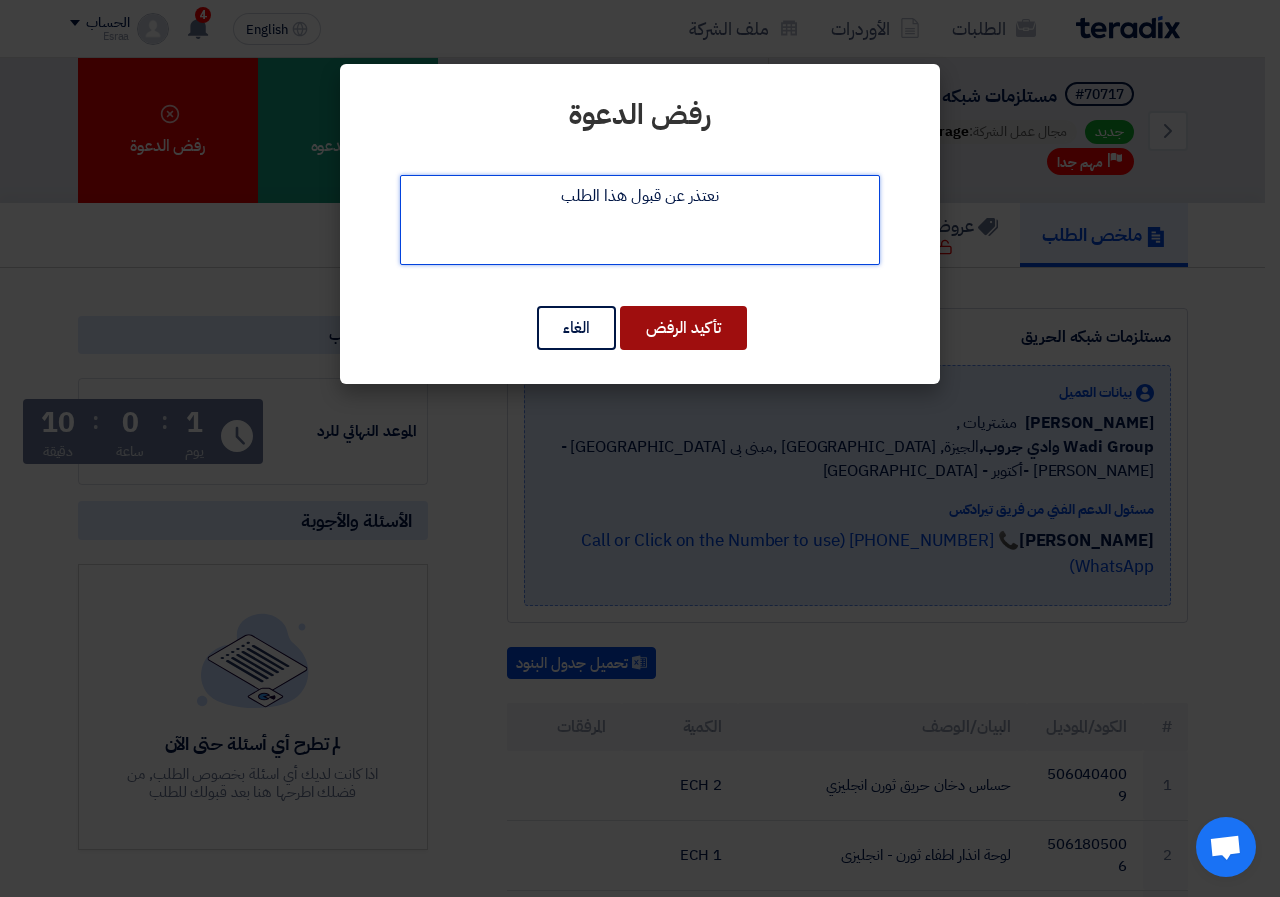 type on "نعتذر عن قبول هذا الطلب" 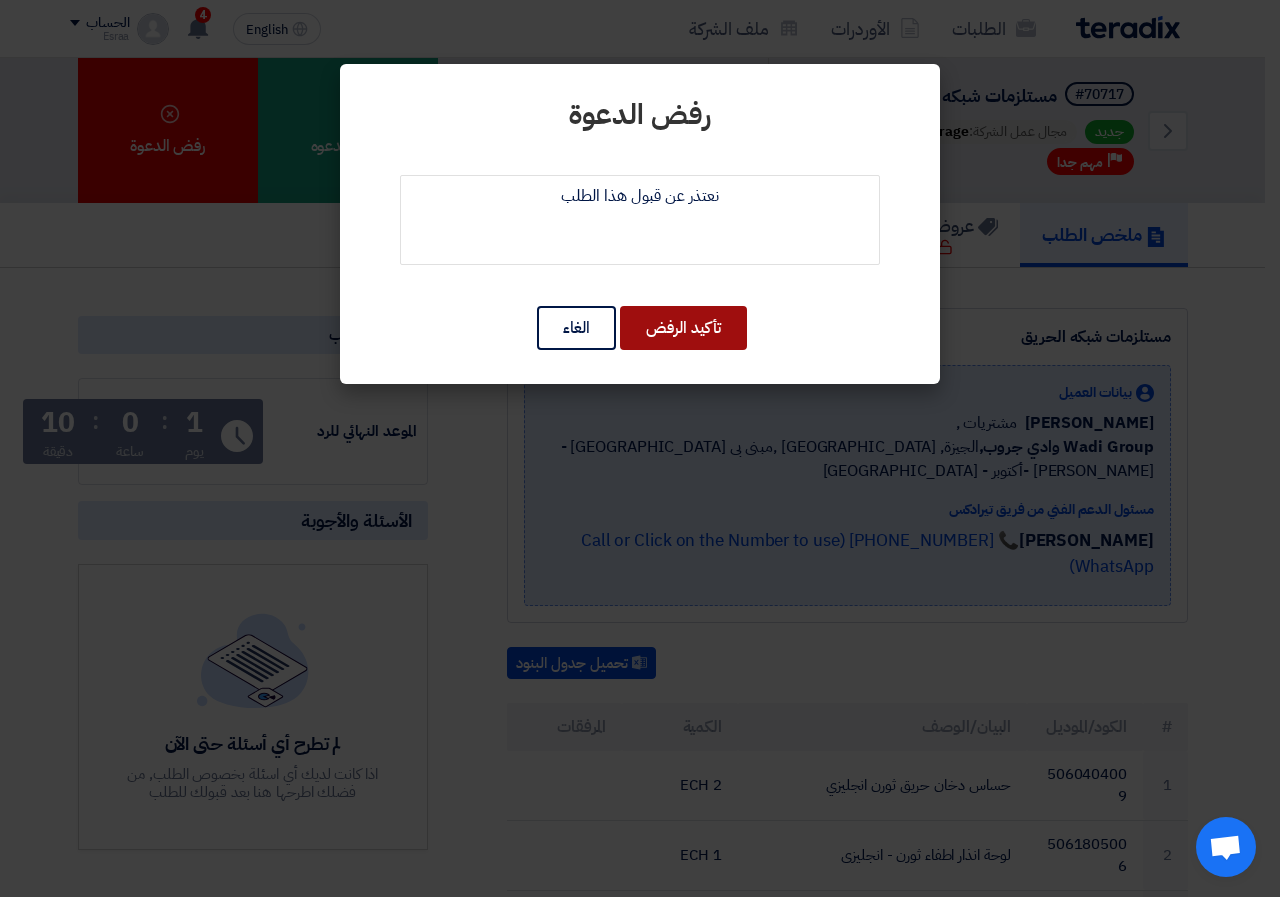 click on "تأكيد الرفض" 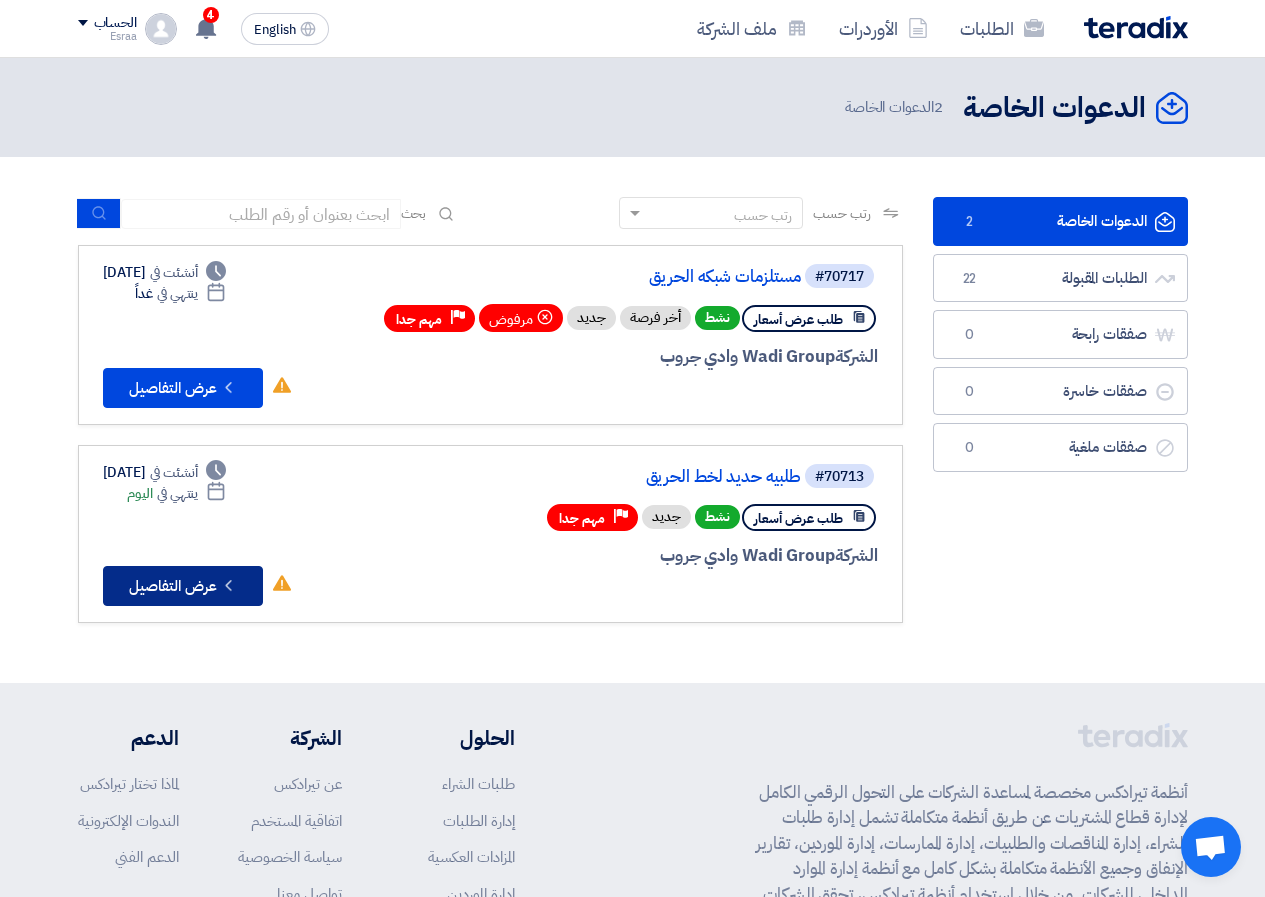click on "Check details
عرض التفاصيل" 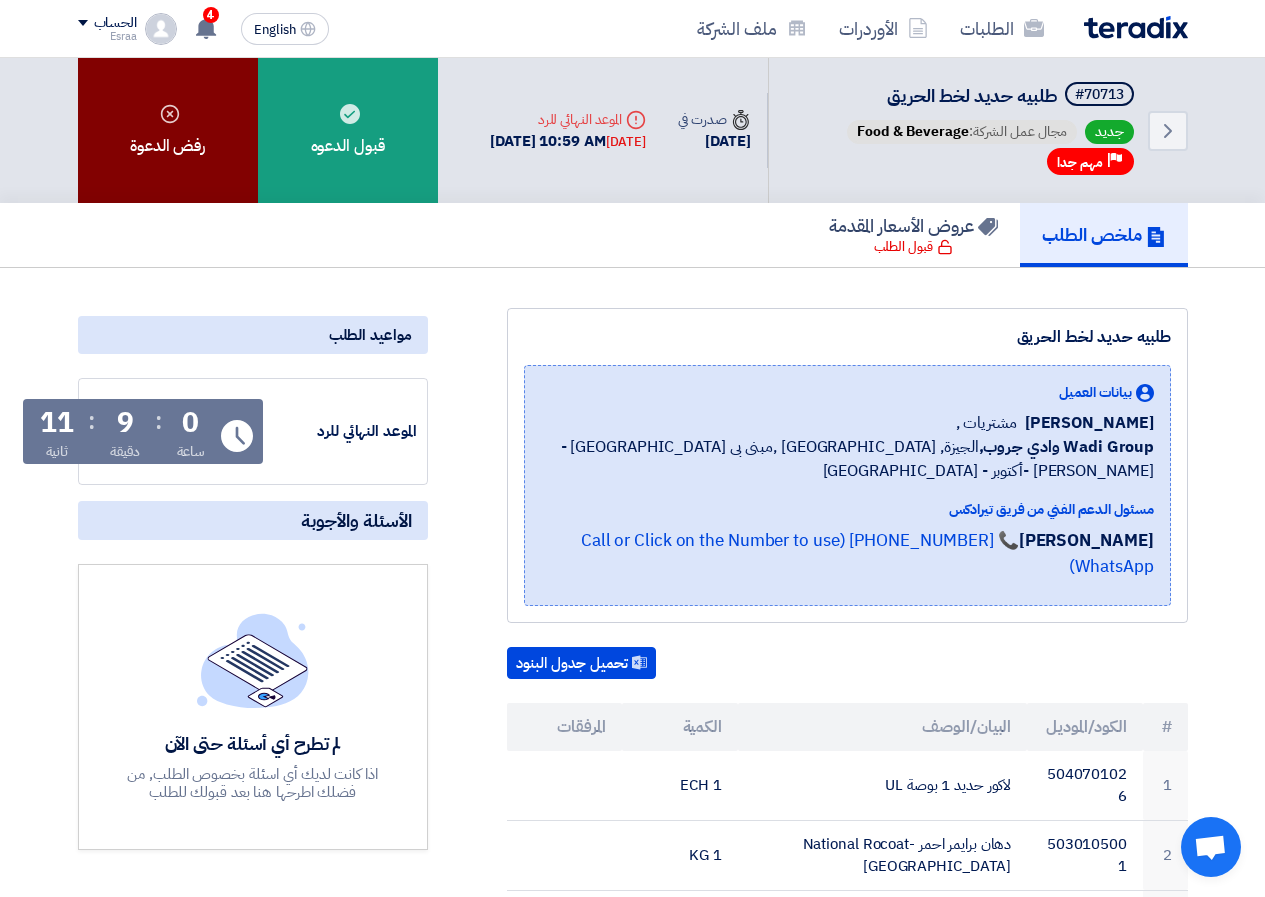 click on "رفض الدعوة" 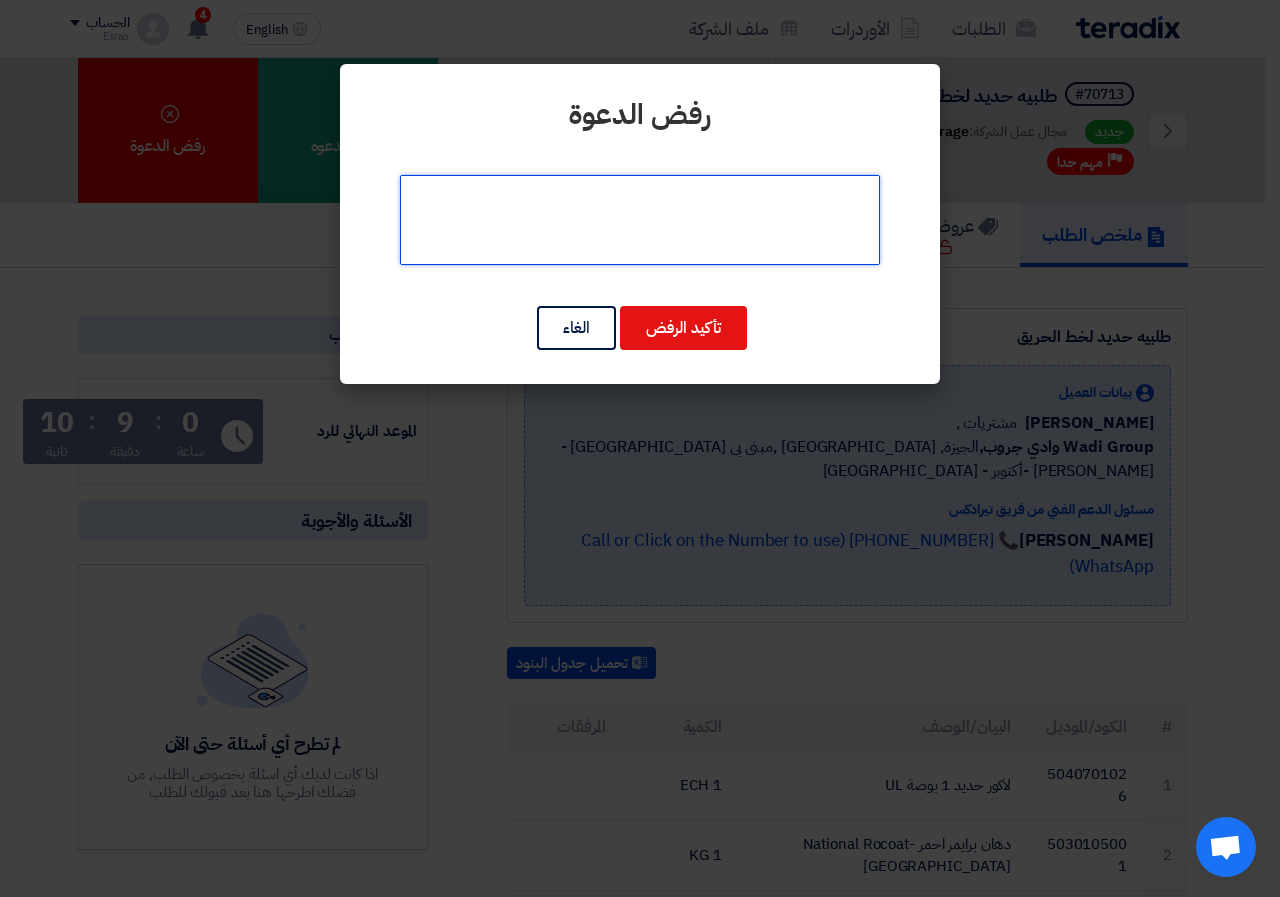 click 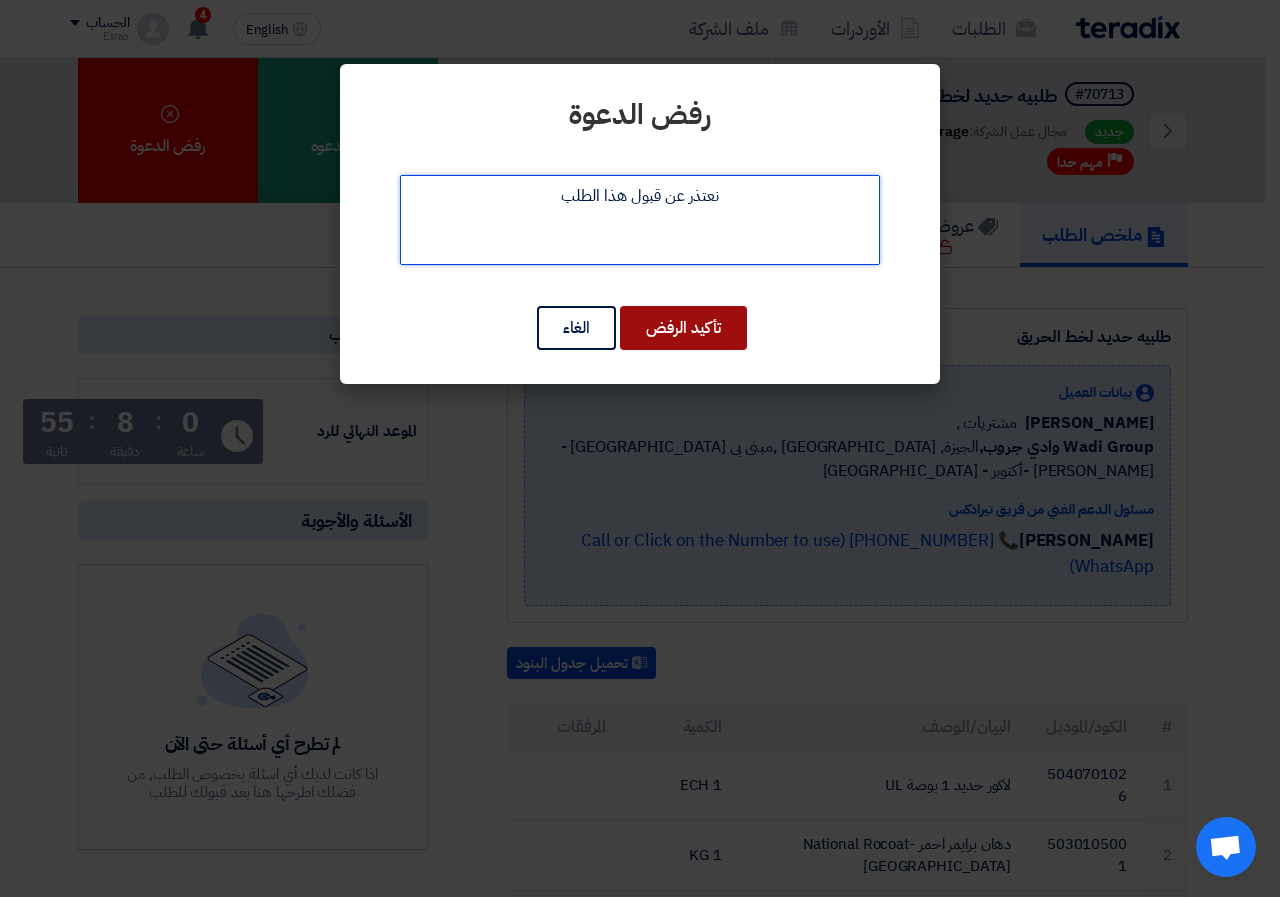 type on "نعتذر عن قبول هذا الطلب" 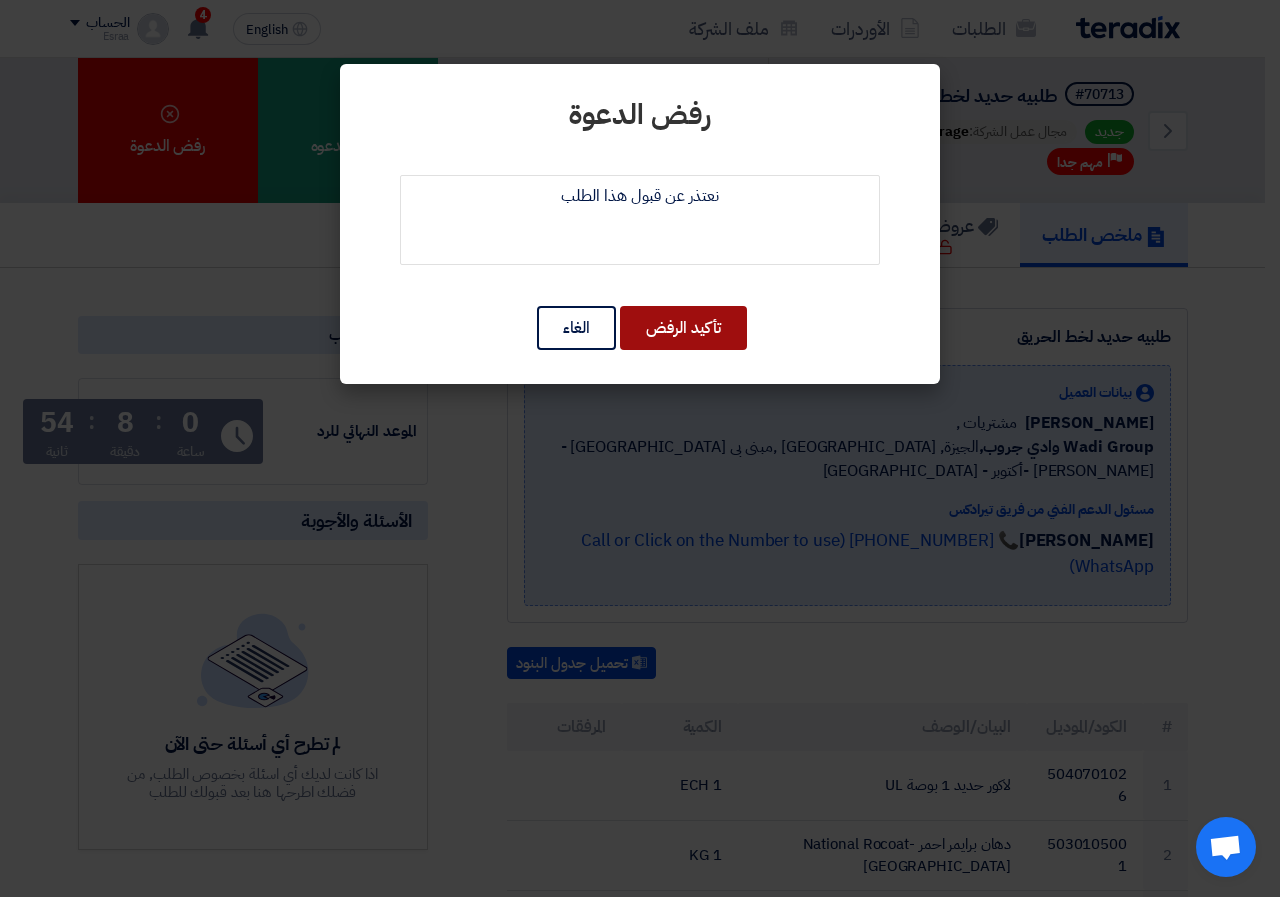 click on "تأكيد الرفض" 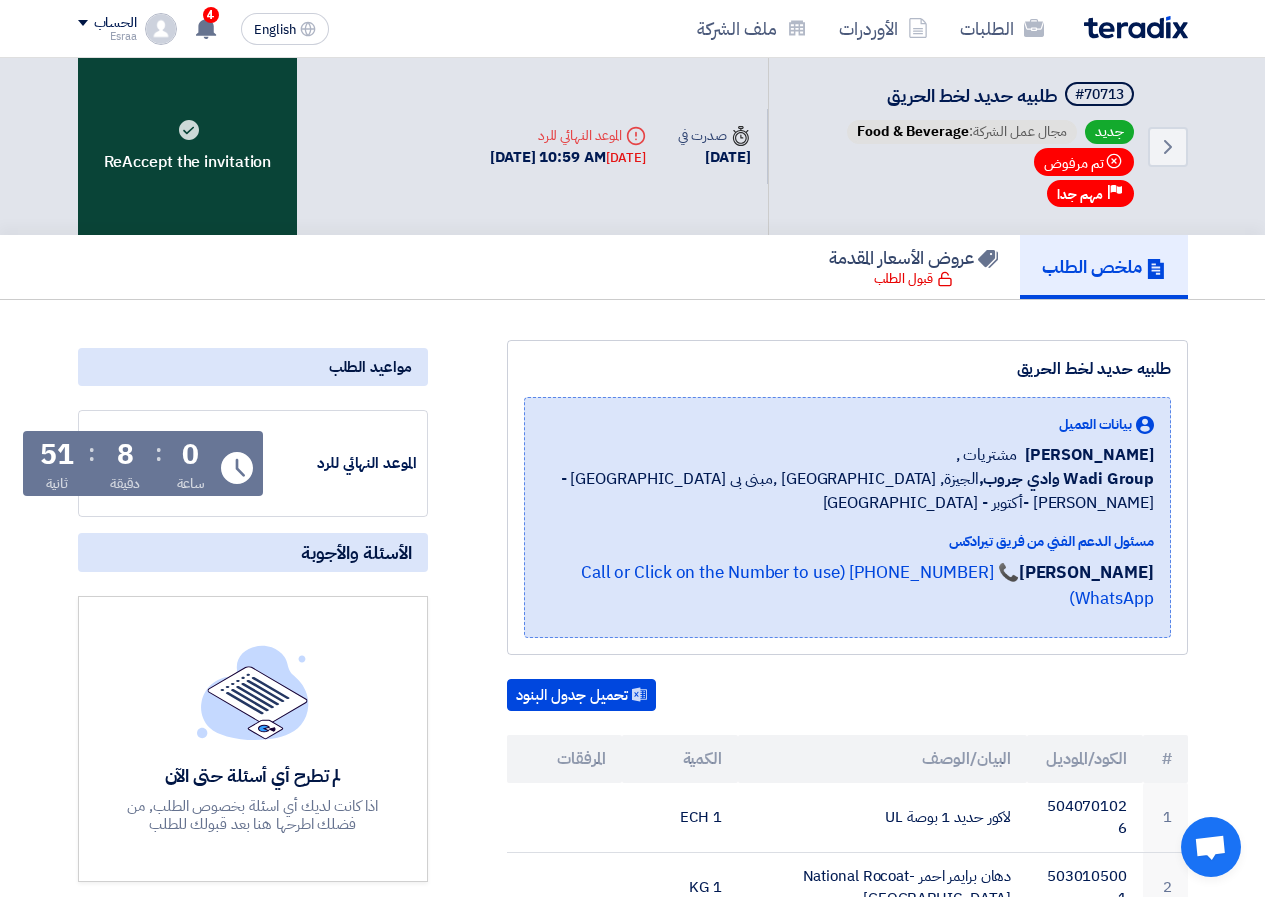 click on "ReAccept the invitation" 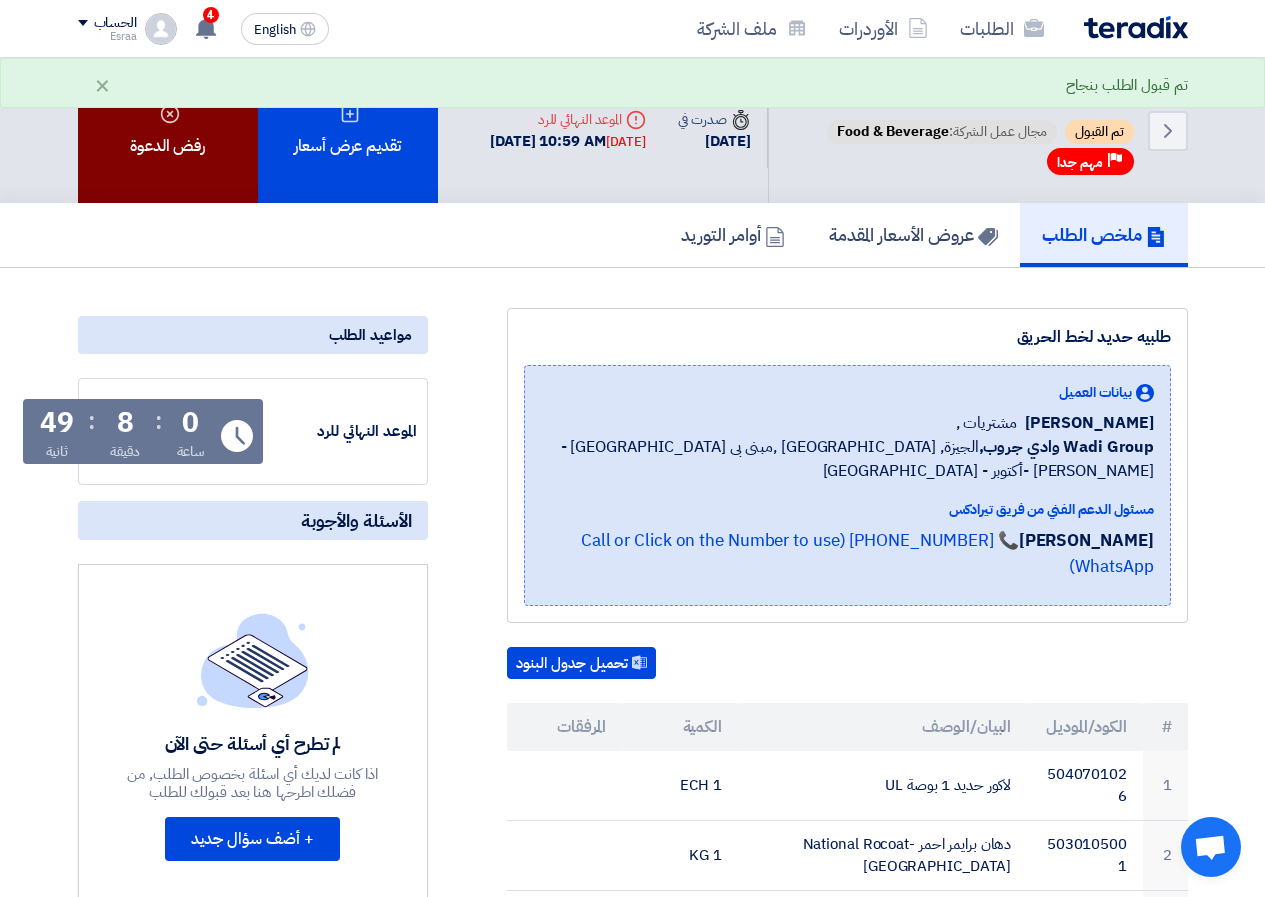 click on "رفض الدعوة" 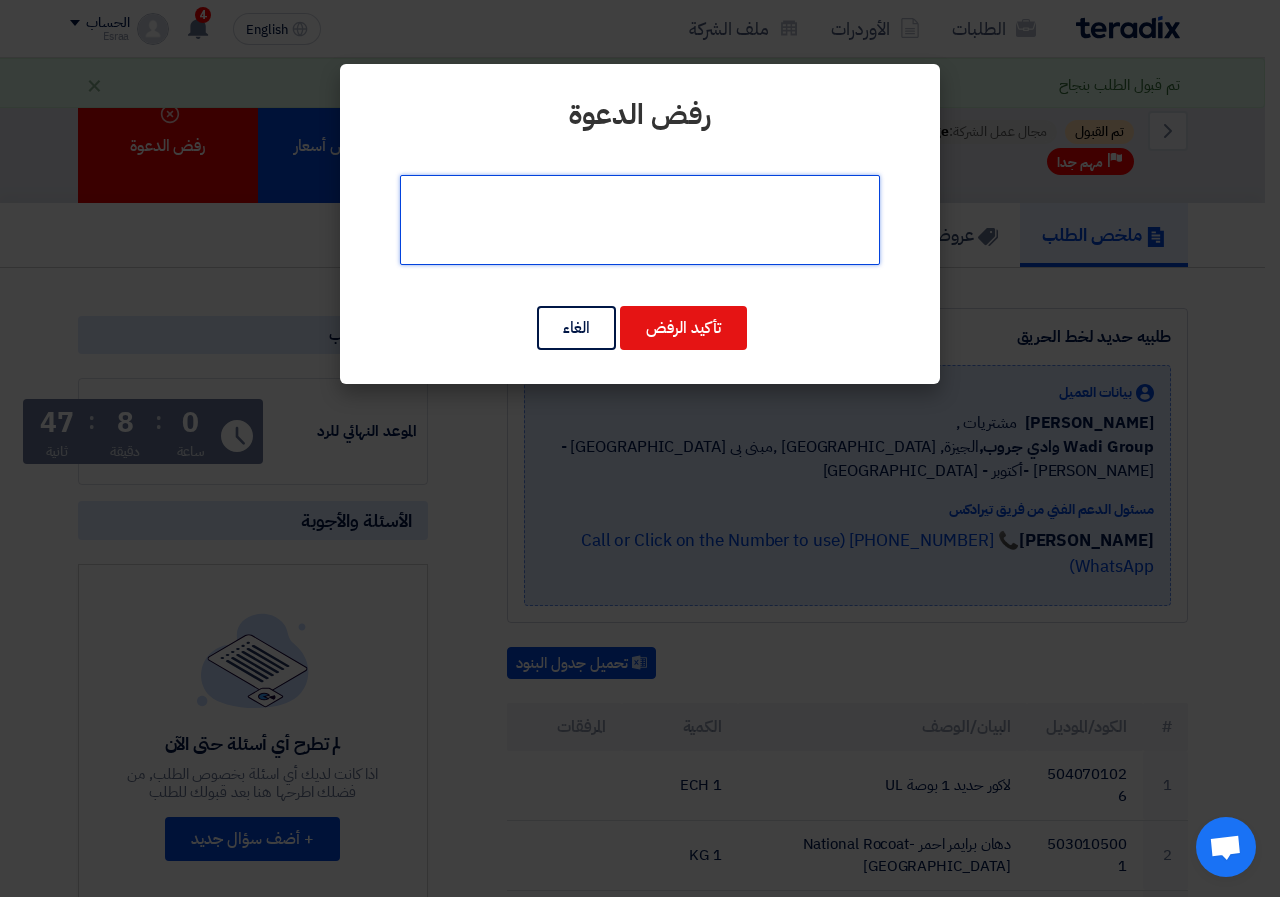 click 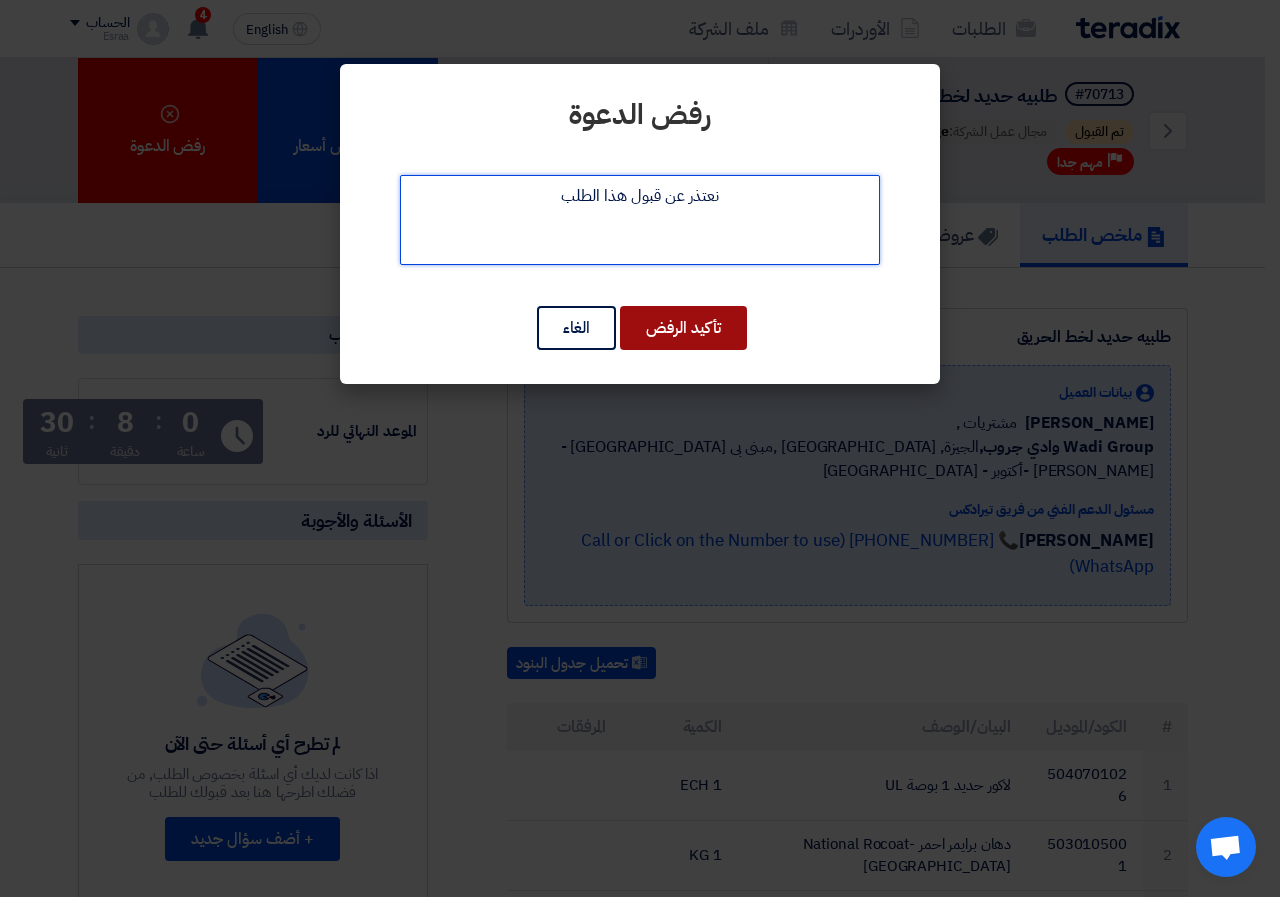 type on "نعتذر عن قبول هذا الطلب" 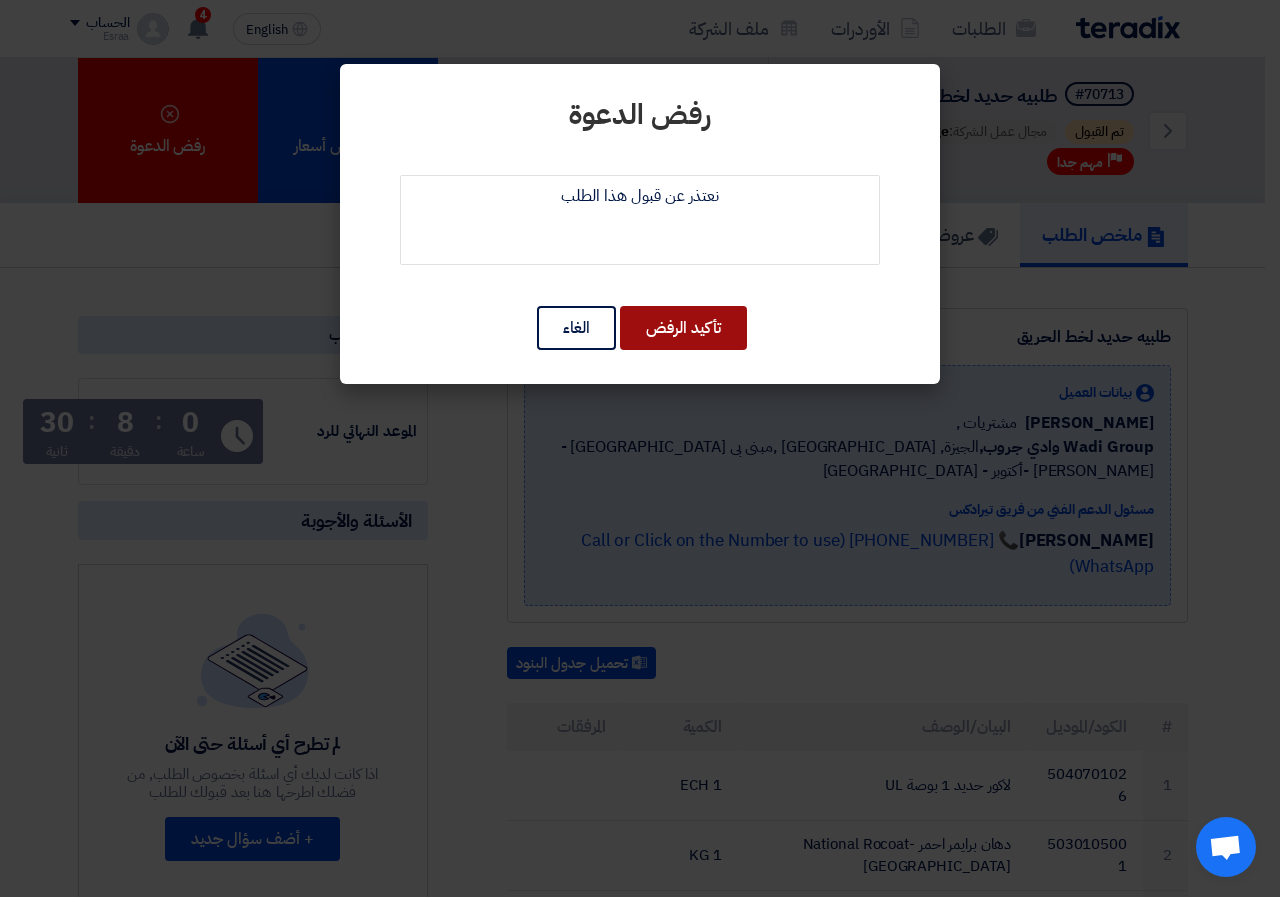 click on "تأكيد الرفض" 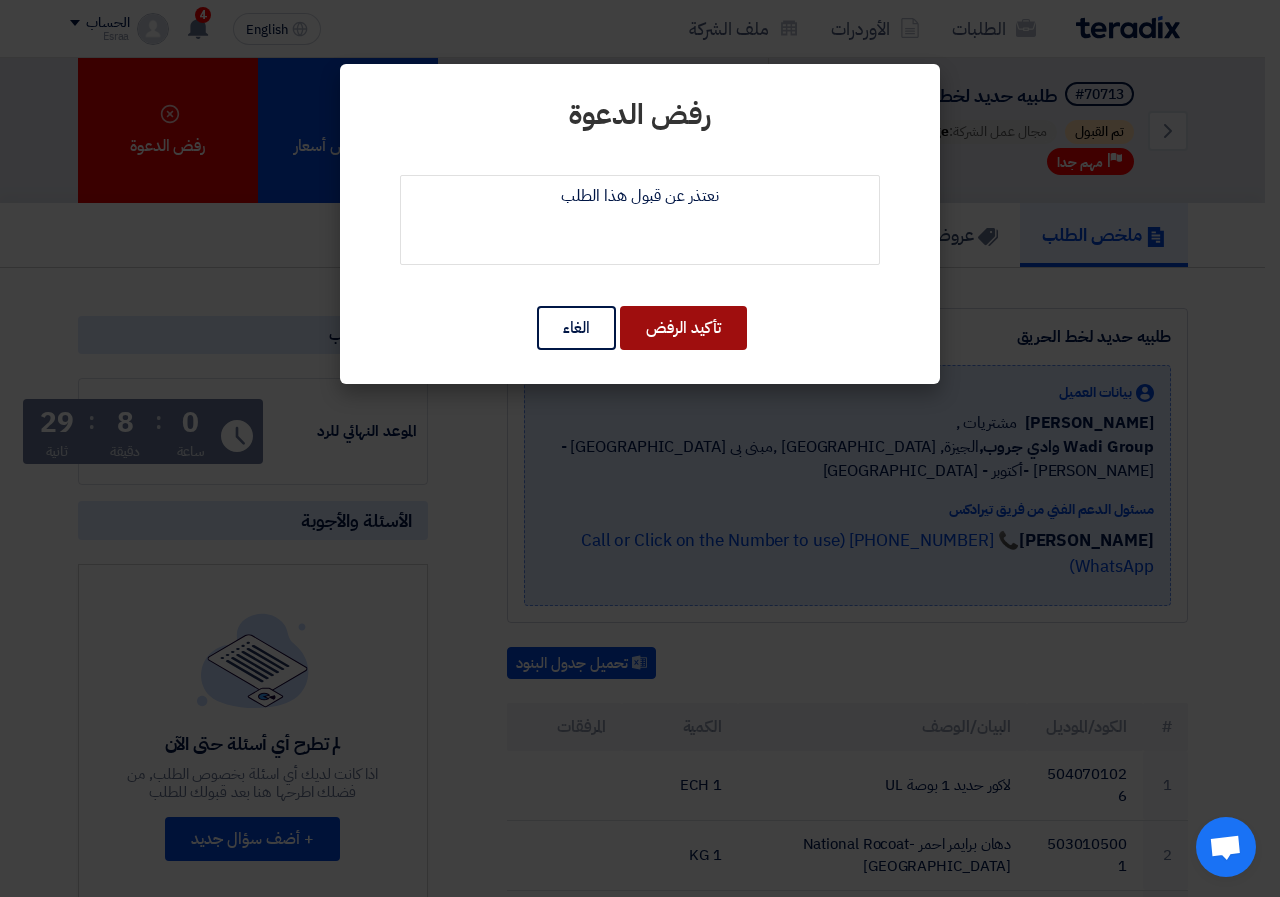 type 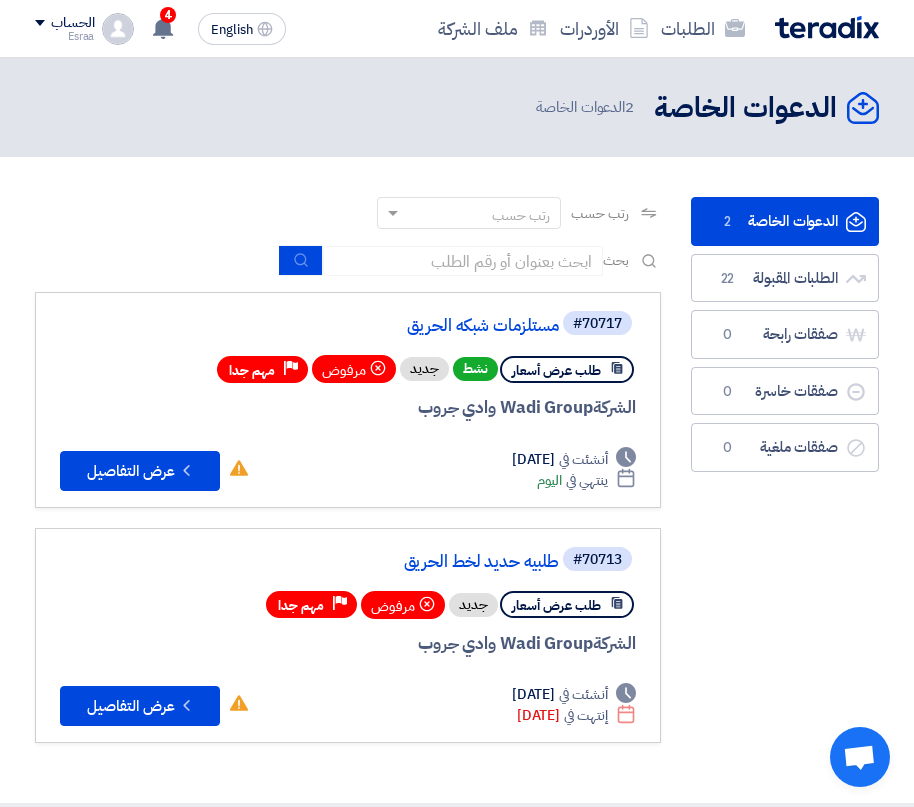 click 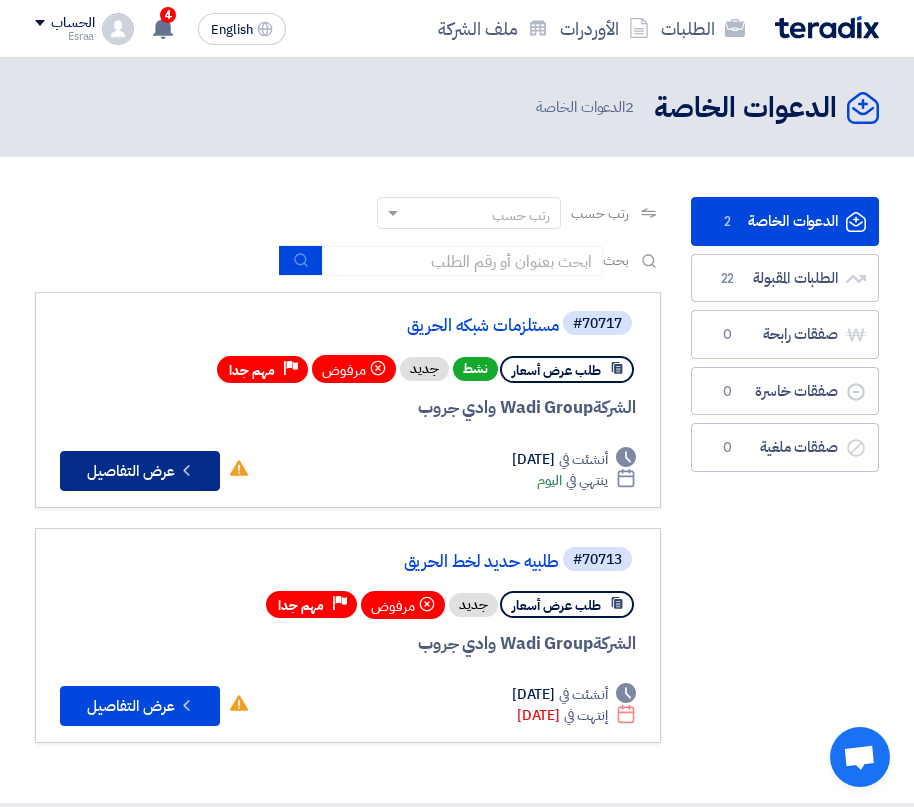 click on "Check details
عرض التفاصيل" 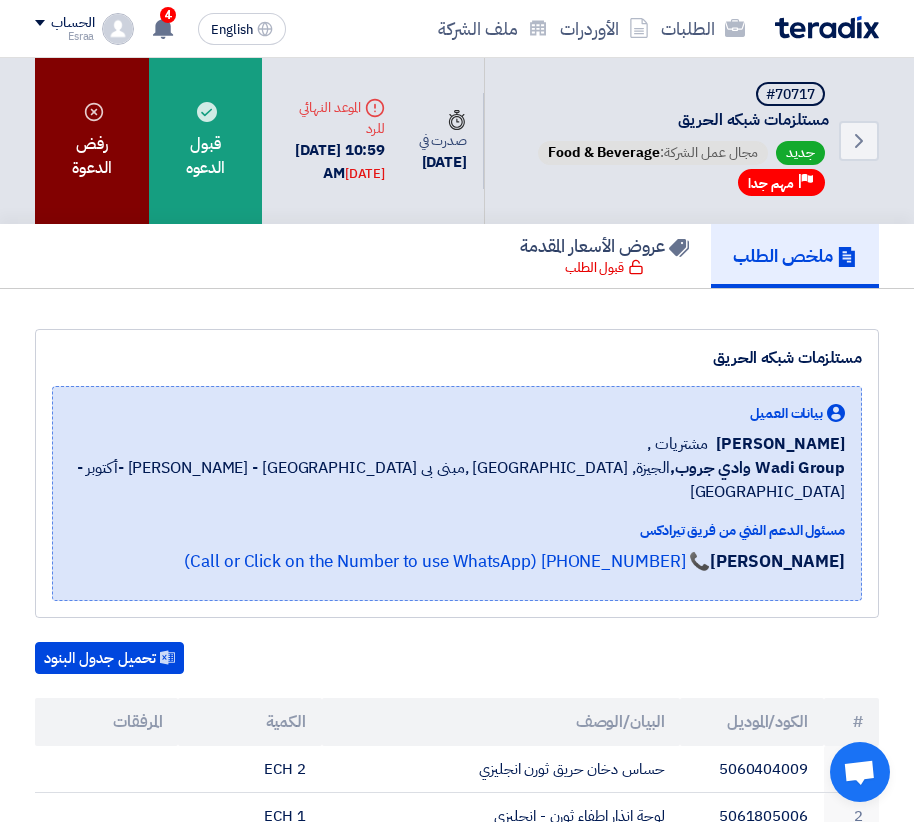 click on "رفض الدعوة" 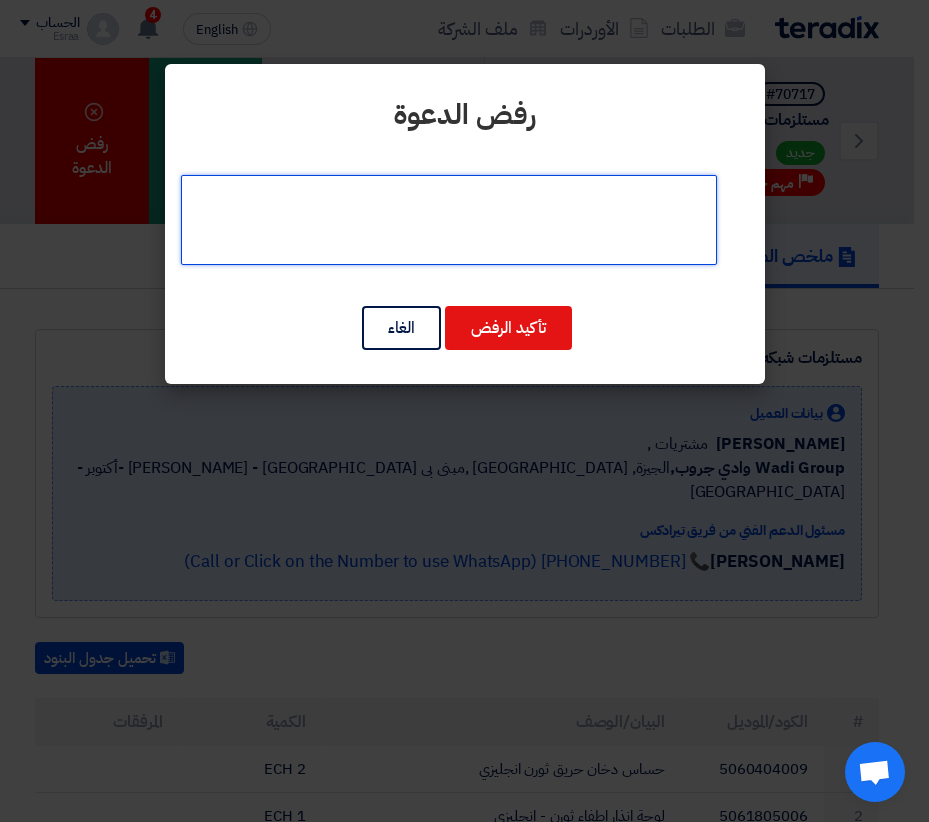 click 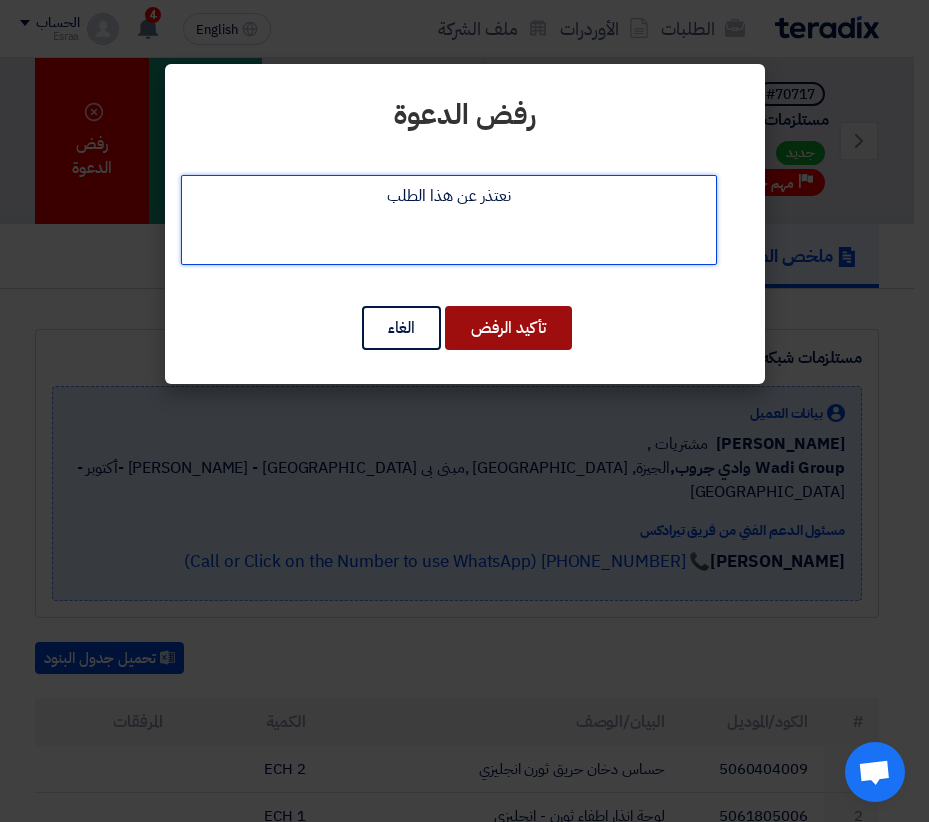 type on "نعتذر عن هذا الطلب" 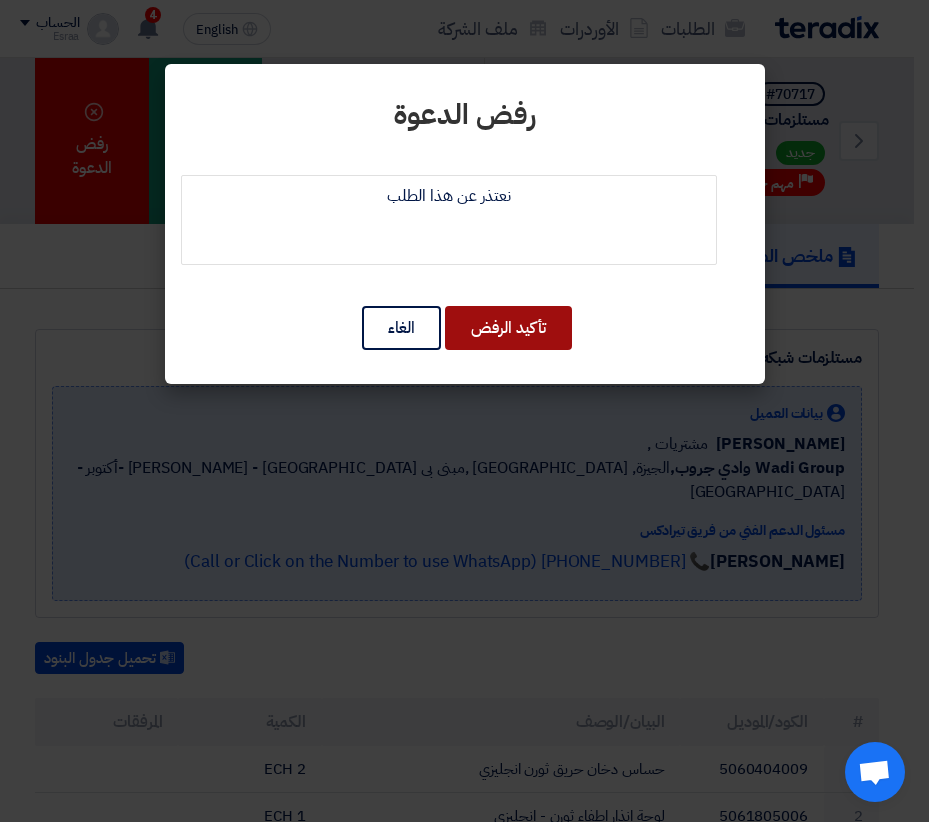 click on "تأكيد الرفض" 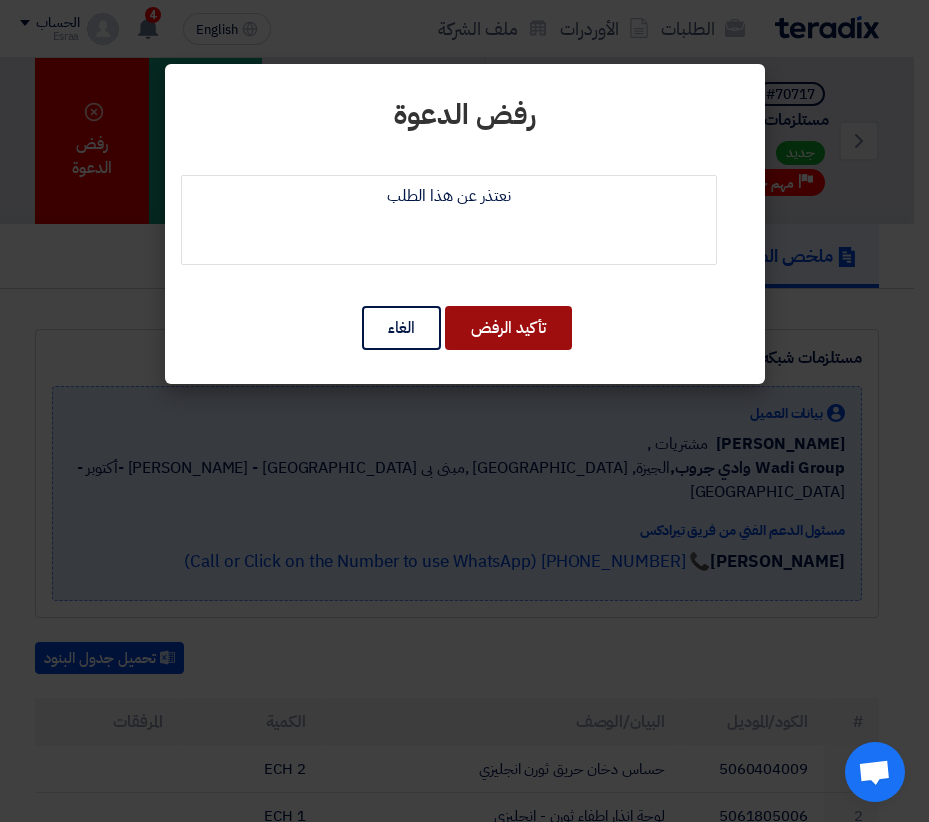type 